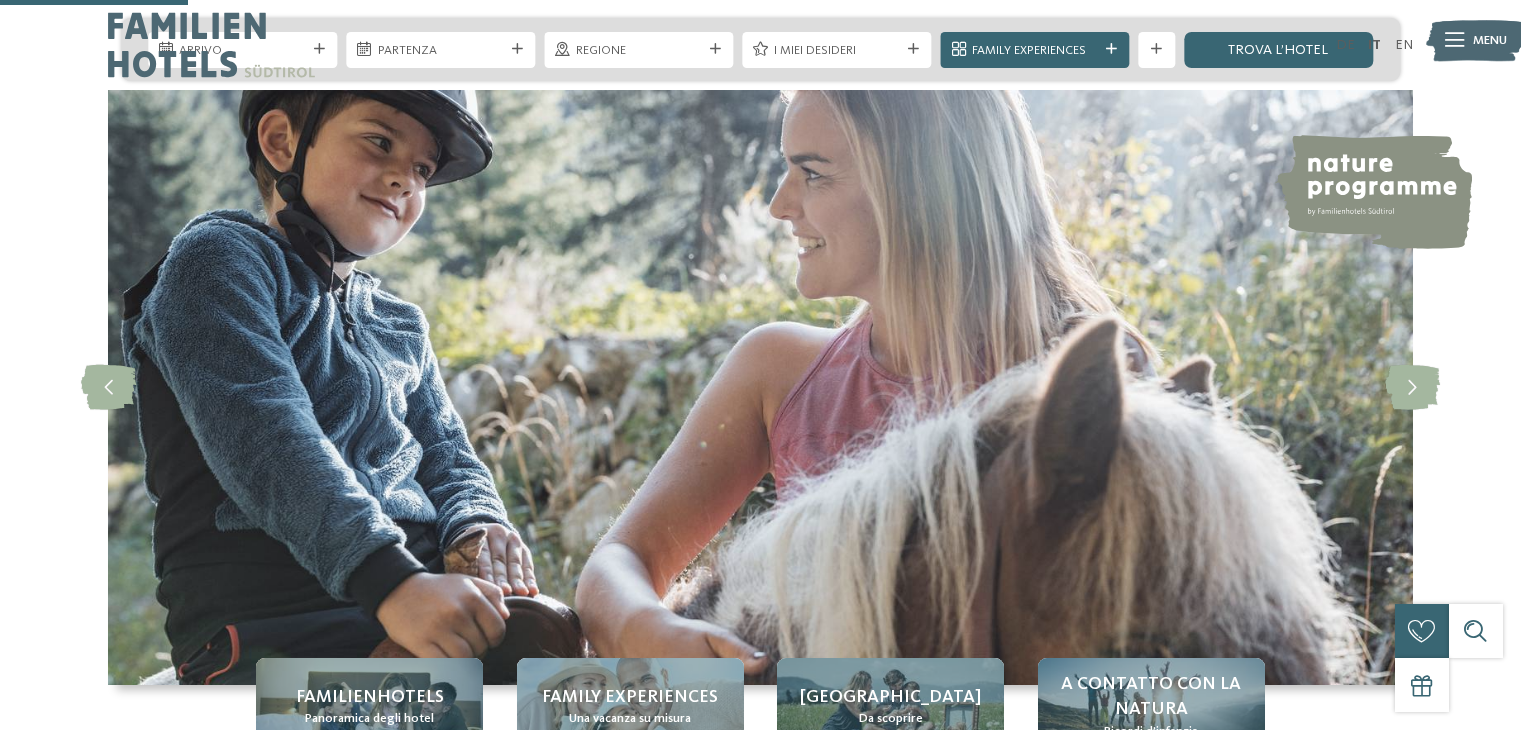 scroll, scrollTop: 1066, scrollLeft: 0, axis: vertical 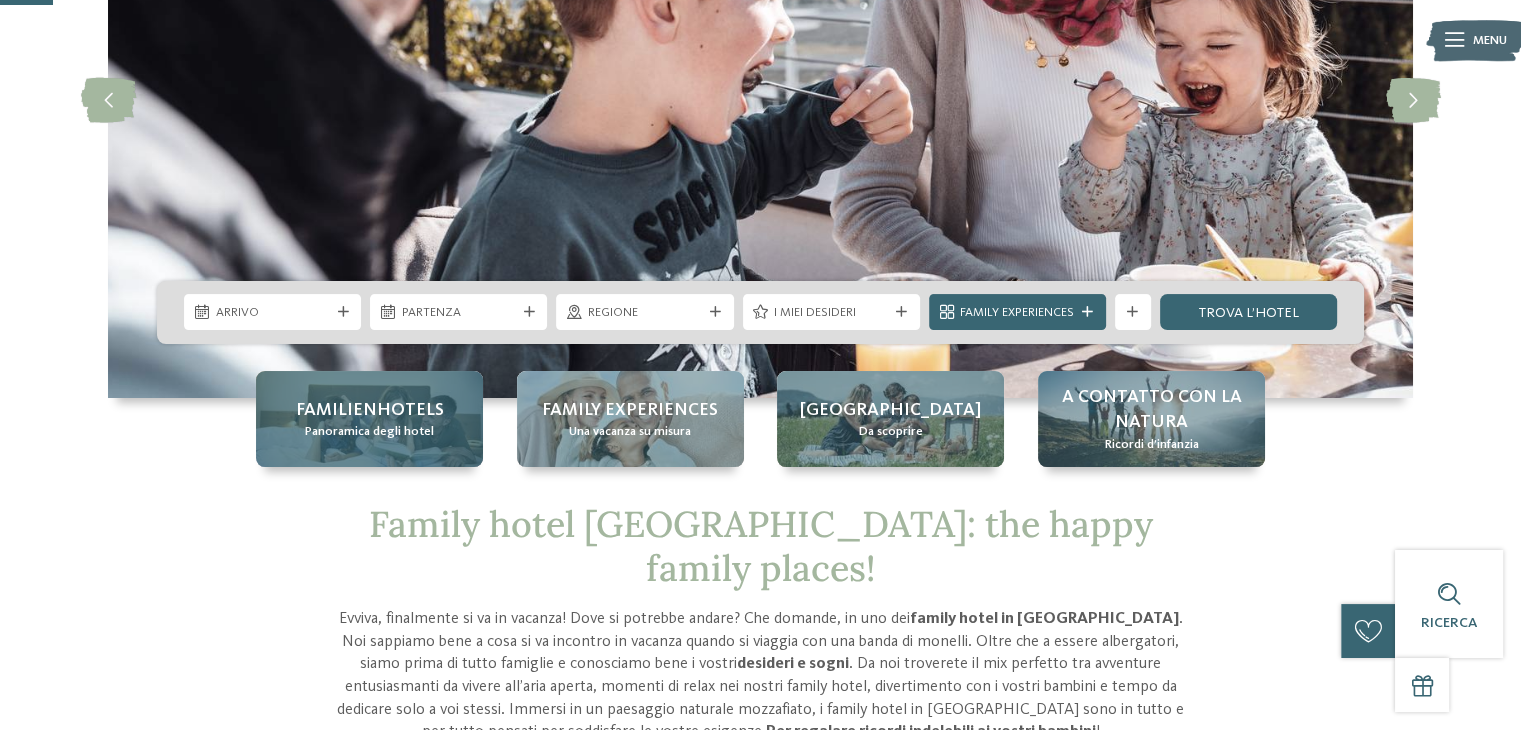 click on "Familienhotels" at bounding box center [370, 410] 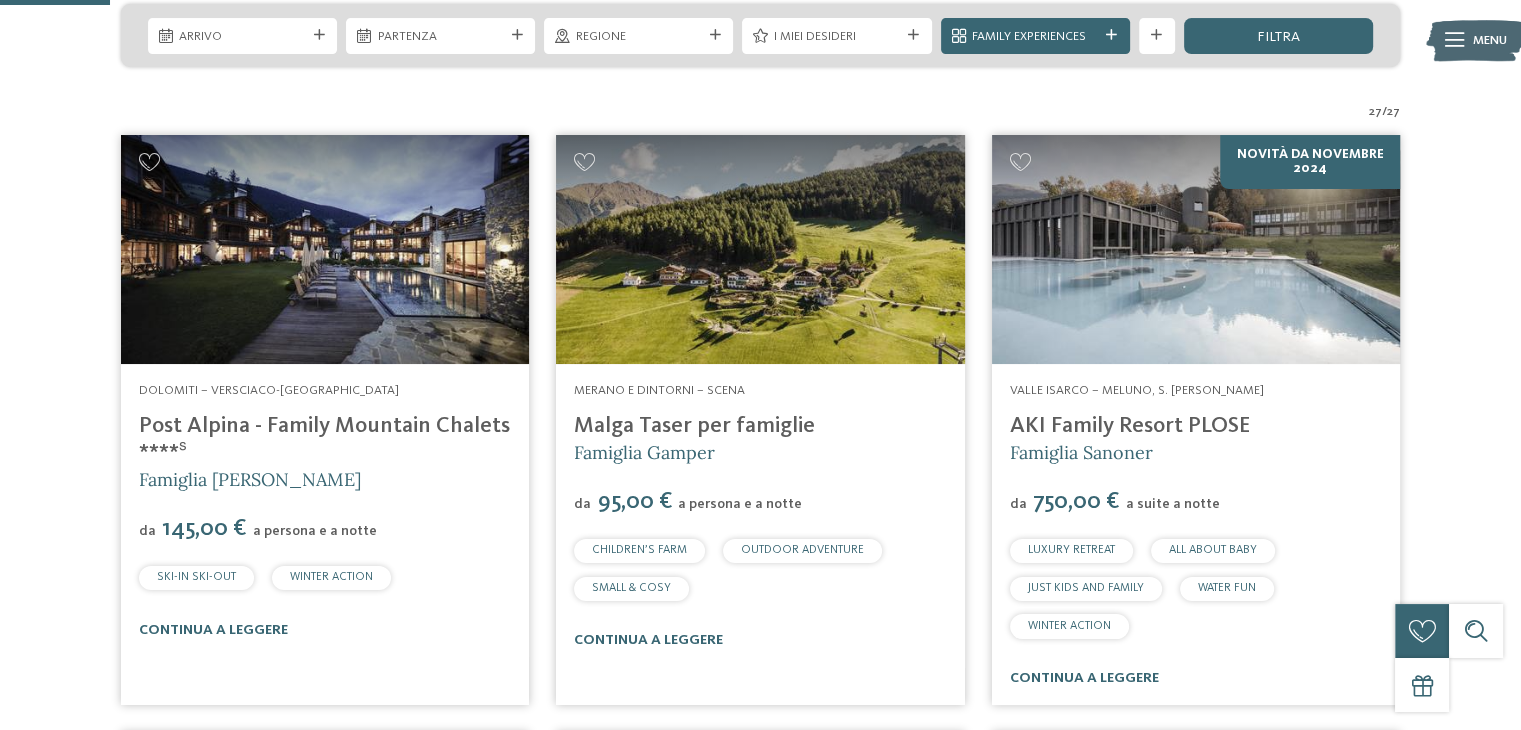 scroll, scrollTop: 0, scrollLeft: 0, axis: both 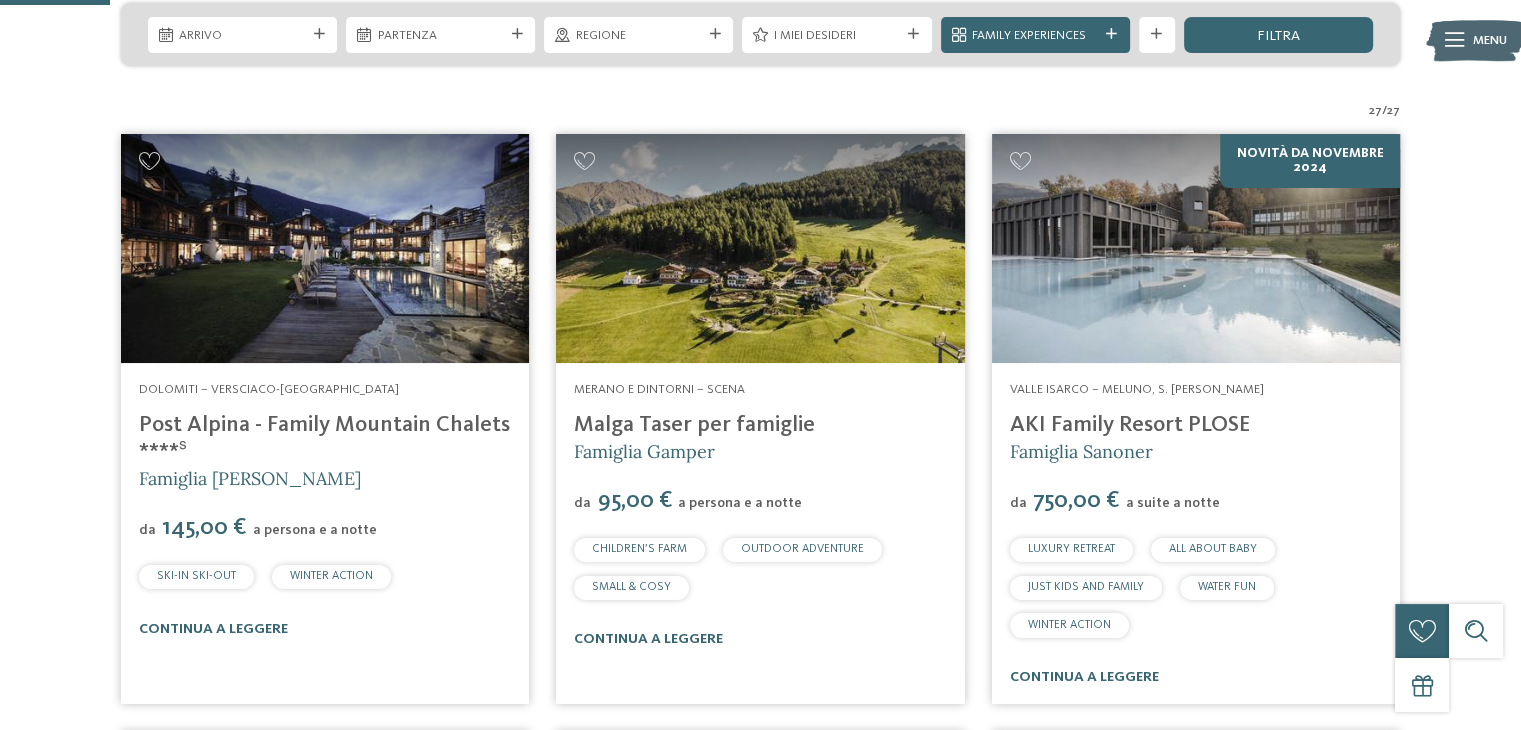 click at bounding box center [760, 249] 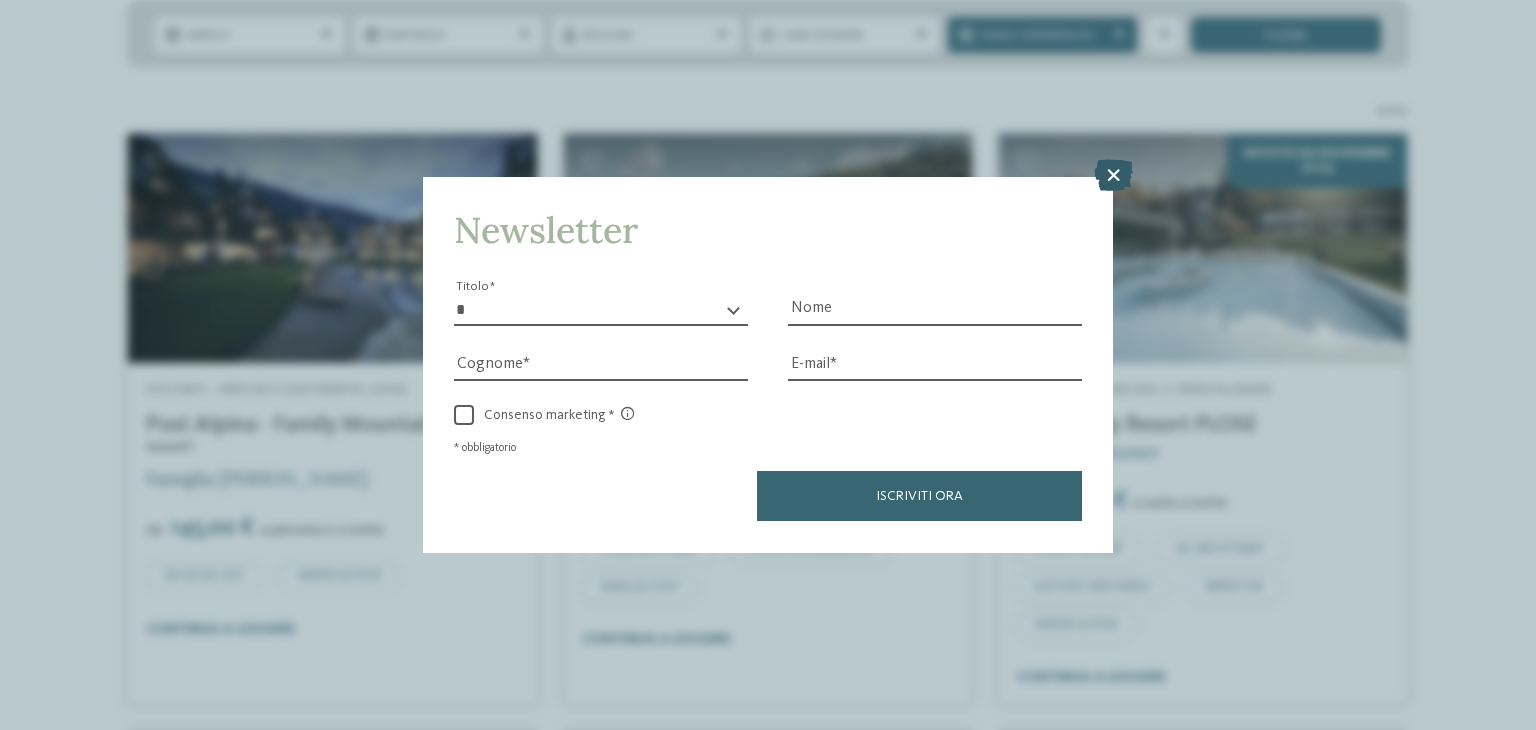 click at bounding box center (1113, 176) 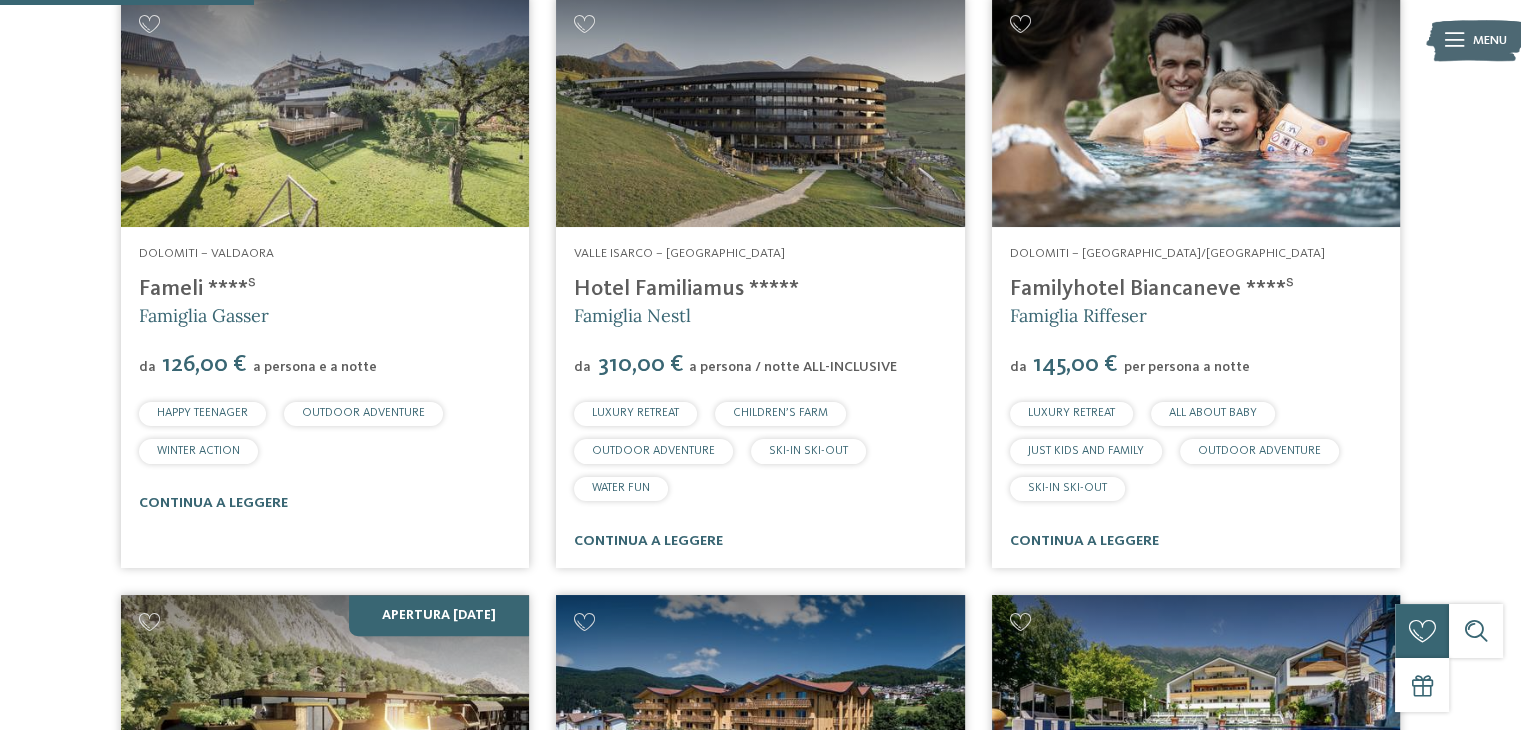 scroll, scrollTop: 1192, scrollLeft: 0, axis: vertical 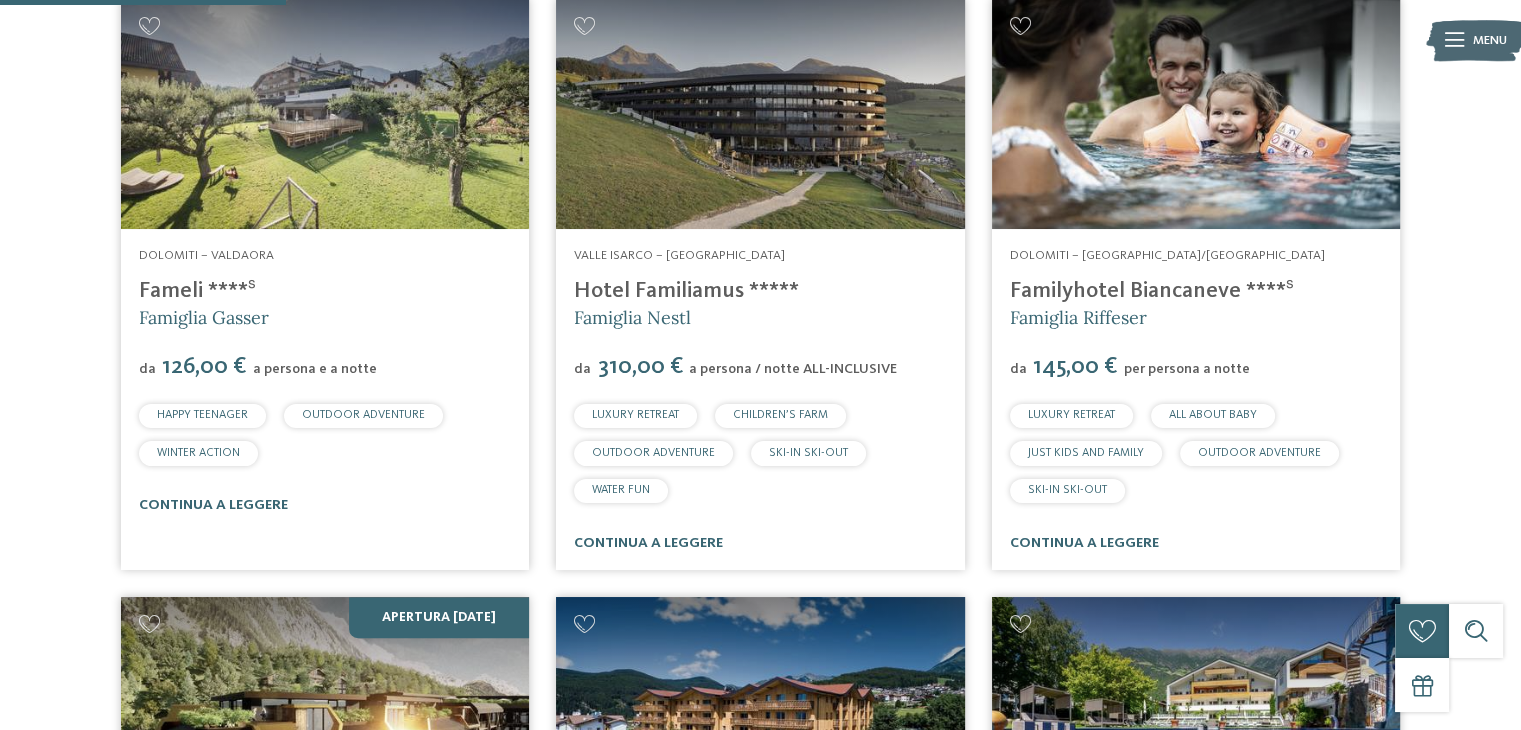 click at bounding box center [325, 114] 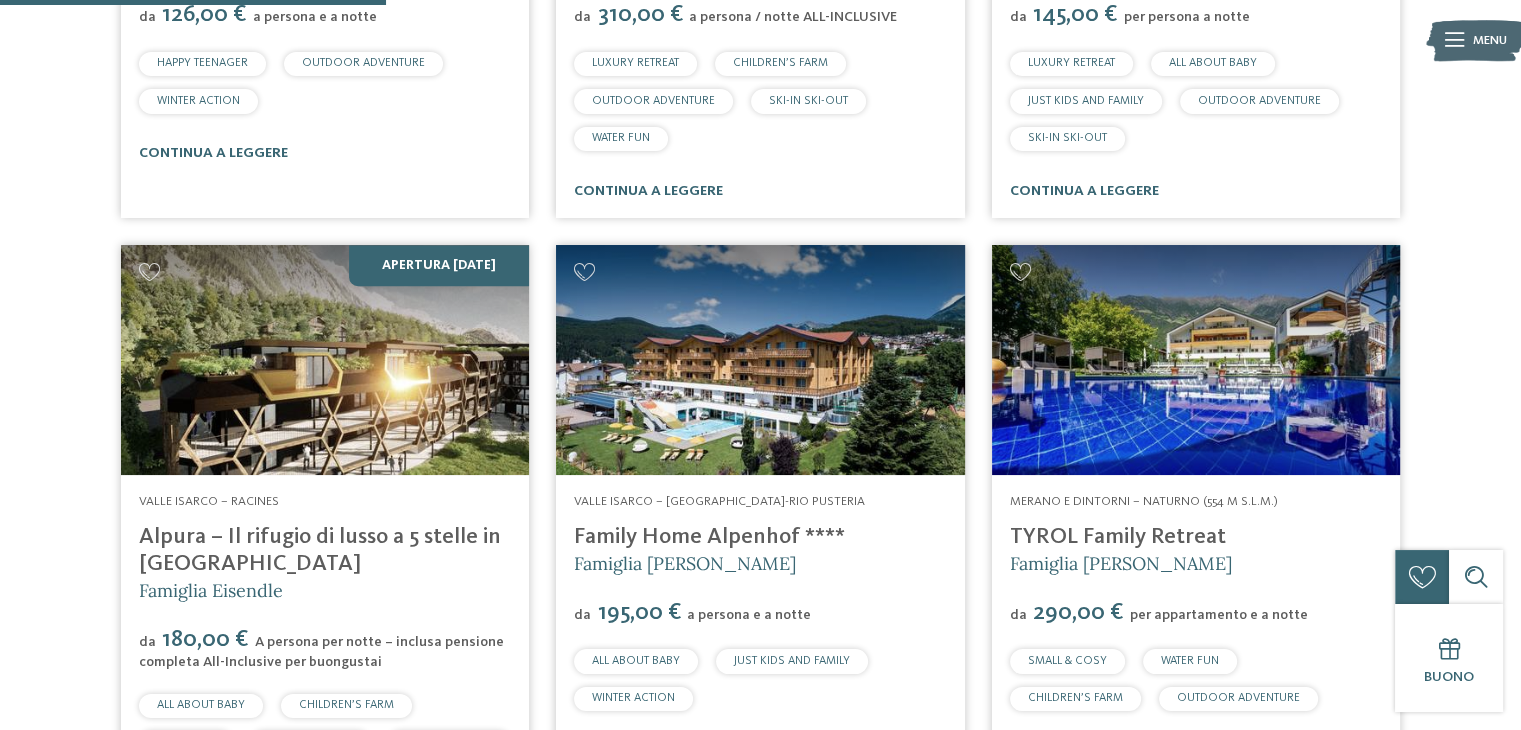 scroll, scrollTop: 1640, scrollLeft: 0, axis: vertical 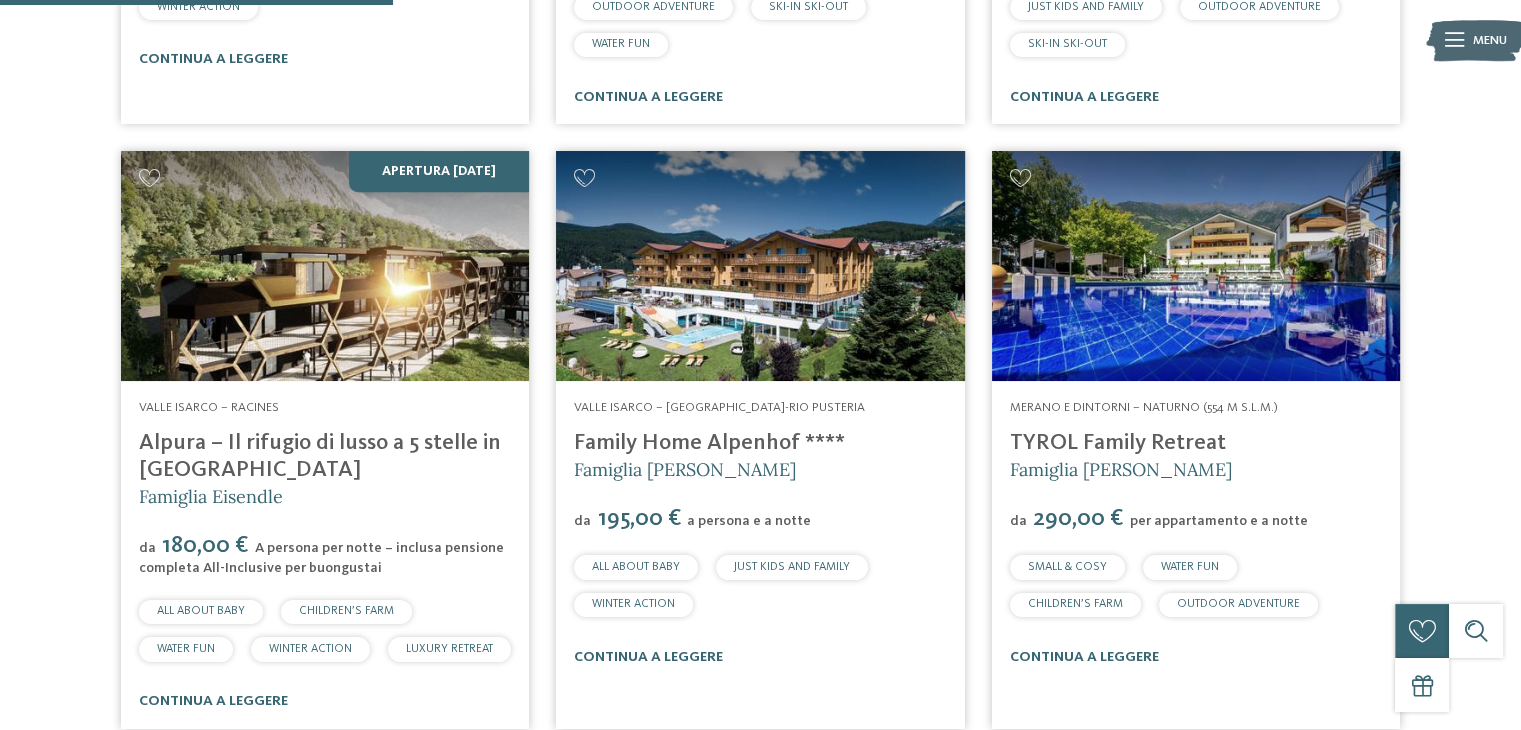 click on "Familienhotels Südtirol – dalle famiglie per le famiglie
Gli esperti delle vacanze nella natura dai momenti indimenticabili
I  Familienhotels  si differenziano l’uno dall’altro ma tutti garantiscono gli stessi  criteri di qualità . Trovate l’hotel per famiglie dei vostri sogni e prenotate la vostra prossima vacanza in  Alto Adige .
27 /" at bounding box center [760, 1466] 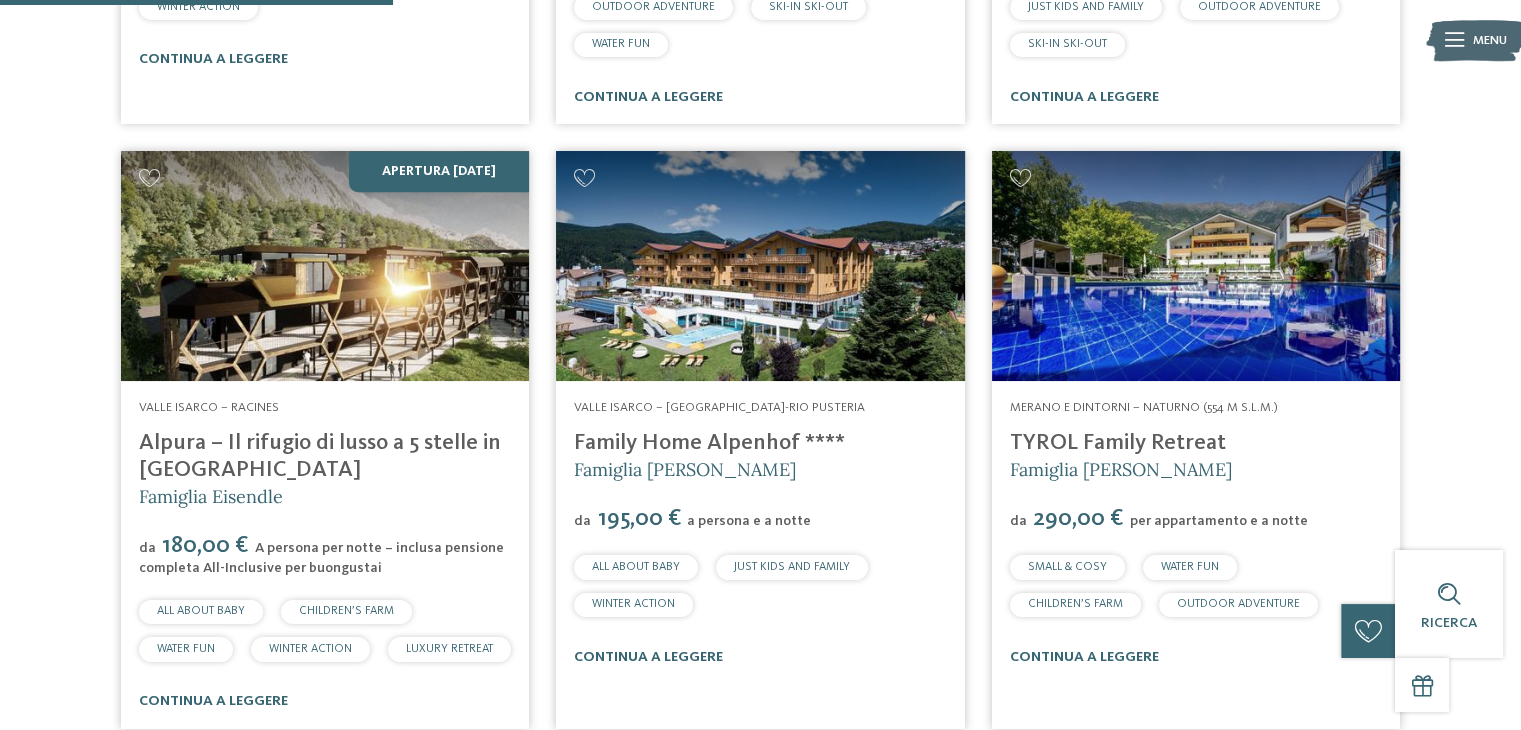 click on "Familienhotels Südtirol – dalle famiglie per le famiglie
Gli esperti delle vacanze nella natura dai momenti indimenticabili
I  Familienhotels  si differenziano l’uno dall’altro ma tutti garantiscono gli stessi  criteri di qualità . Trovate l’hotel per famiglie dei vostri sogni e prenotate la vostra prossima vacanza in  Alto Adige .
27 /" at bounding box center (760, 1466) 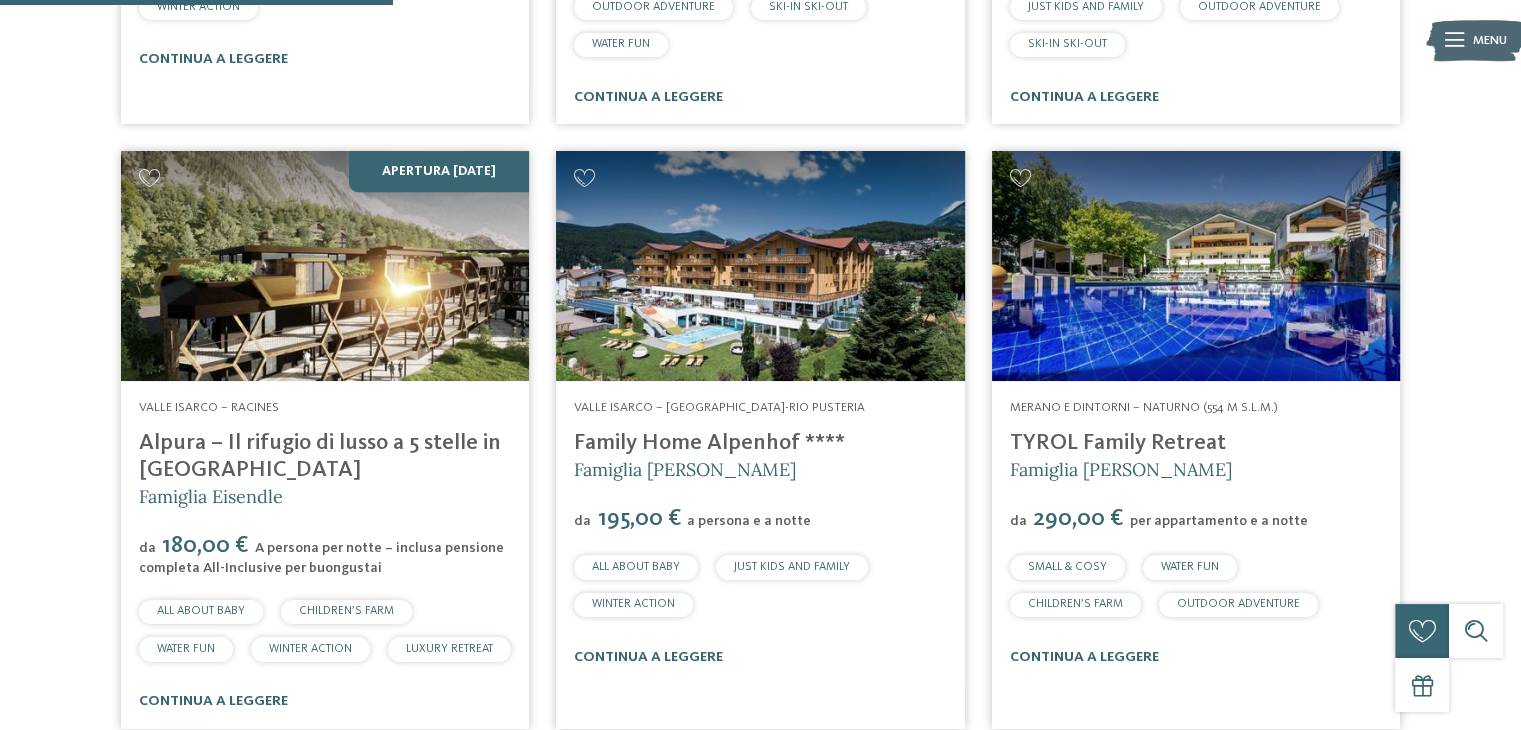 click on "da
290,00 €
per appartamento e a notte" at bounding box center [1196, 519] 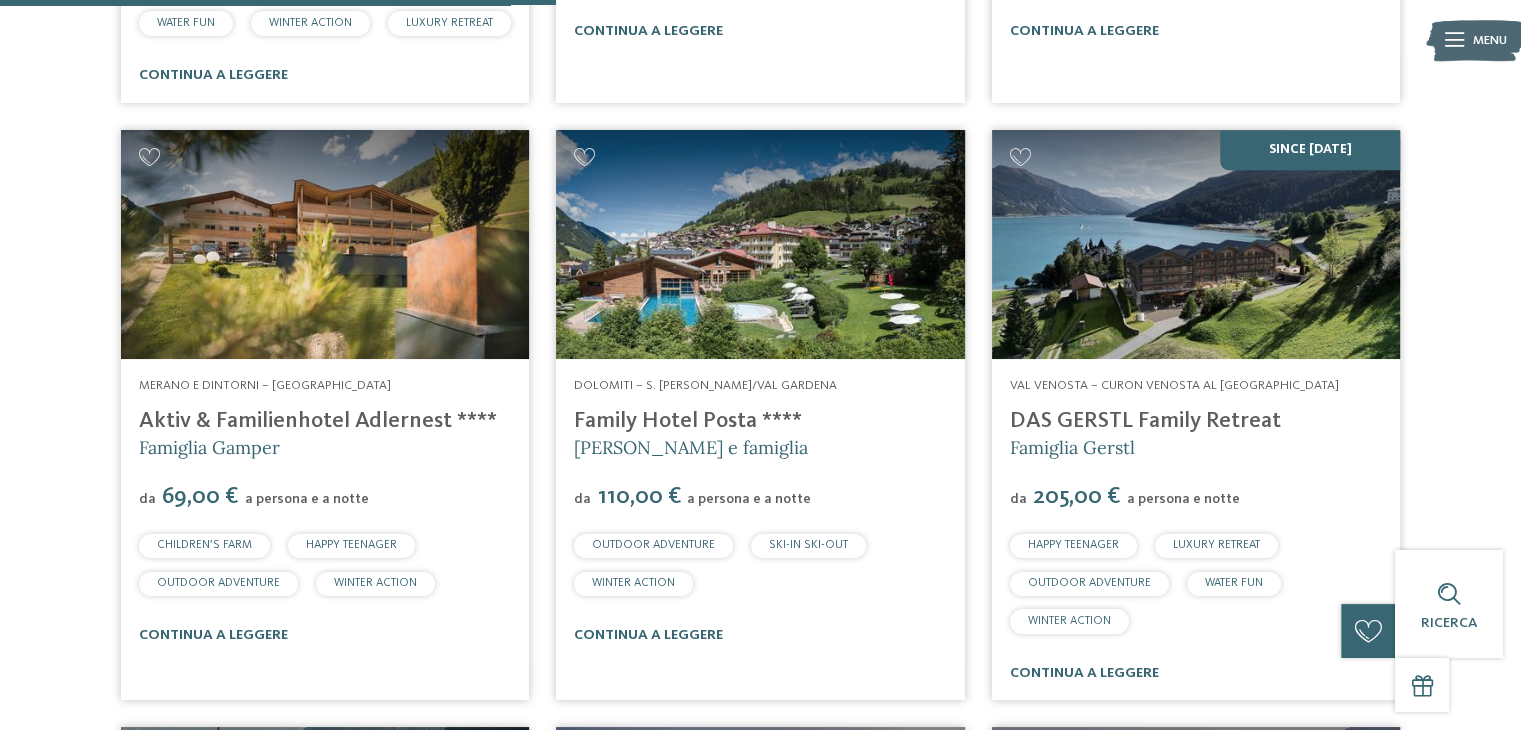 scroll, scrollTop: 2320, scrollLeft: 0, axis: vertical 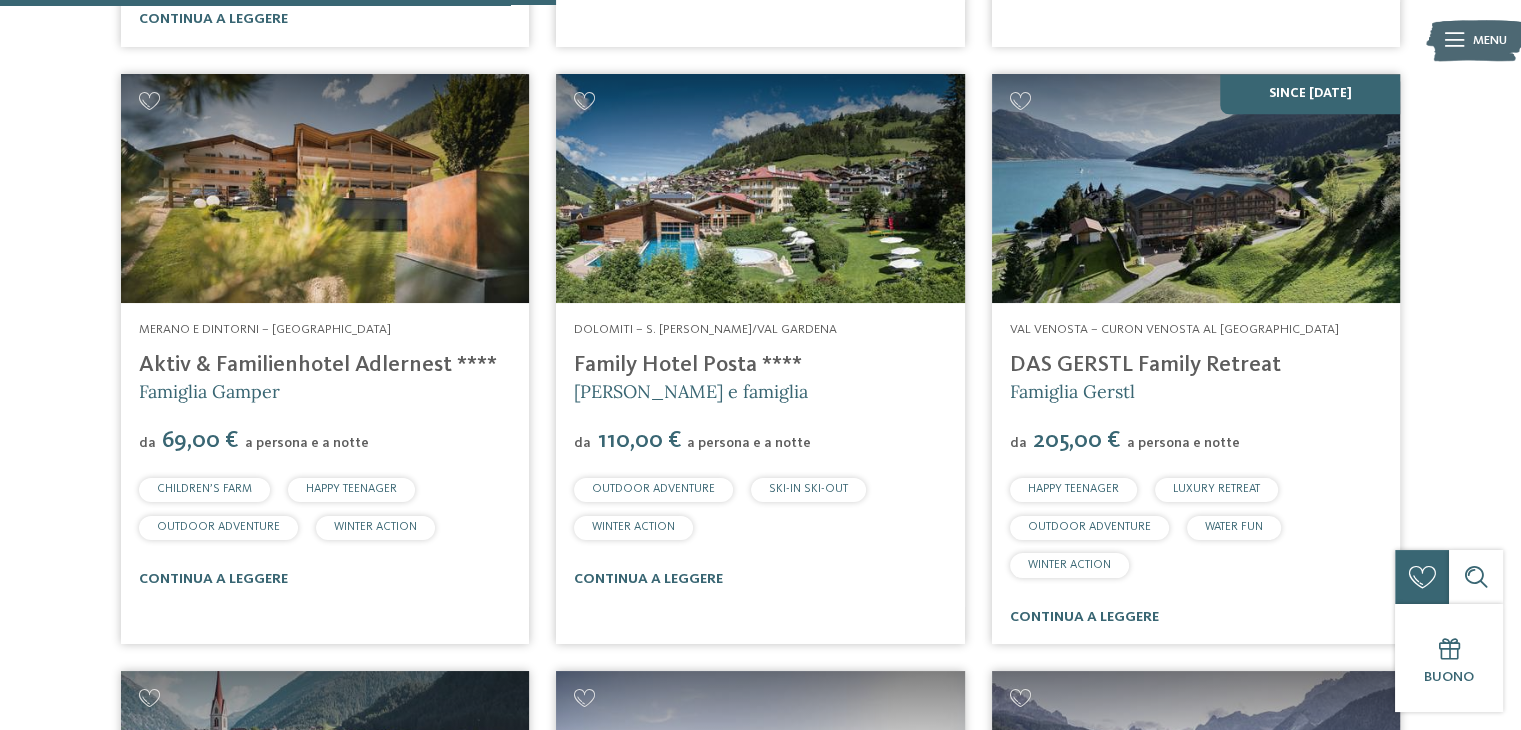 click at bounding box center [325, 189] 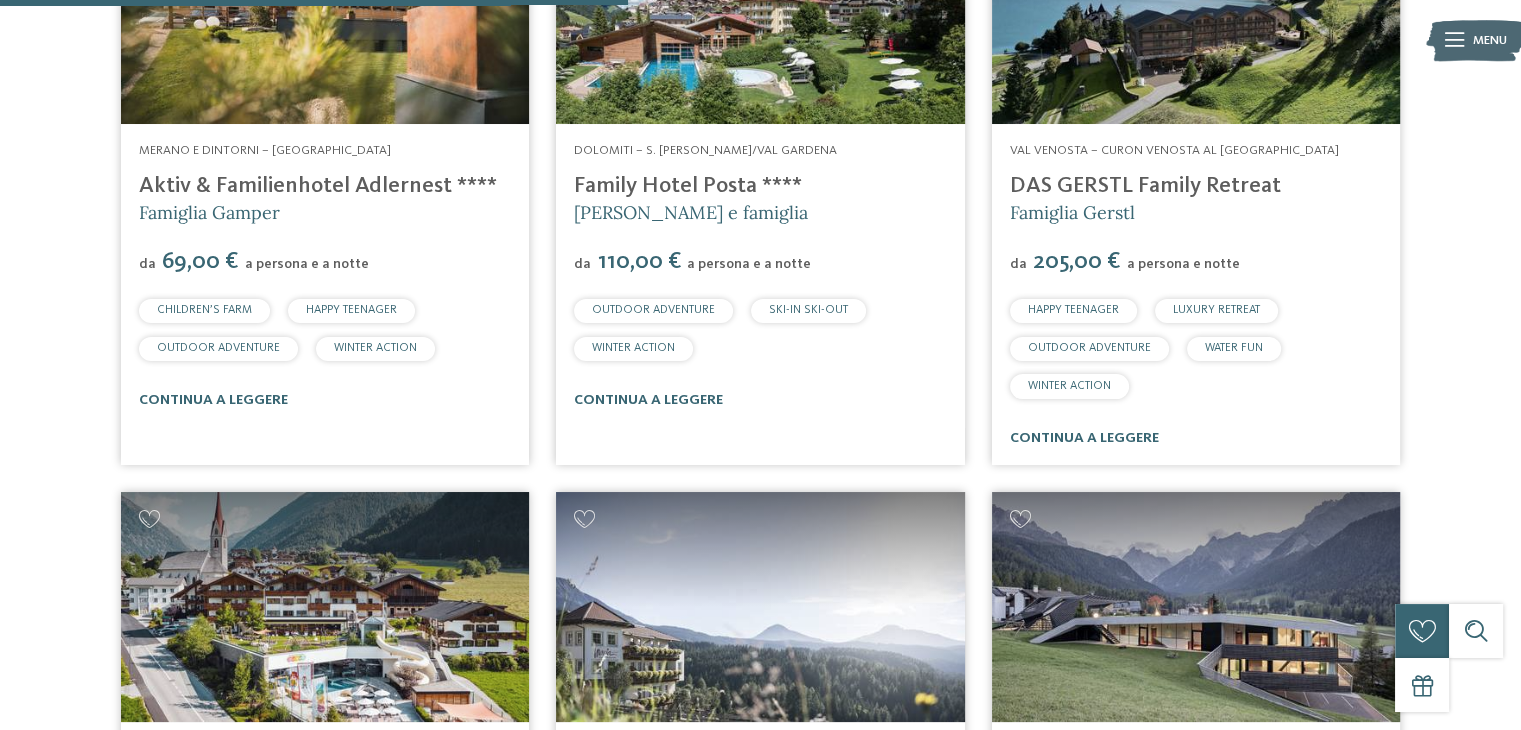scroll, scrollTop: 2803, scrollLeft: 0, axis: vertical 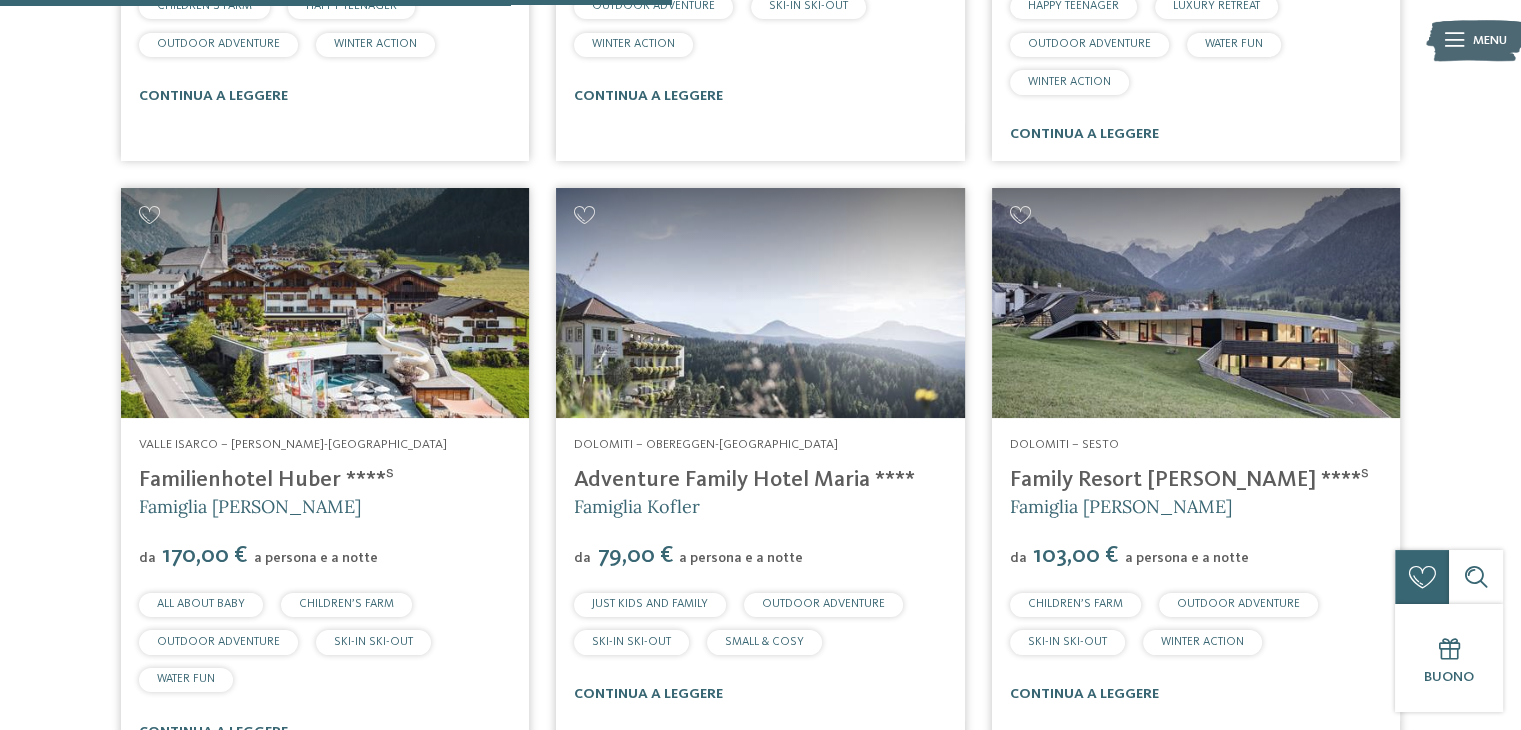 click at bounding box center (760, 303) 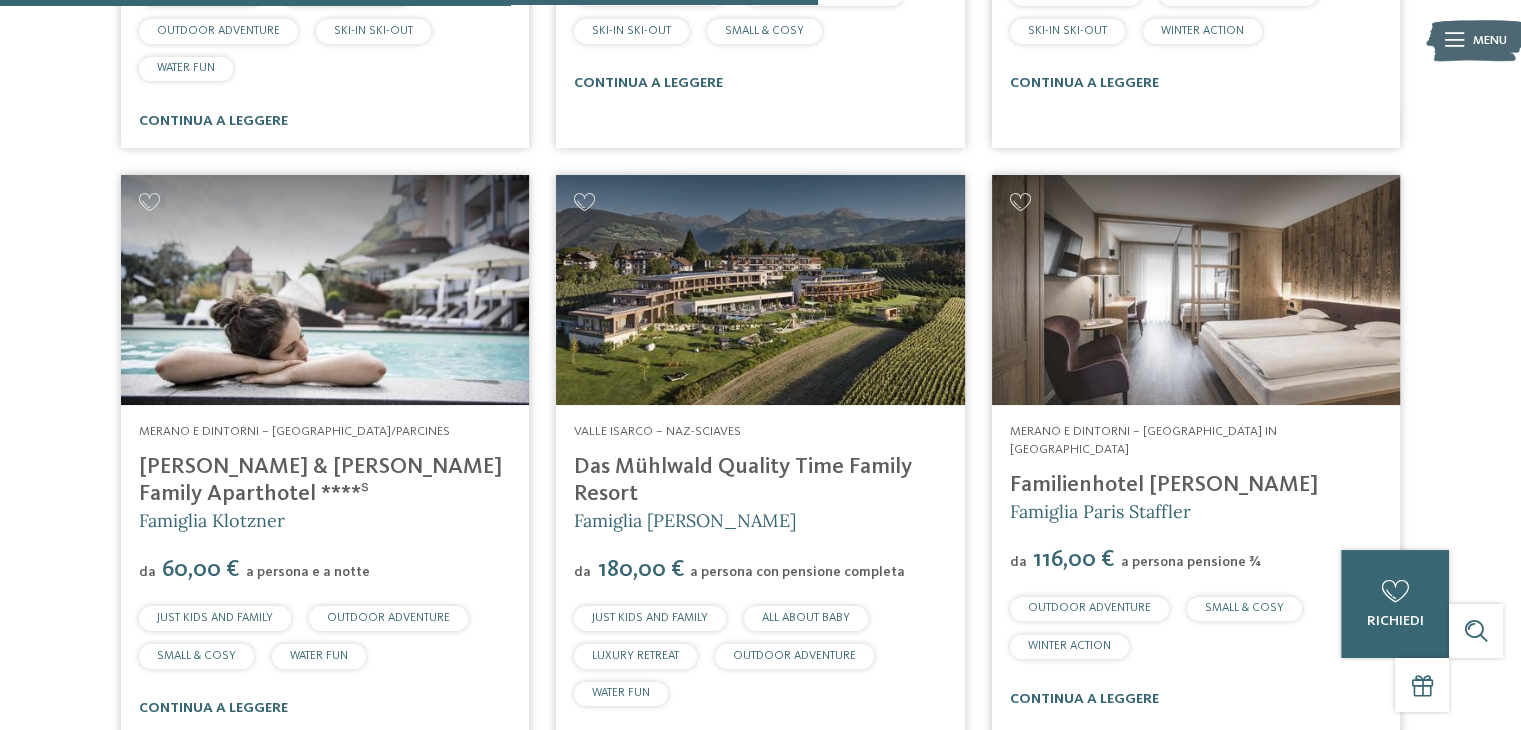 scroll, scrollTop: 3415, scrollLeft: 0, axis: vertical 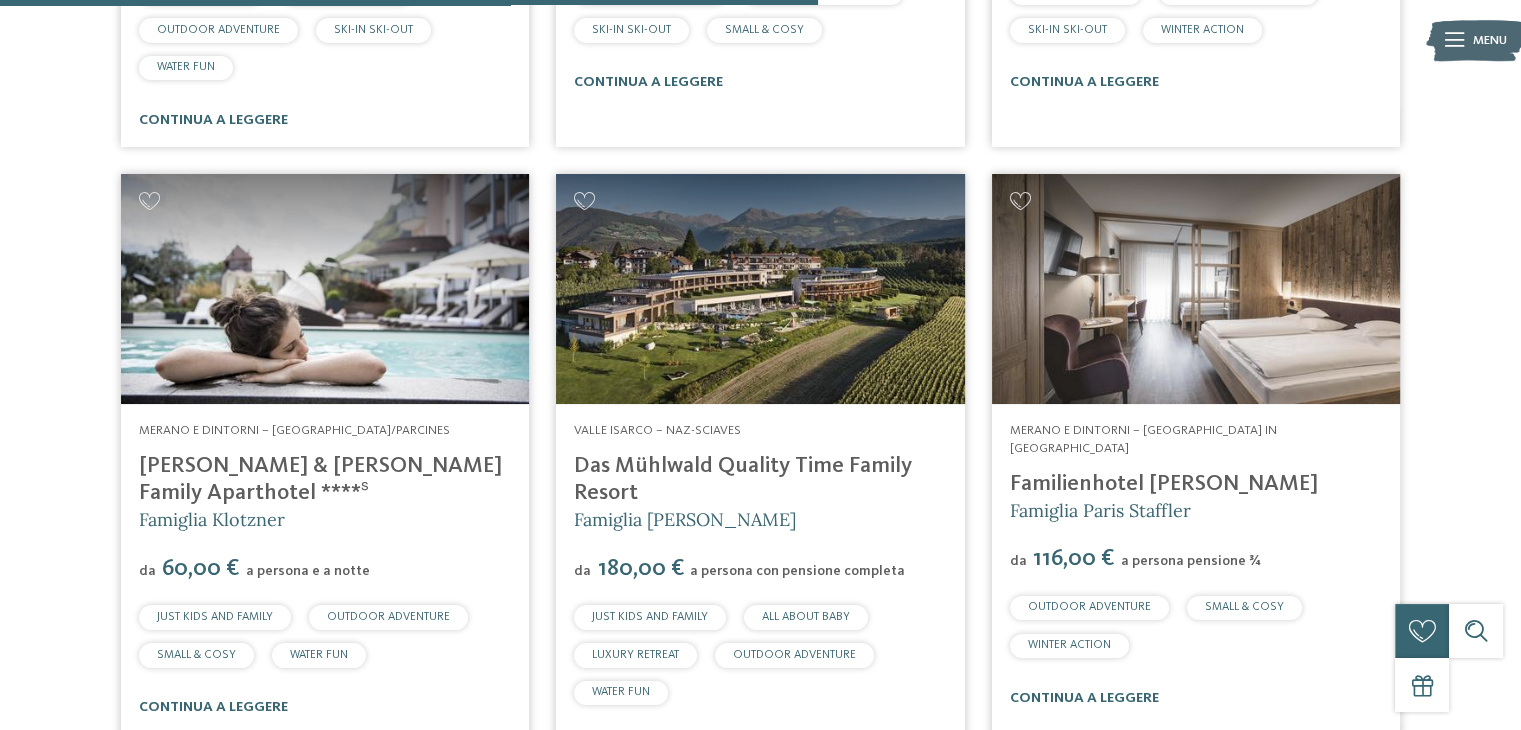 click at bounding box center [1196, 289] 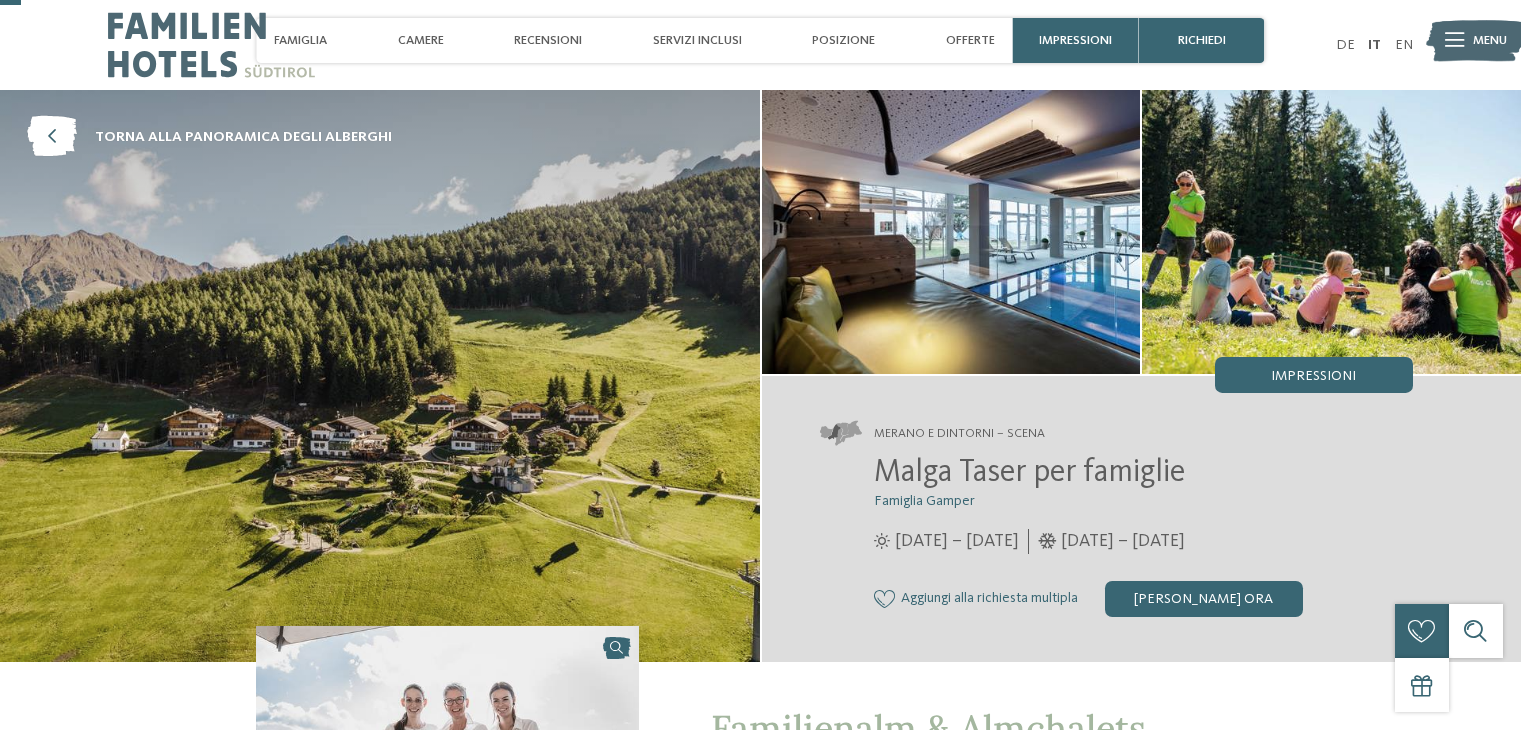 scroll, scrollTop: 96, scrollLeft: 0, axis: vertical 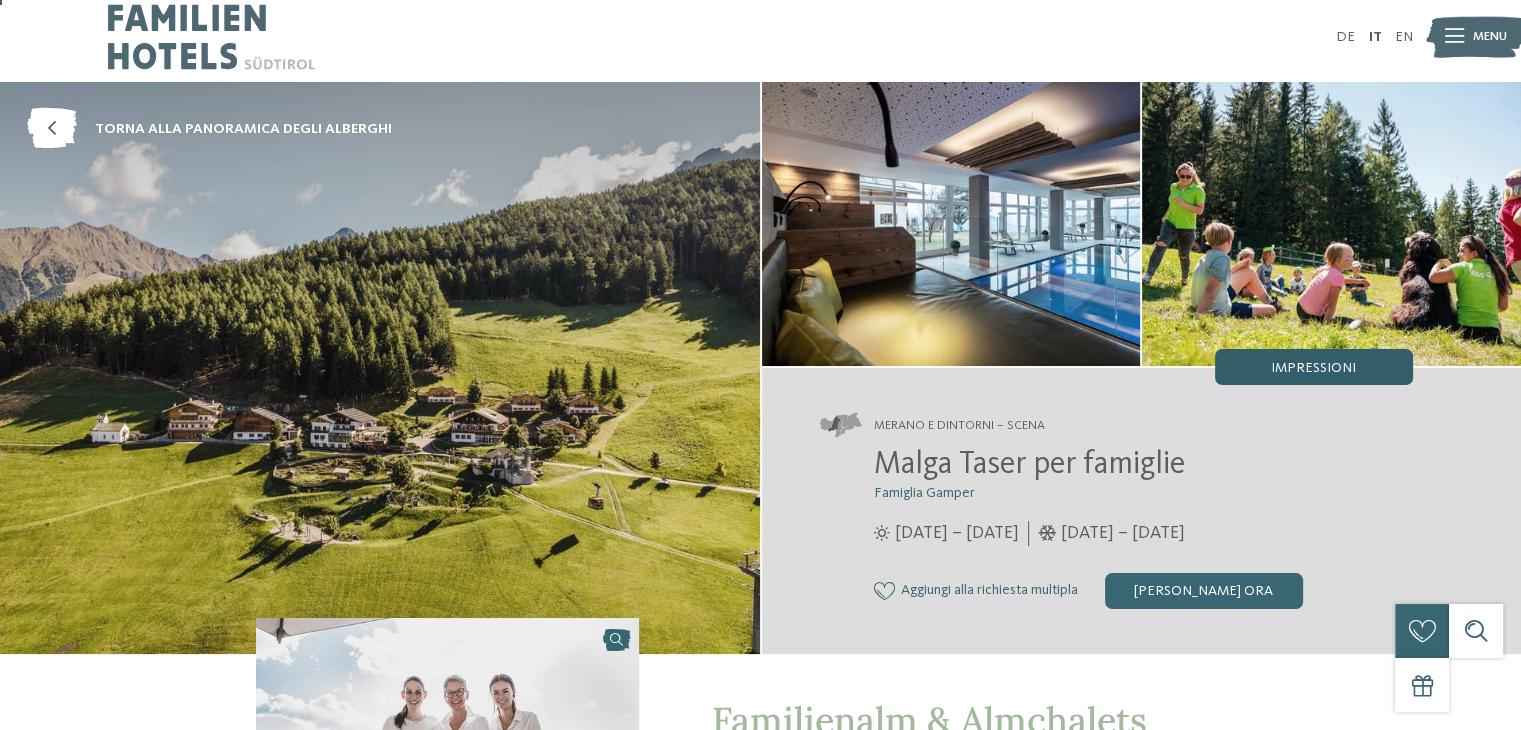 click on "Impressioni" at bounding box center [1313, 368] 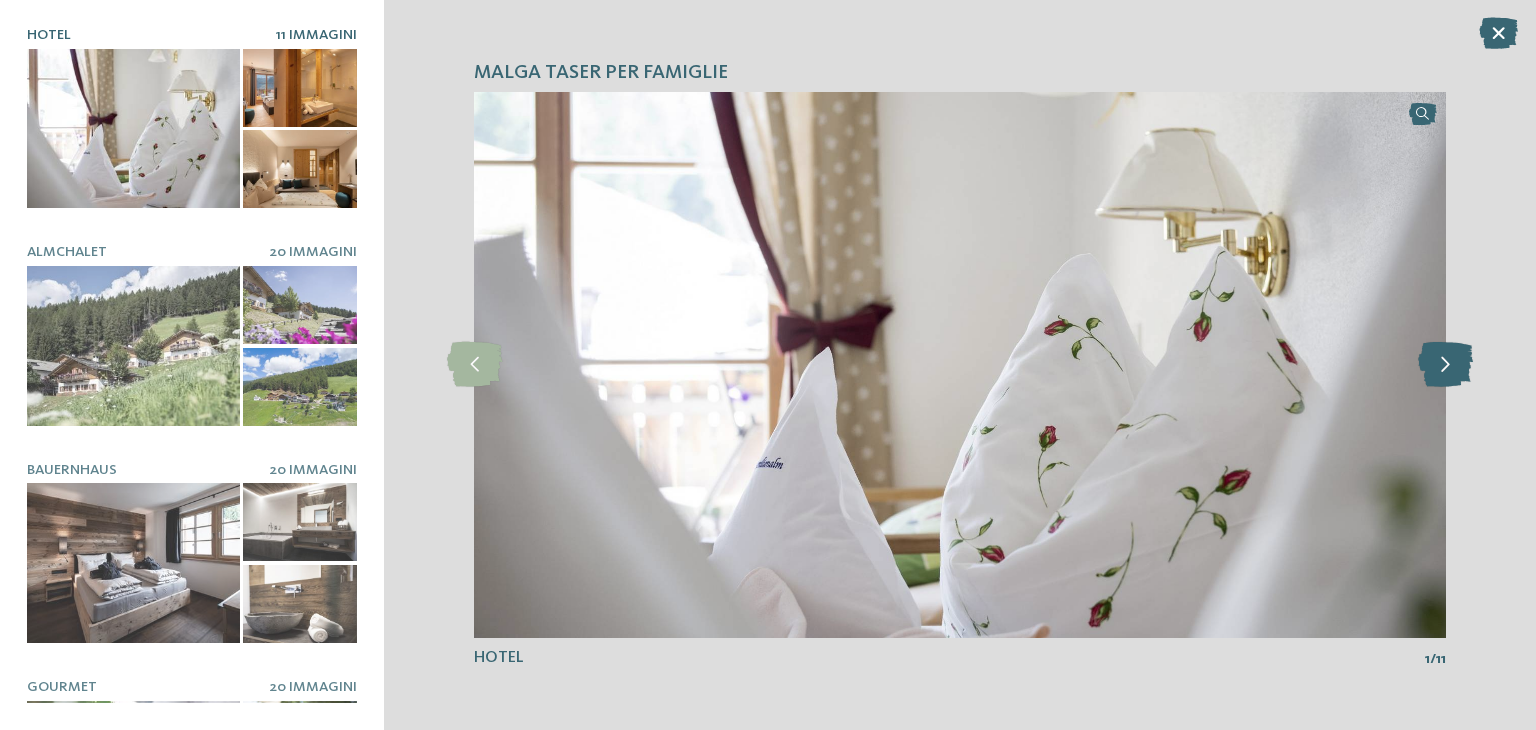 click at bounding box center (1445, 364) 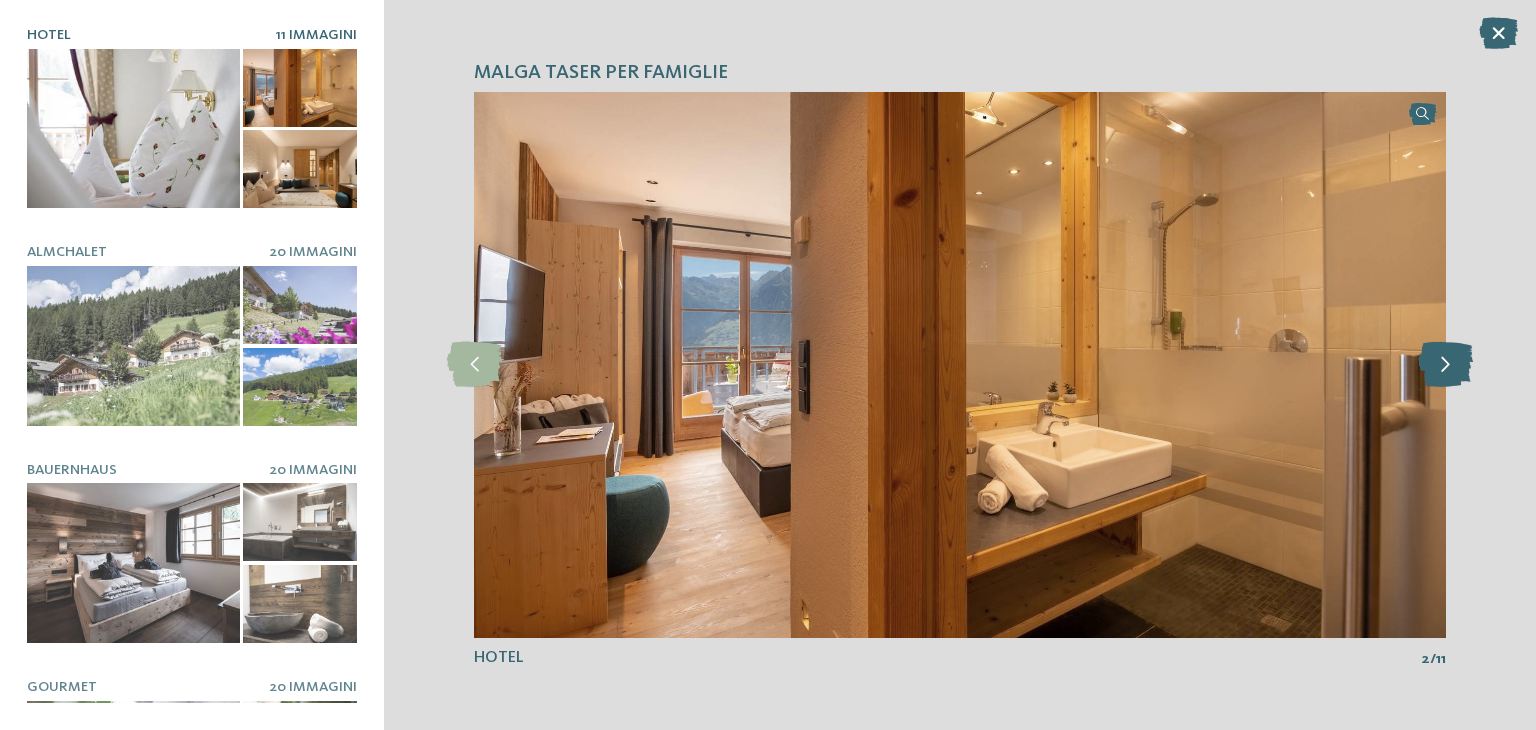click at bounding box center (1445, 364) 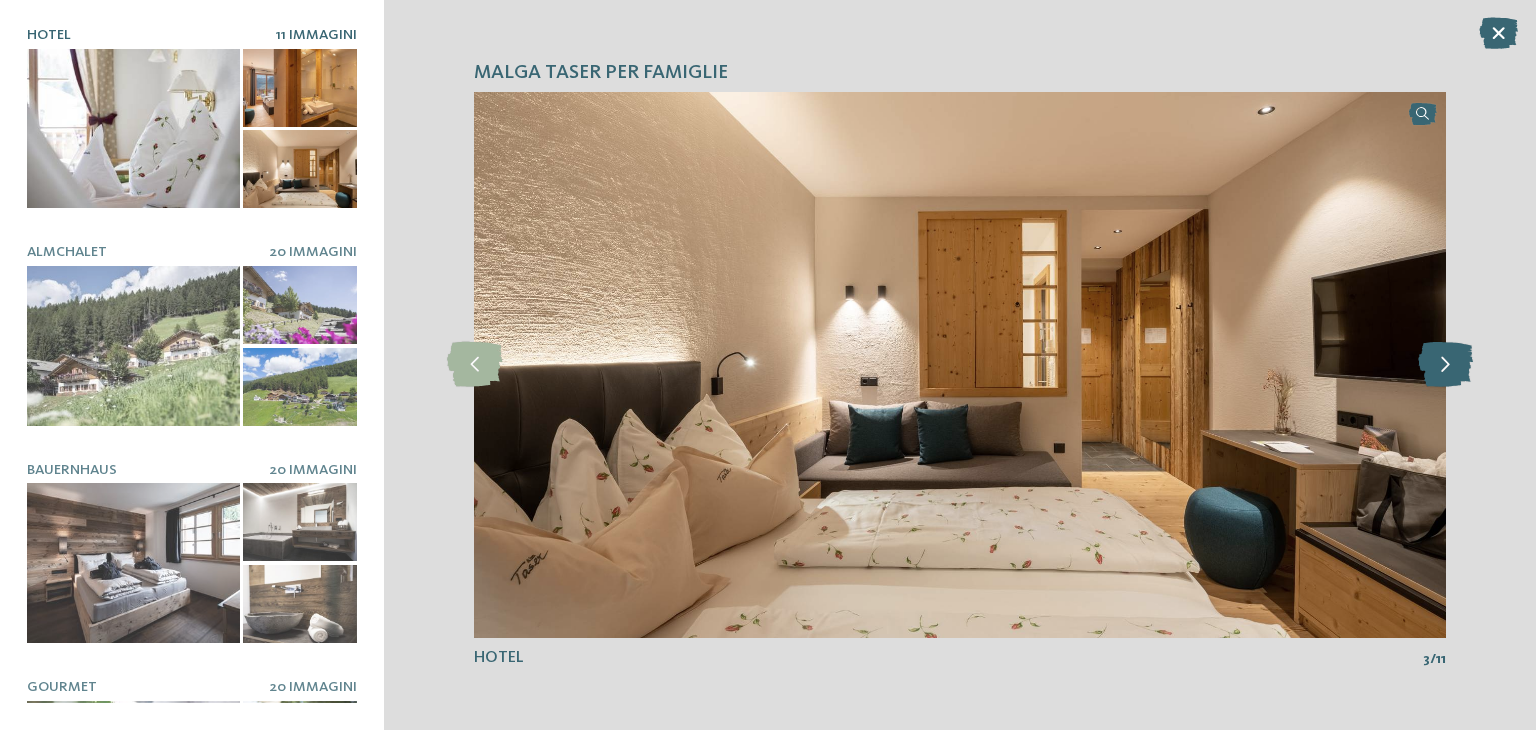 click at bounding box center (1445, 364) 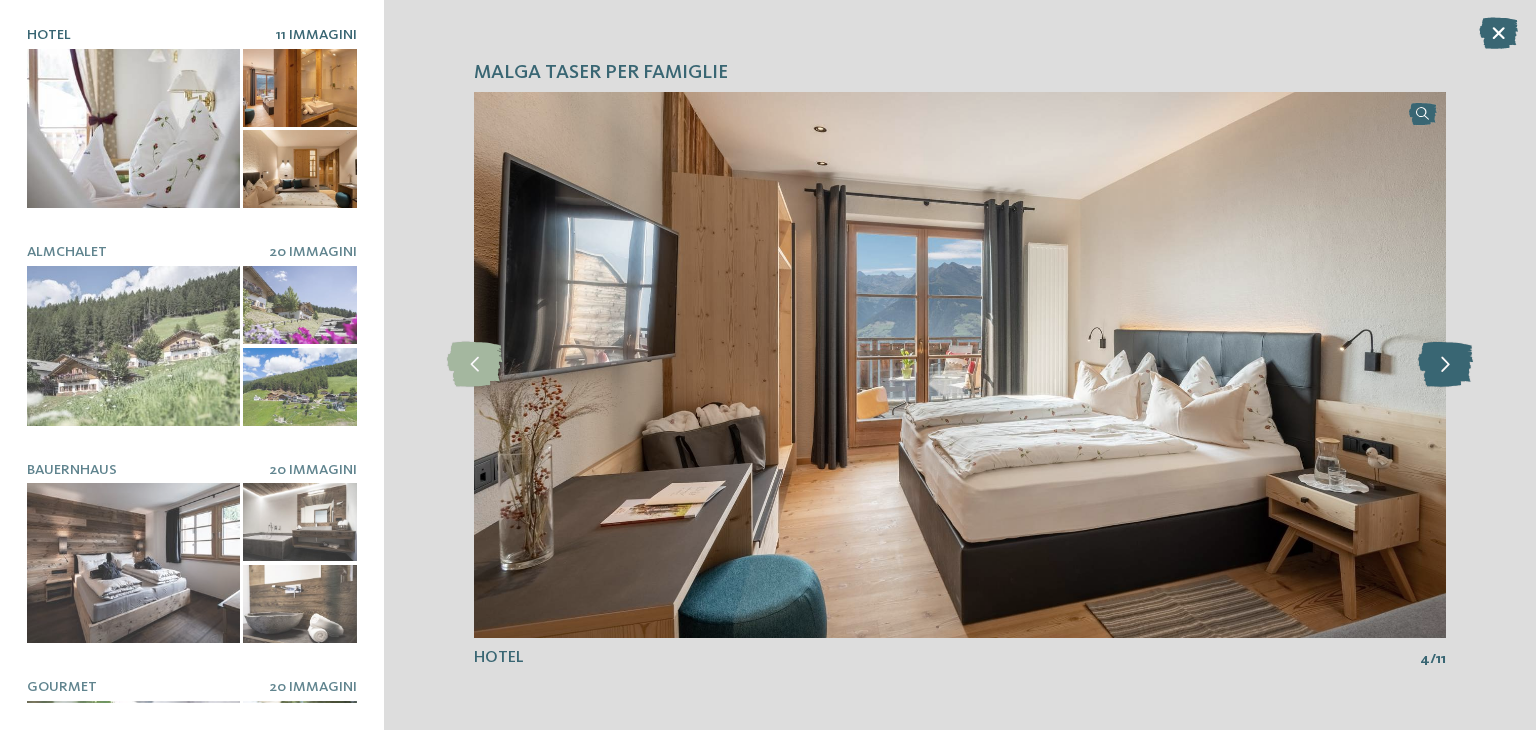 click at bounding box center (1445, 364) 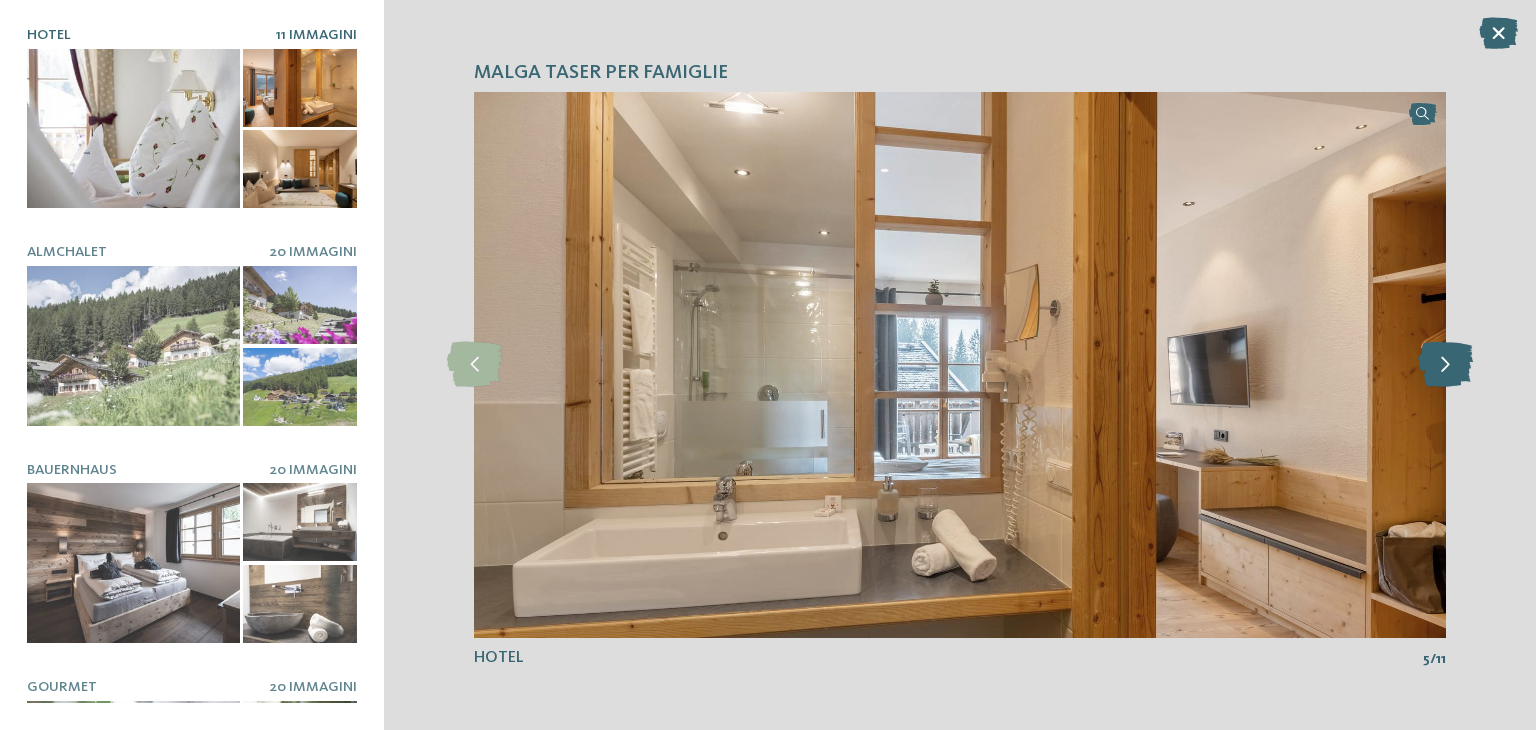 click at bounding box center [1445, 364] 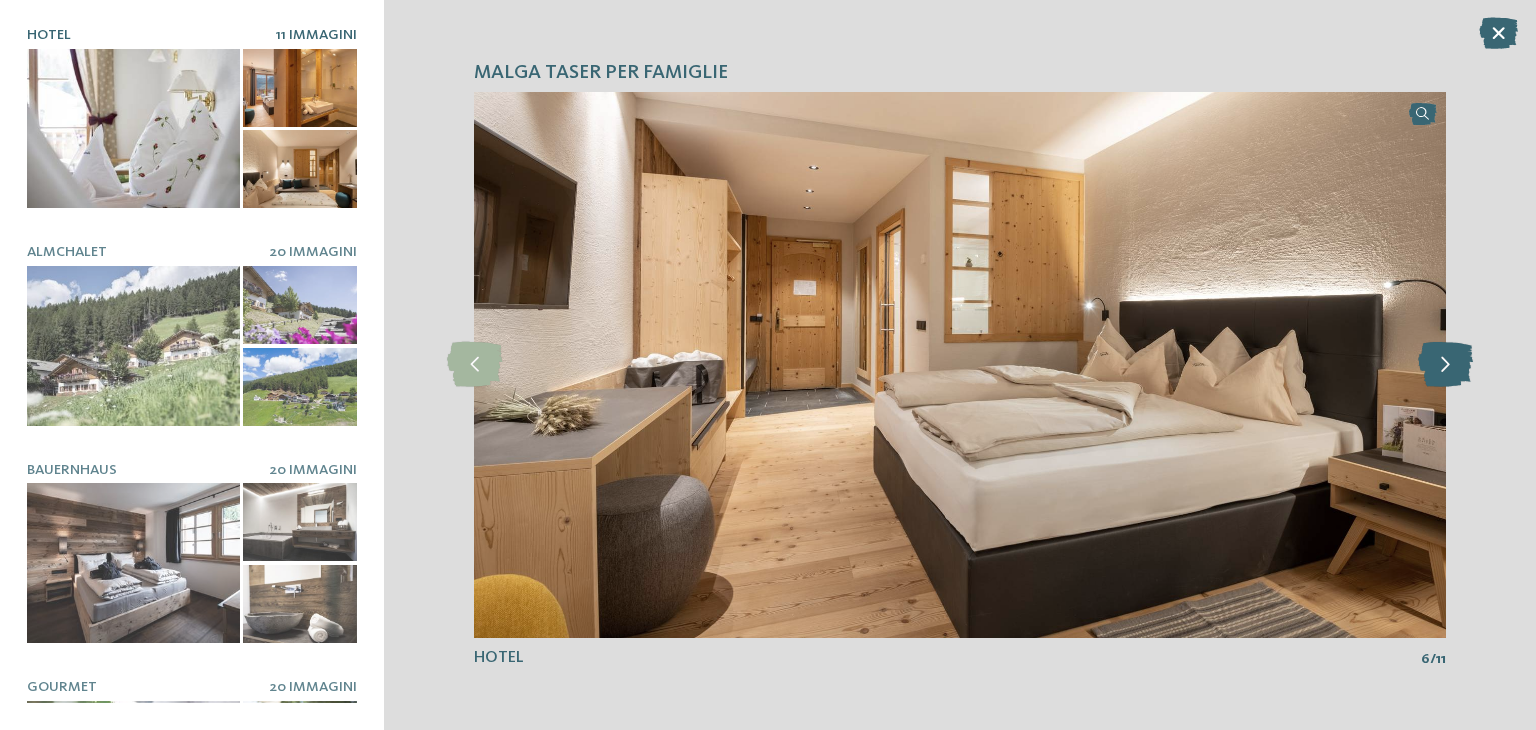click at bounding box center (1445, 364) 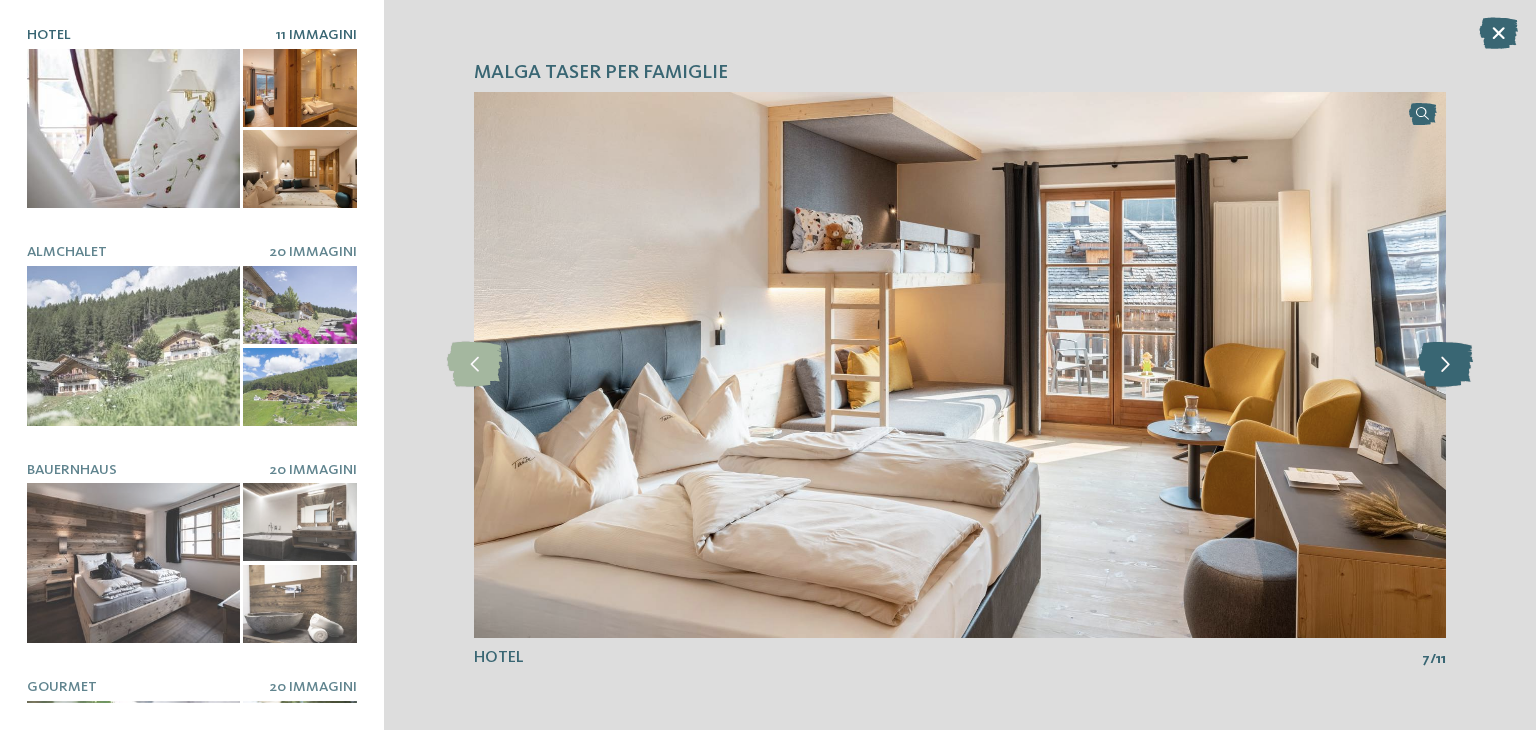 click at bounding box center [1445, 364] 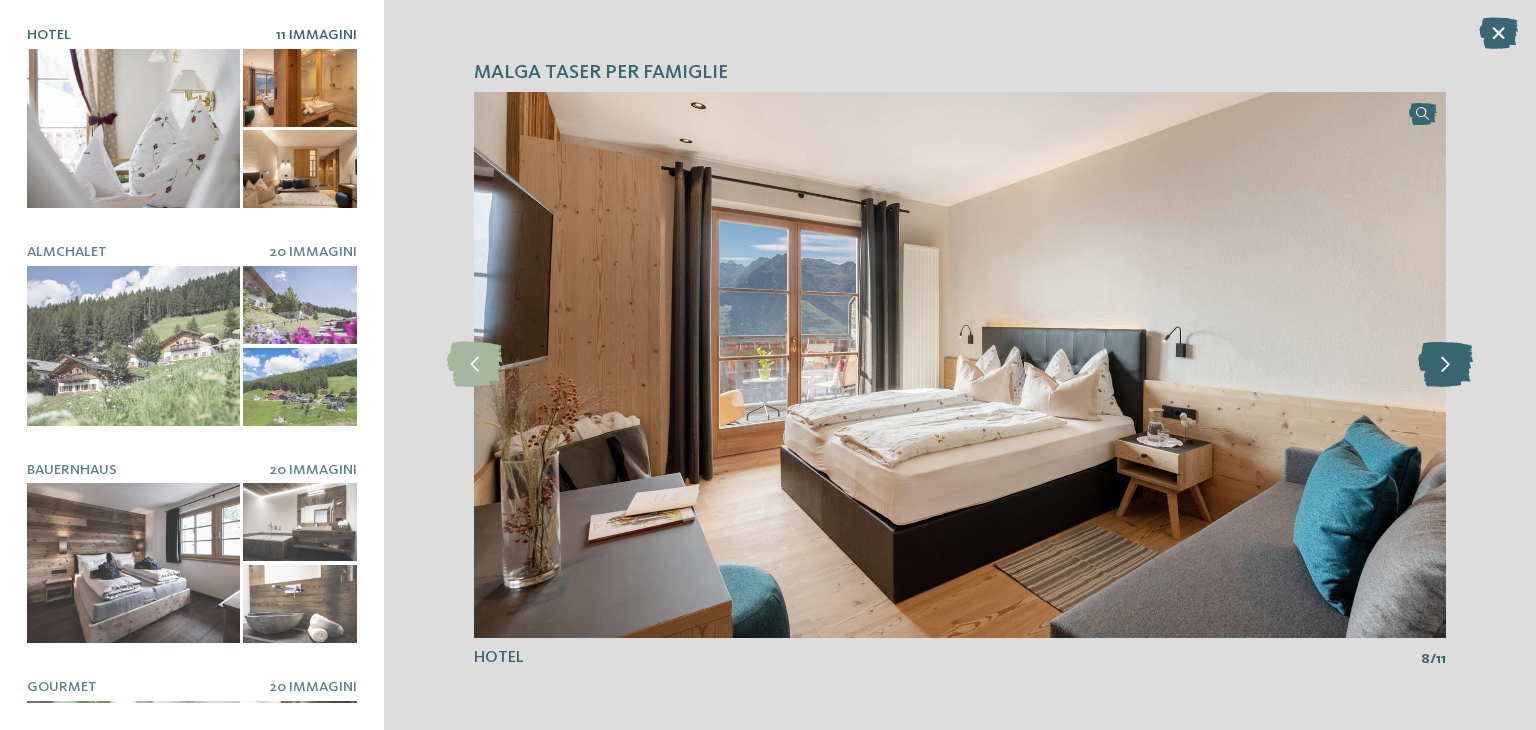 click at bounding box center (1445, 364) 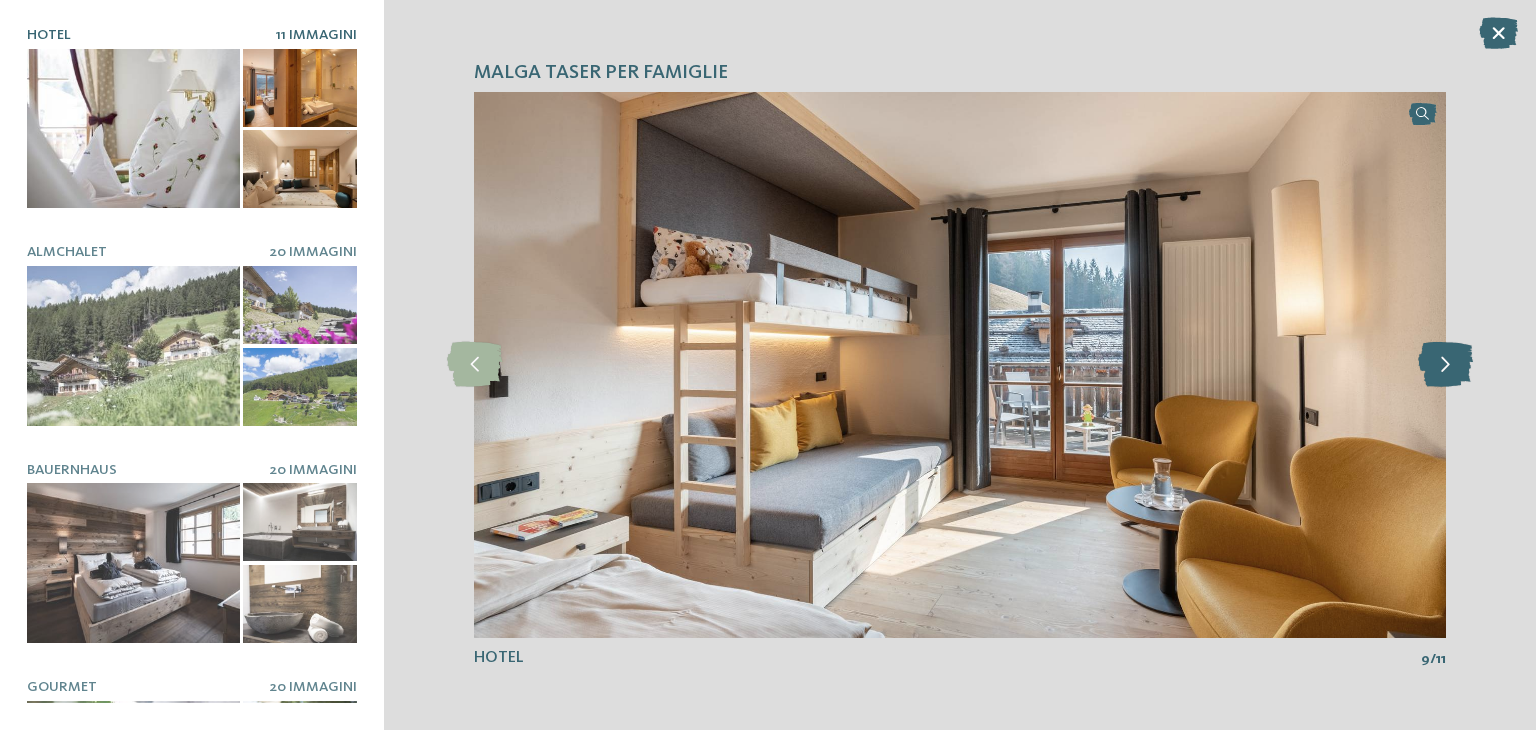 click at bounding box center [1445, 364] 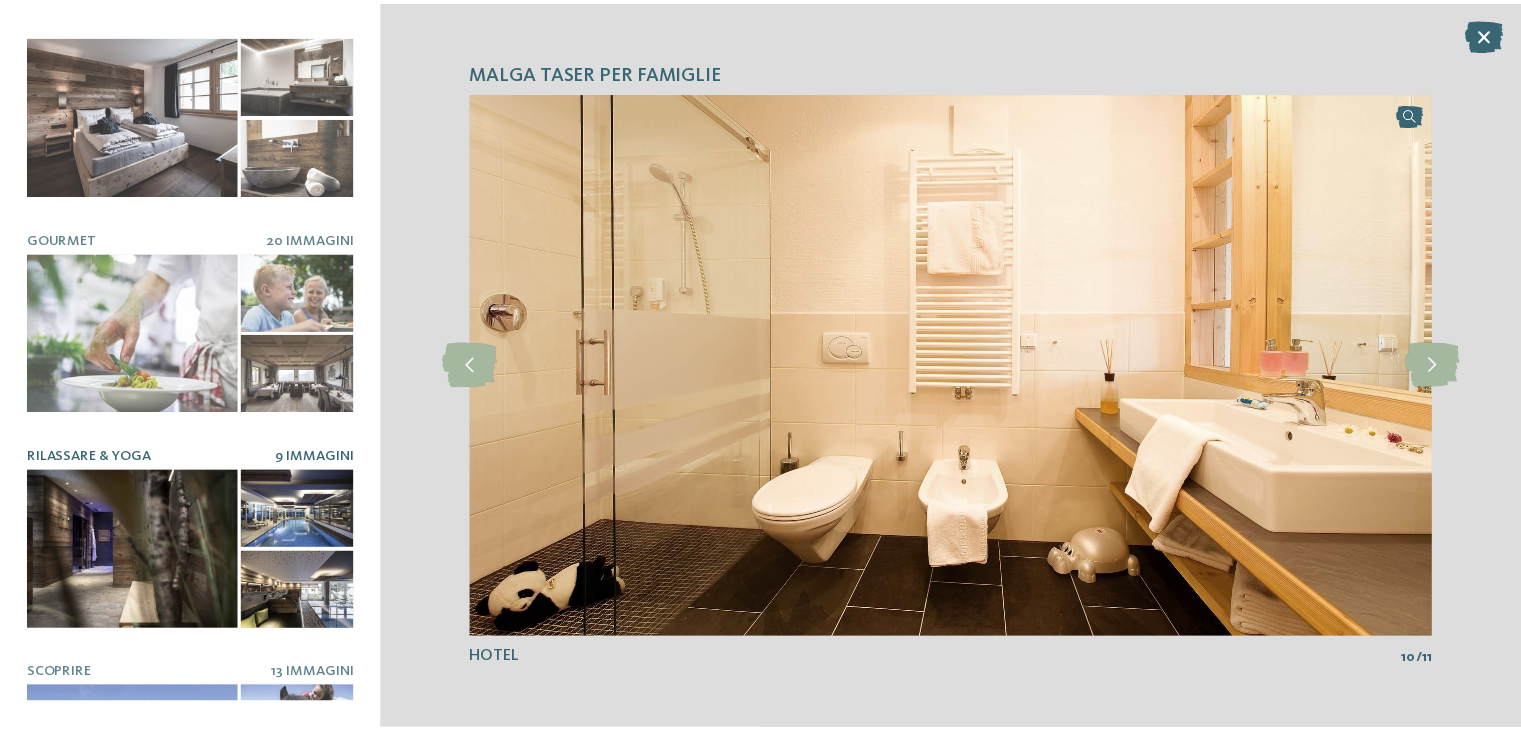 scroll, scrollTop: 562, scrollLeft: 0, axis: vertical 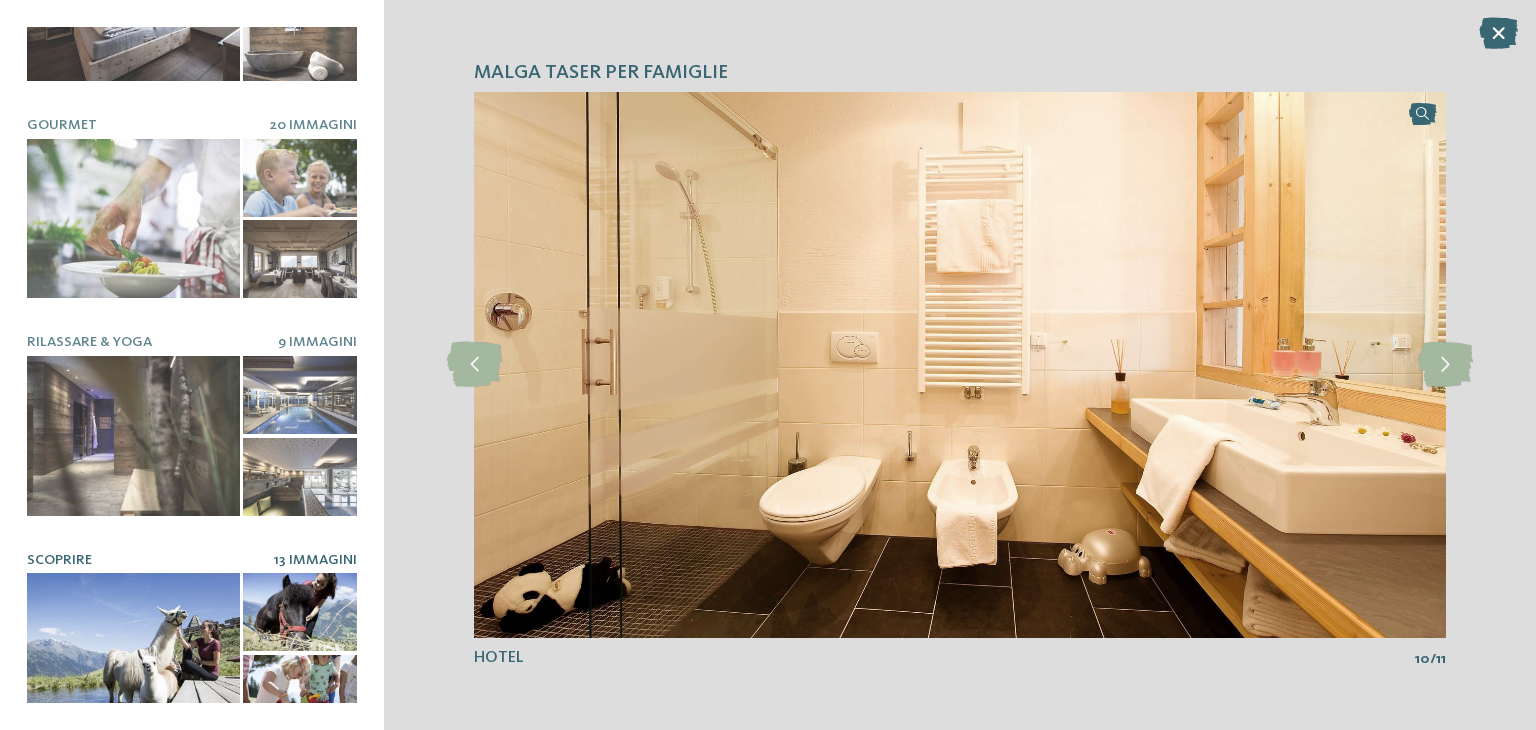 click at bounding box center (133, 653) 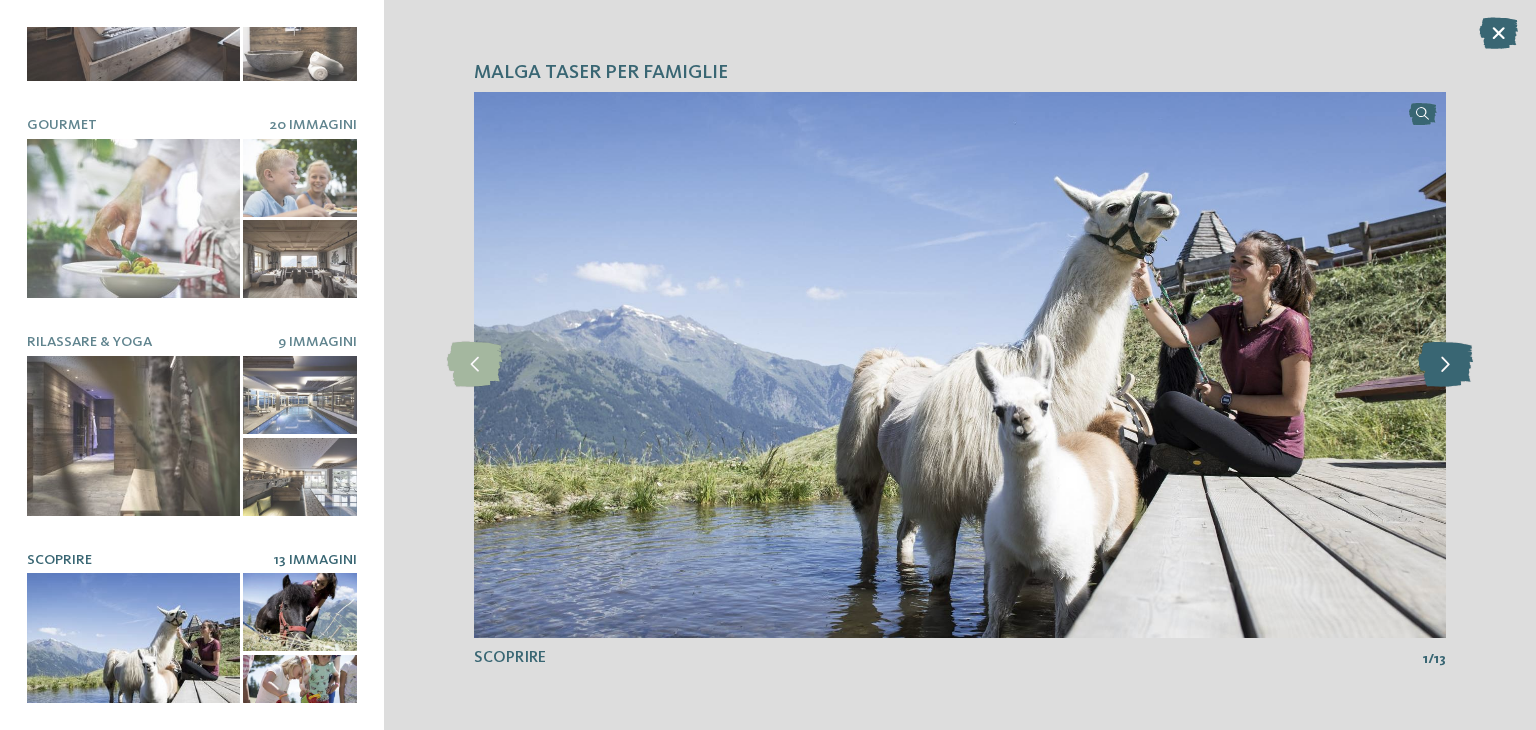 click at bounding box center [1445, 364] 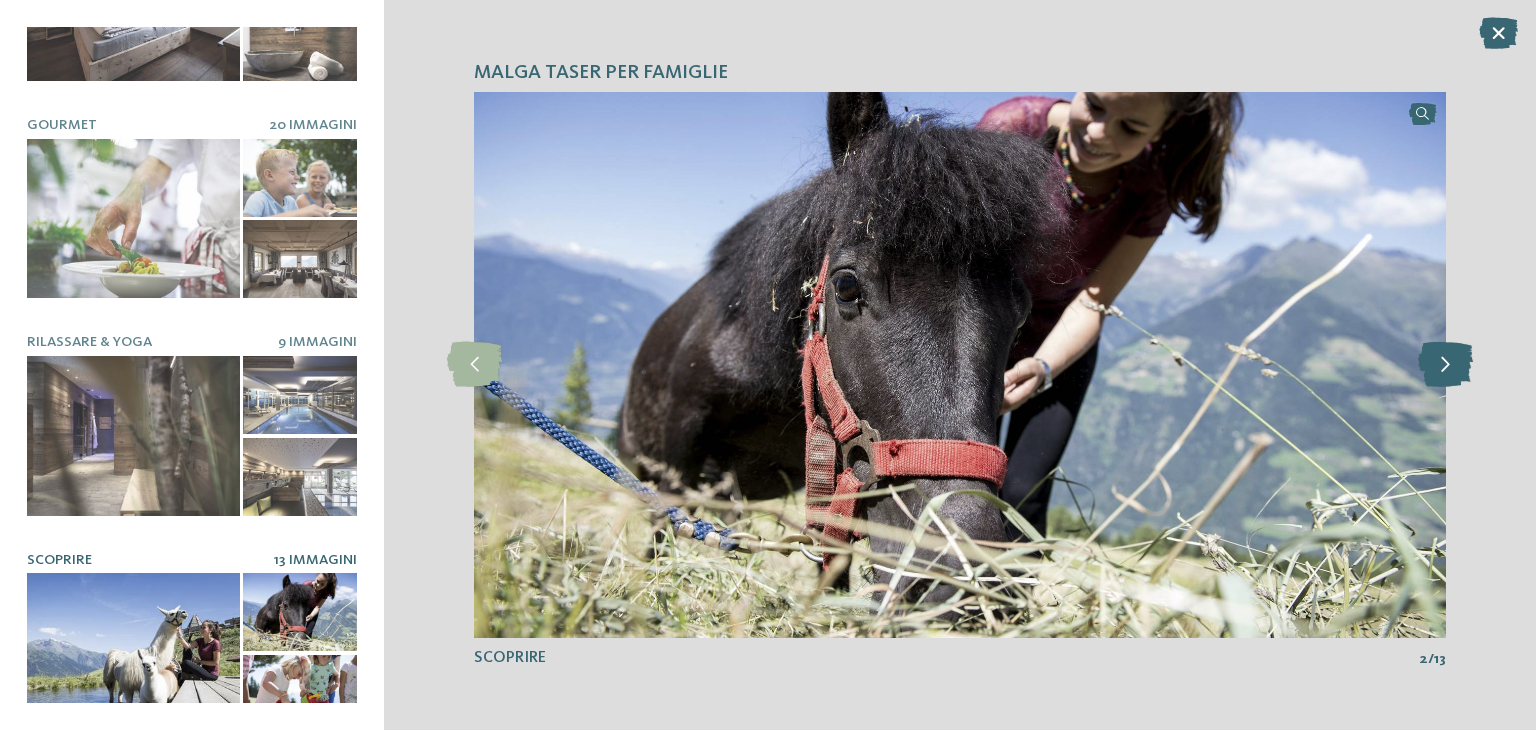 click at bounding box center (1445, 364) 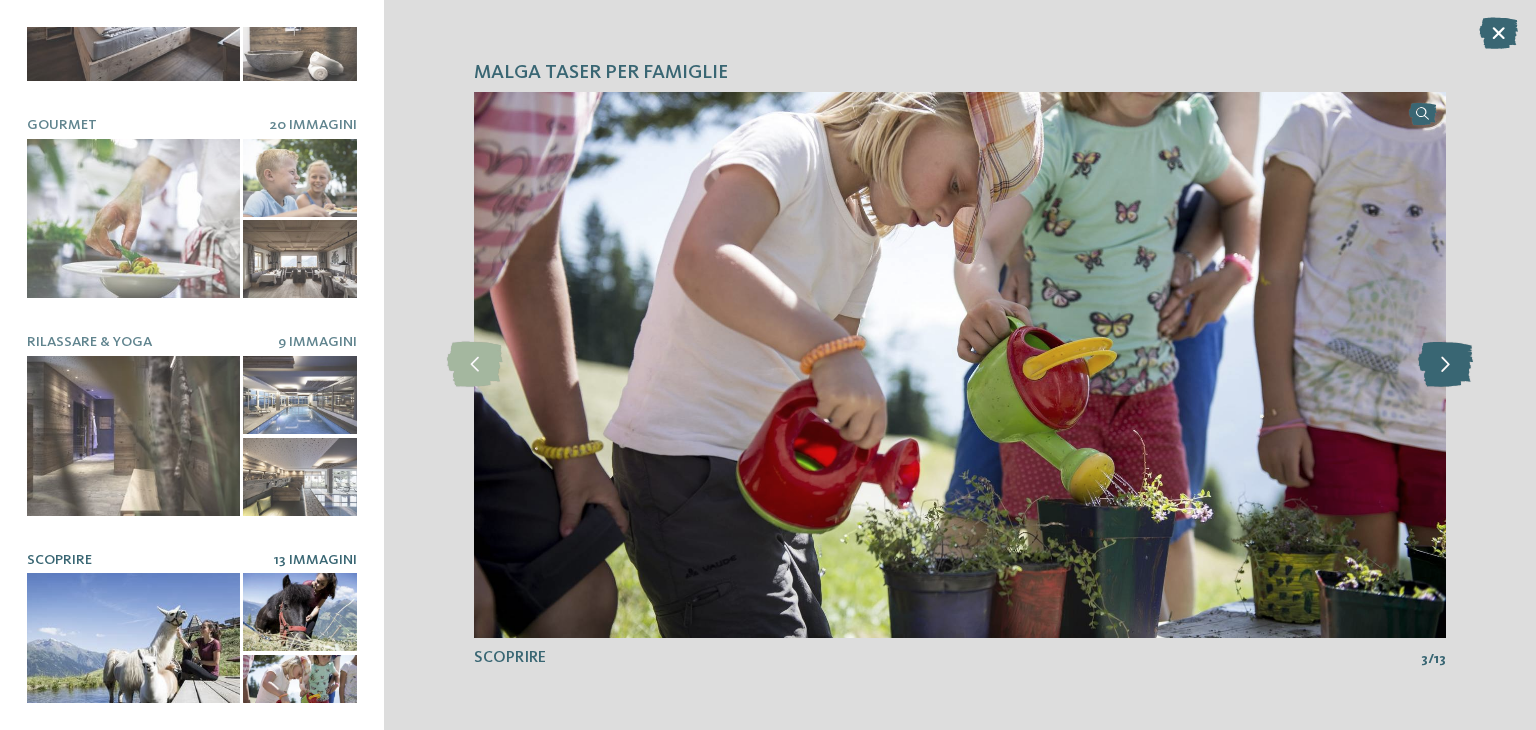 click at bounding box center [1445, 364] 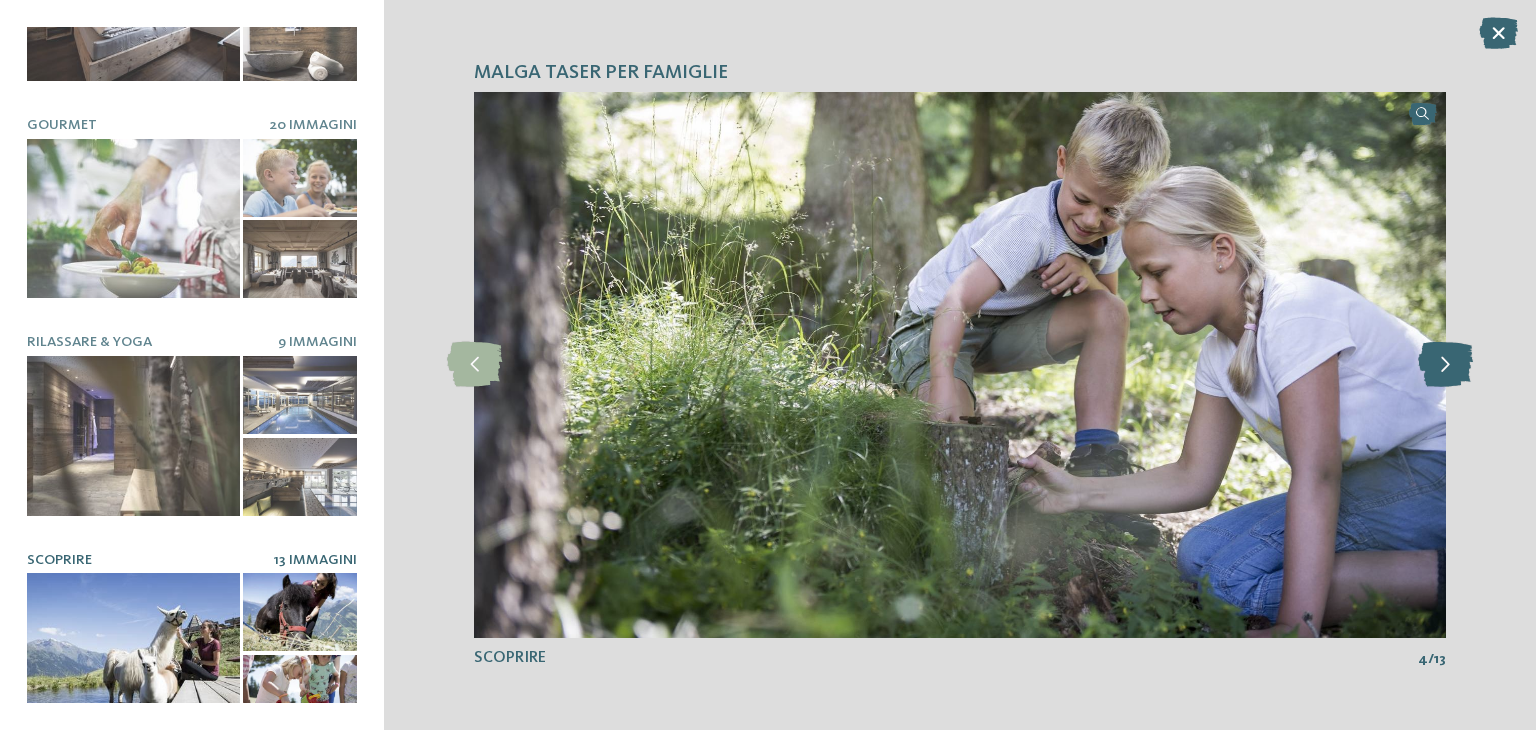 click at bounding box center [1445, 364] 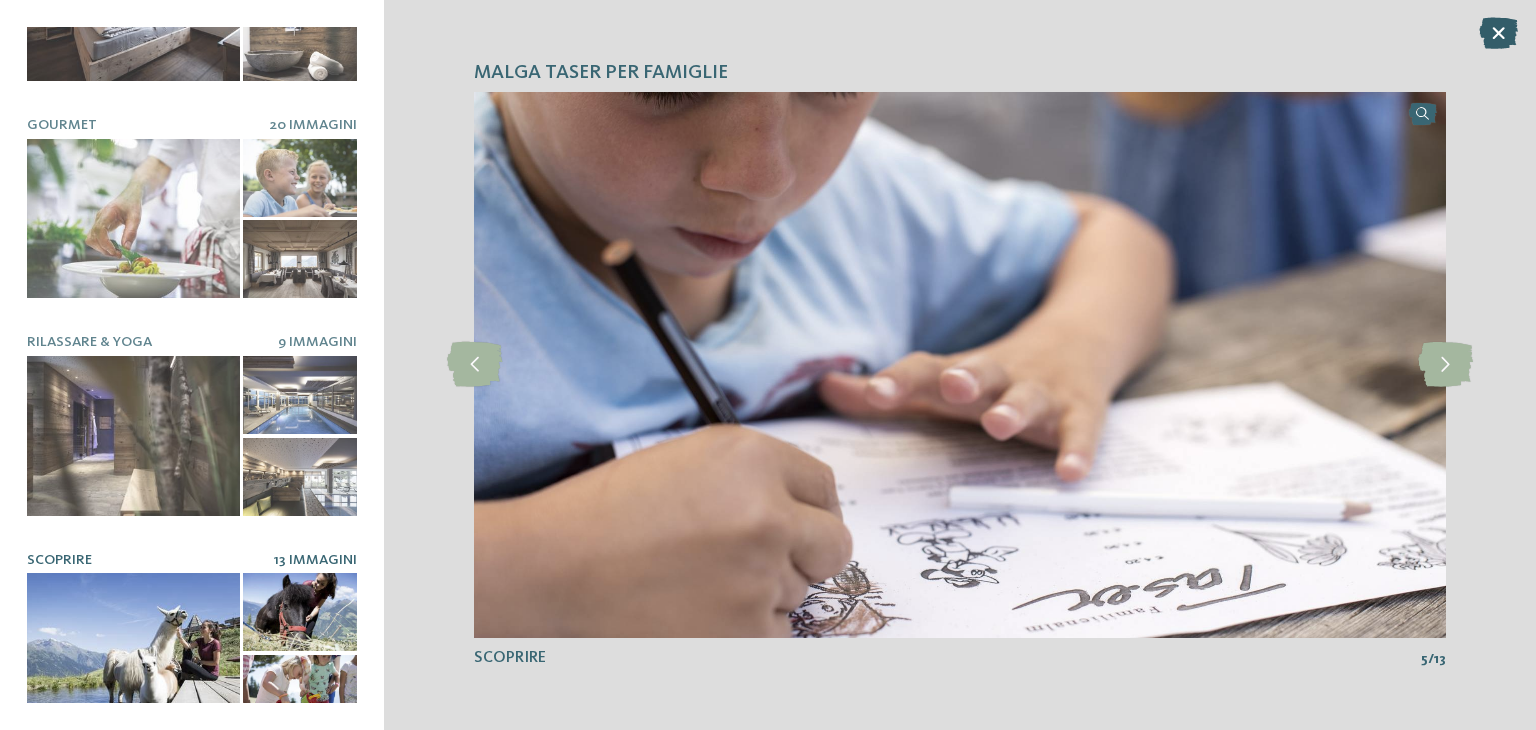 click at bounding box center [1498, 33] 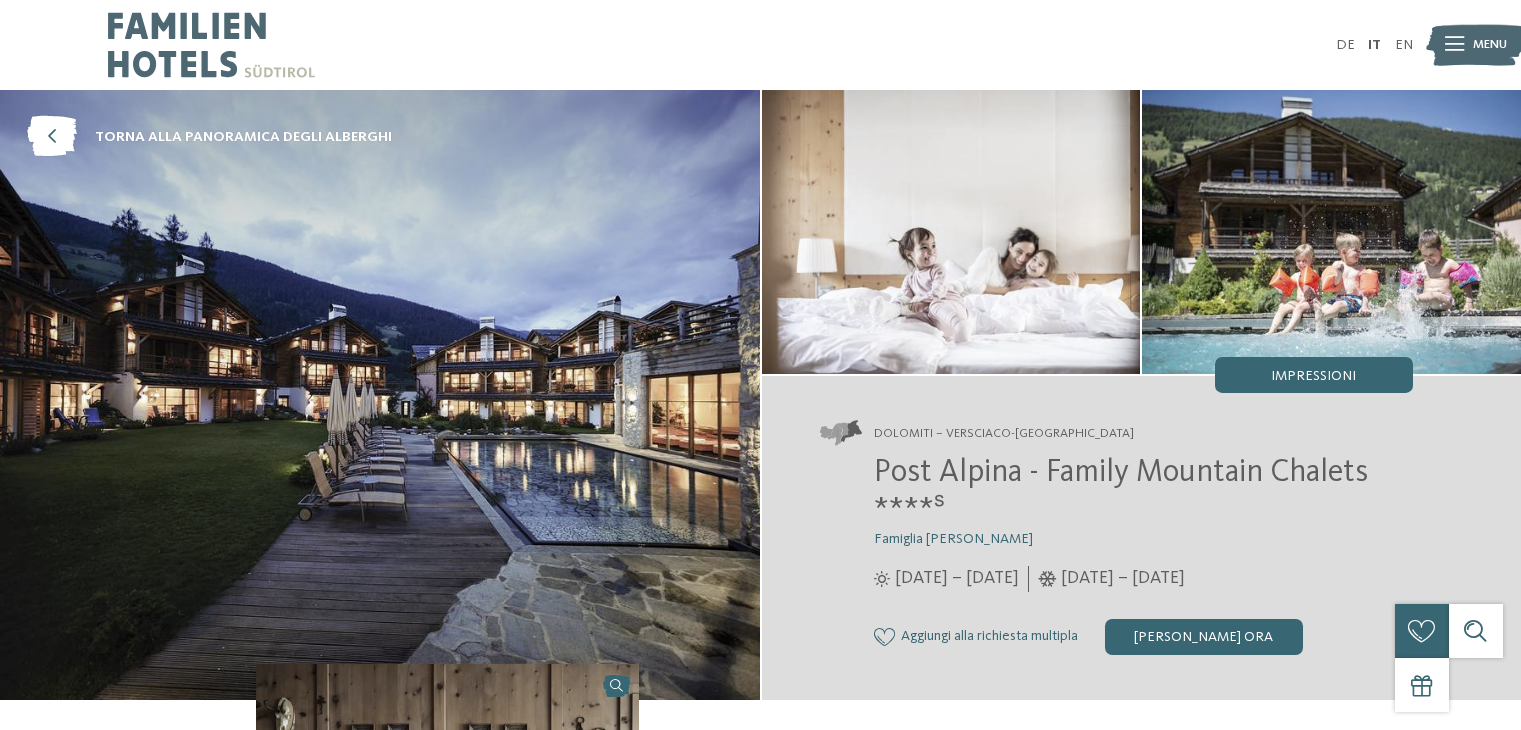 scroll, scrollTop: 0, scrollLeft: 0, axis: both 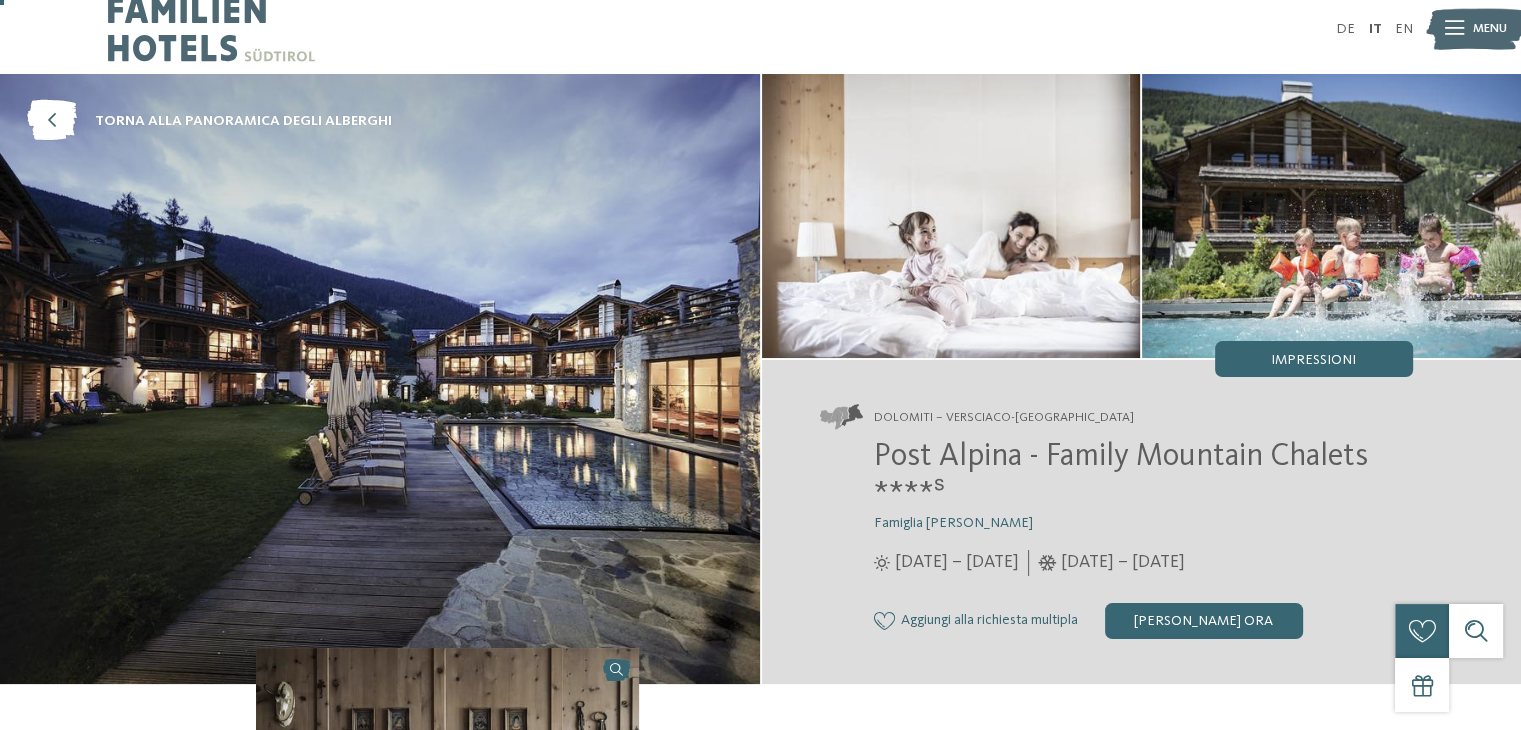 click at bounding box center (380, 379) 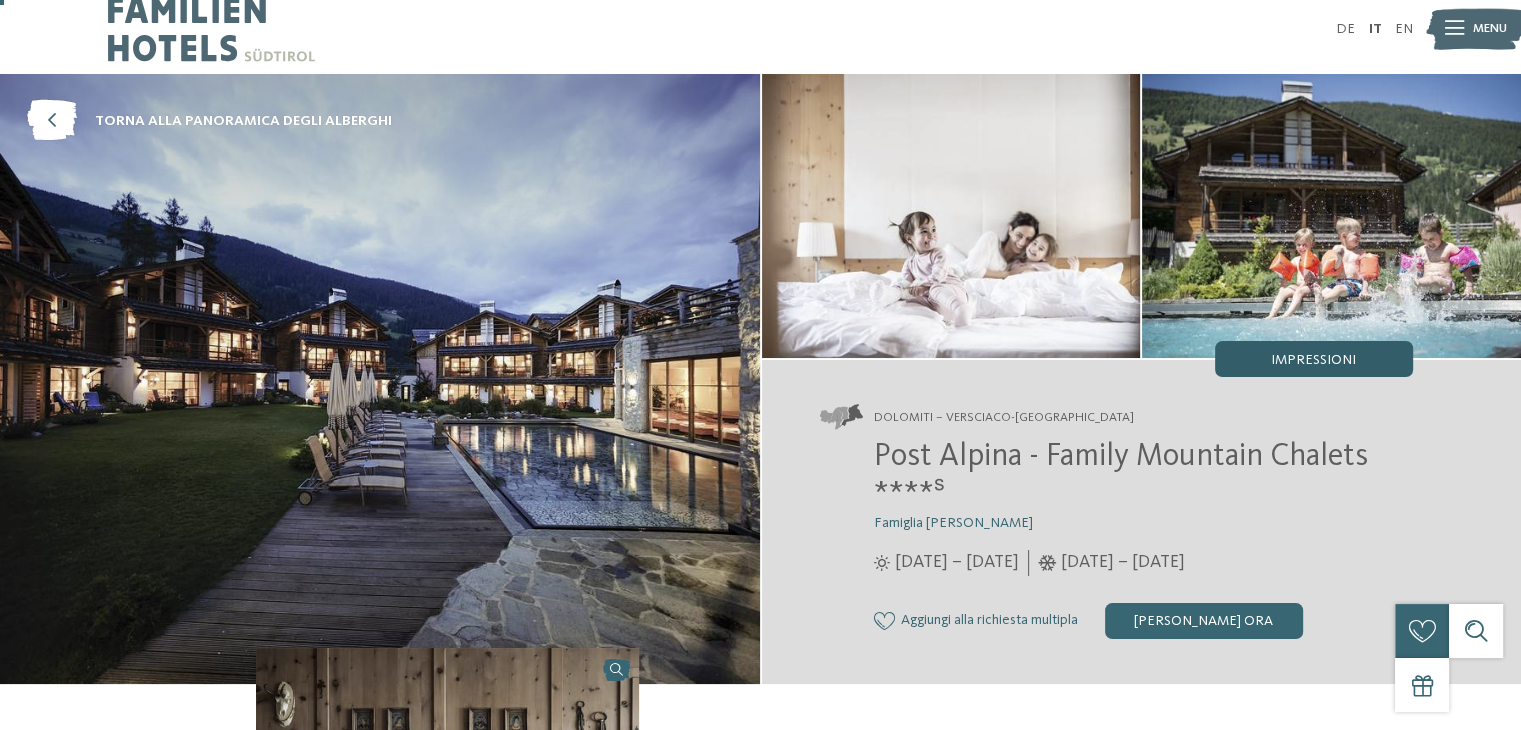 click on "Impressioni" at bounding box center [1313, 360] 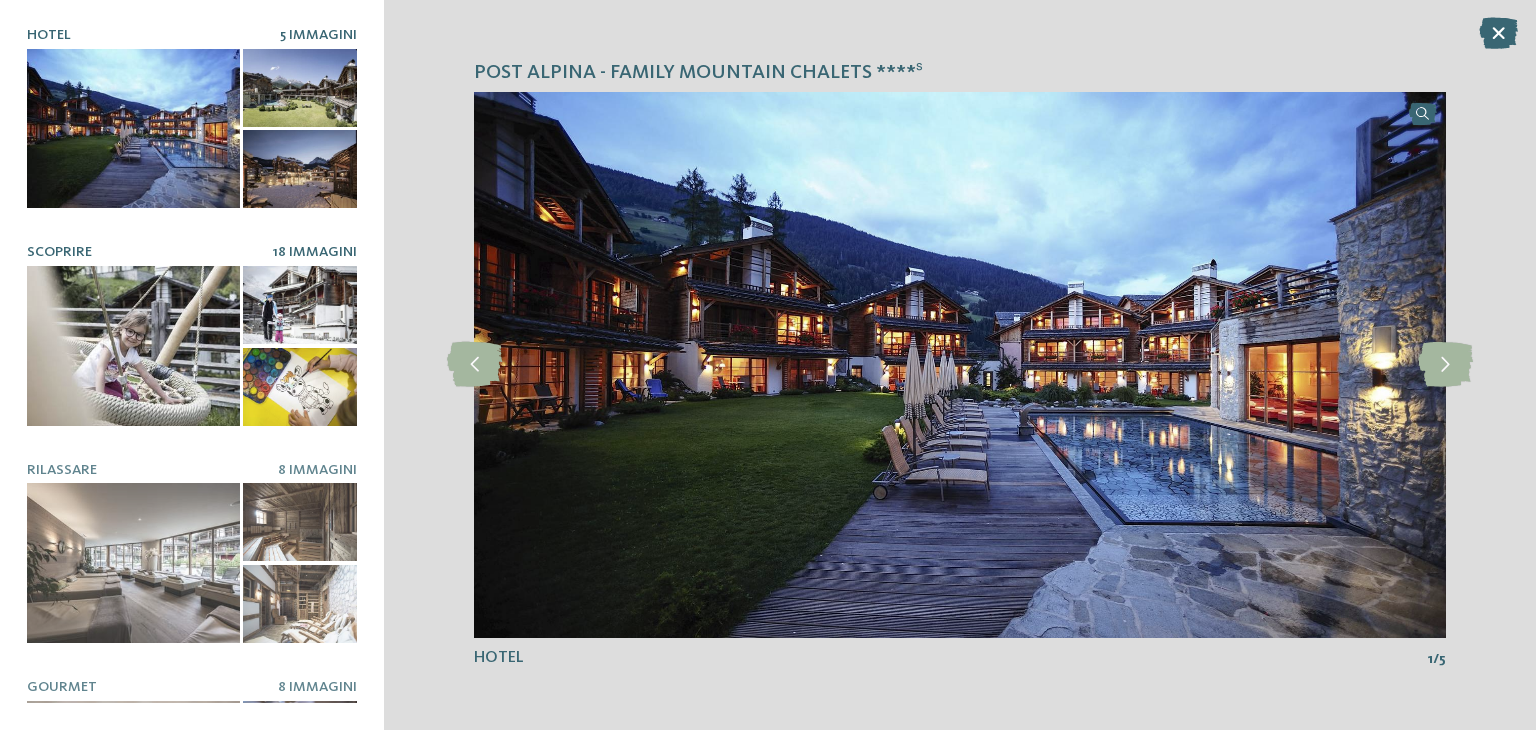 click at bounding box center (192, 346) 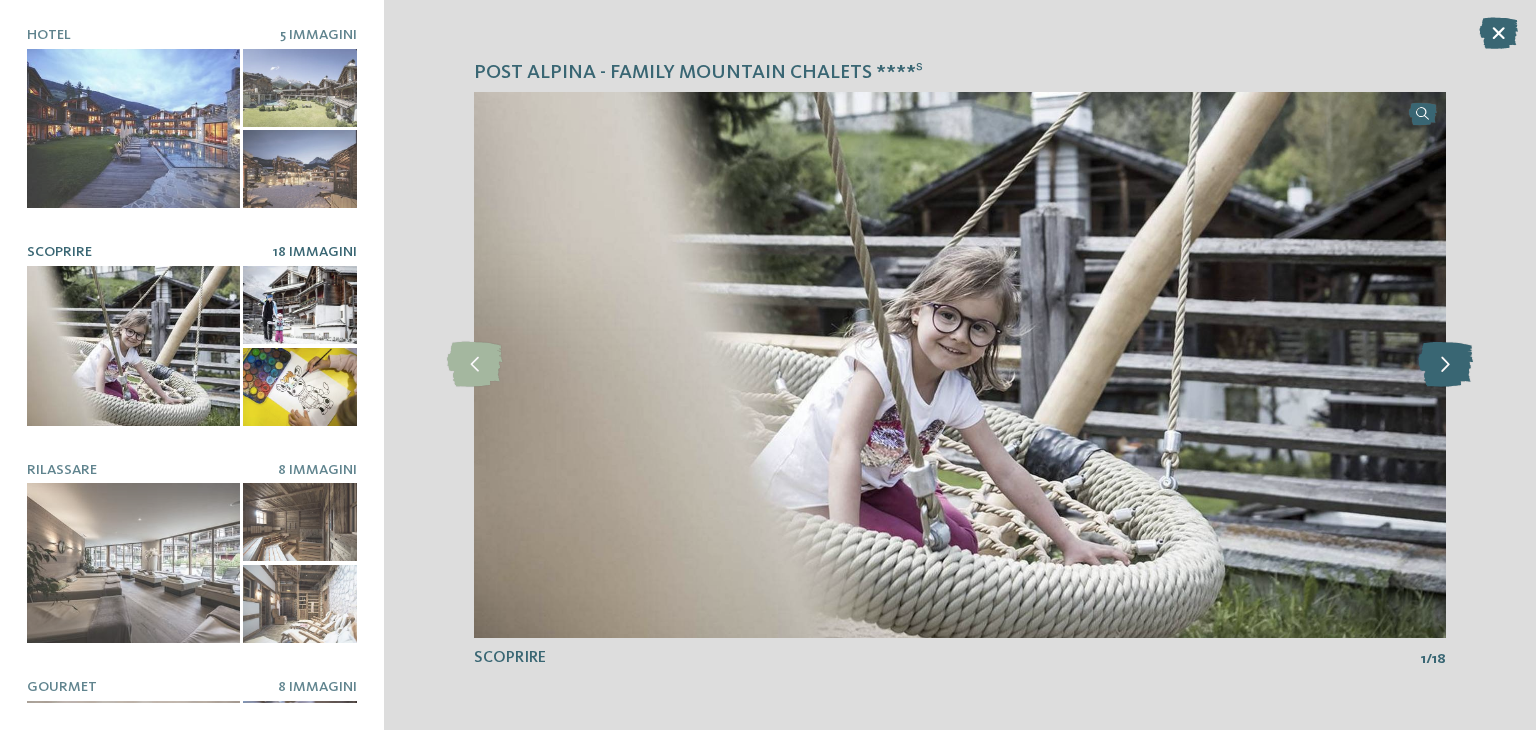 click at bounding box center (1445, 364) 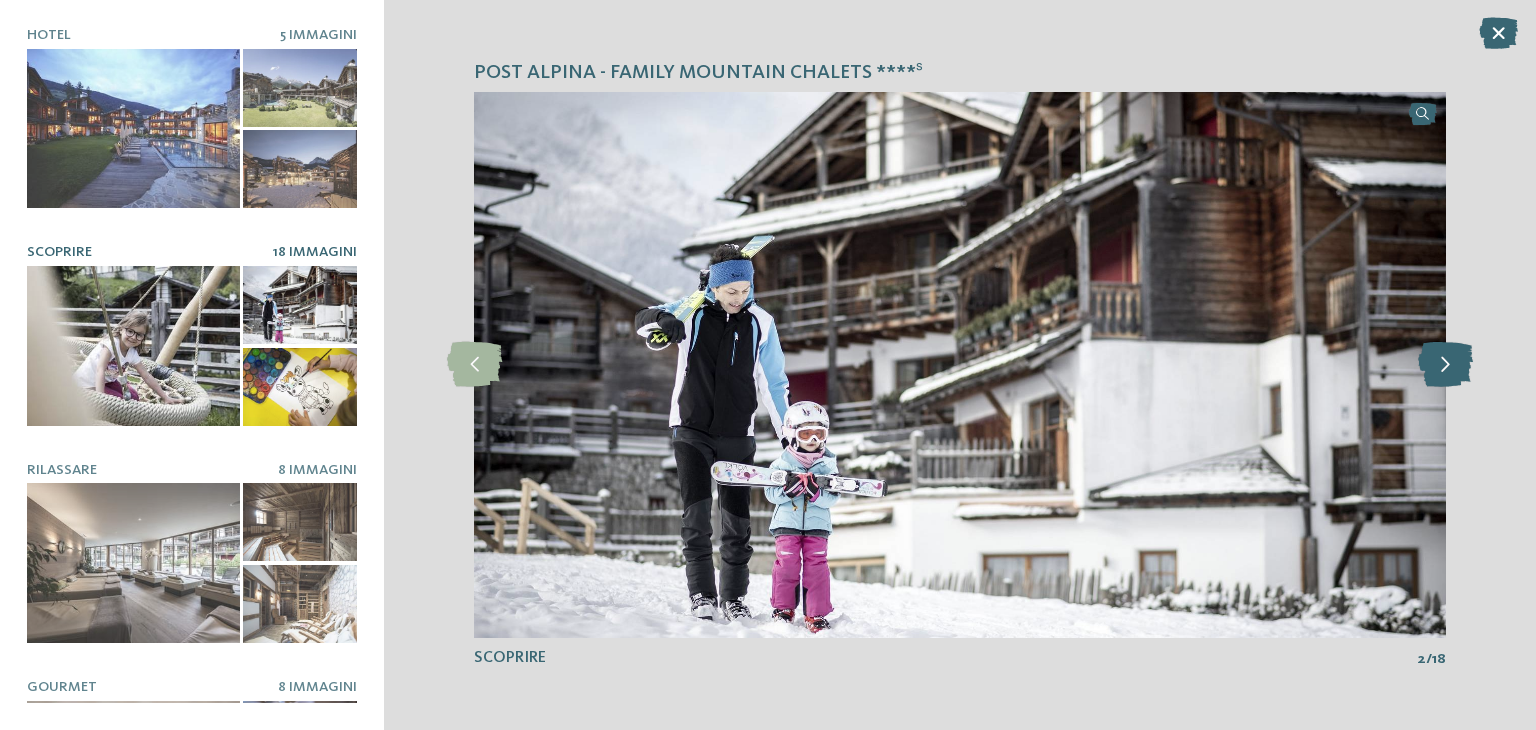 click at bounding box center (1445, 364) 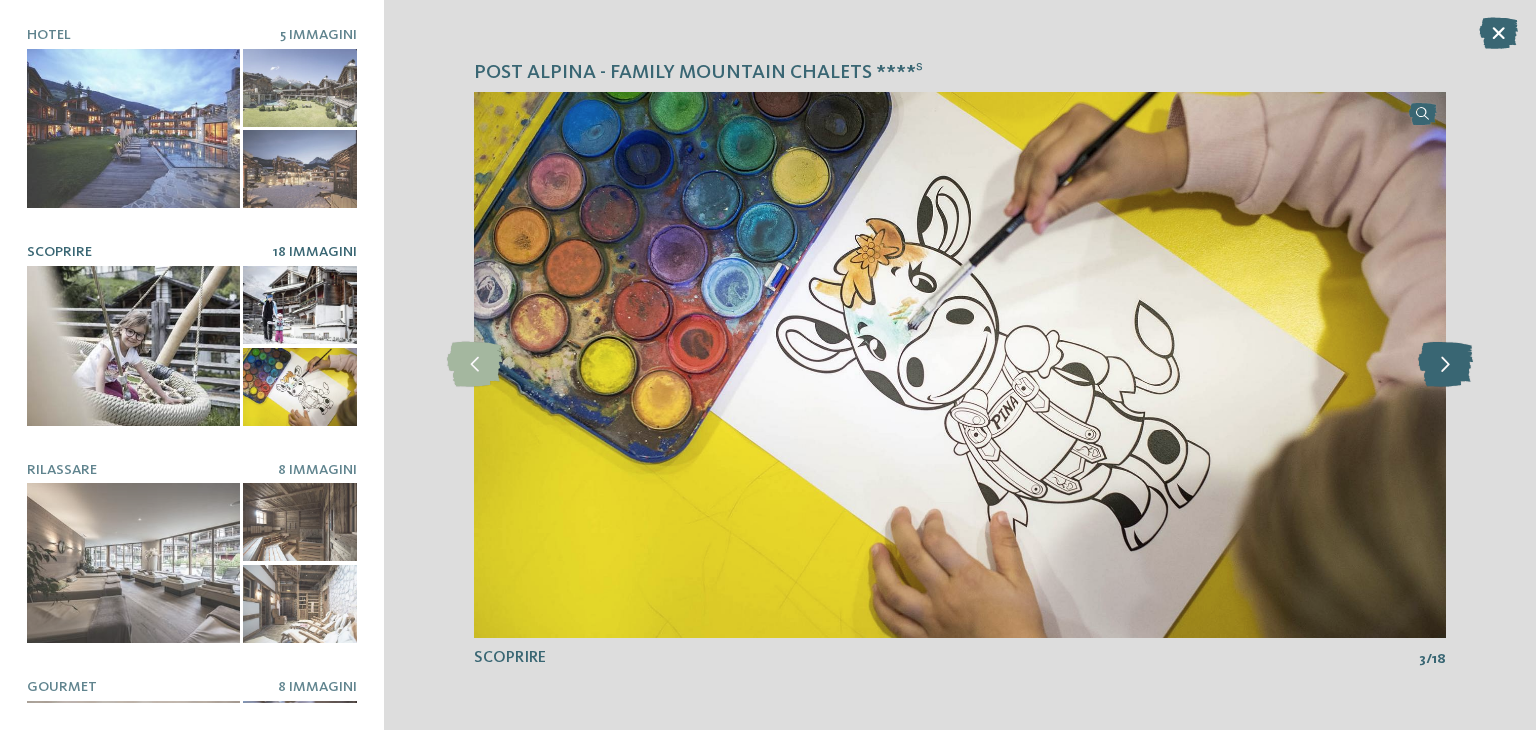 click at bounding box center [1445, 364] 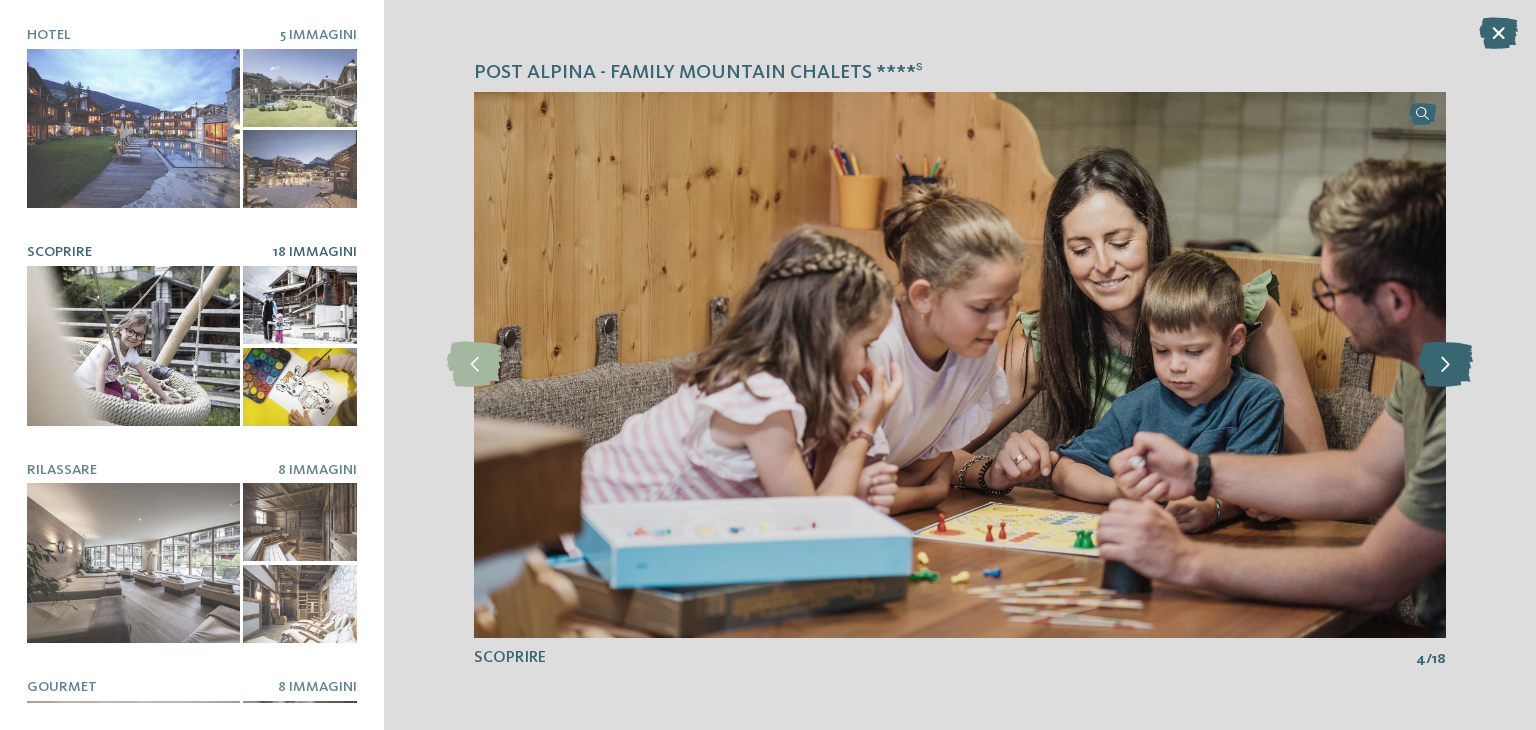 click at bounding box center (1445, 364) 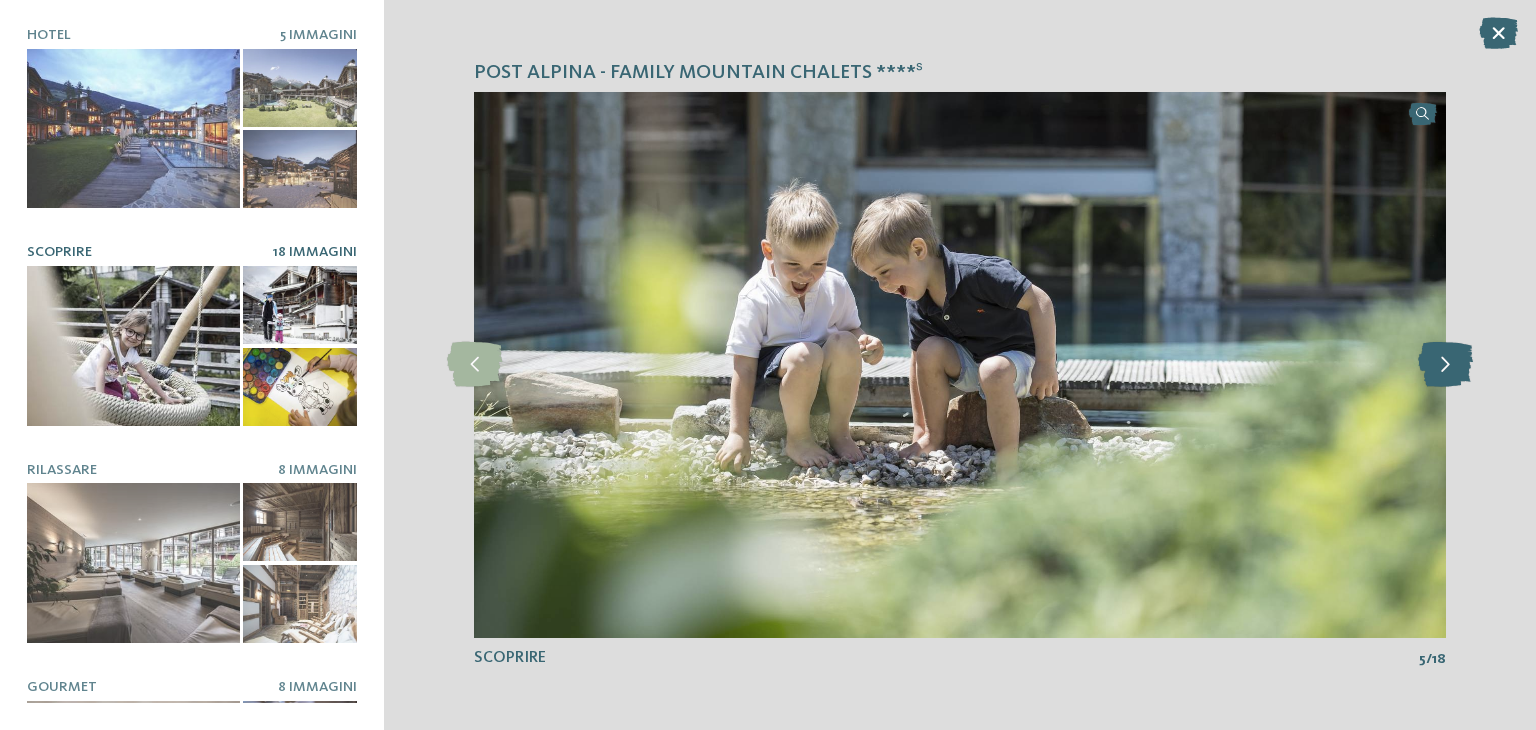click at bounding box center (1445, 364) 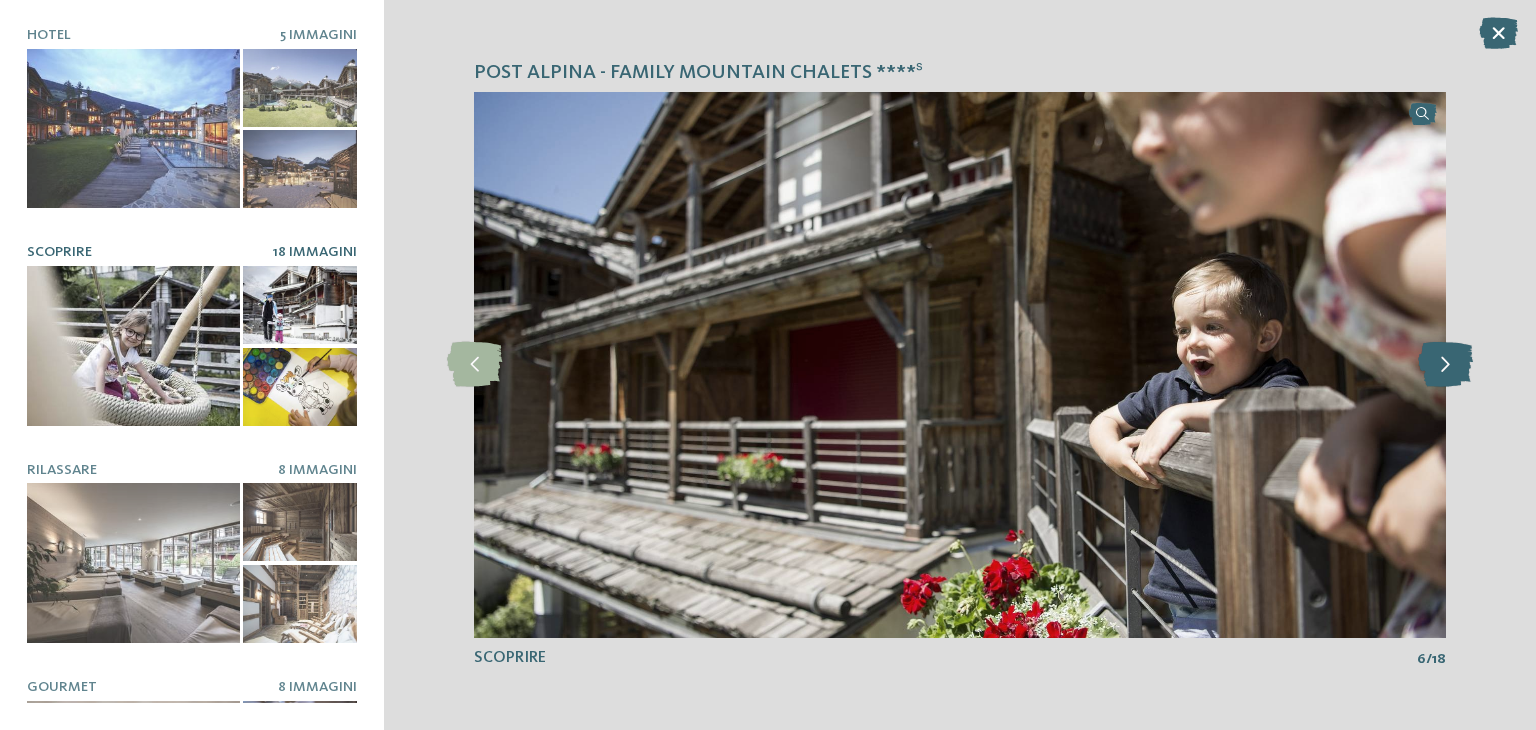 click at bounding box center [1445, 364] 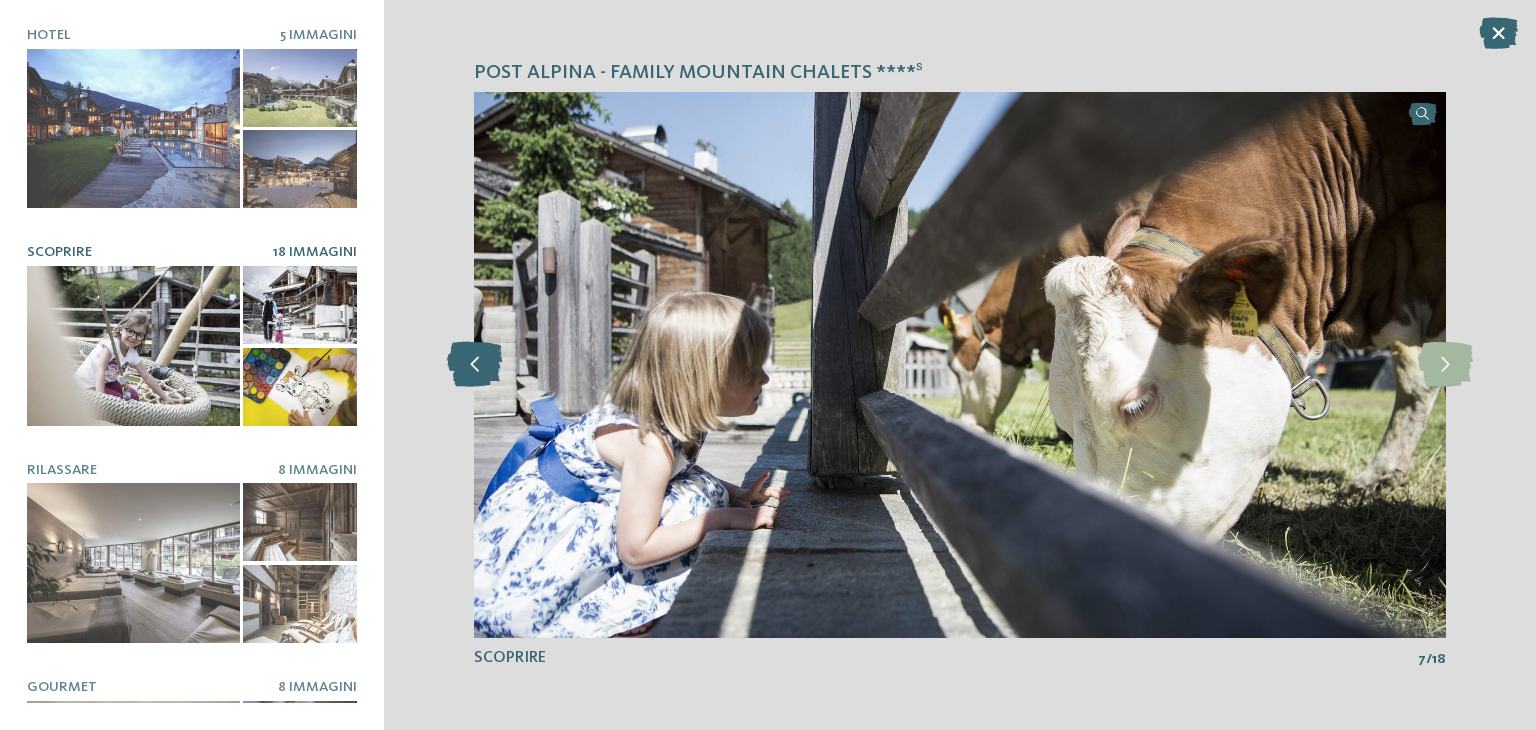 click at bounding box center [474, 364] 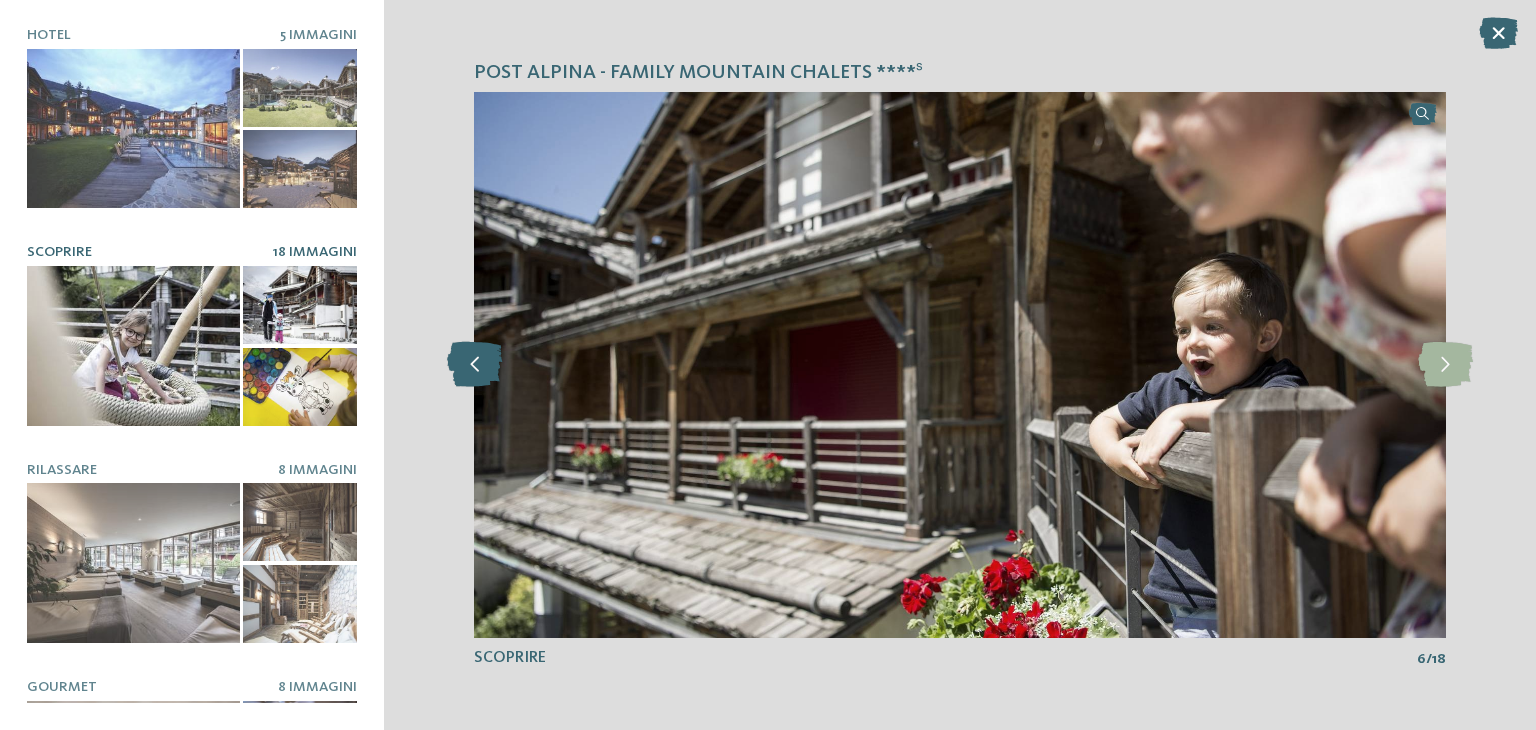 click at bounding box center (474, 364) 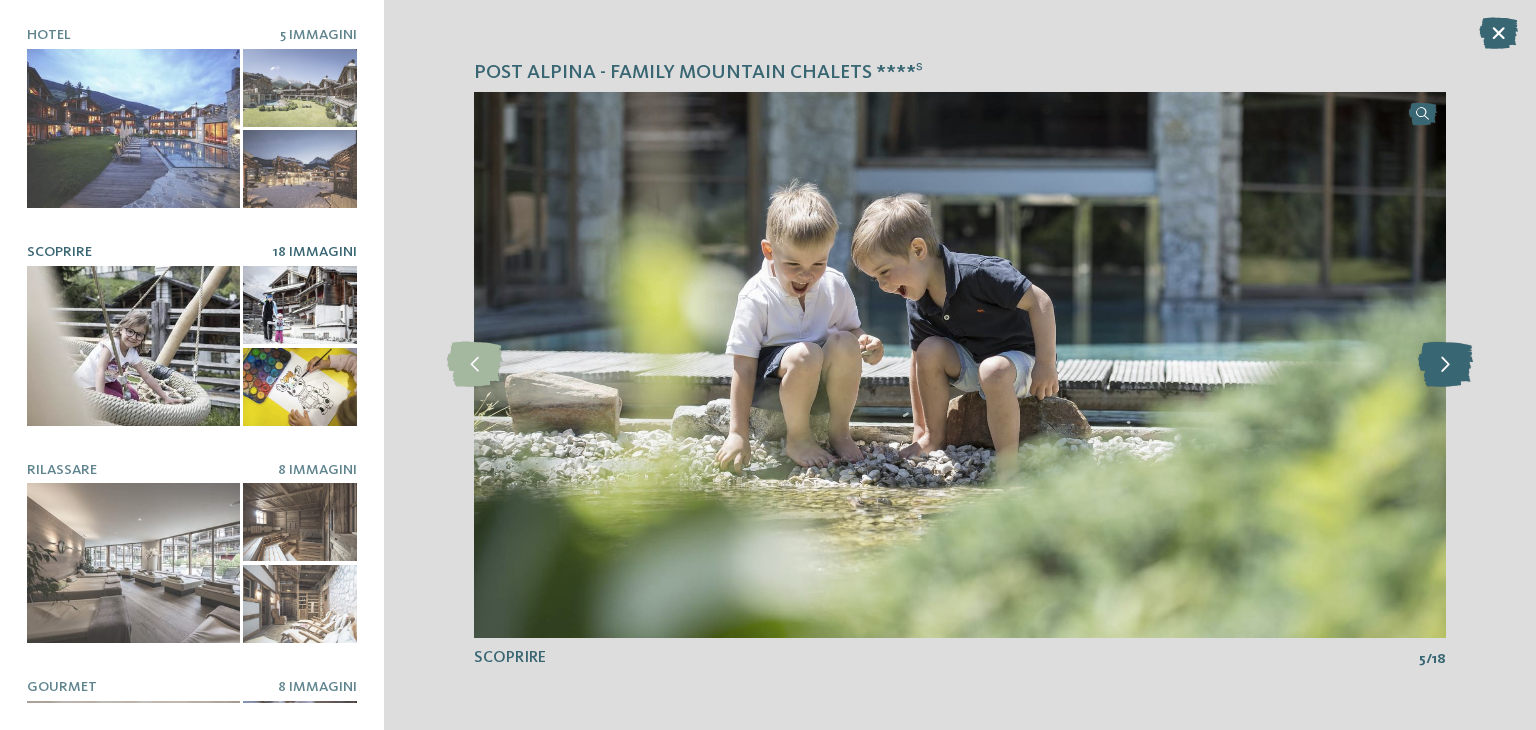 click at bounding box center (1445, 364) 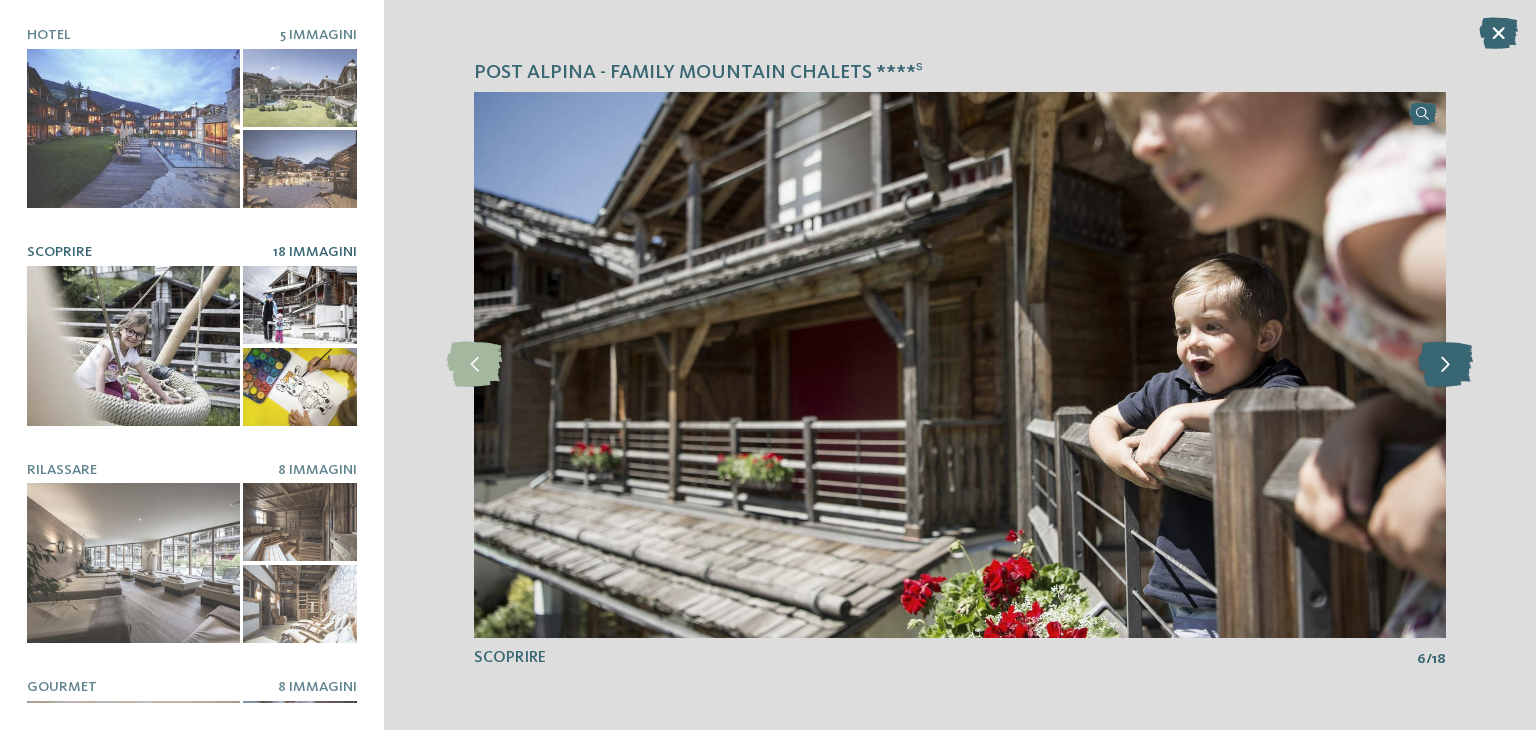 click at bounding box center (1445, 364) 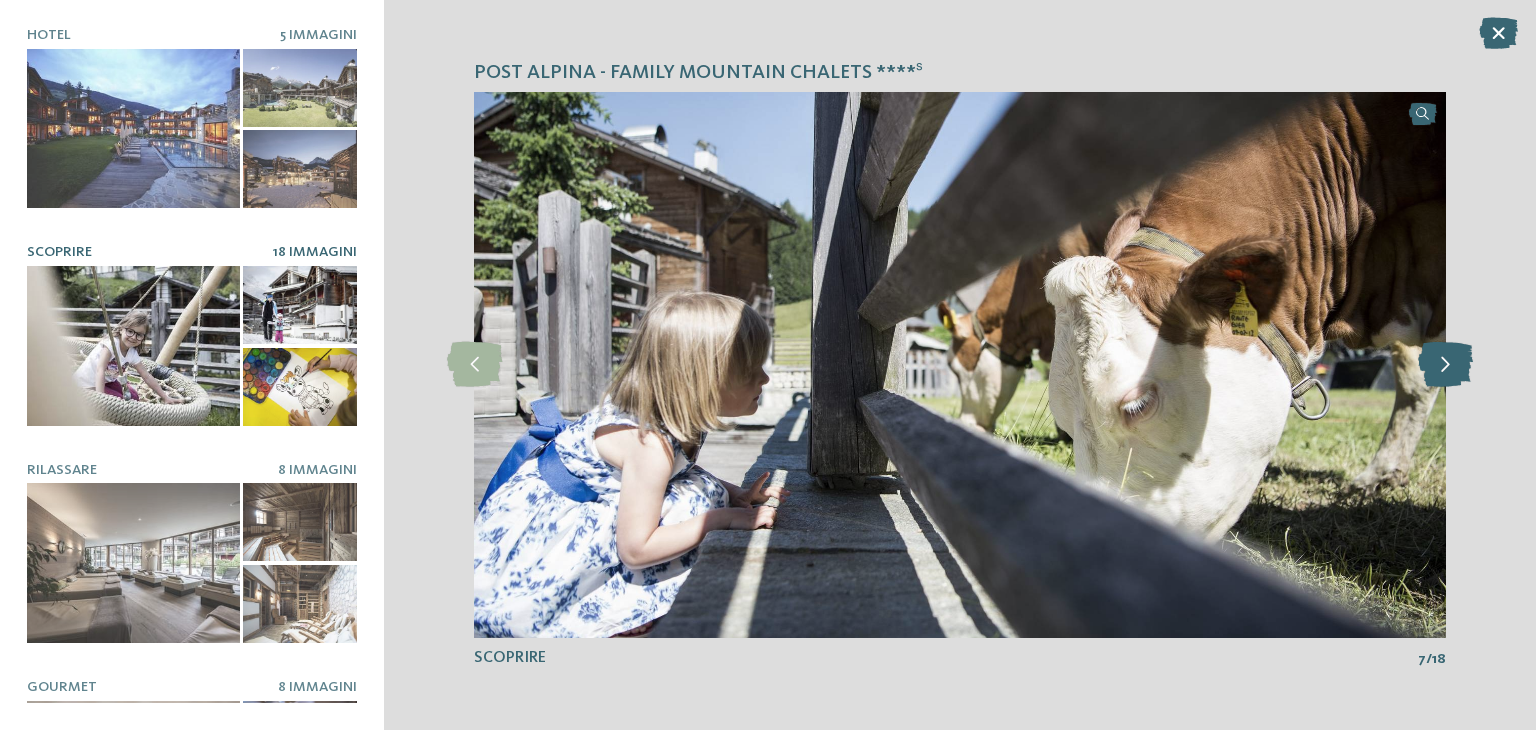 click at bounding box center (1445, 364) 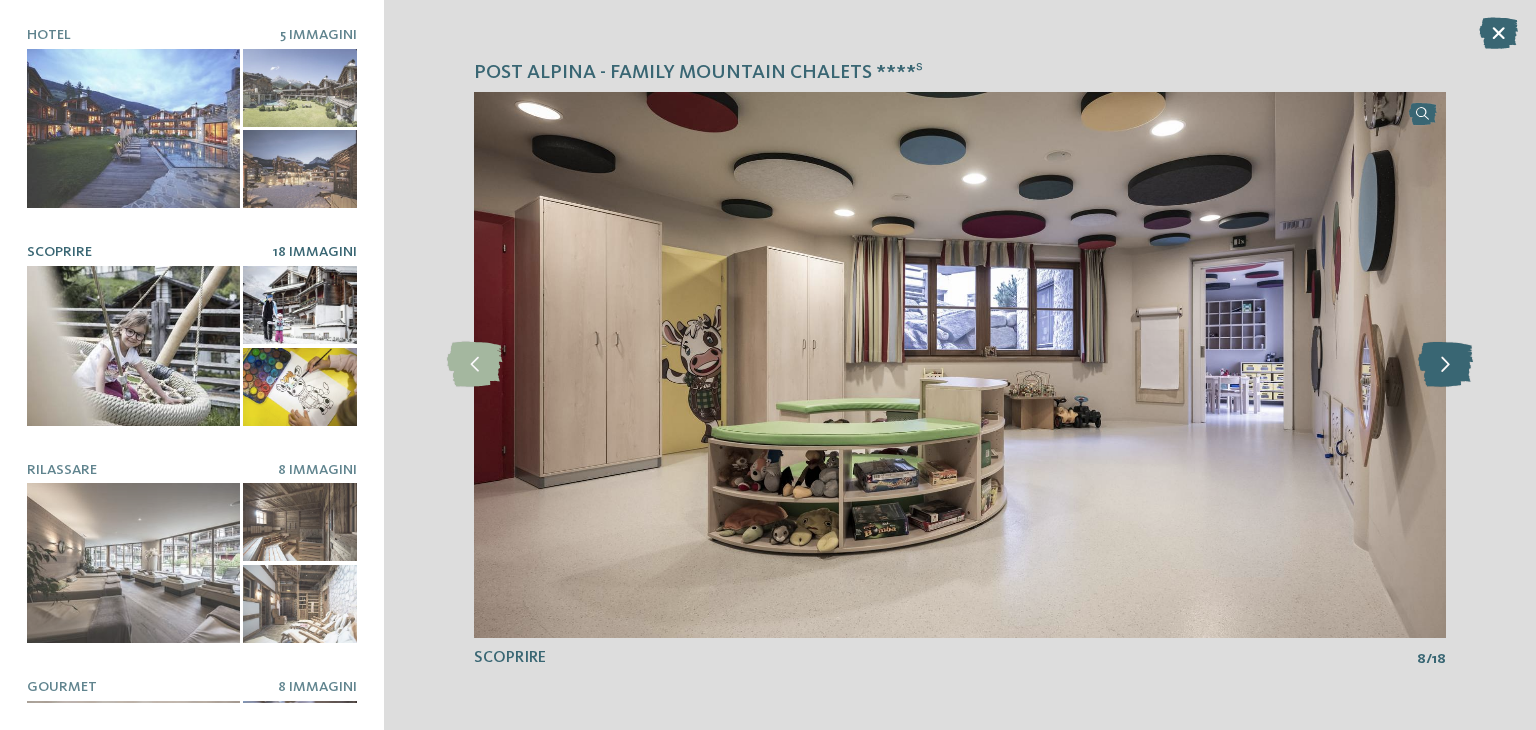 click at bounding box center [1445, 364] 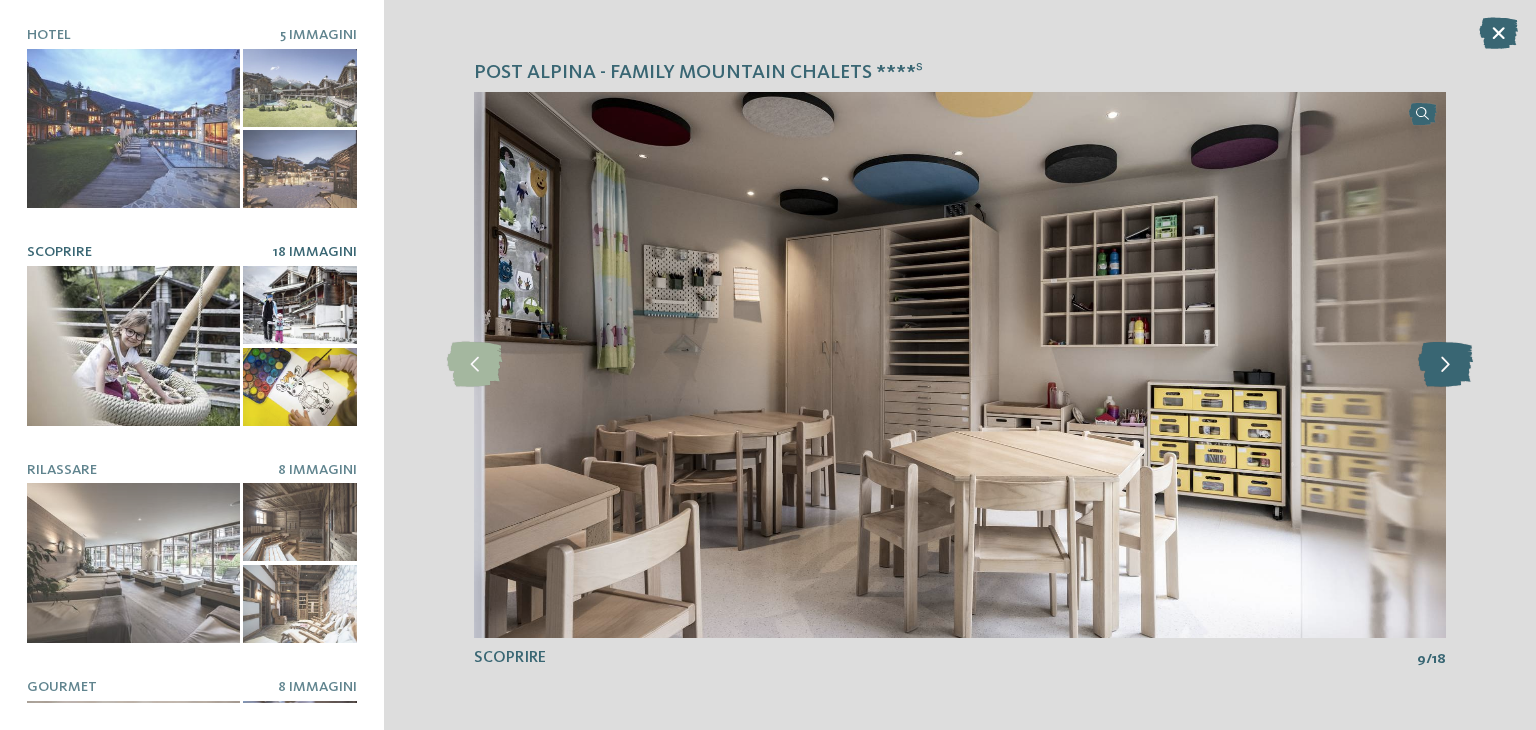 click at bounding box center [1445, 364] 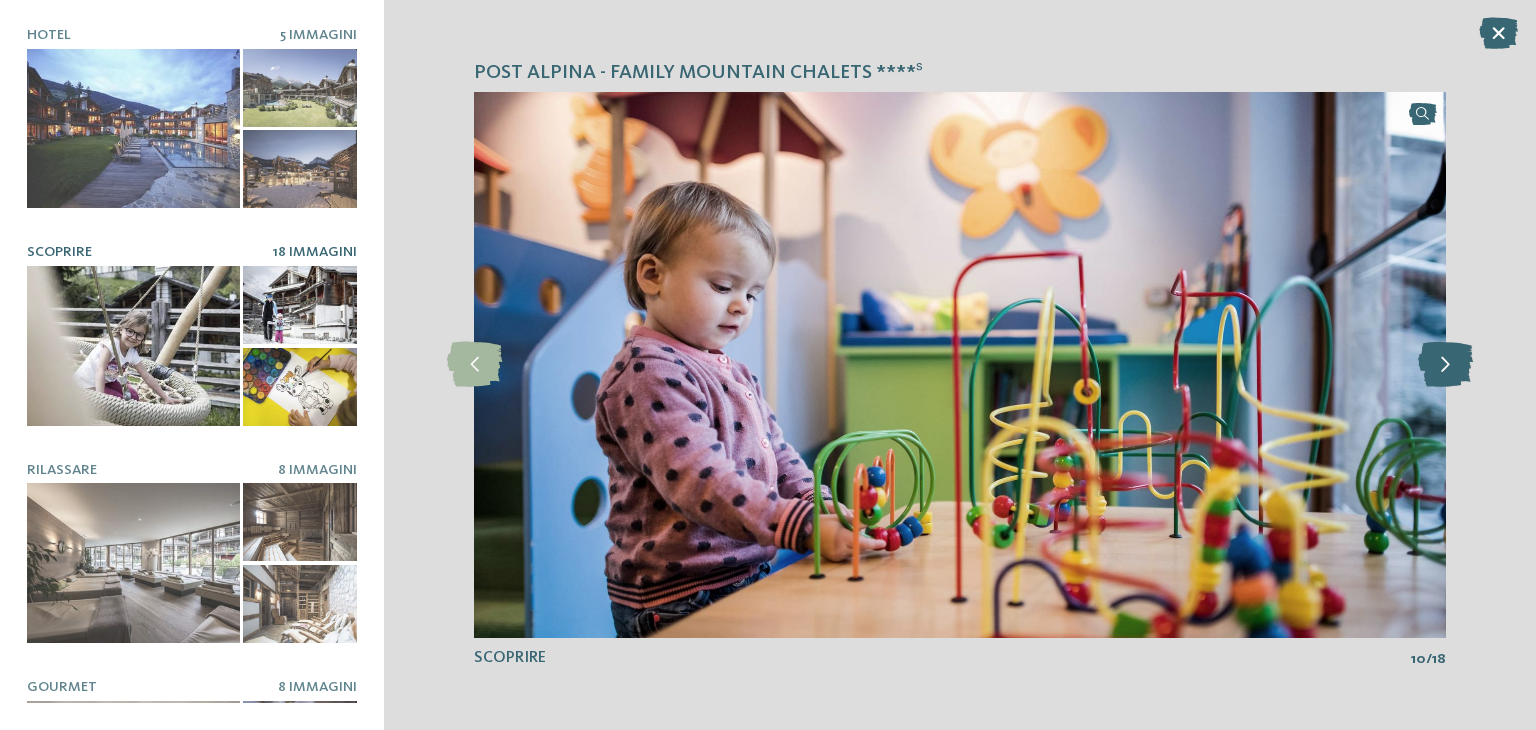 click at bounding box center (1445, 364) 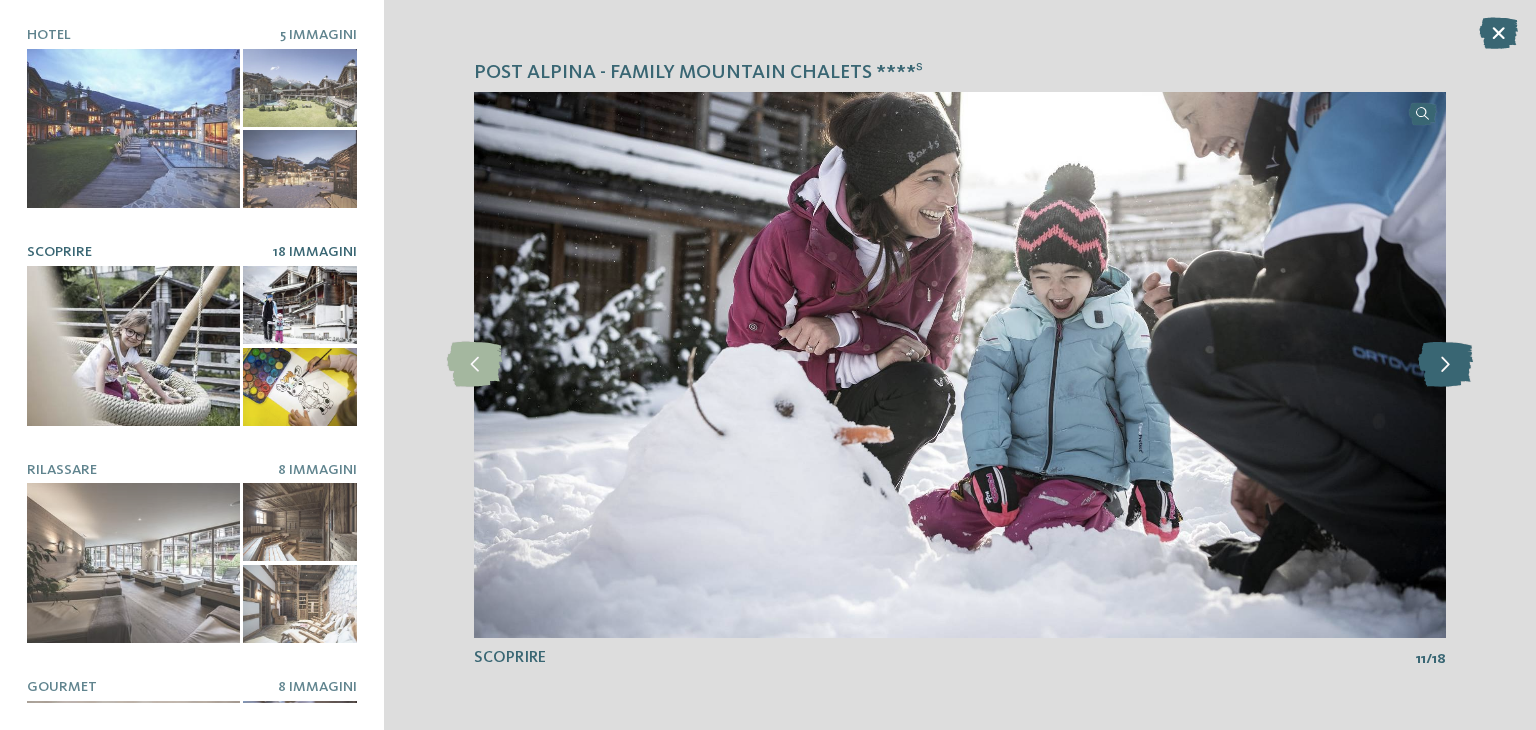 click at bounding box center [1445, 364] 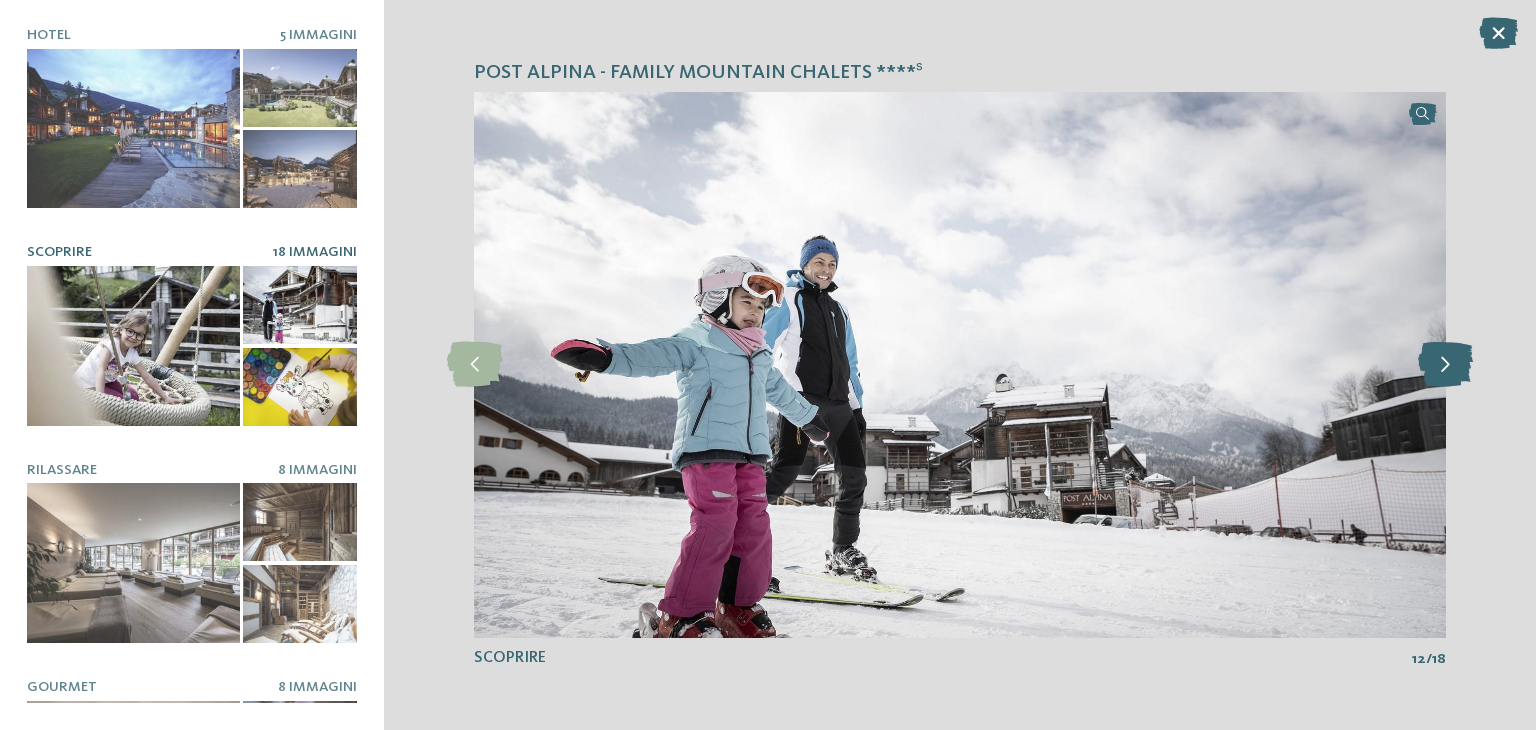 click at bounding box center [1445, 364] 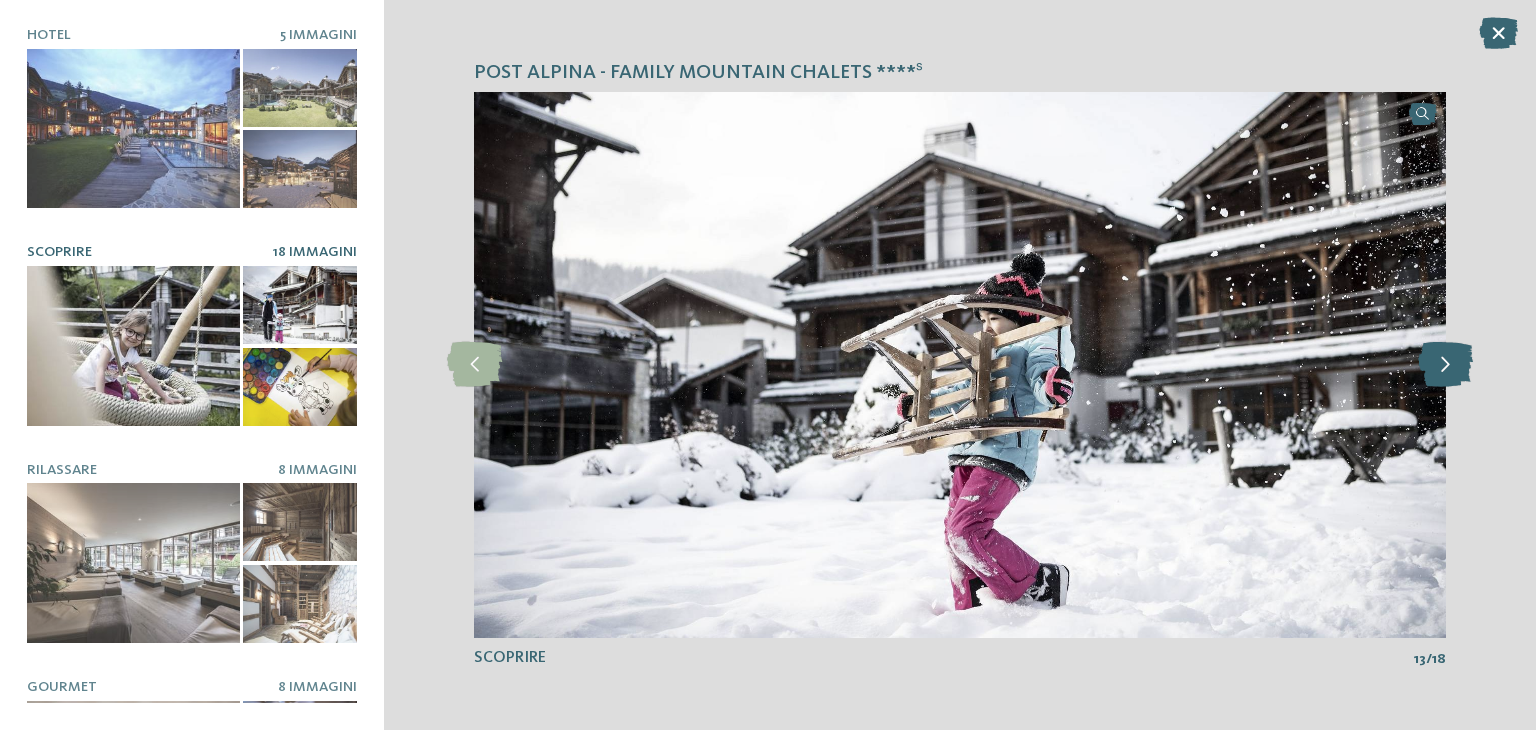click at bounding box center [1445, 364] 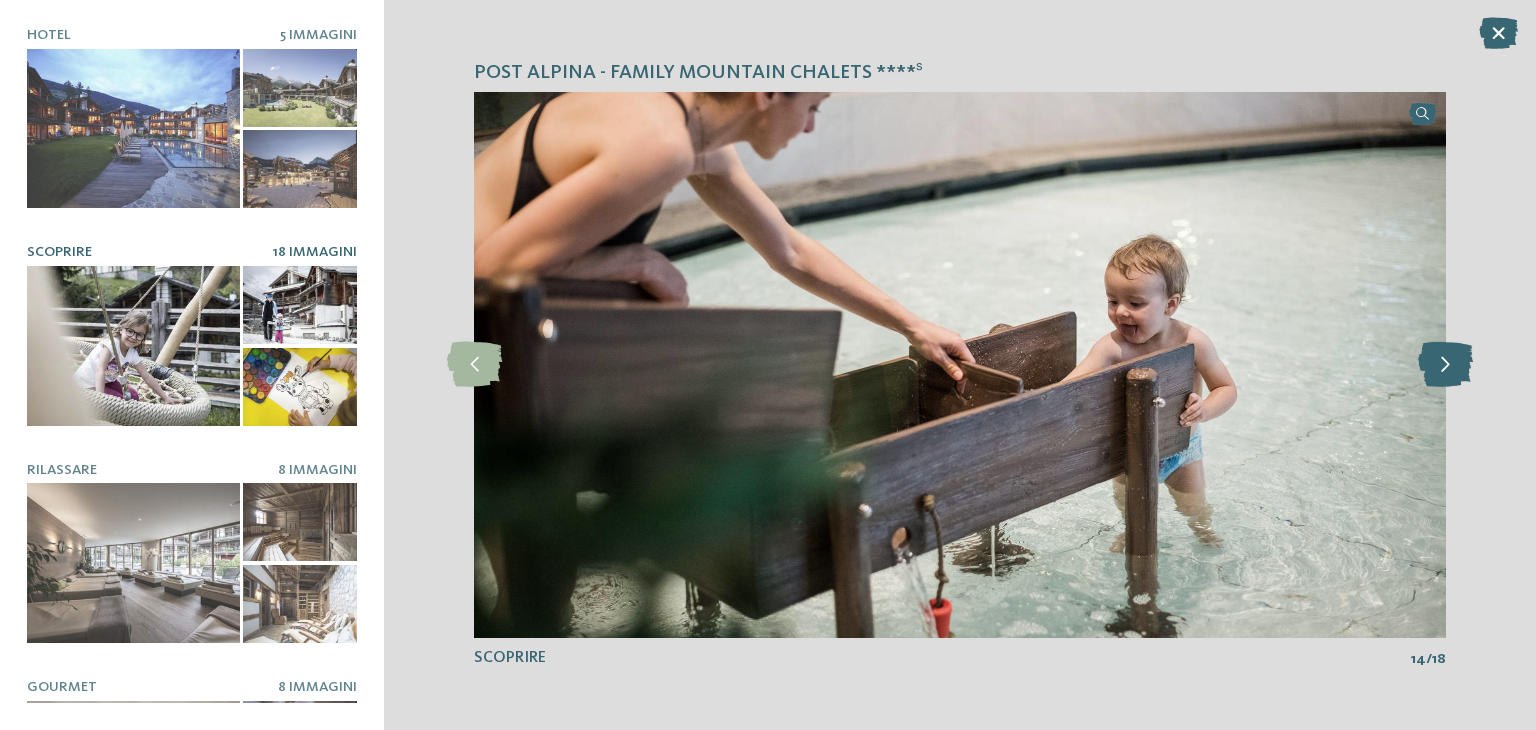 click at bounding box center [1445, 364] 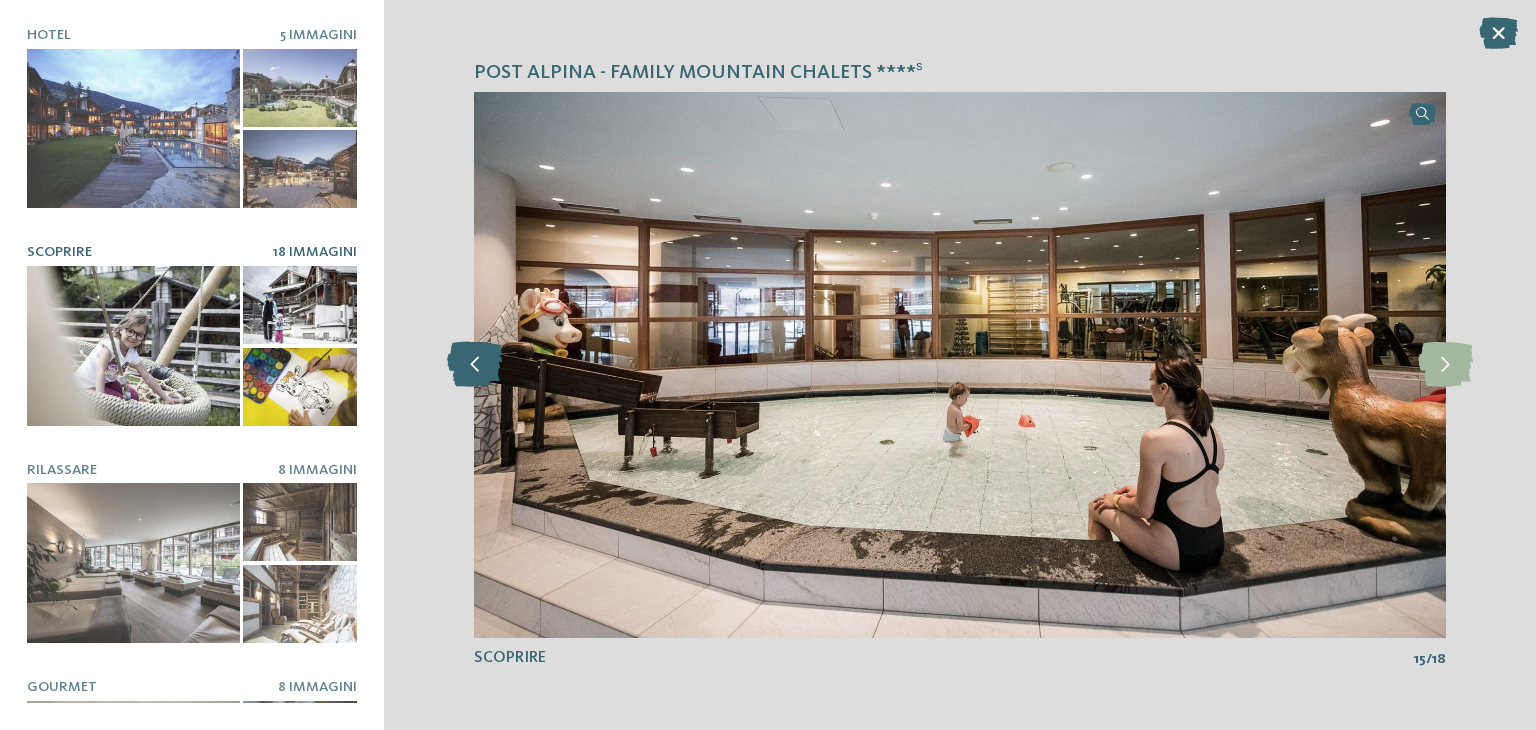 click at bounding box center [474, 364] 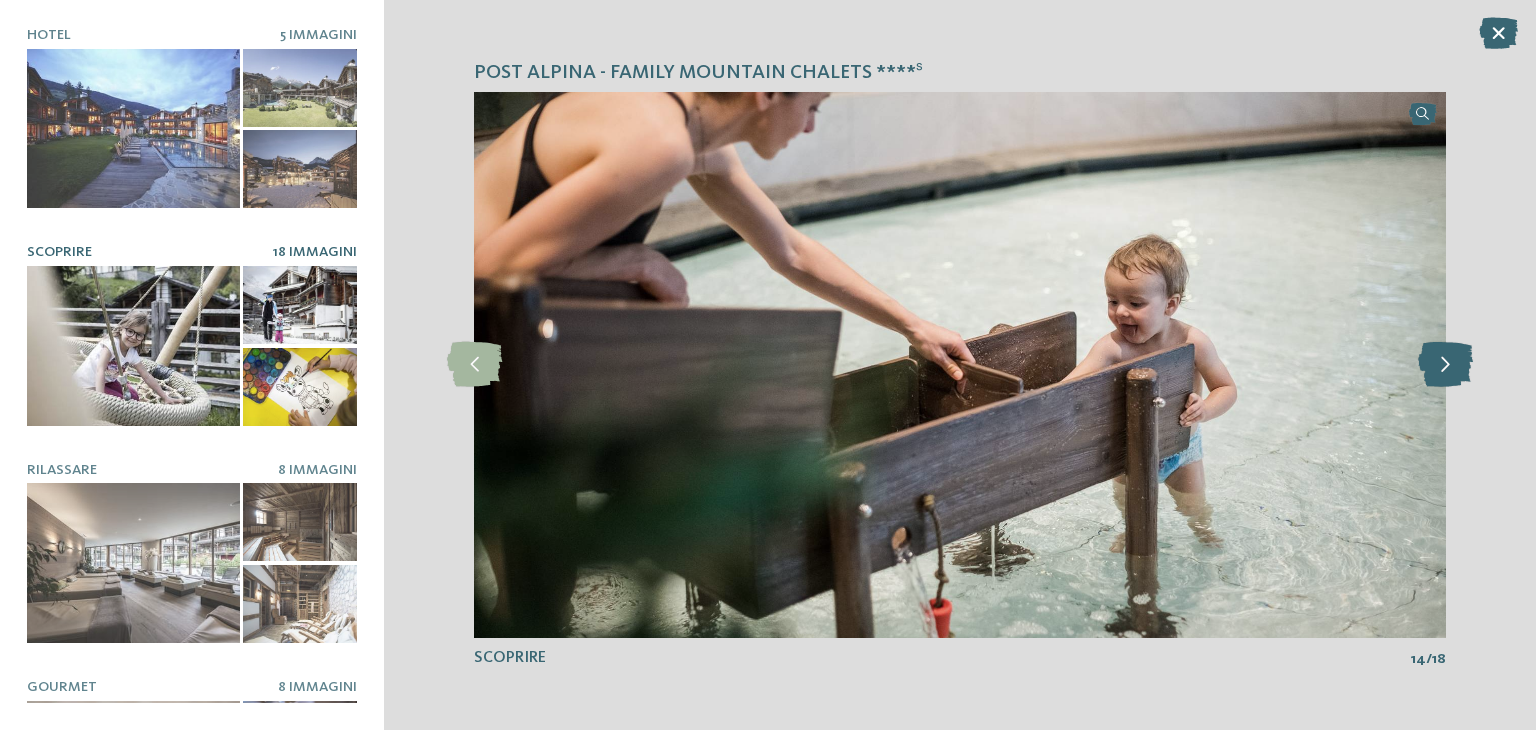 click at bounding box center (1445, 364) 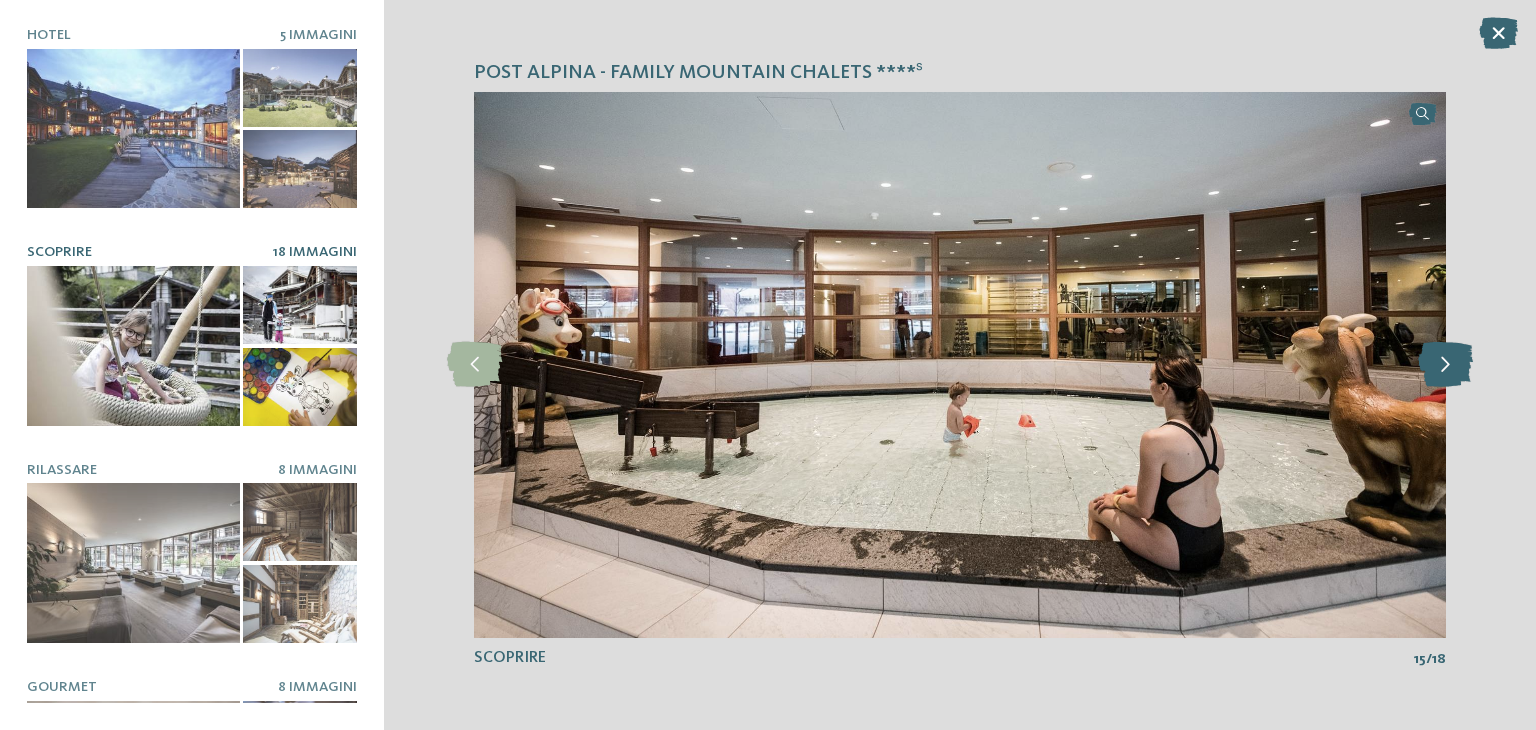 click at bounding box center [1445, 364] 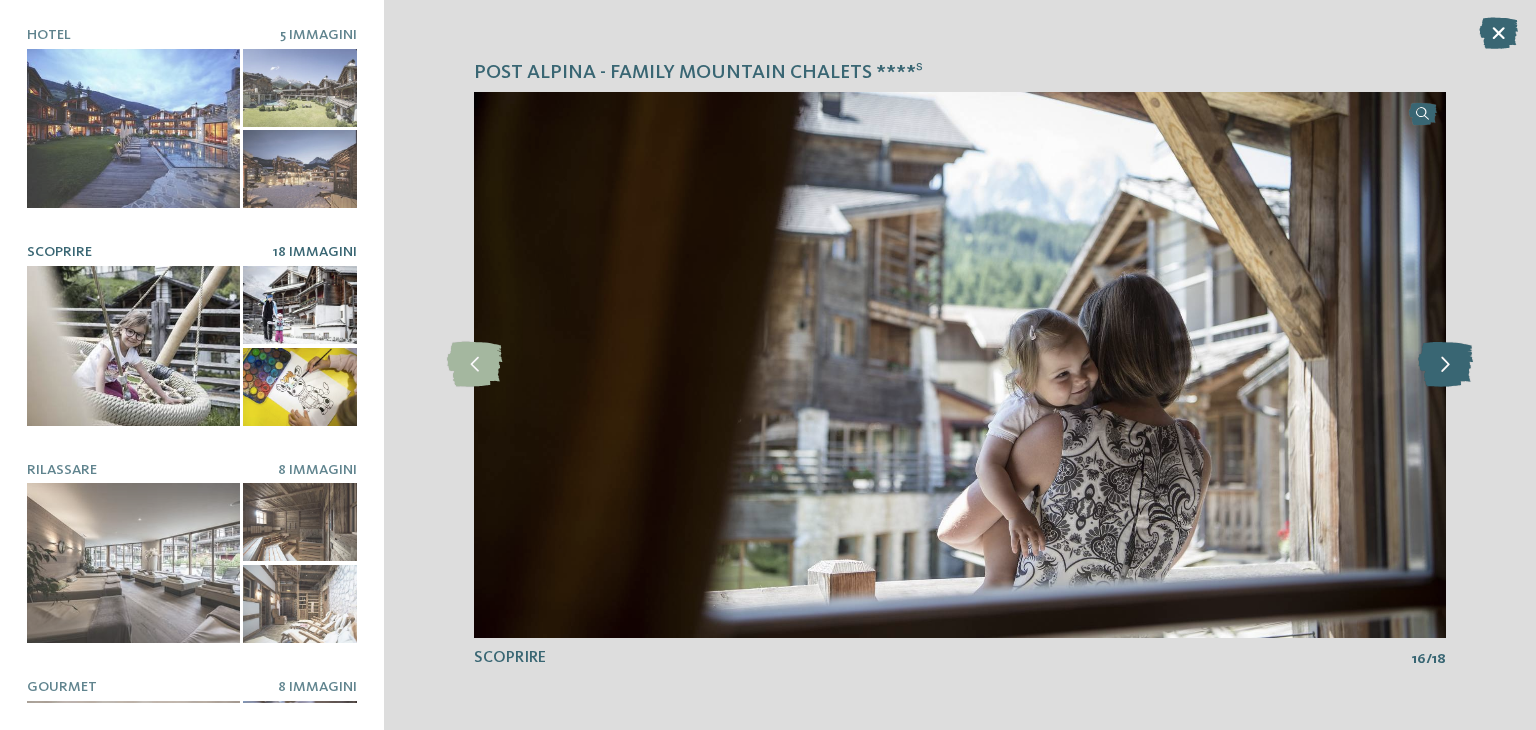 click at bounding box center [1445, 364] 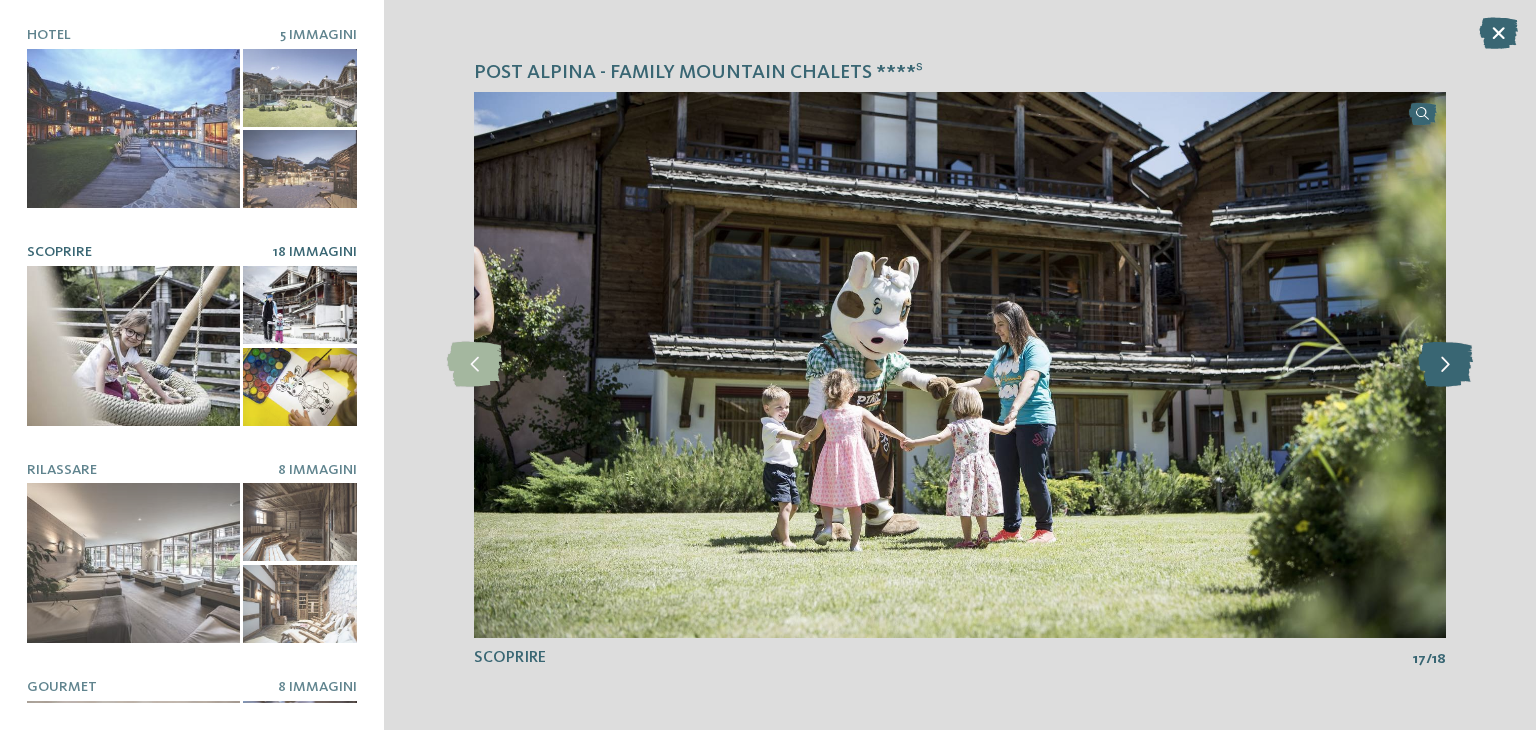 click at bounding box center [1445, 364] 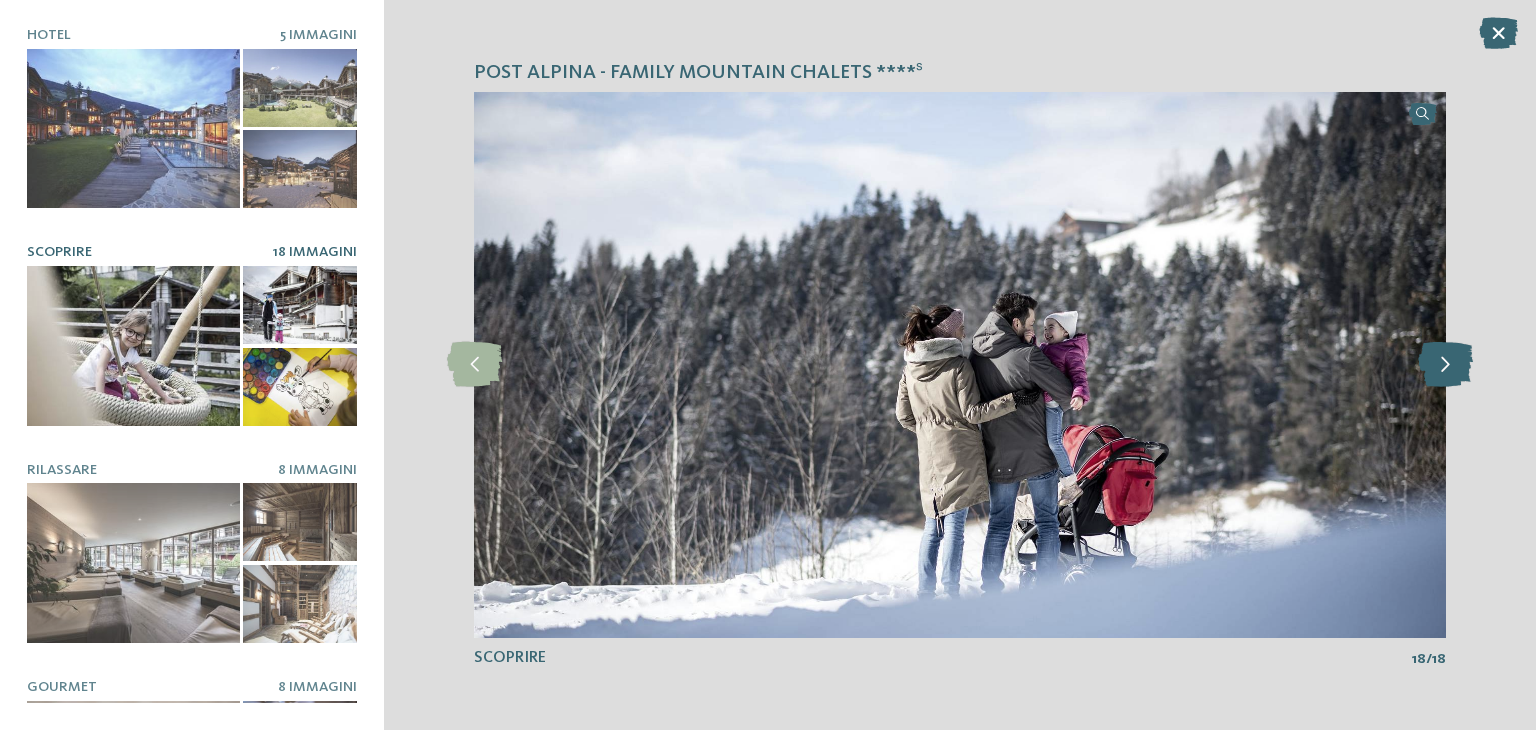 click at bounding box center (1445, 364) 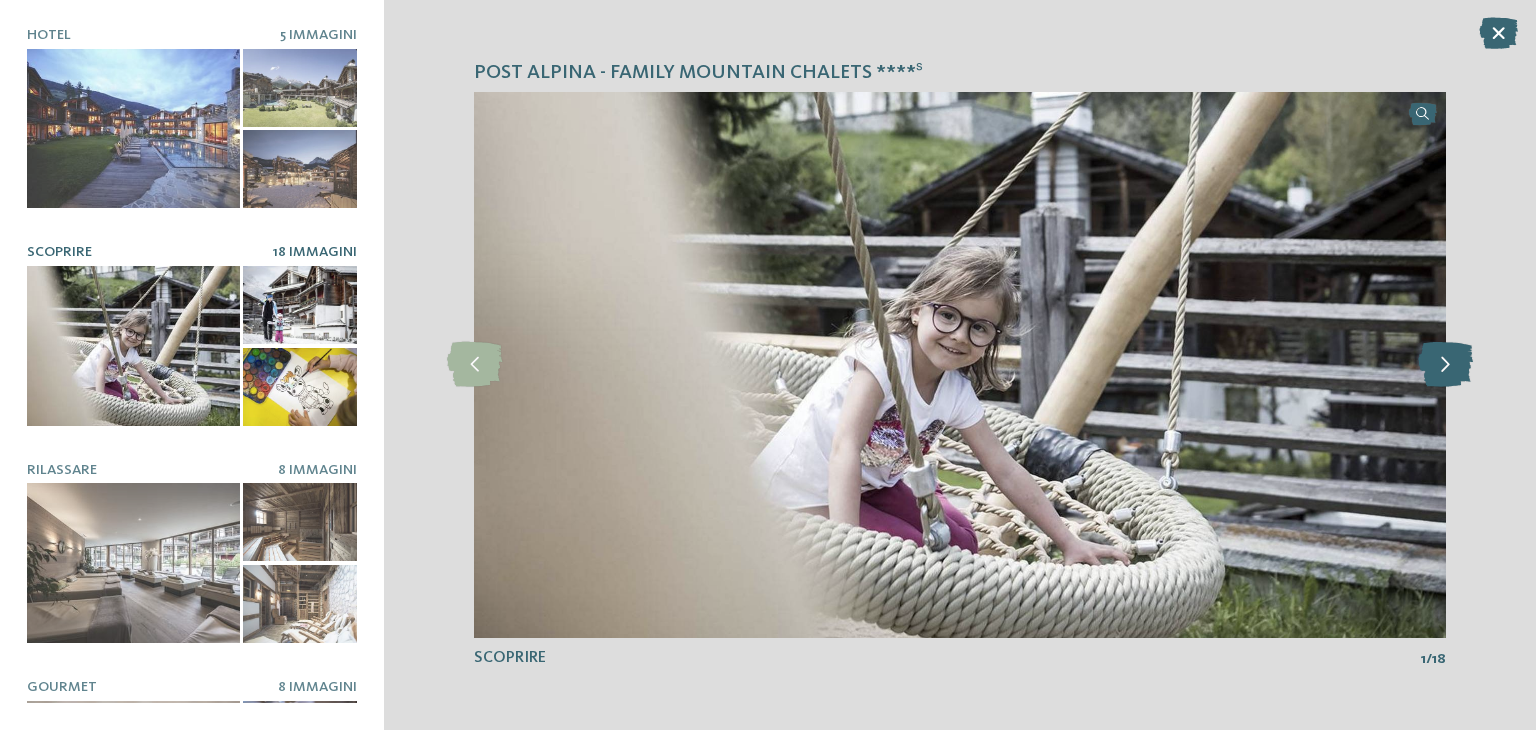 click at bounding box center (1445, 364) 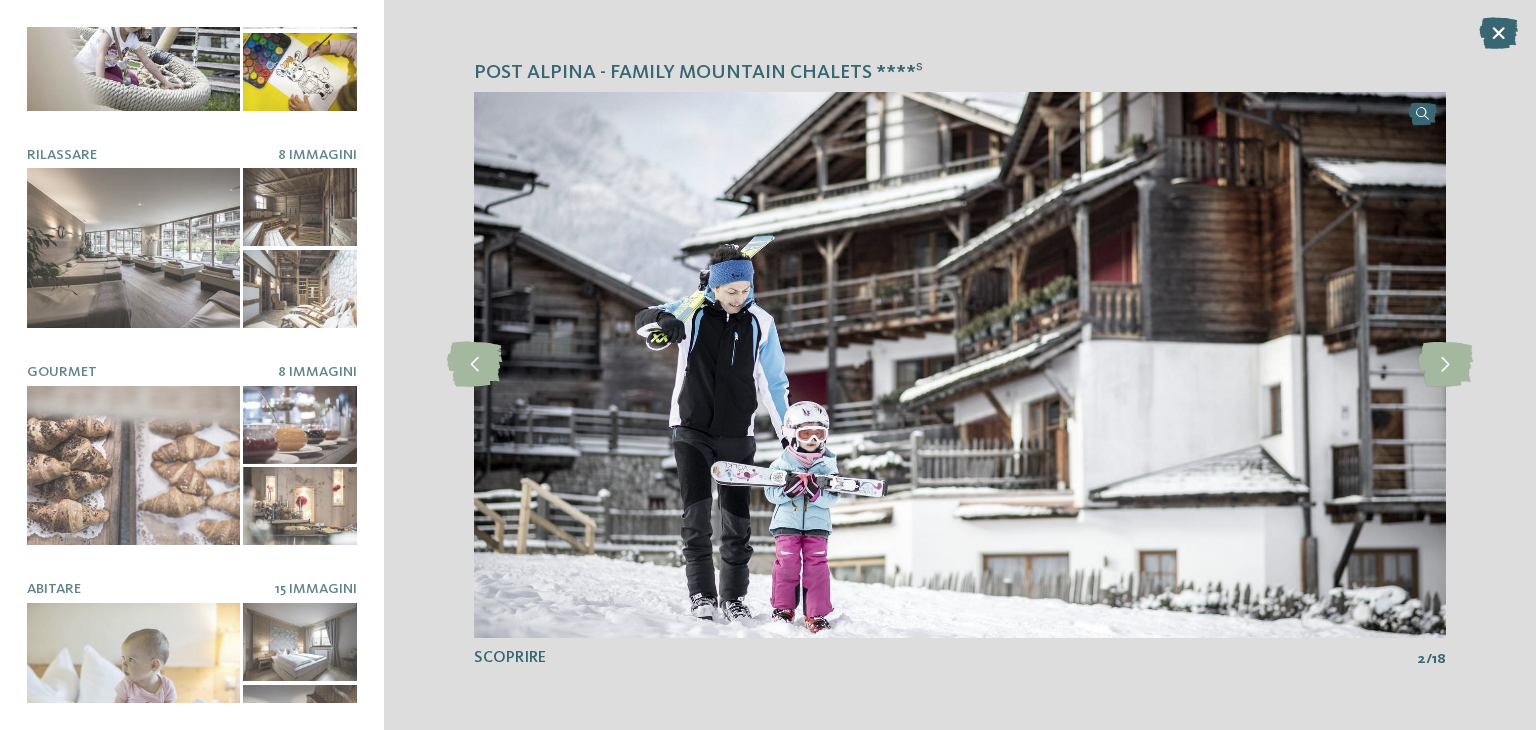 scroll, scrollTop: 349, scrollLeft: 0, axis: vertical 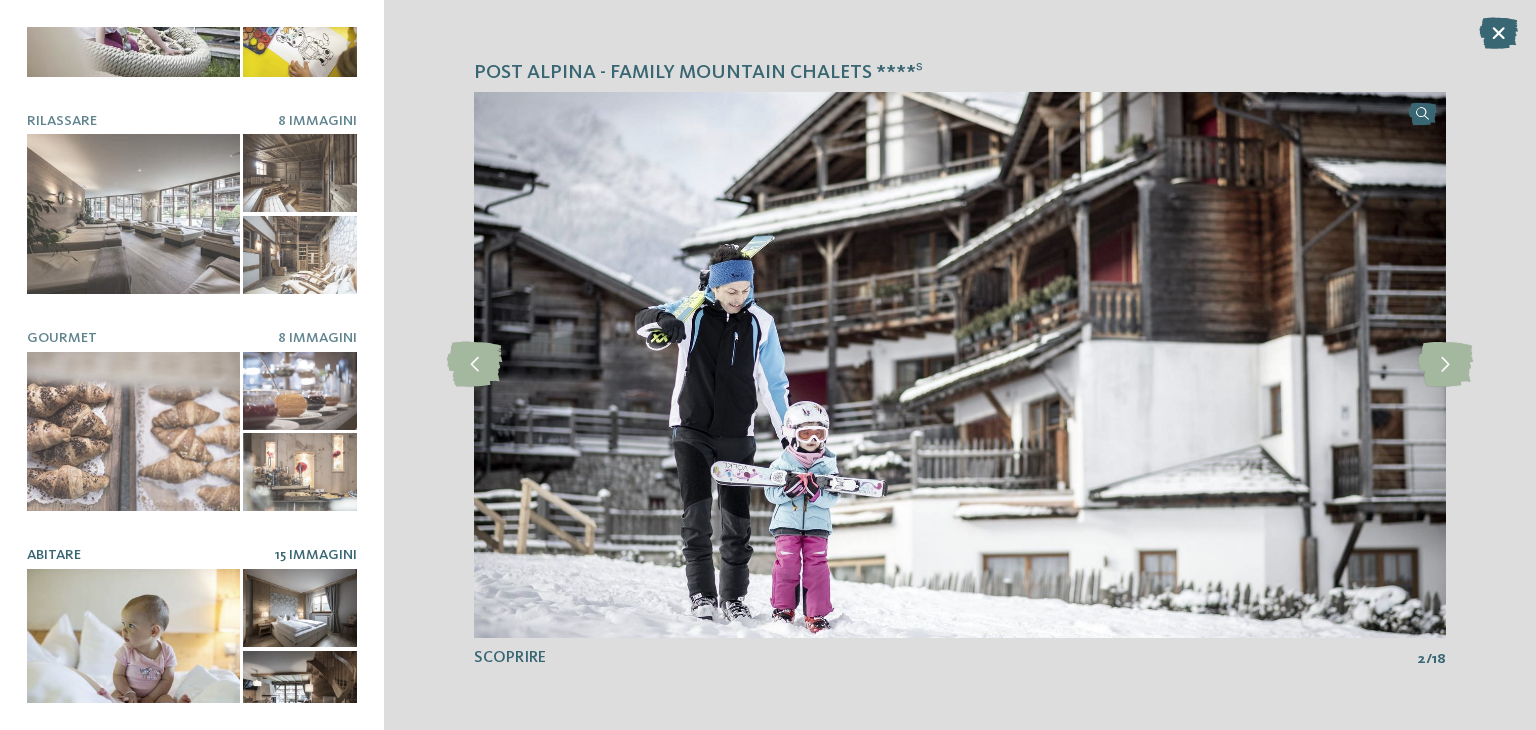 click at bounding box center (133, 649) 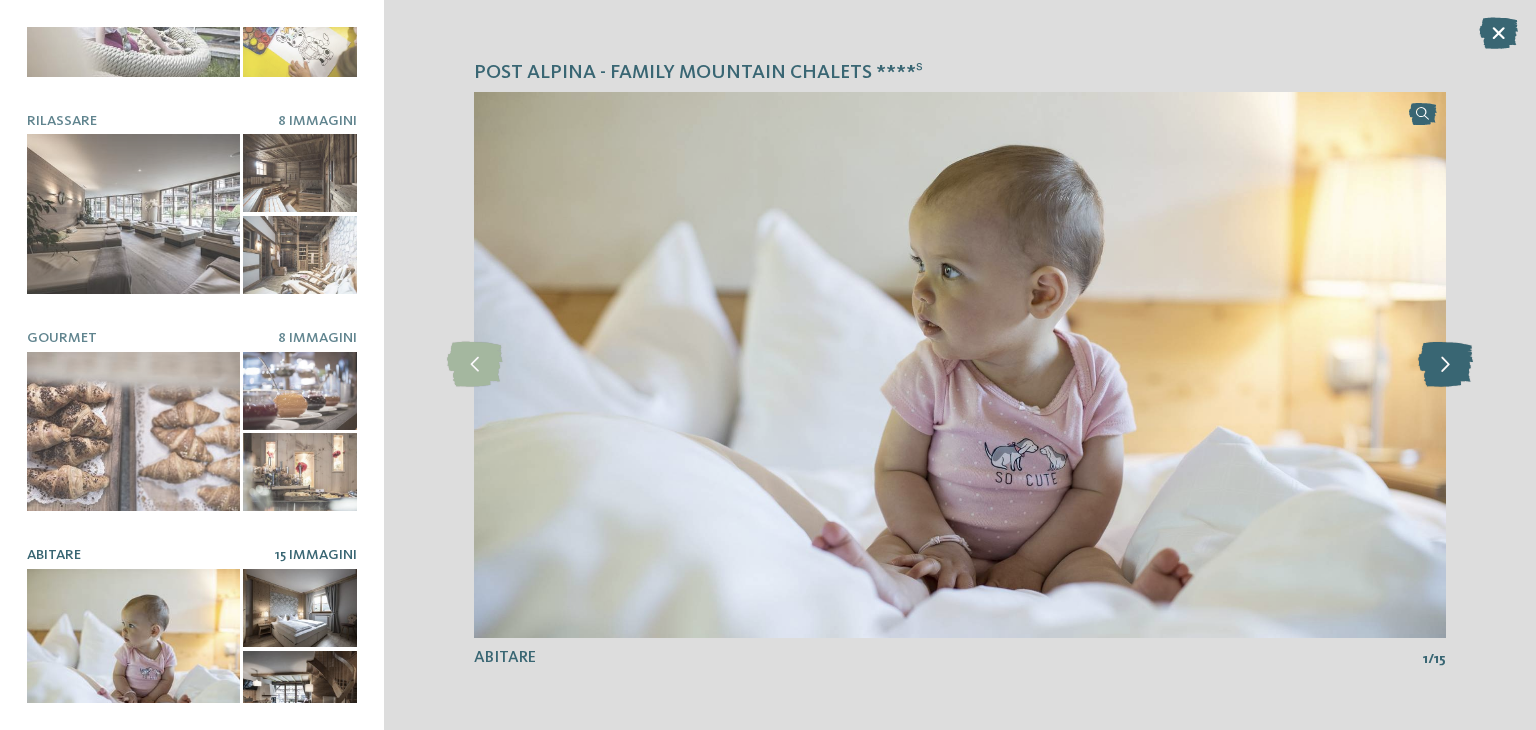 click at bounding box center [1445, 364] 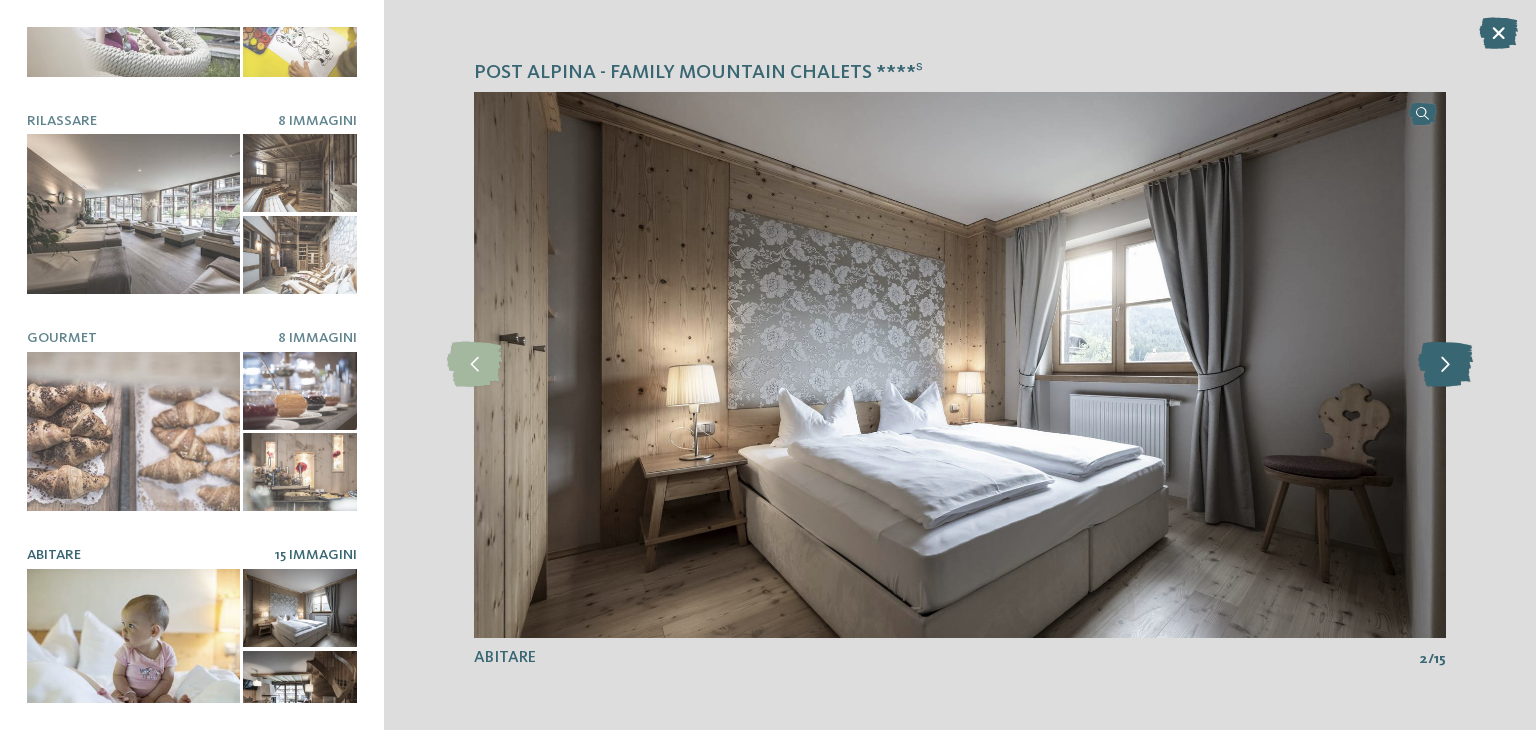 click at bounding box center (1445, 364) 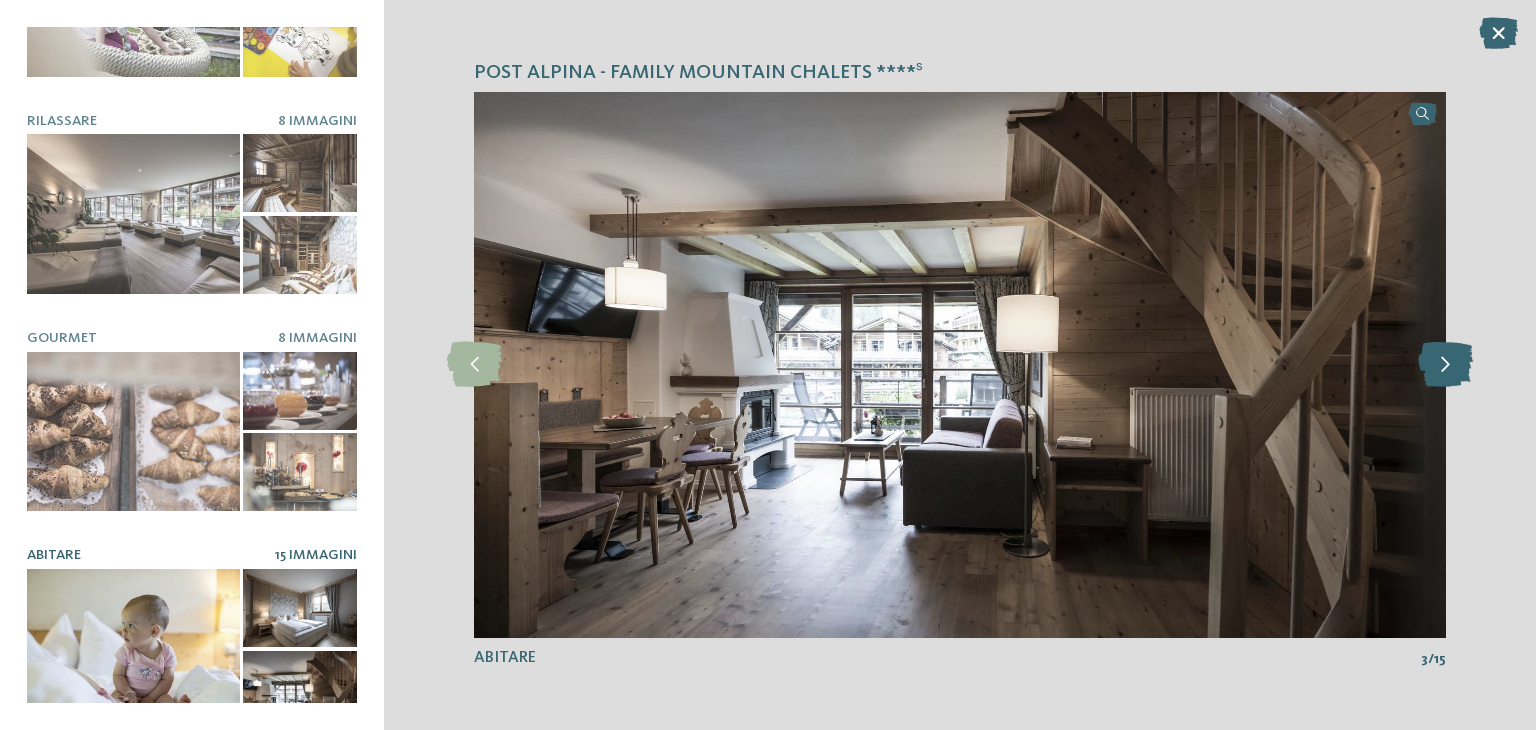 click at bounding box center (1445, 364) 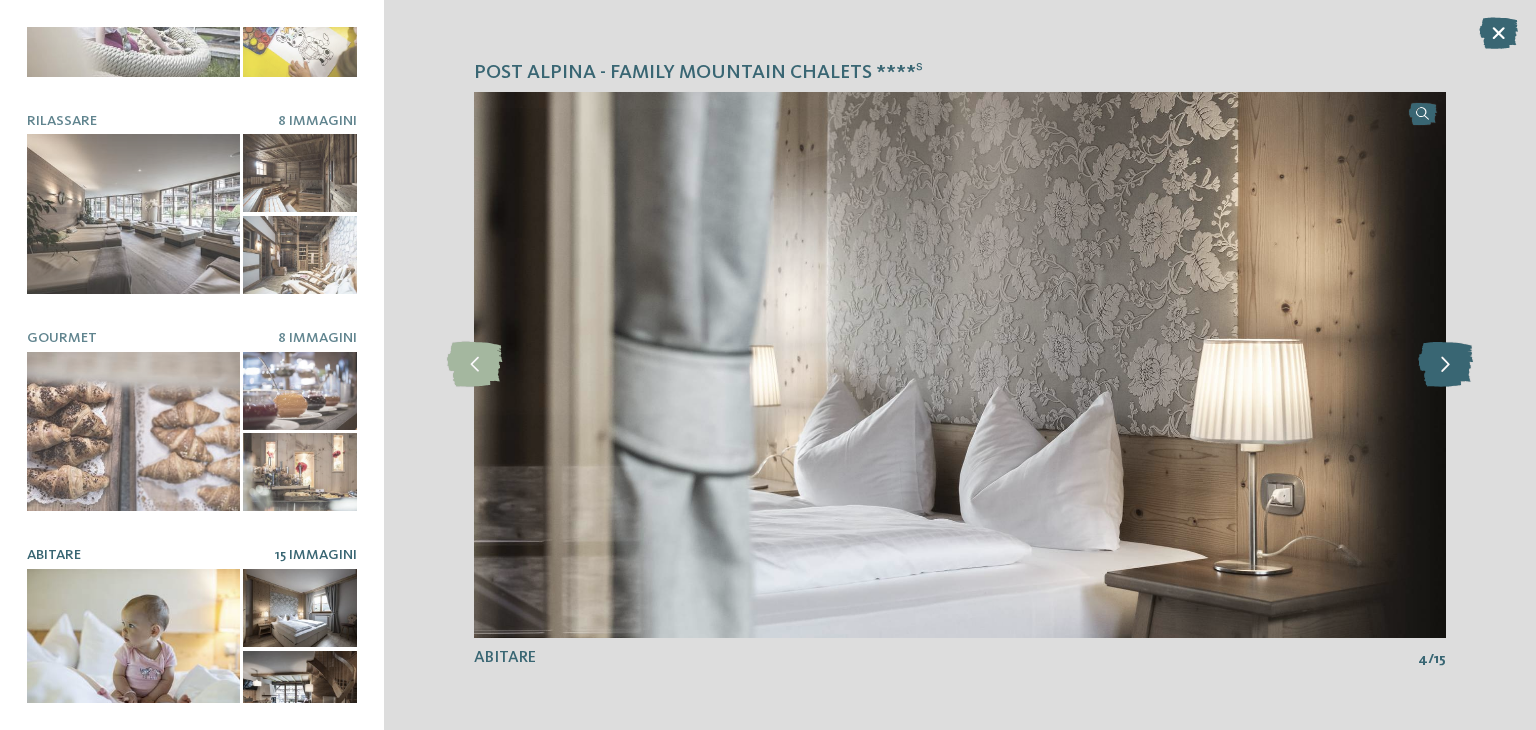 click at bounding box center (1445, 364) 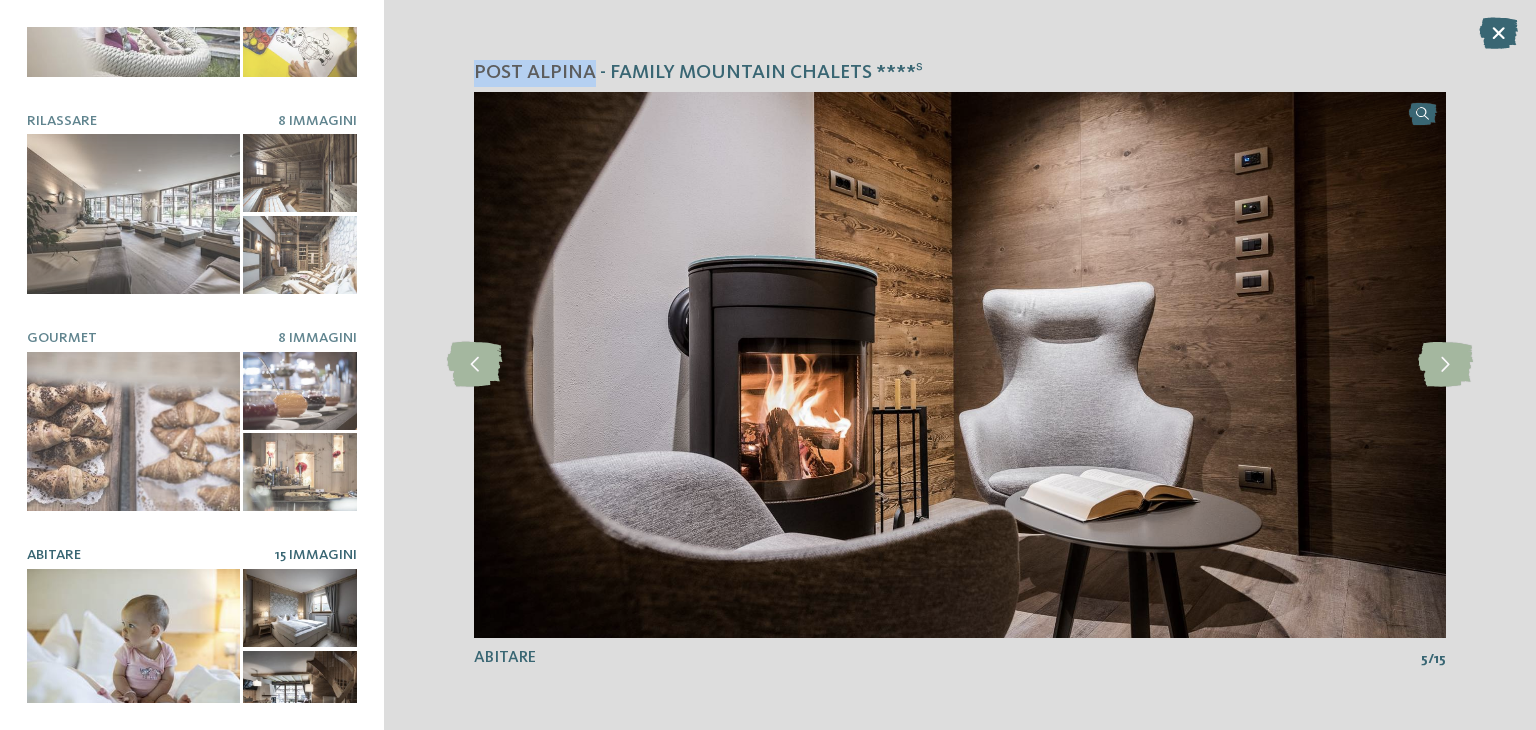drag, startPoint x: 468, startPoint y: 67, endPoint x: 592, endPoint y: 65, distance: 124.01613 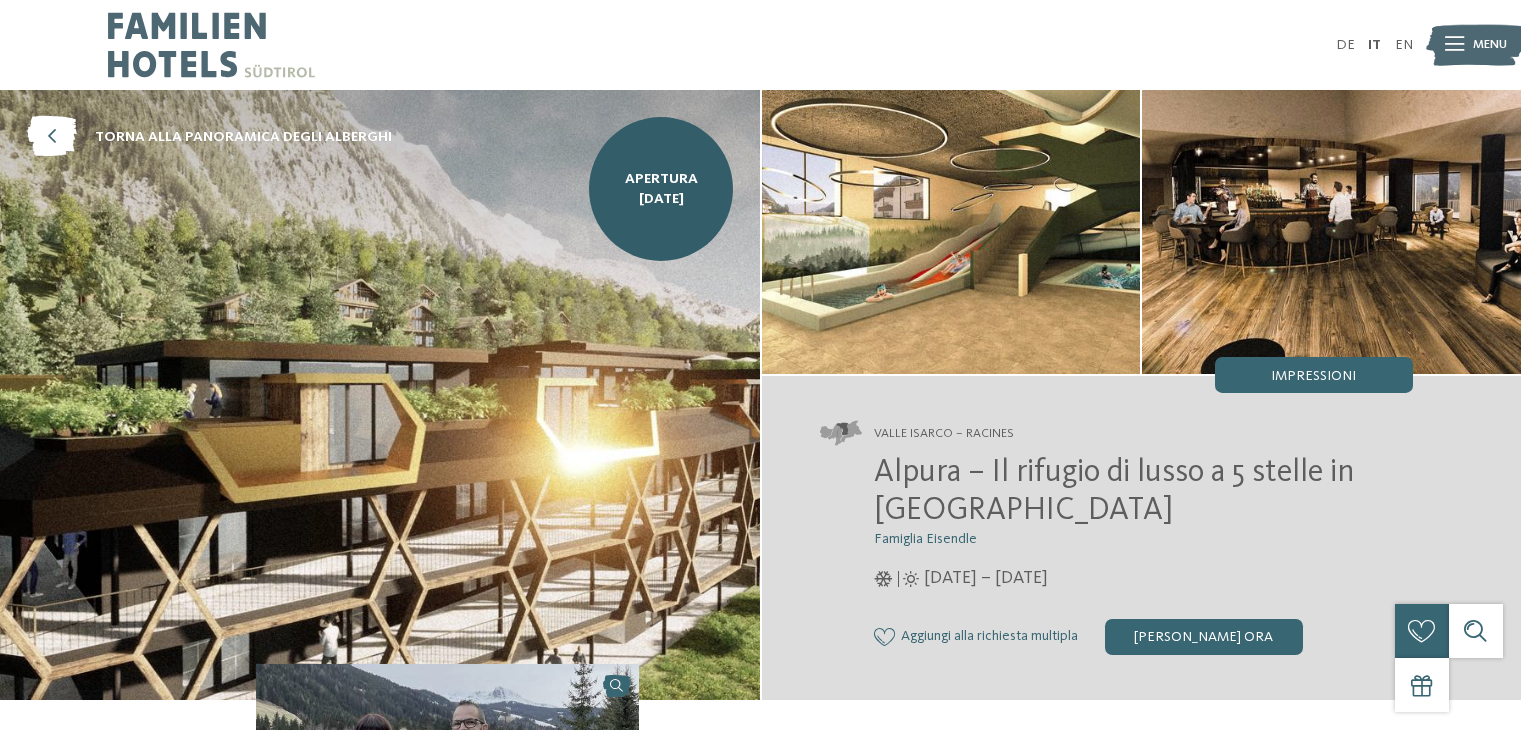 scroll, scrollTop: 0, scrollLeft: 0, axis: both 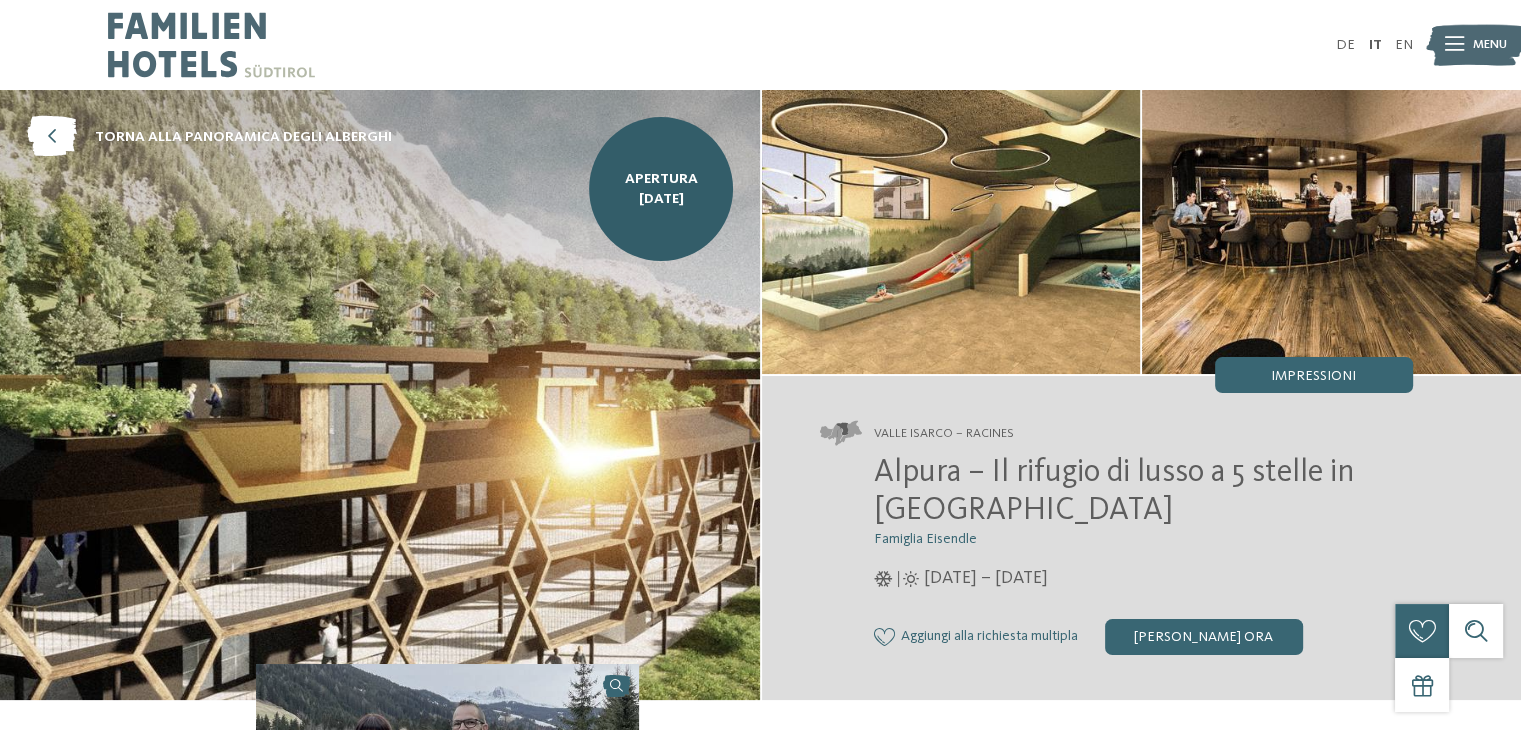 click at bounding box center [951, 232] 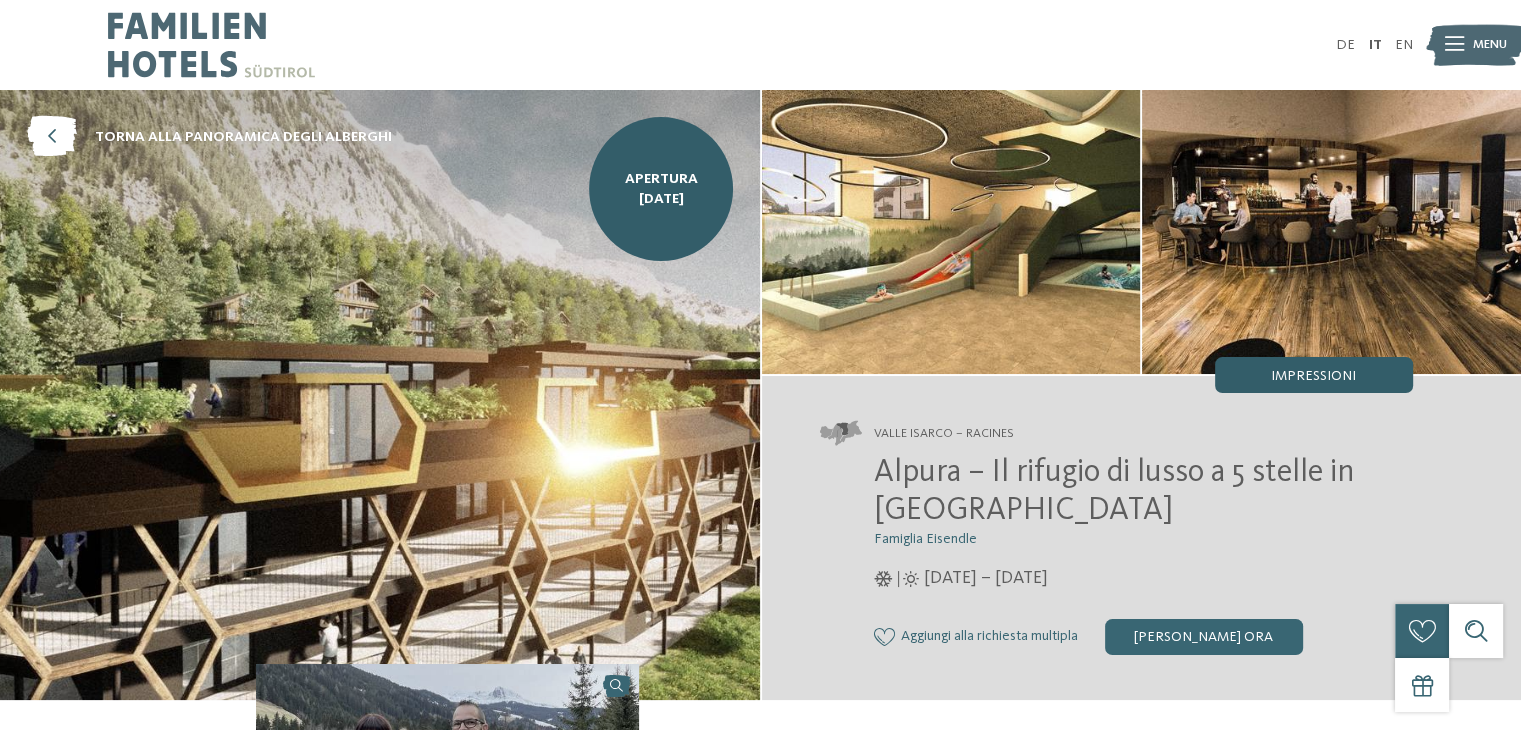 click on "Impressioni" at bounding box center [1313, 376] 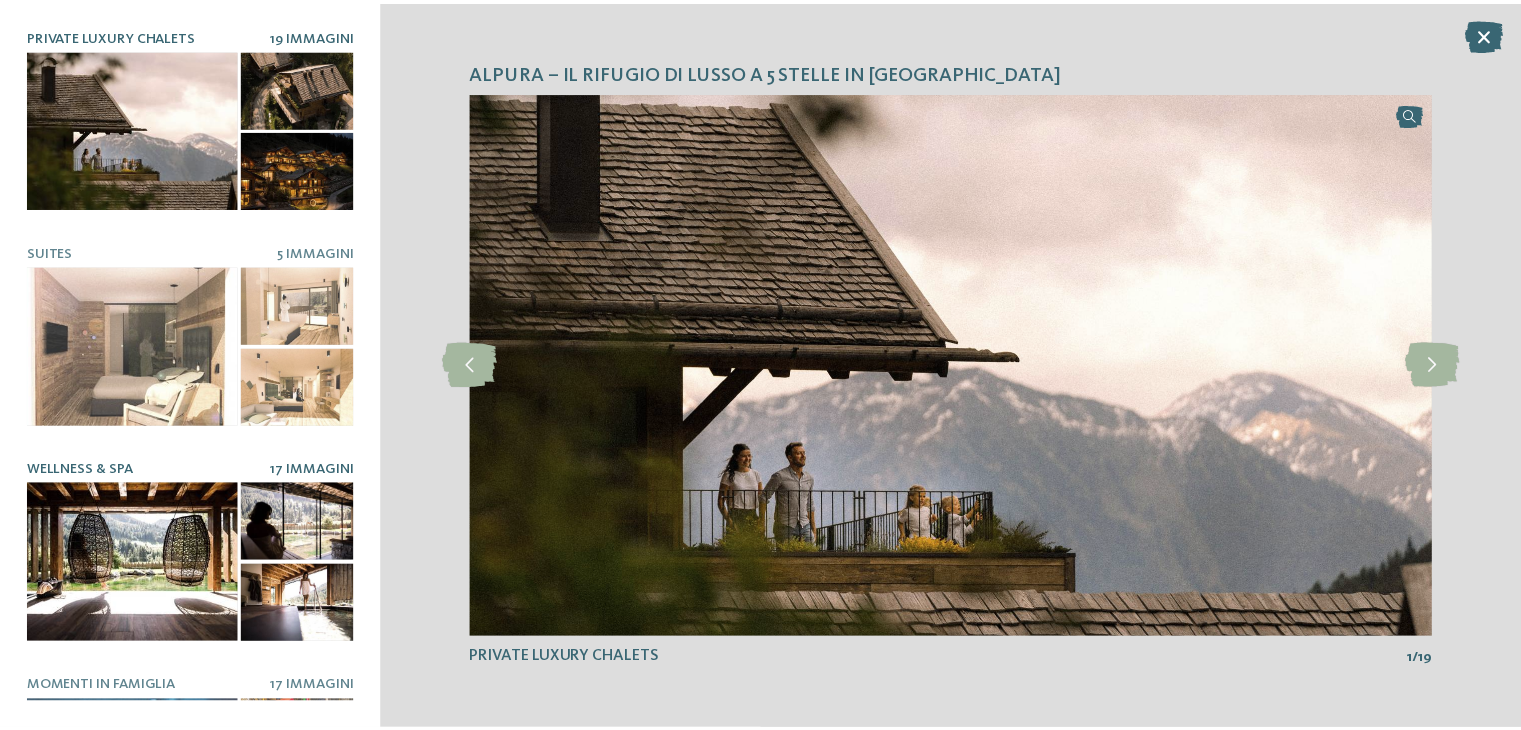 scroll, scrollTop: 349, scrollLeft: 0, axis: vertical 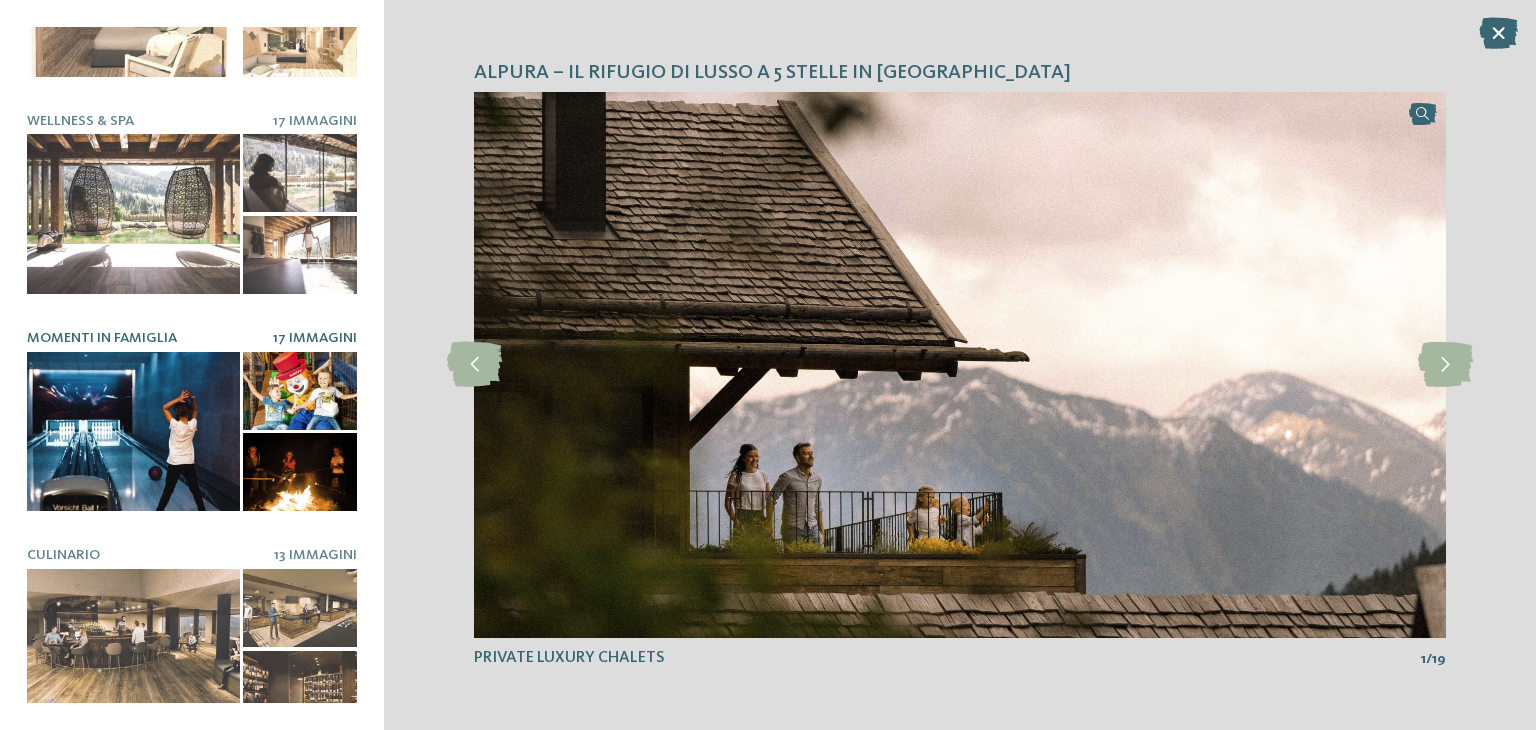 click at bounding box center (133, 432) 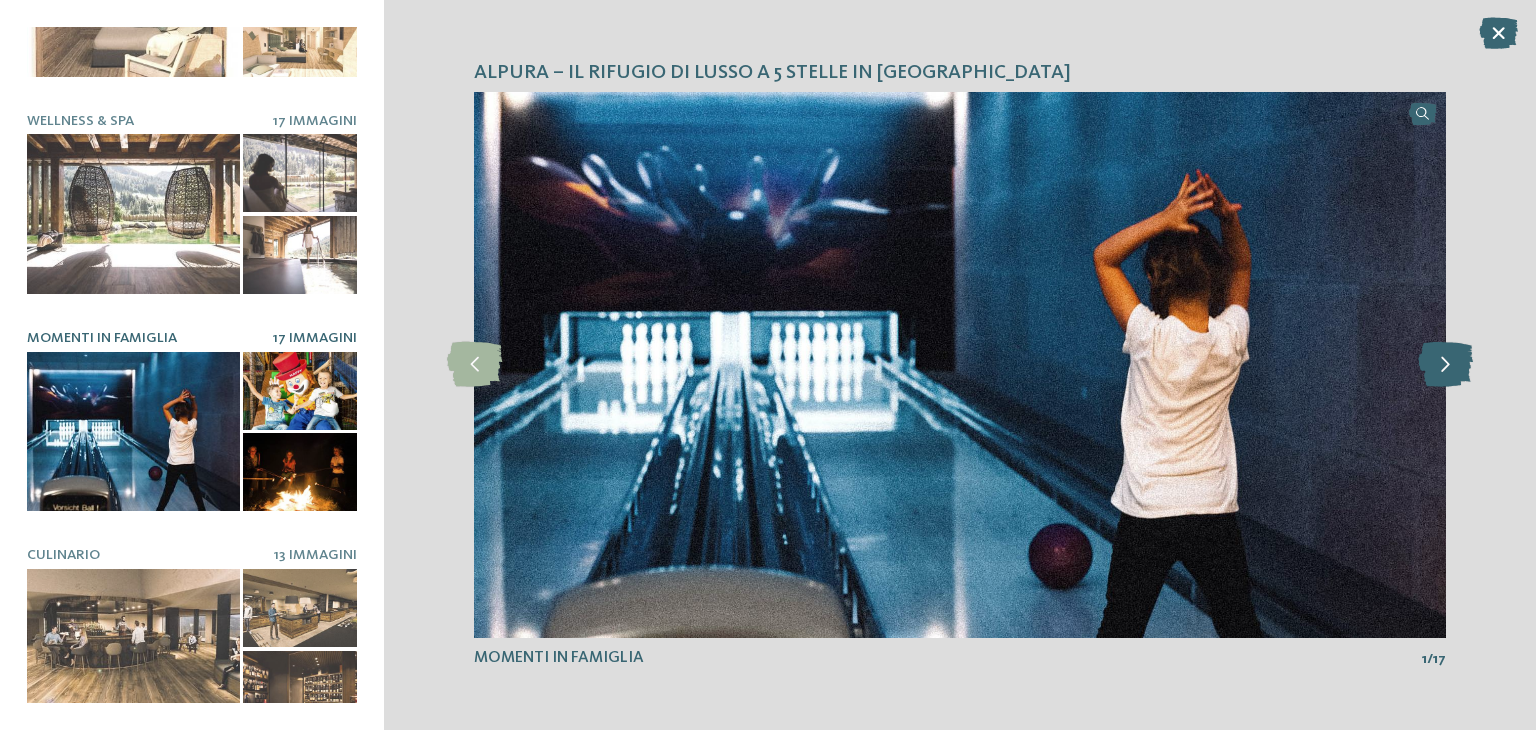 click at bounding box center (1445, 364) 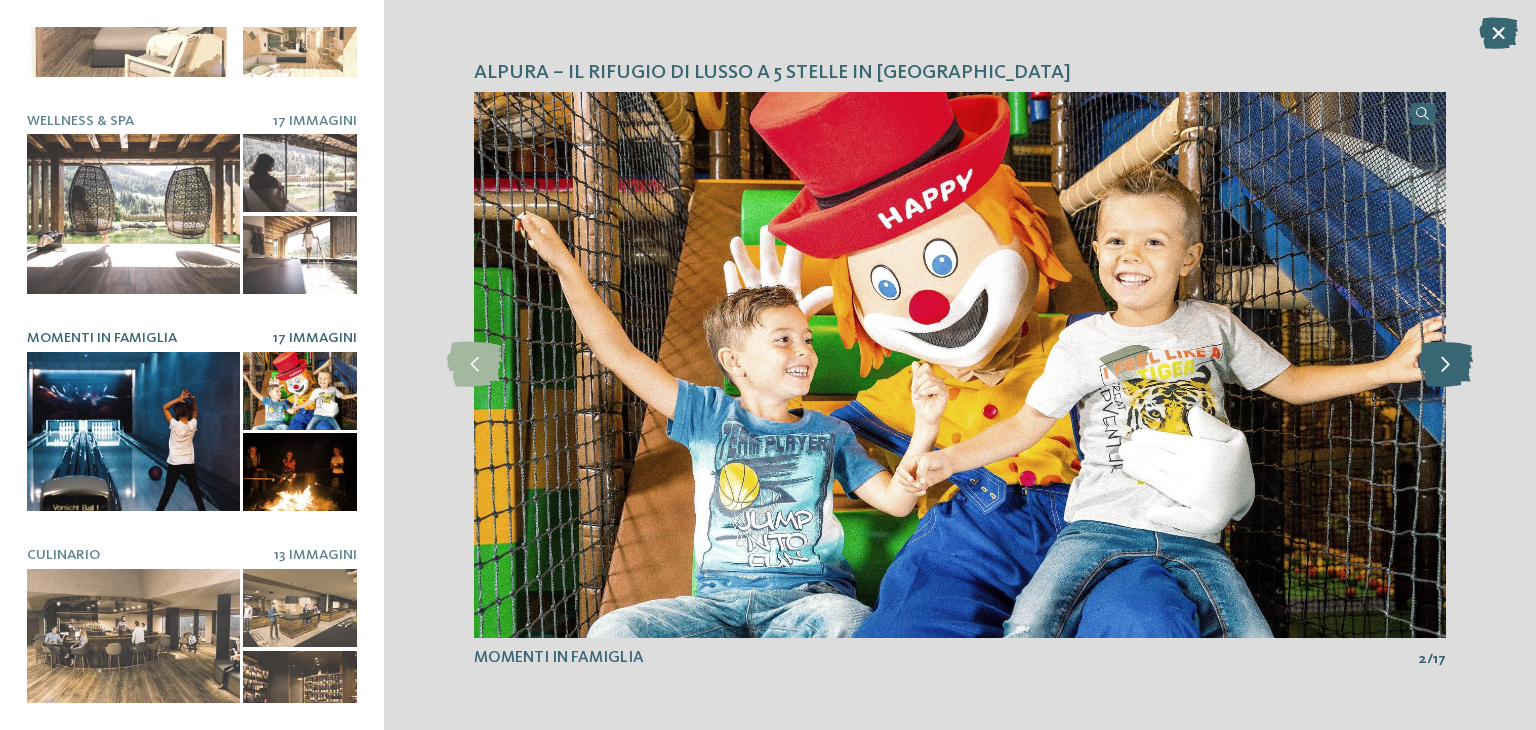click at bounding box center (1445, 364) 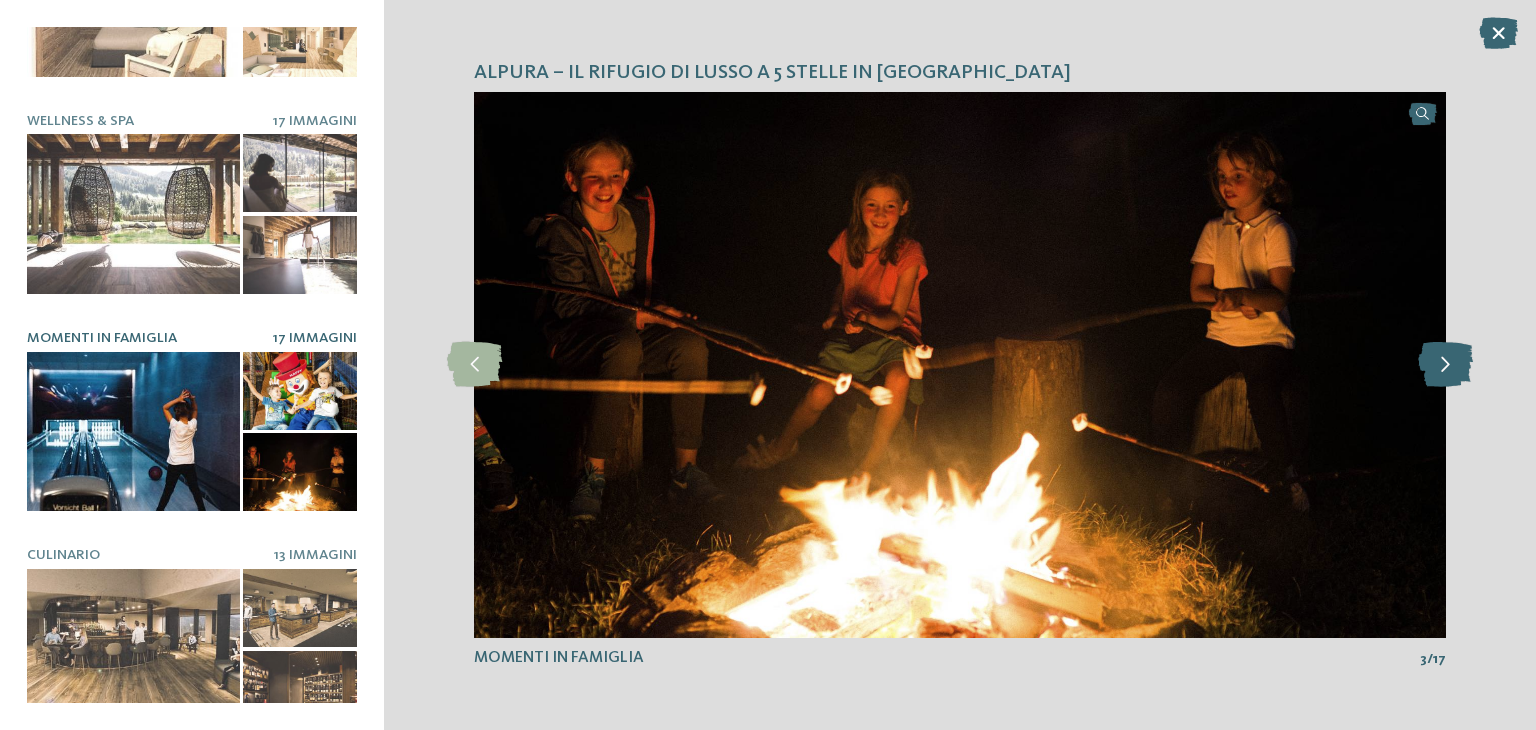 click at bounding box center (1445, 364) 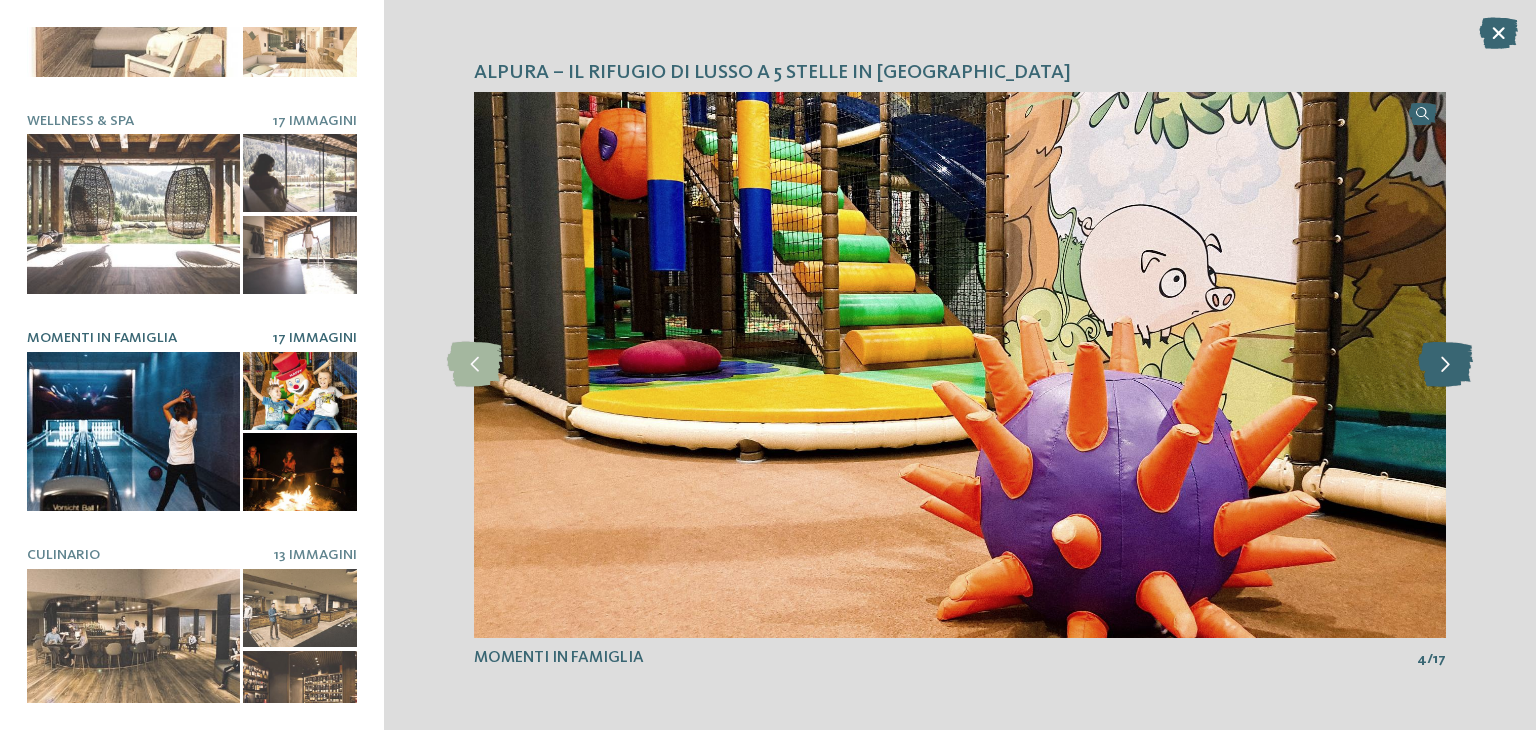click at bounding box center [1445, 364] 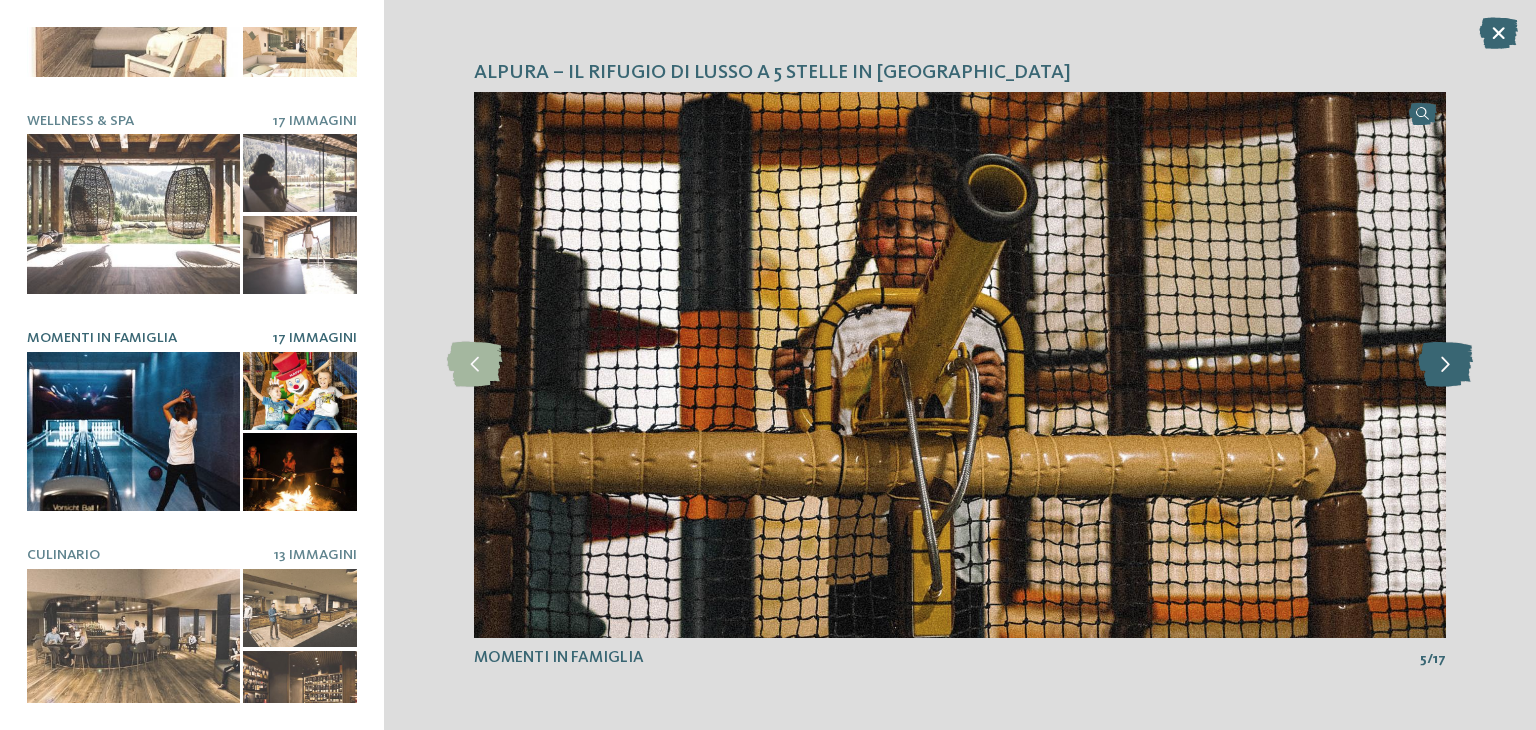 click at bounding box center (1445, 364) 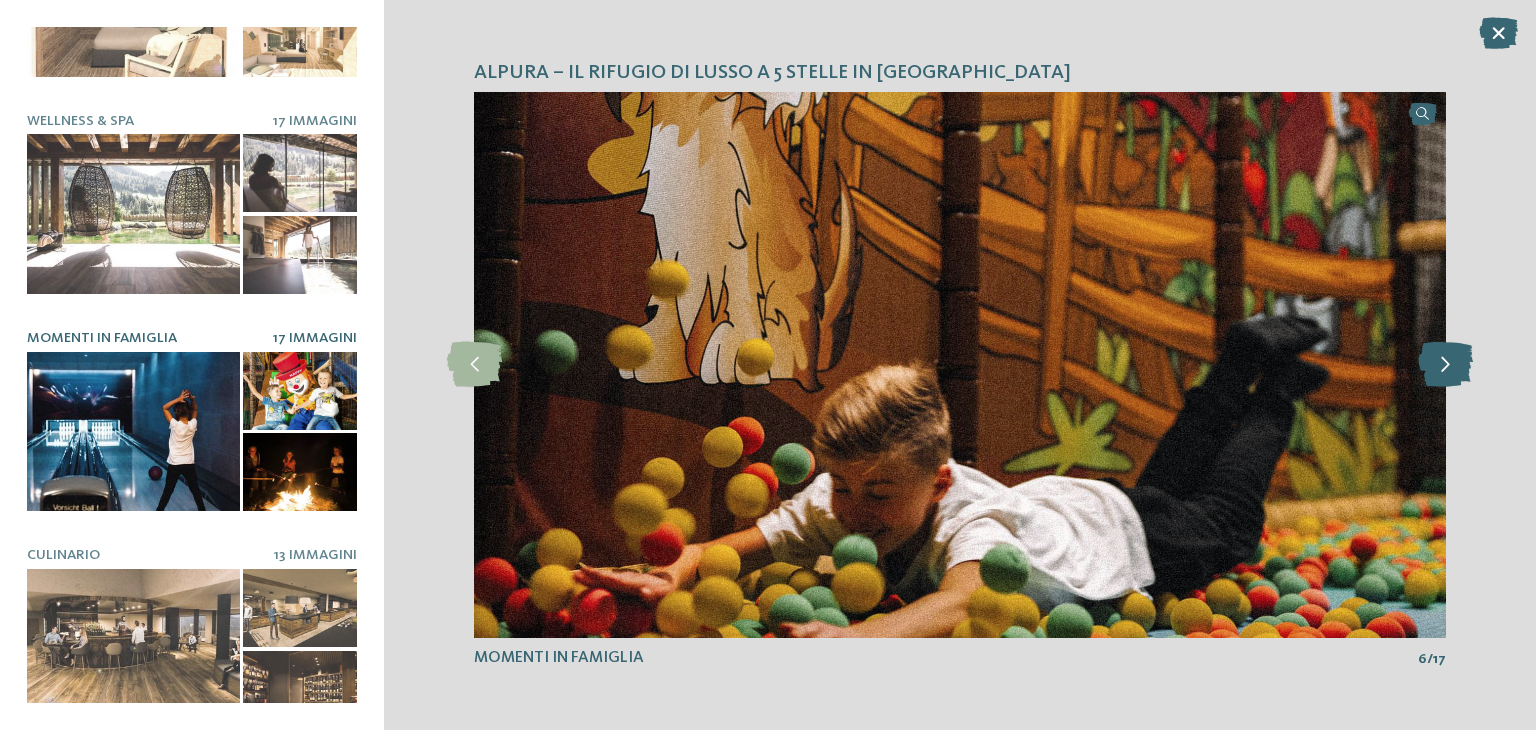 click at bounding box center [1445, 364] 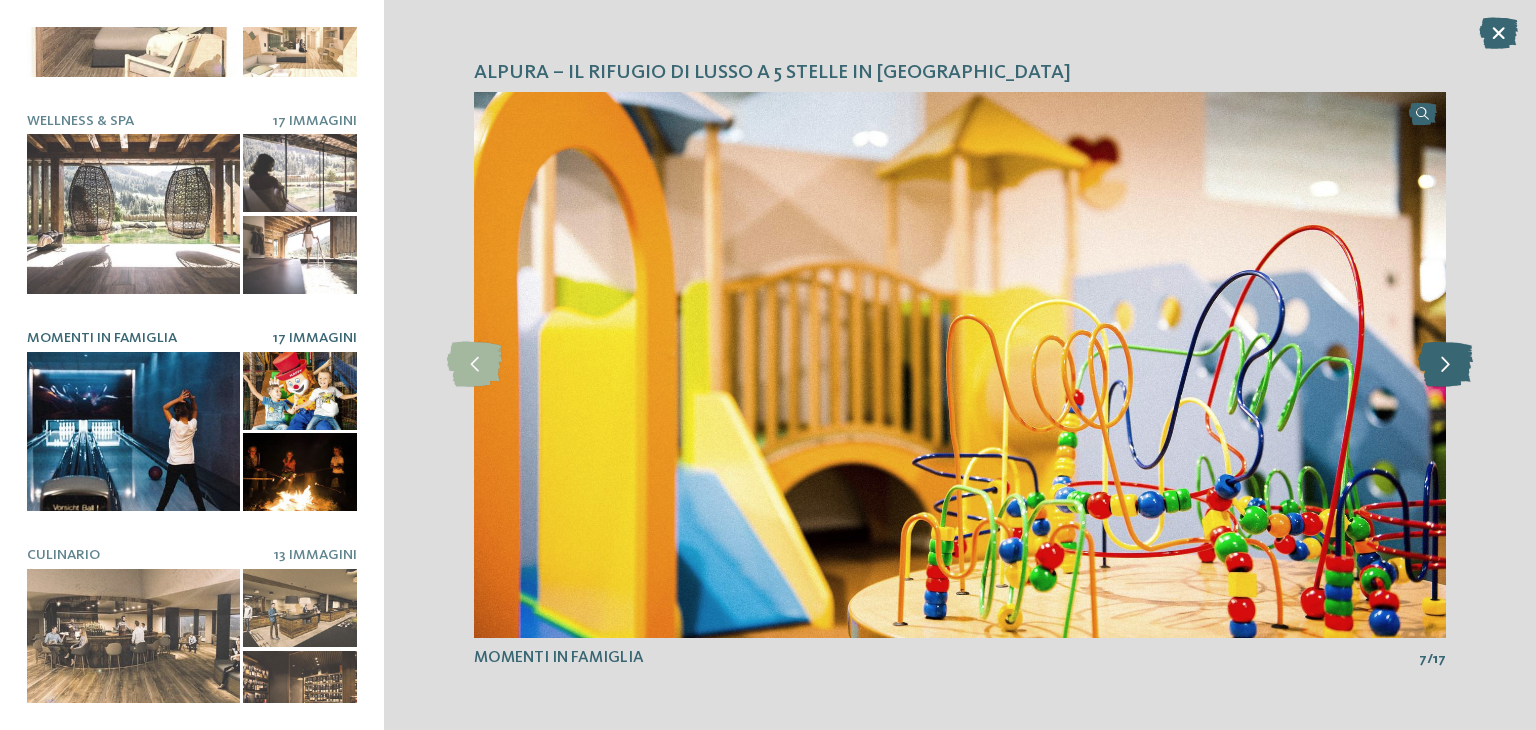 click at bounding box center [1445, 364] 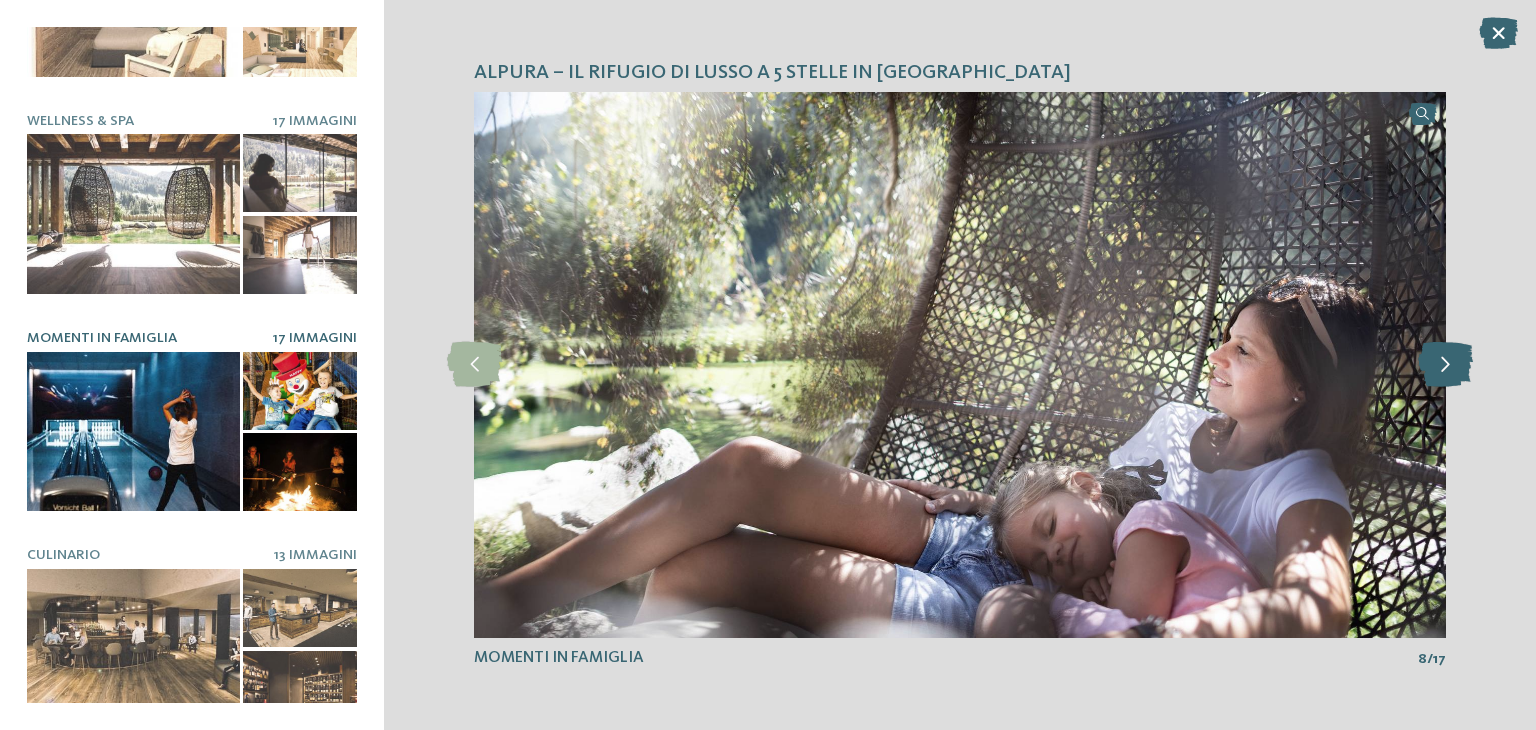 click at bounding box center [1445, 364] 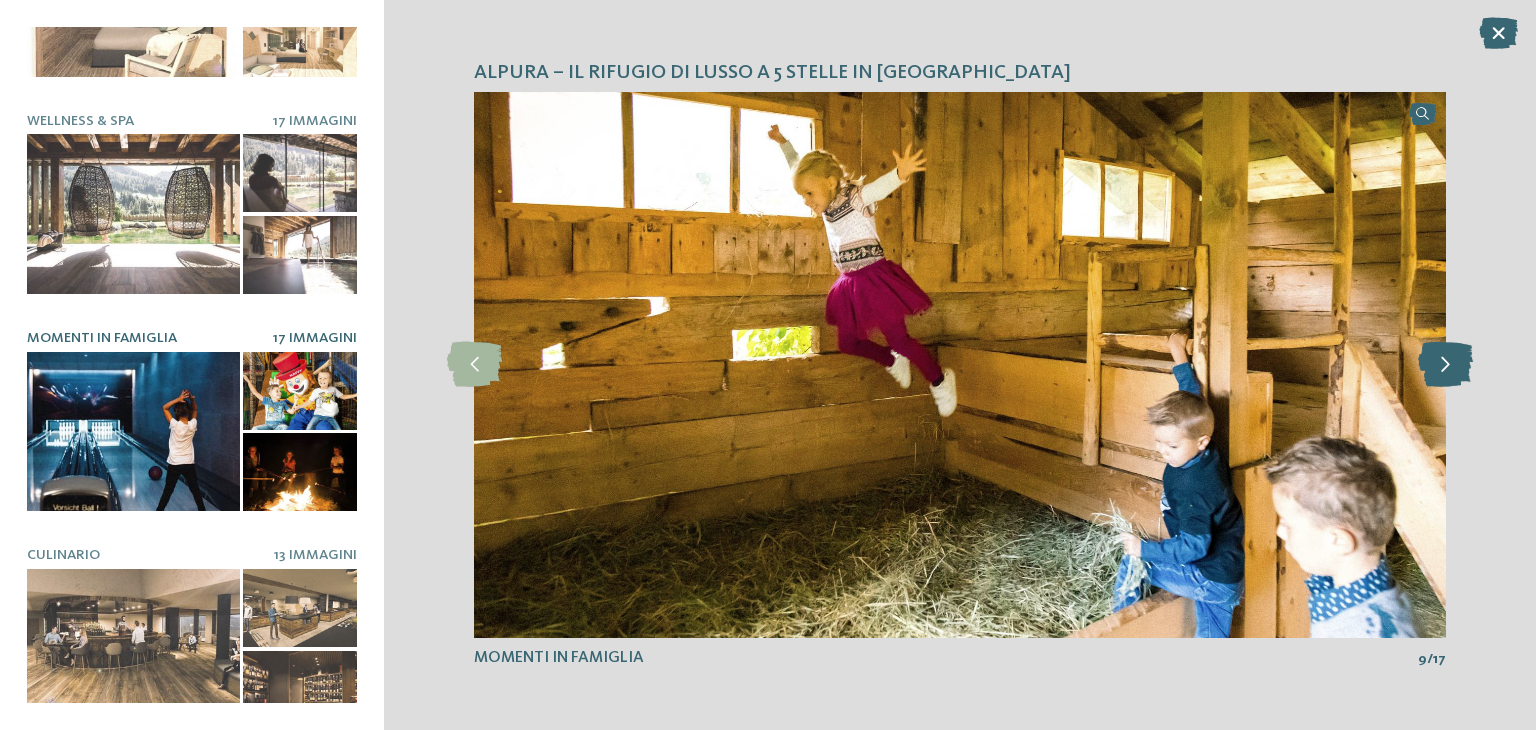 click at bounding box center [1445, 364] 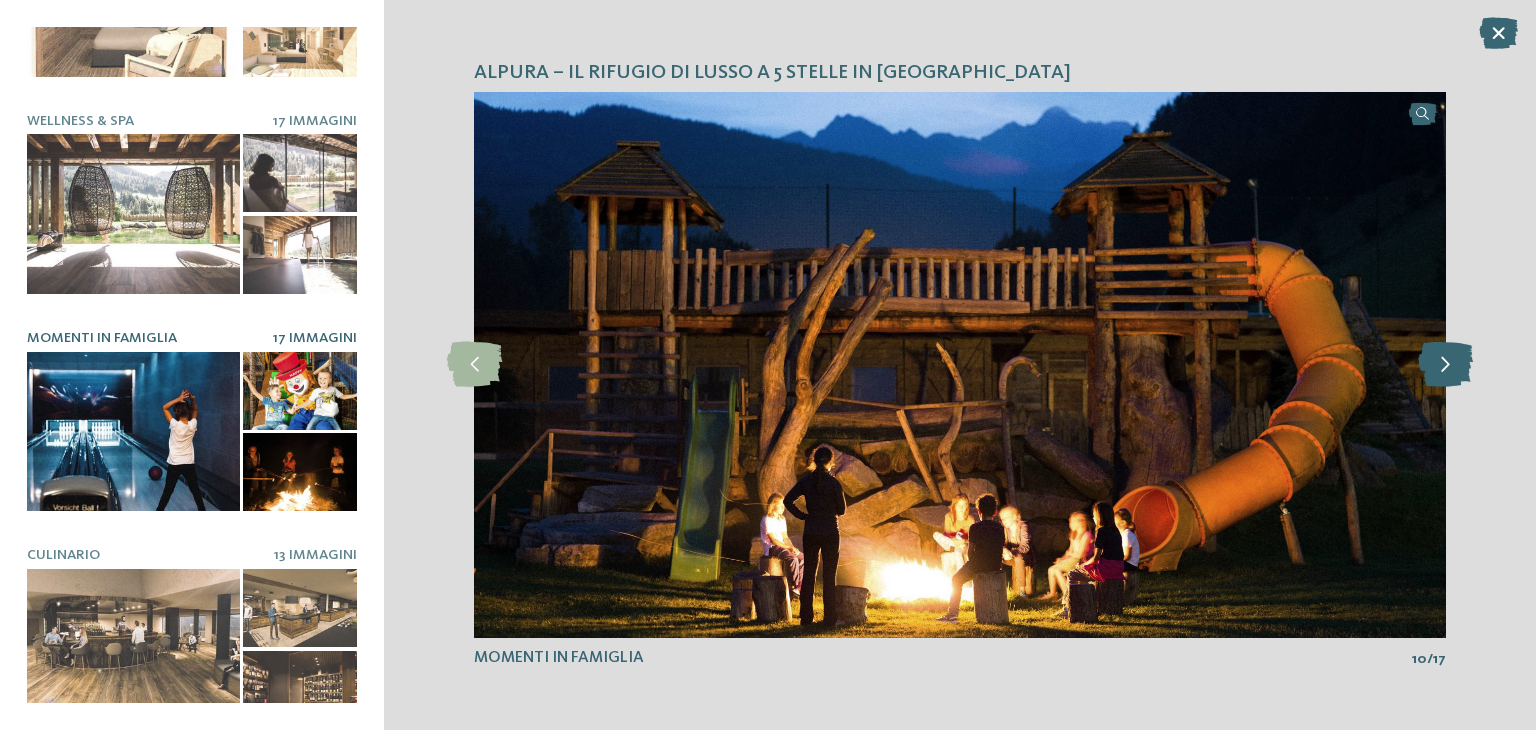 click at bounding box center (1445, 364) 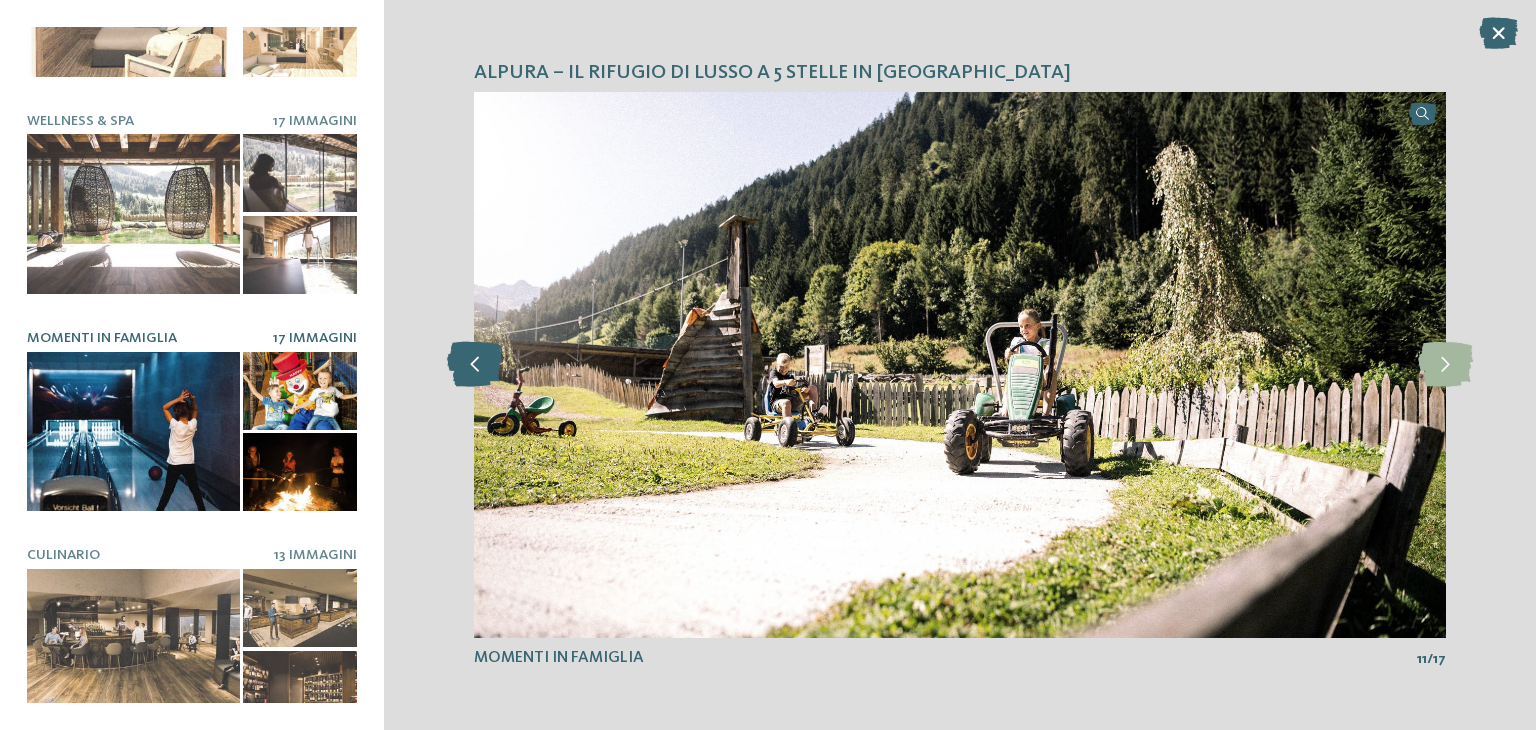 click at bounding box center (474, 364) 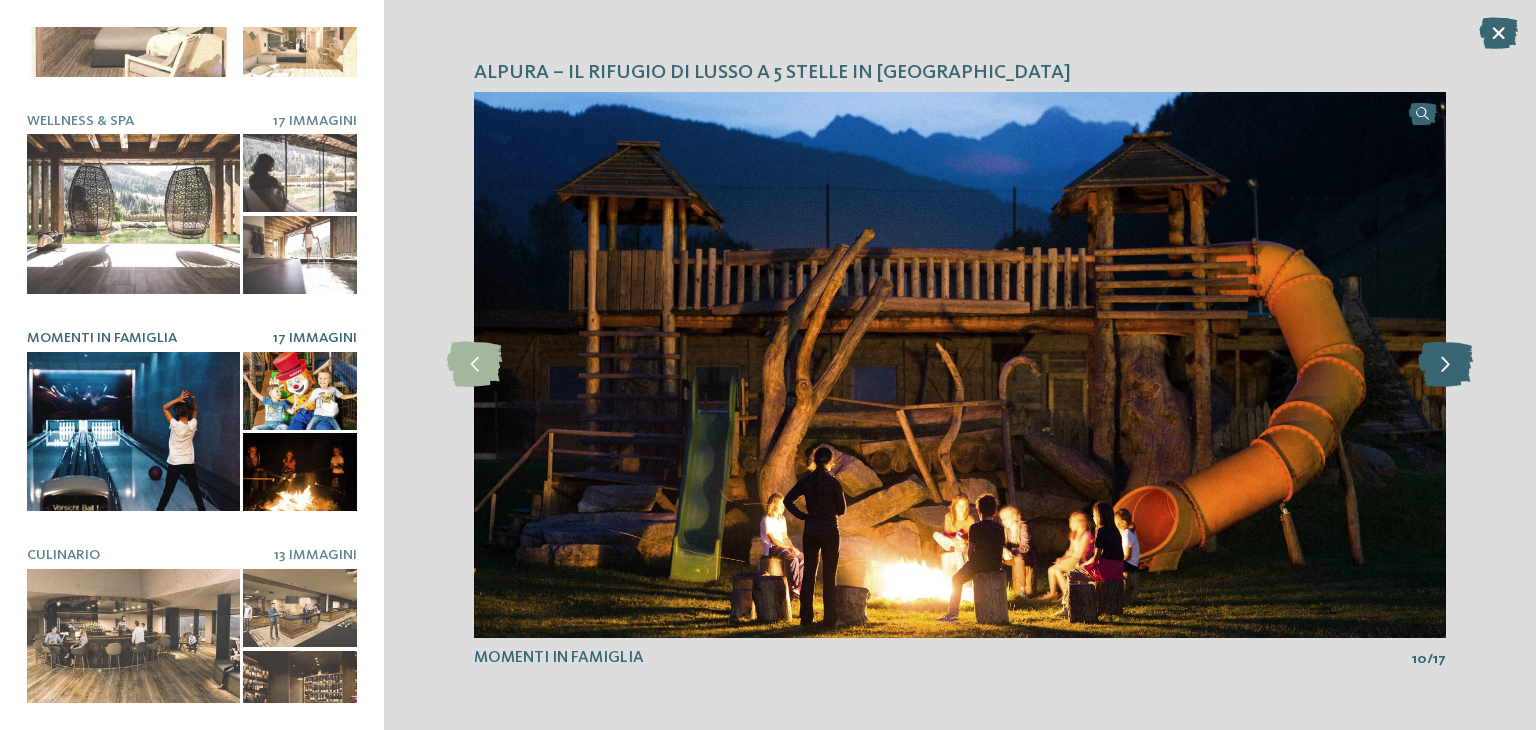 click at bounding box center (1445, 364) 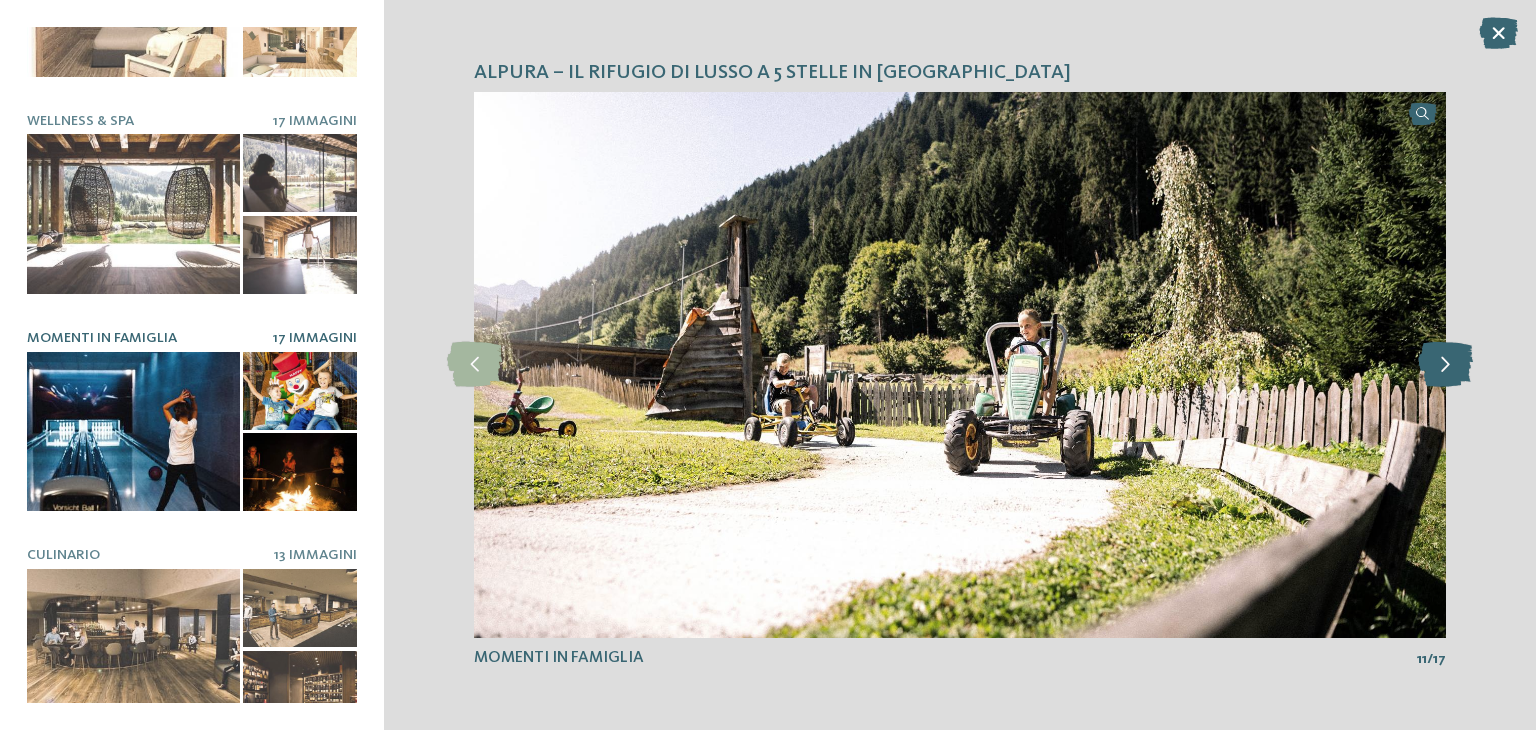 click at bounding box center (1445, 364) 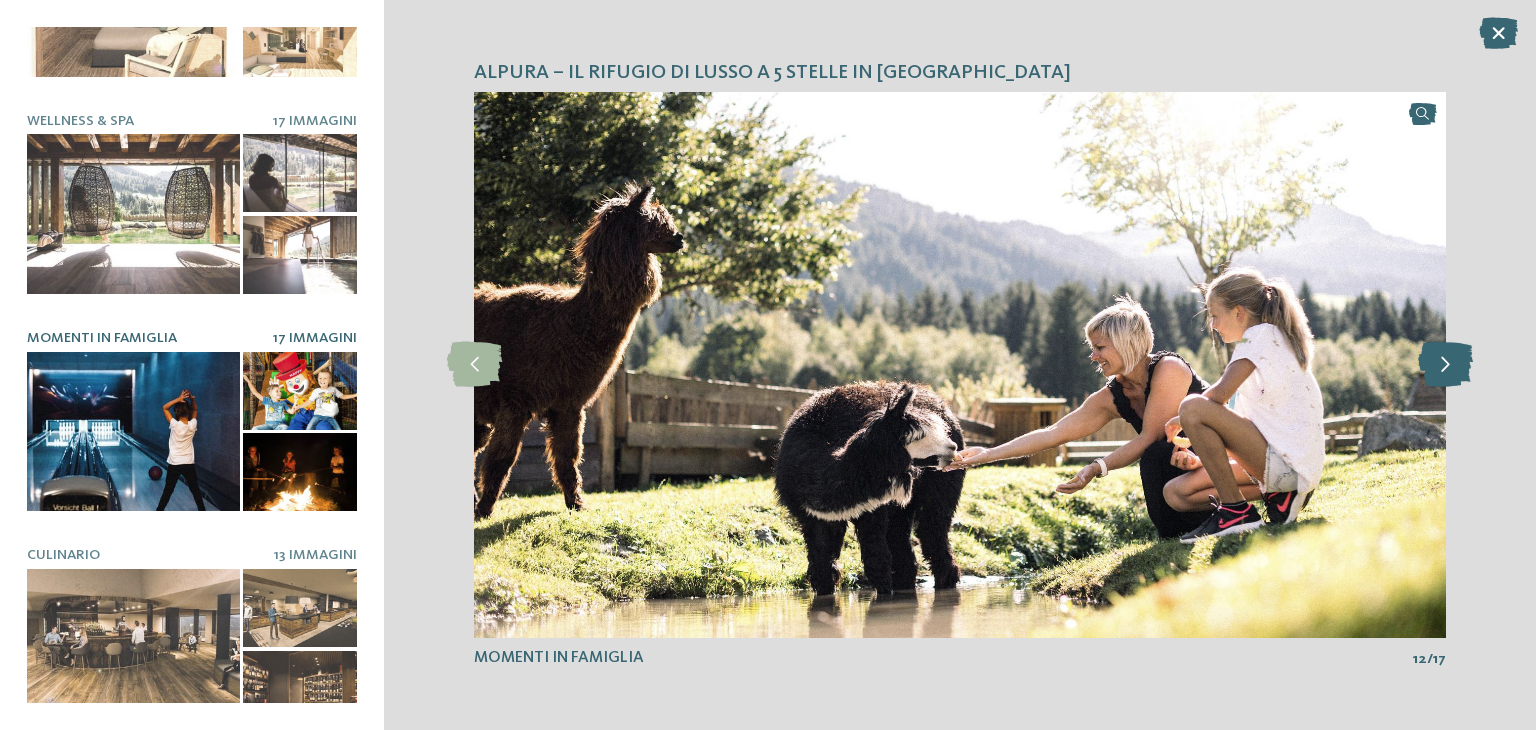 click at bounding box center [1445, 364] 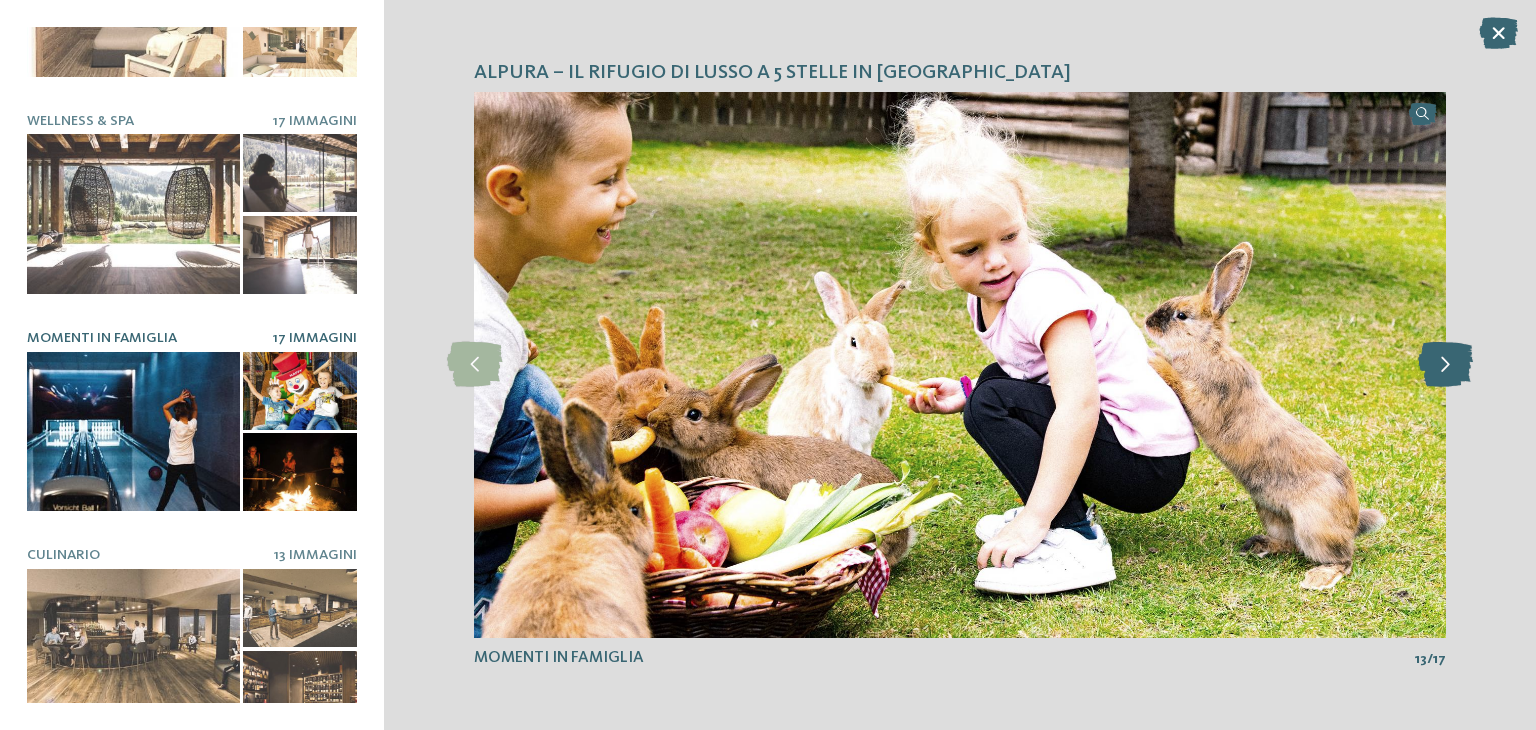 click at bounding box center (1445, 364) 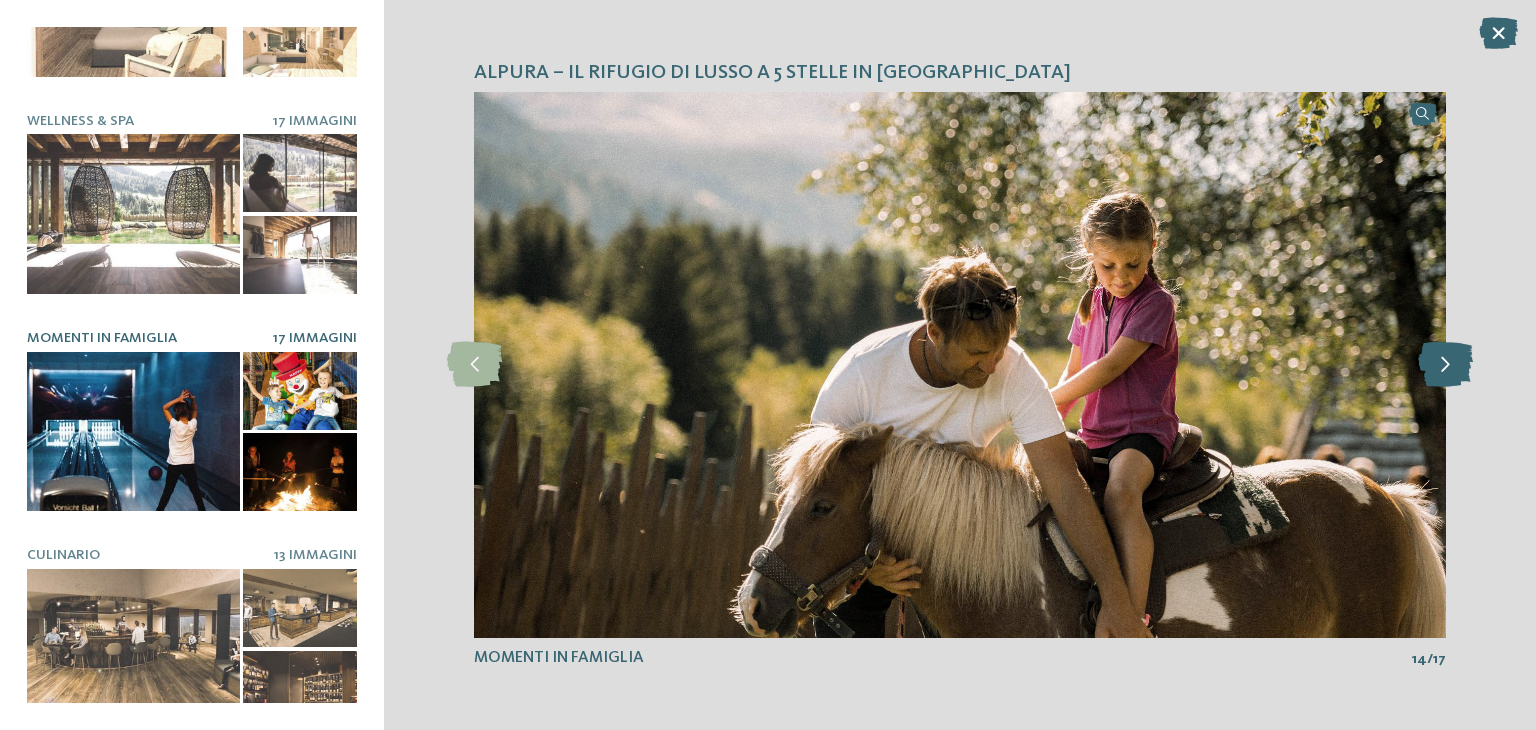 click at bounding box center [1445, 364] 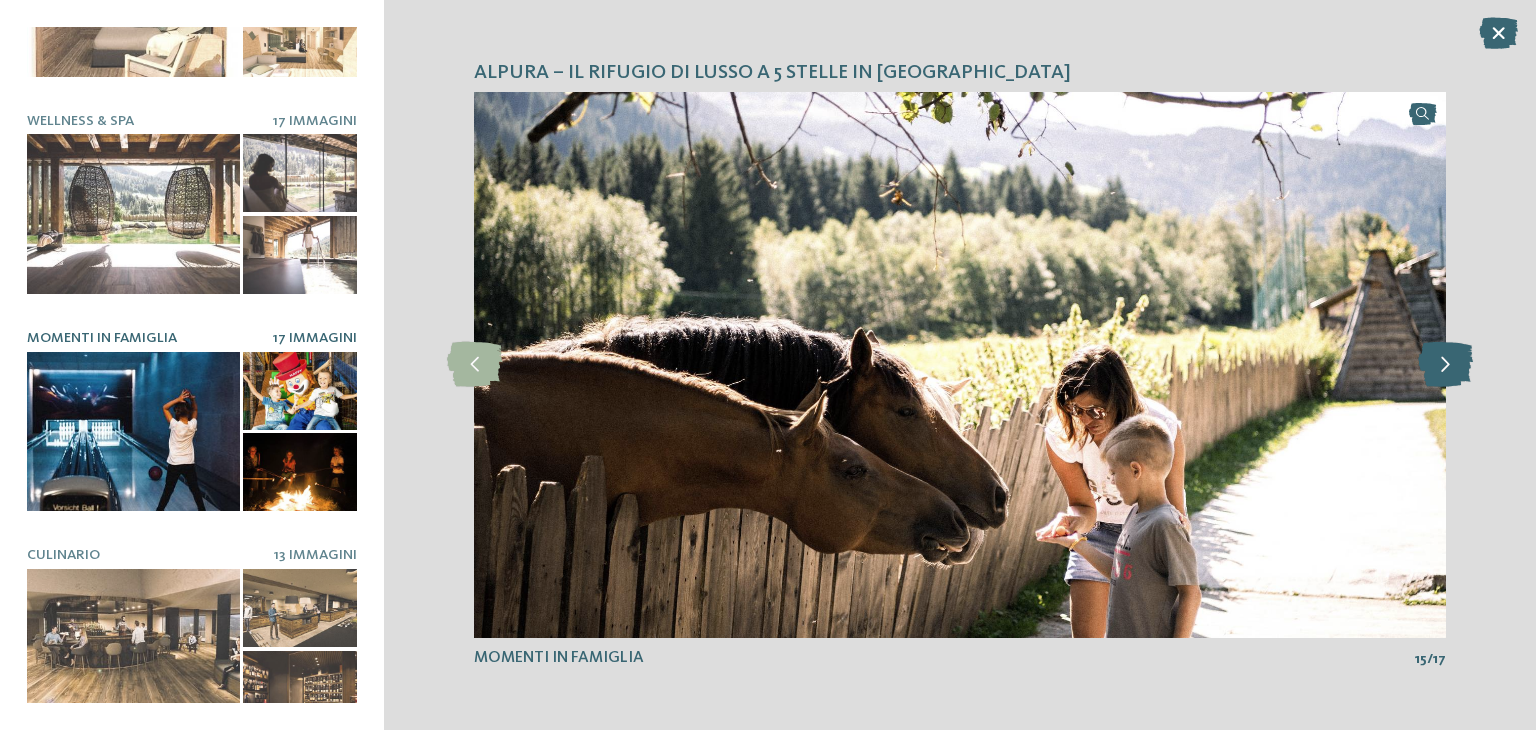 click at bounding box center [1445, 364] 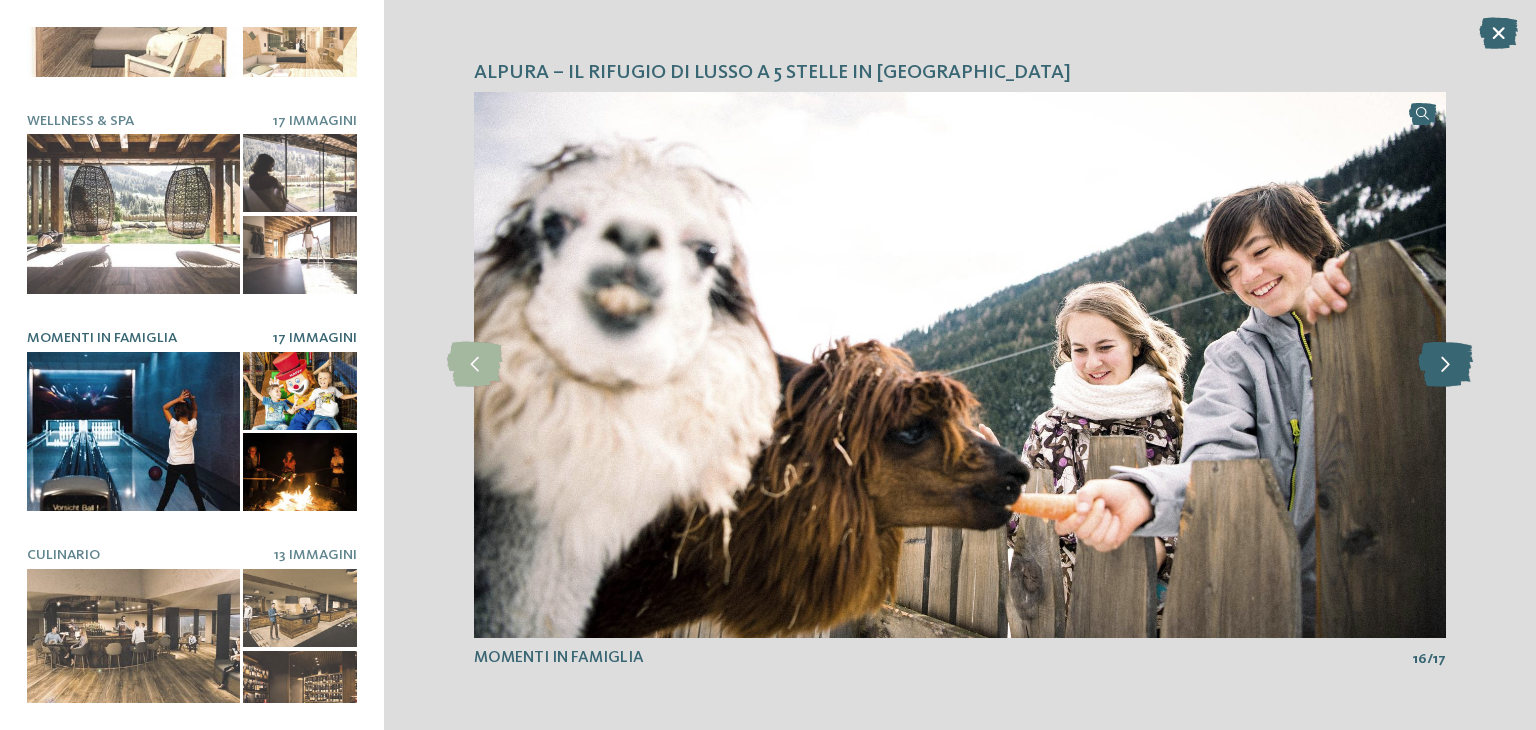 click at bounding box center (1445, 364) 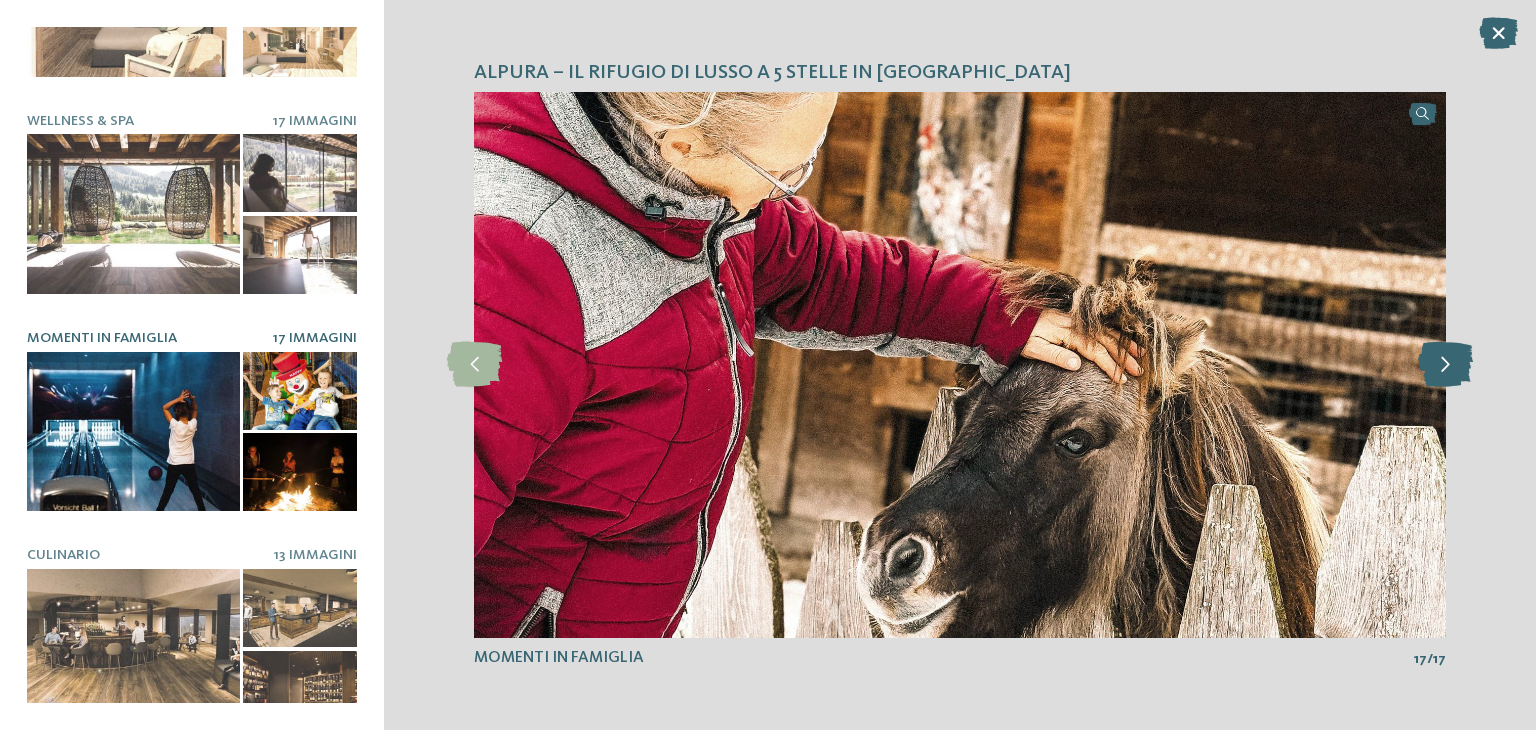 click at bounding box center (1445, 364) 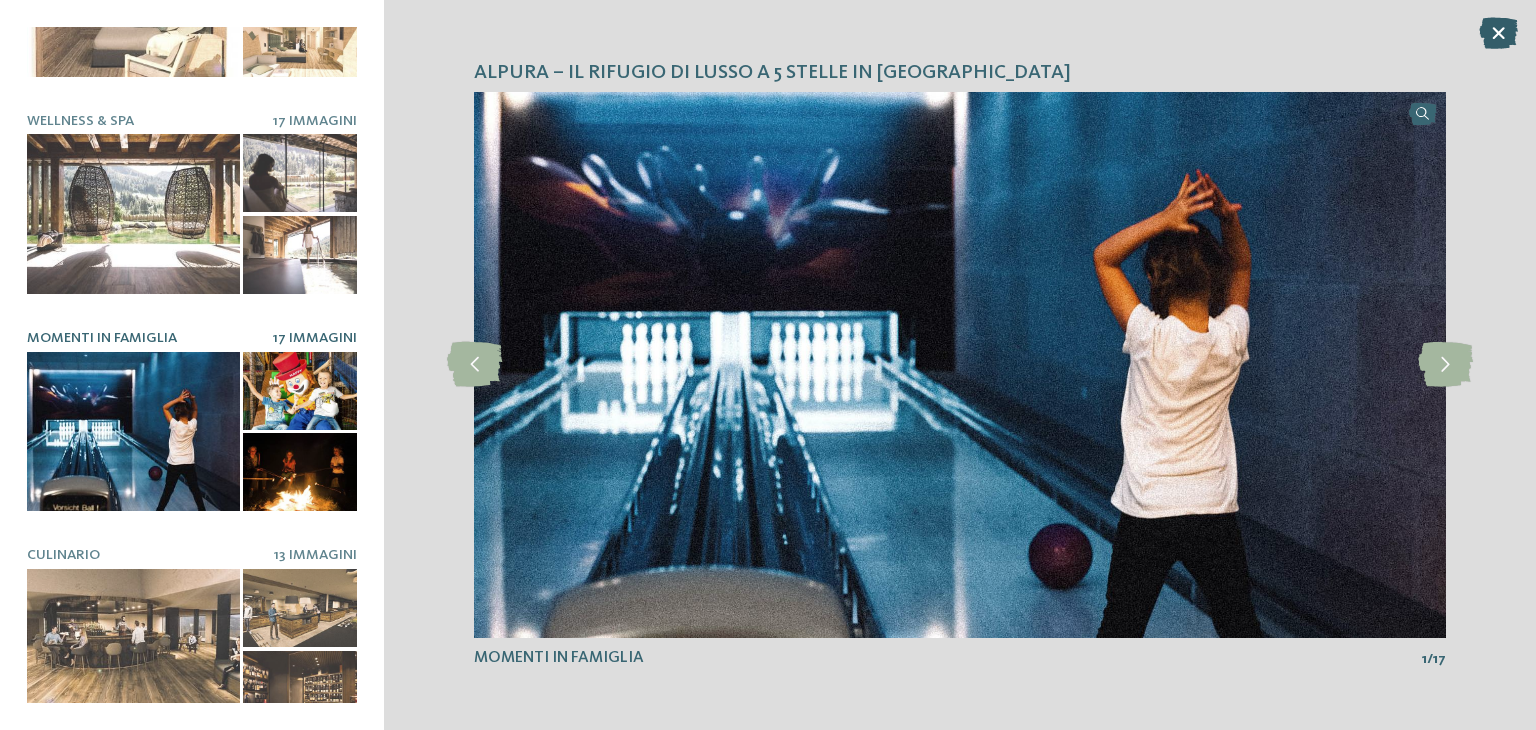 click at bounding box center (1498, 33) 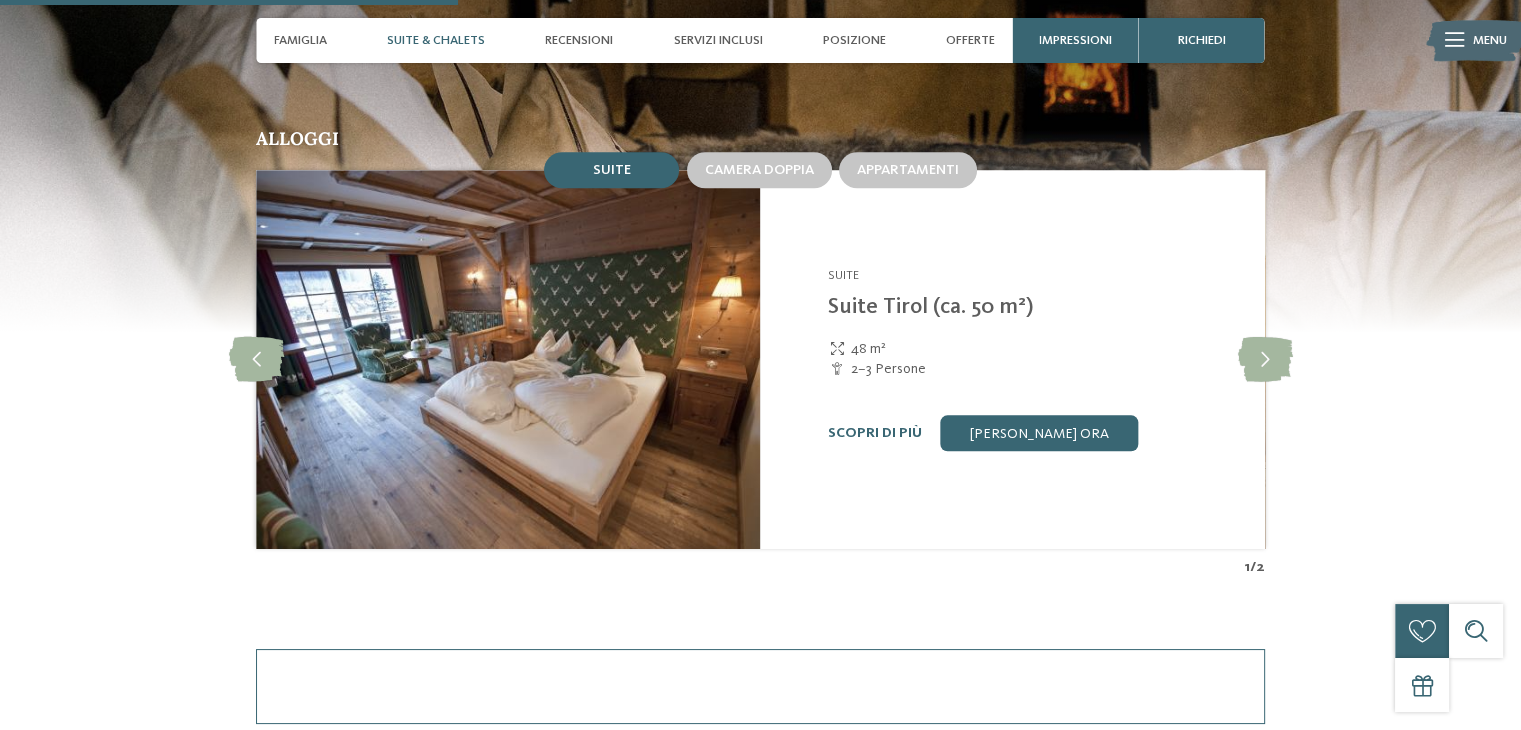 scroll, scrollTop: 1568, scrollLeft: 0, axis: vertical 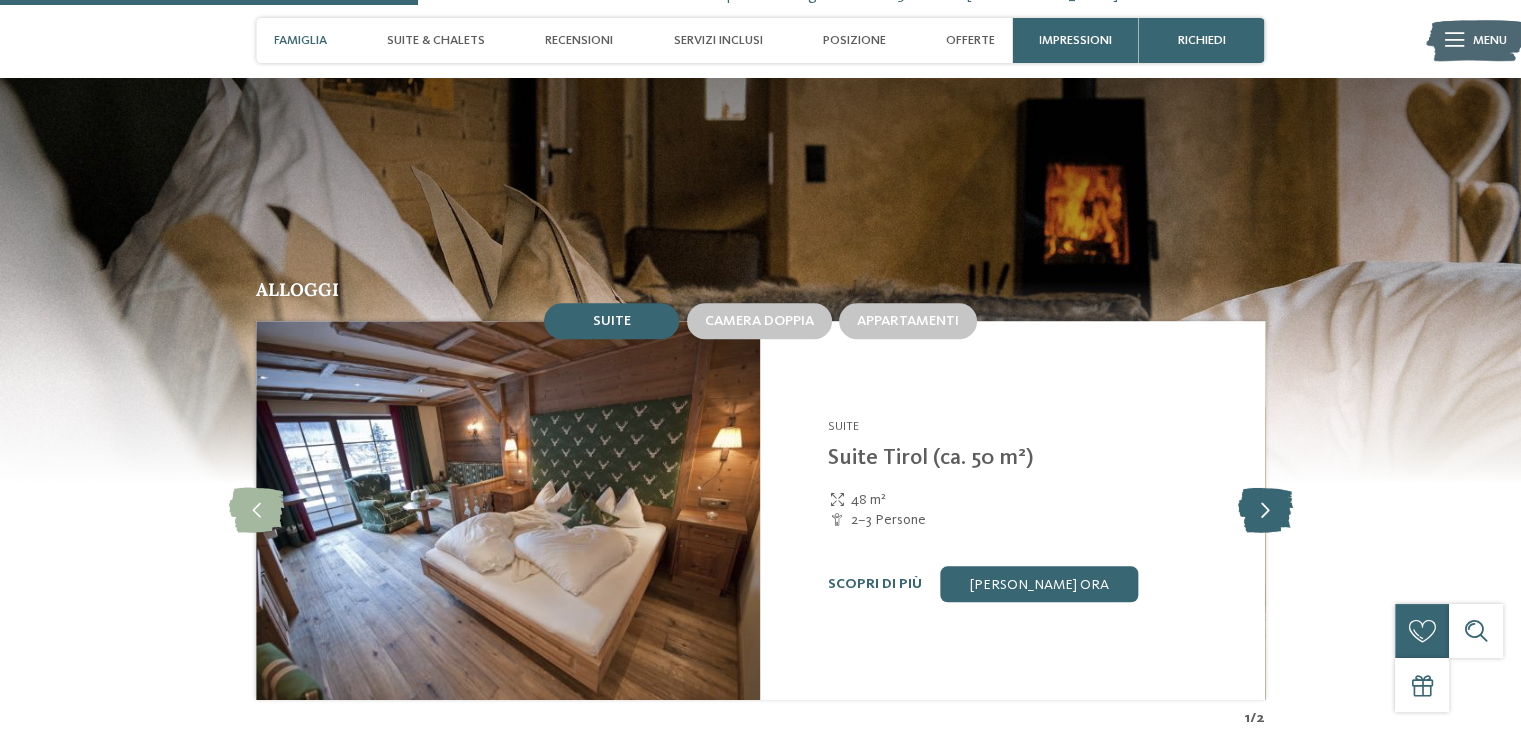 click at bounding box center (1264, 510) 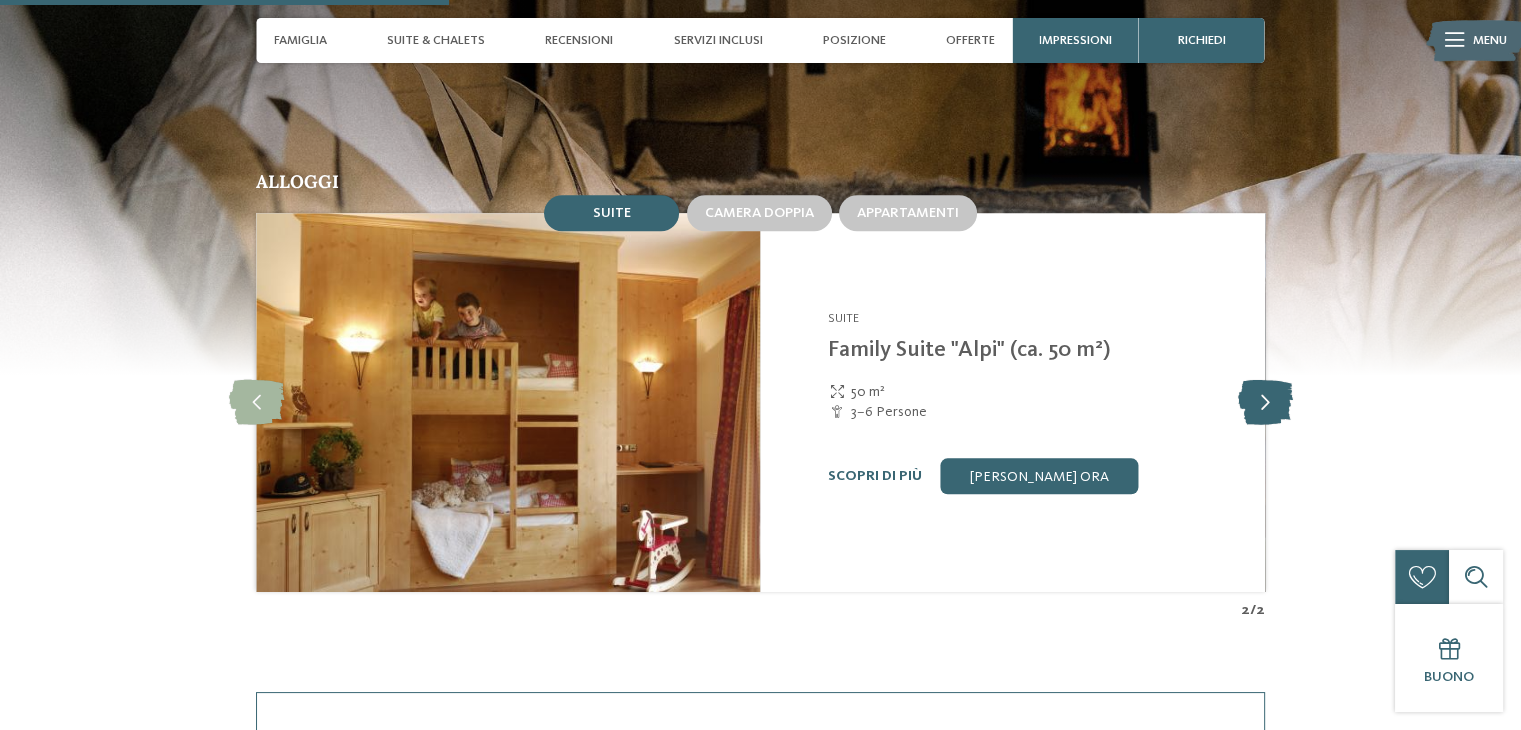 scroll, scrollTop: 1684, scrollLeft: 0, axis: vertical 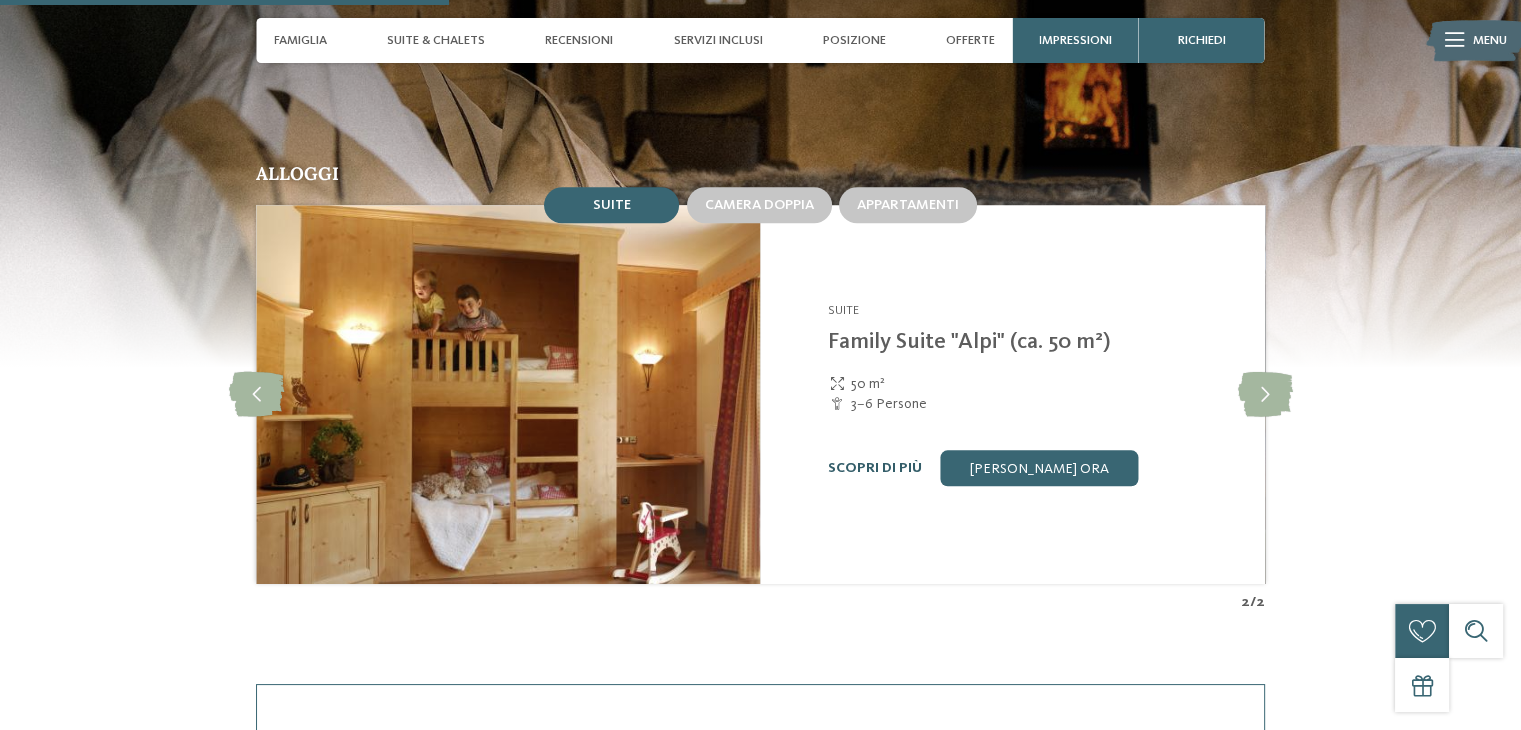 click on "Scopri di più" at bounding box center [875, 468] 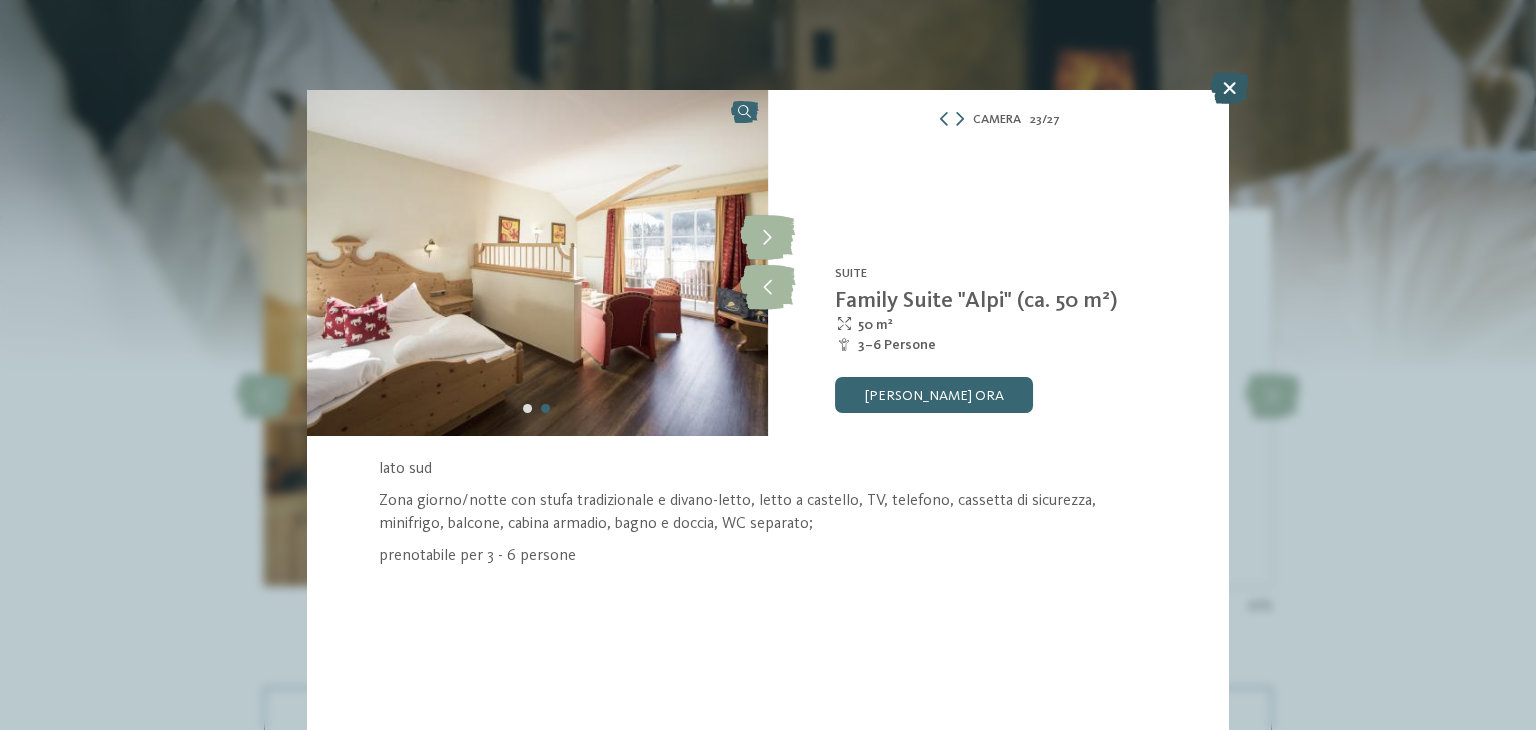 click at bounding box center (1229, 88) 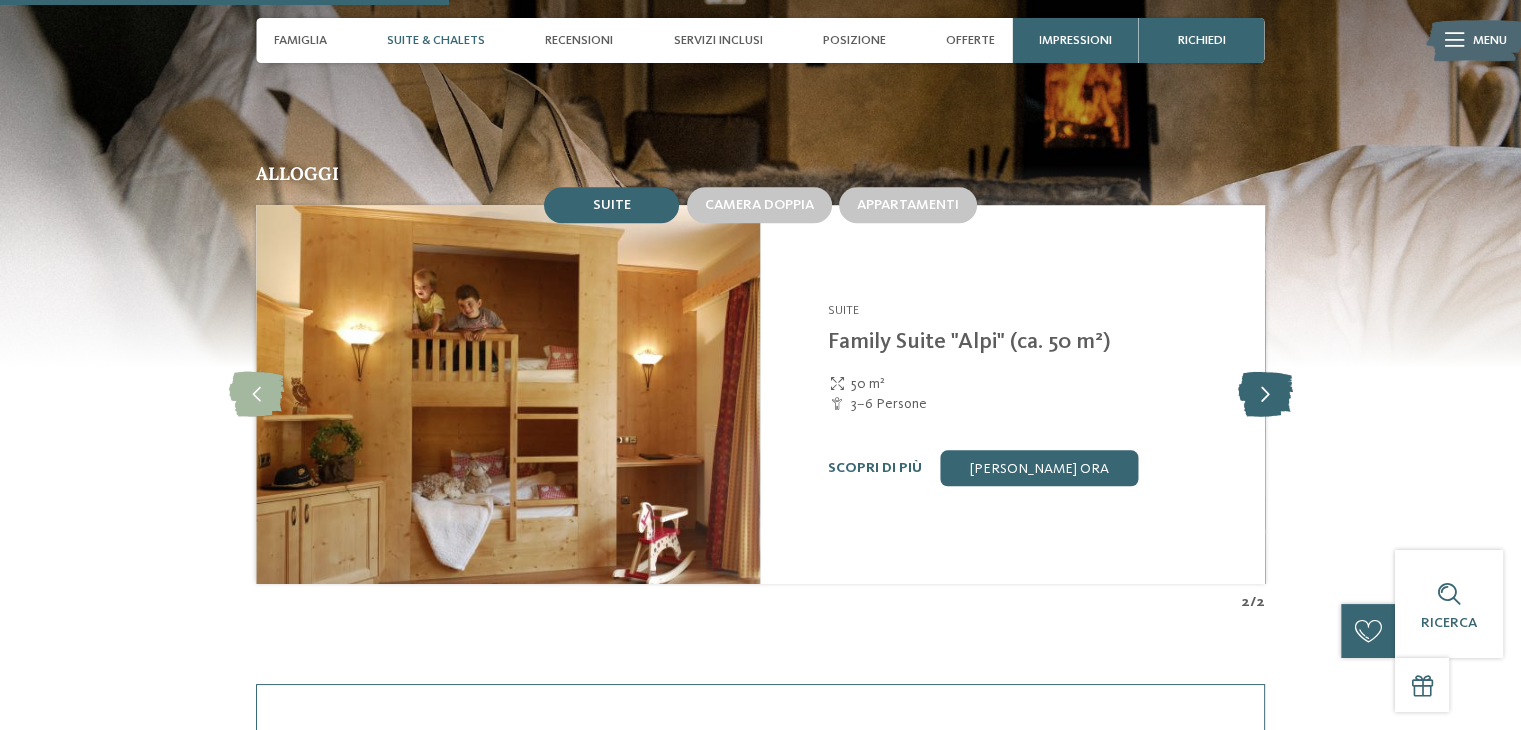 click at bounding box center [1264, 394] 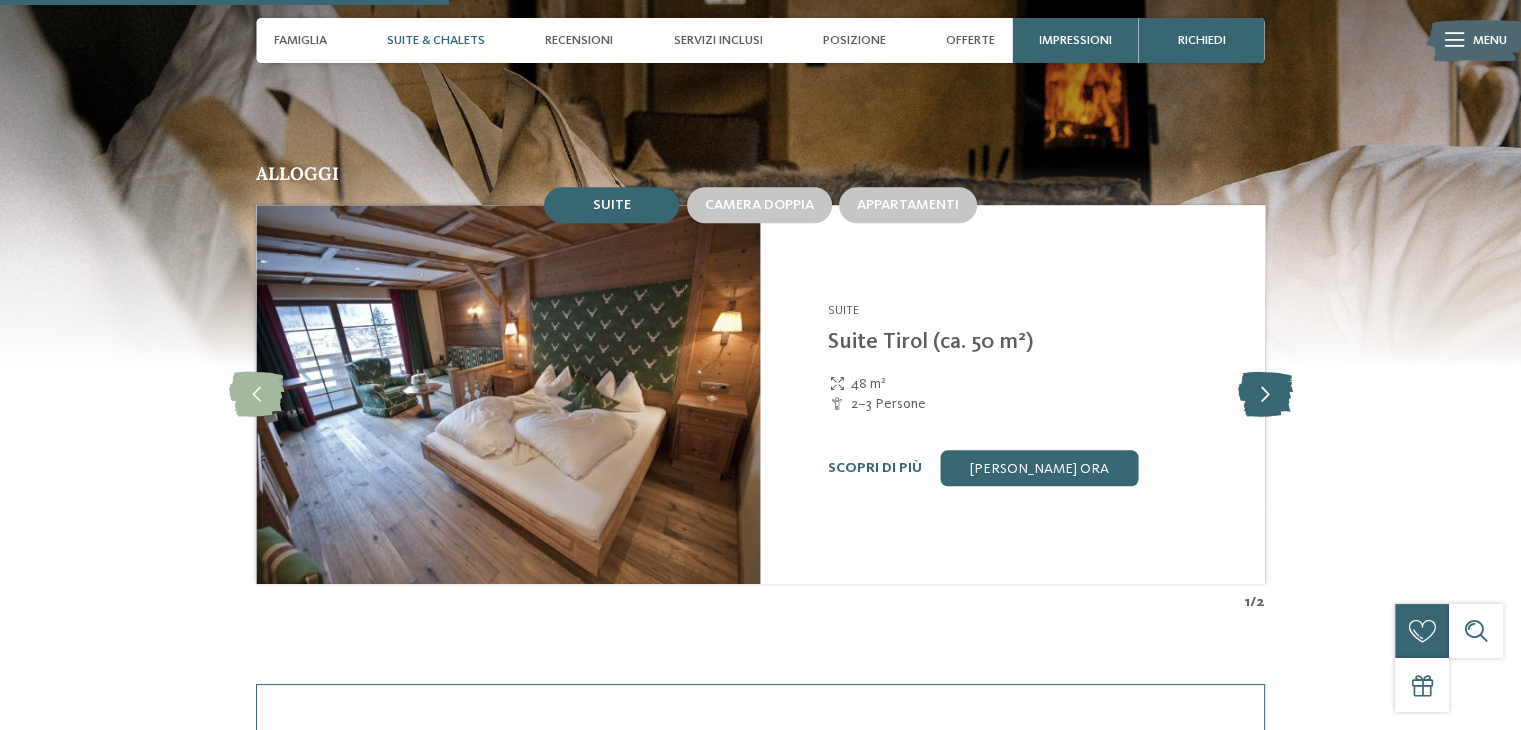 click at bounding box center [1264, 394] 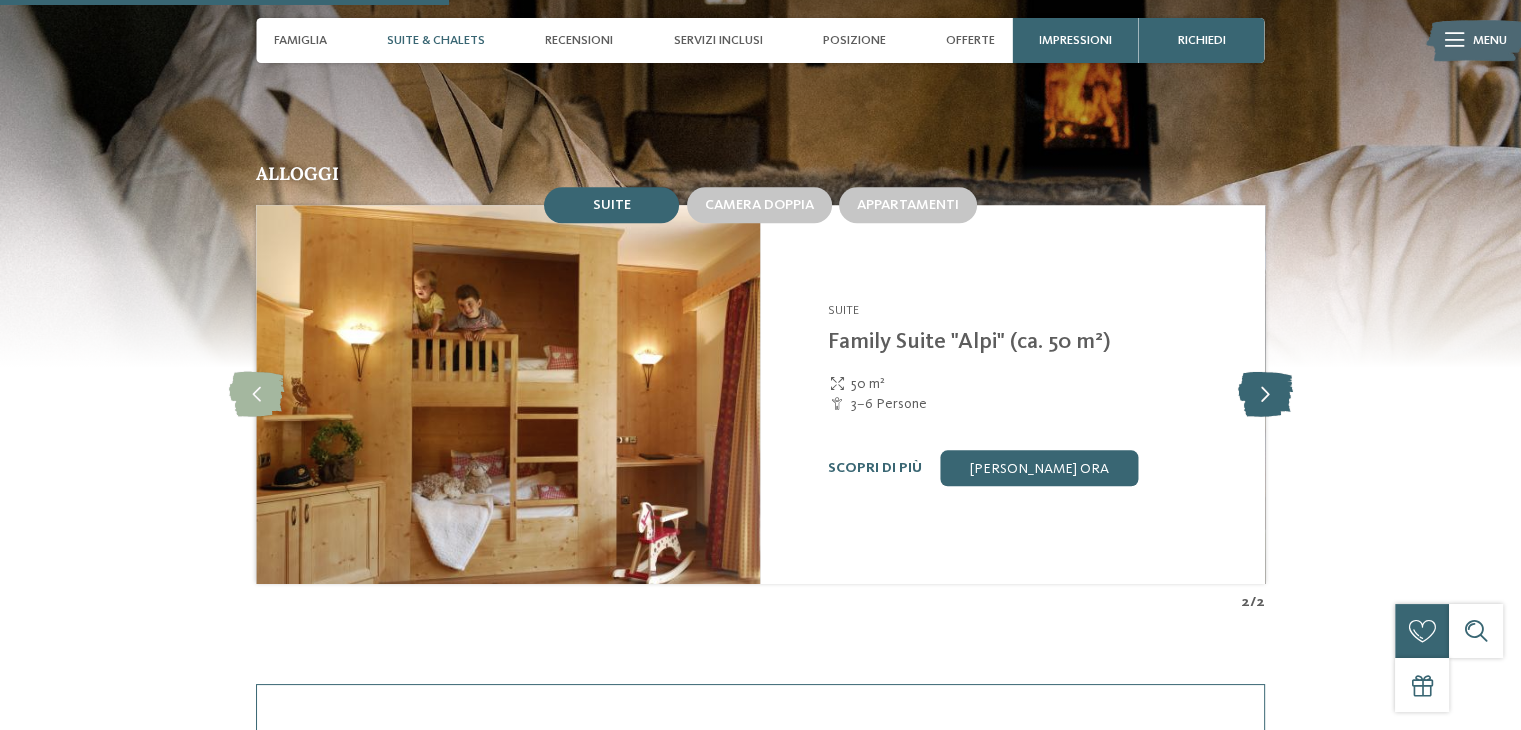 click at bounding box center (1264, 394) 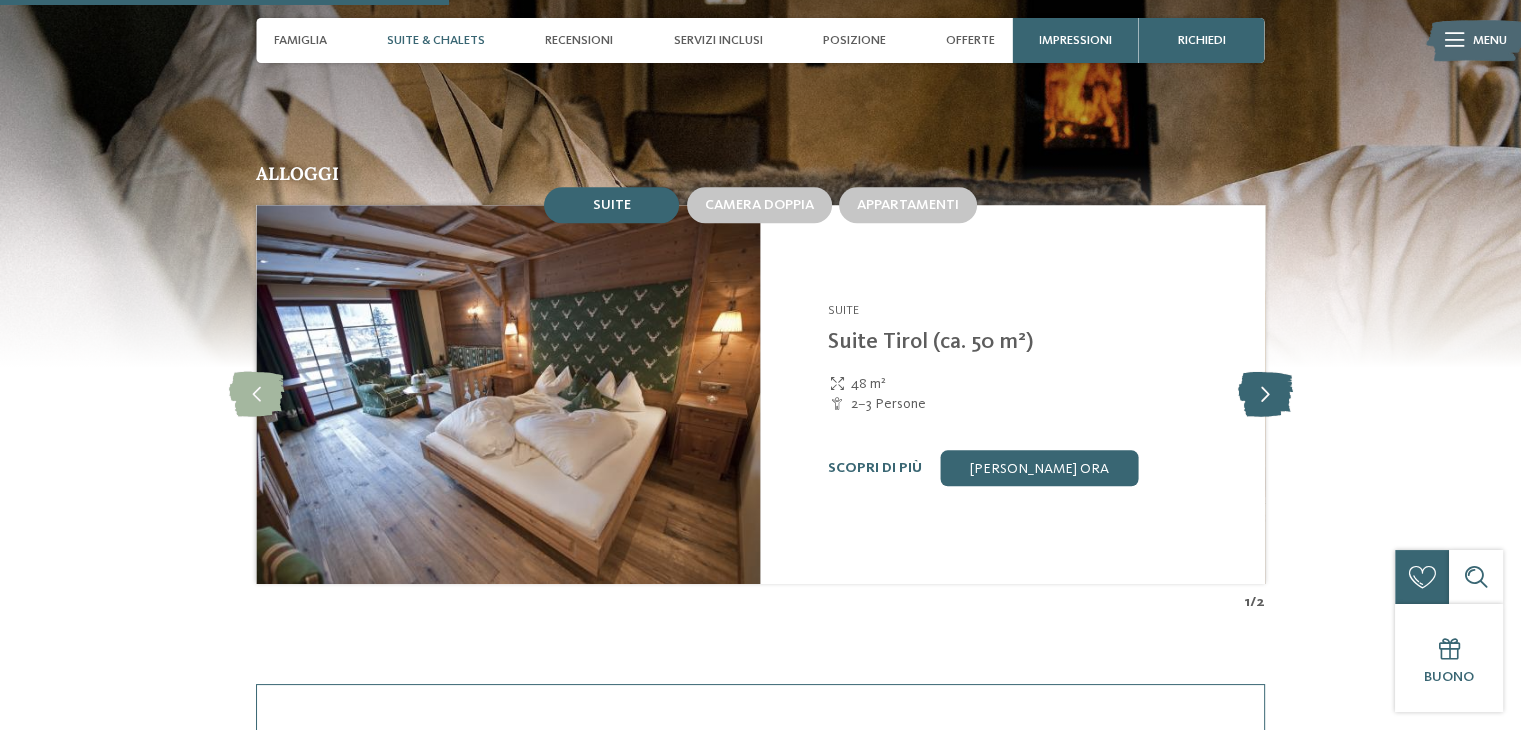 click at bounding box center [1264, 394] 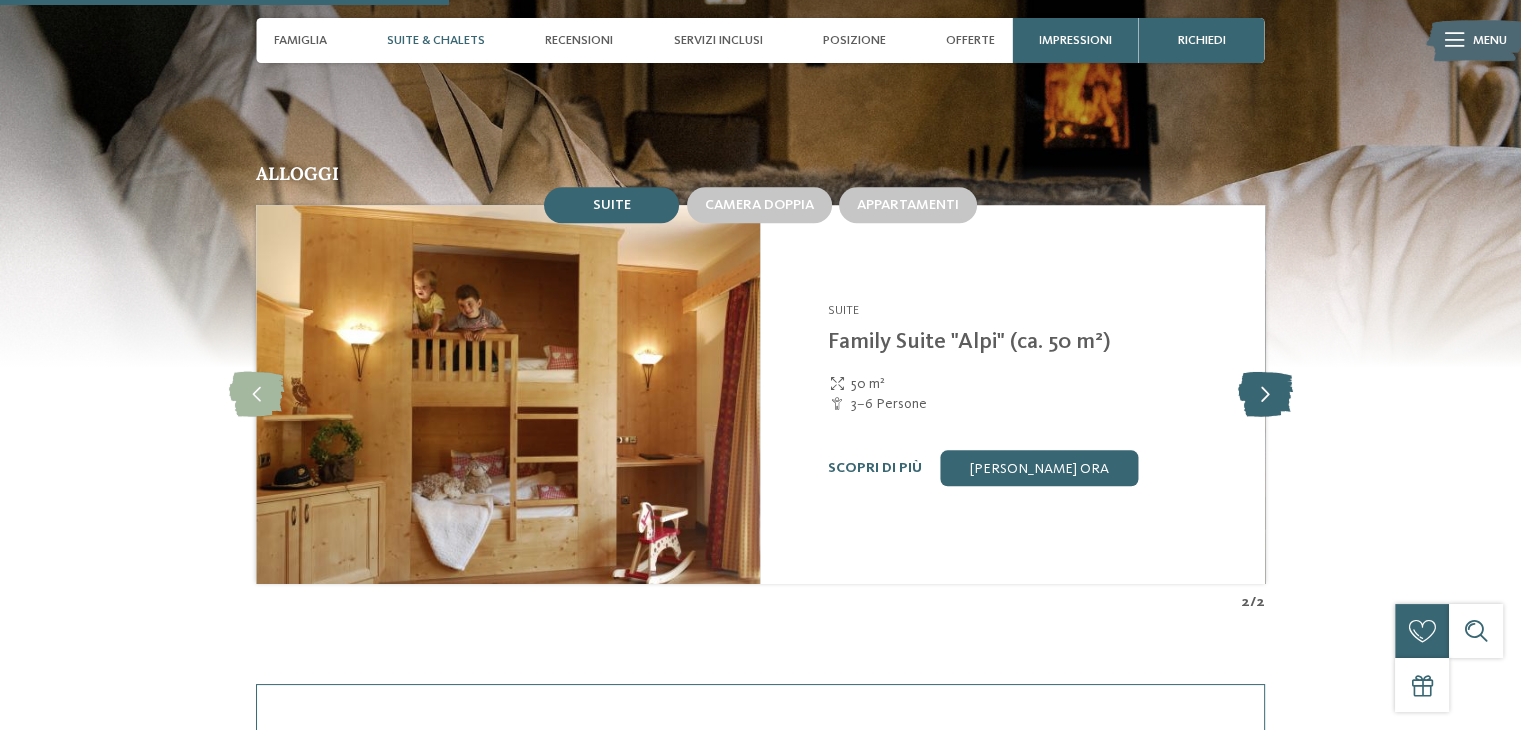 click at bounding box center [1264, 394] 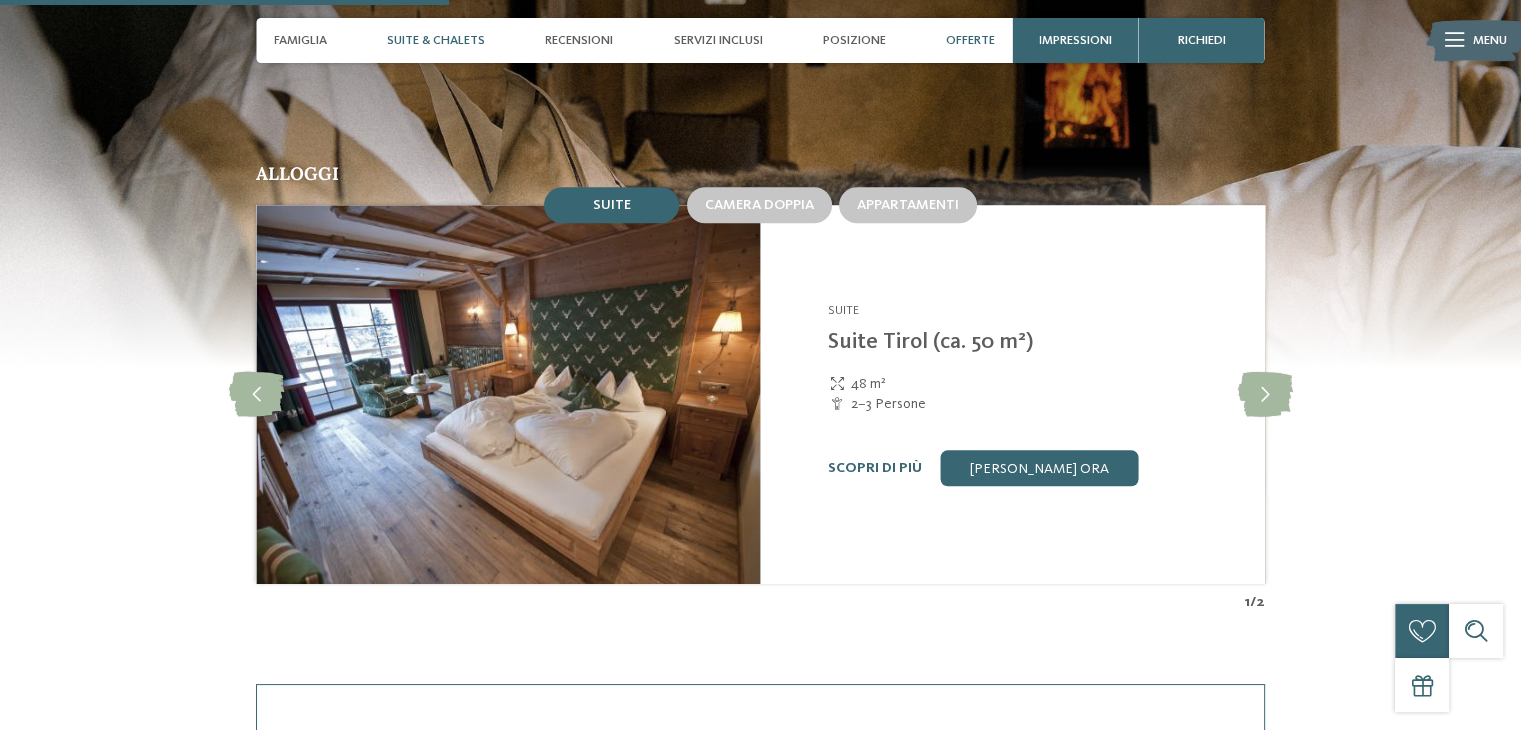 click on "Offerte" at bounding box center [970, 40] 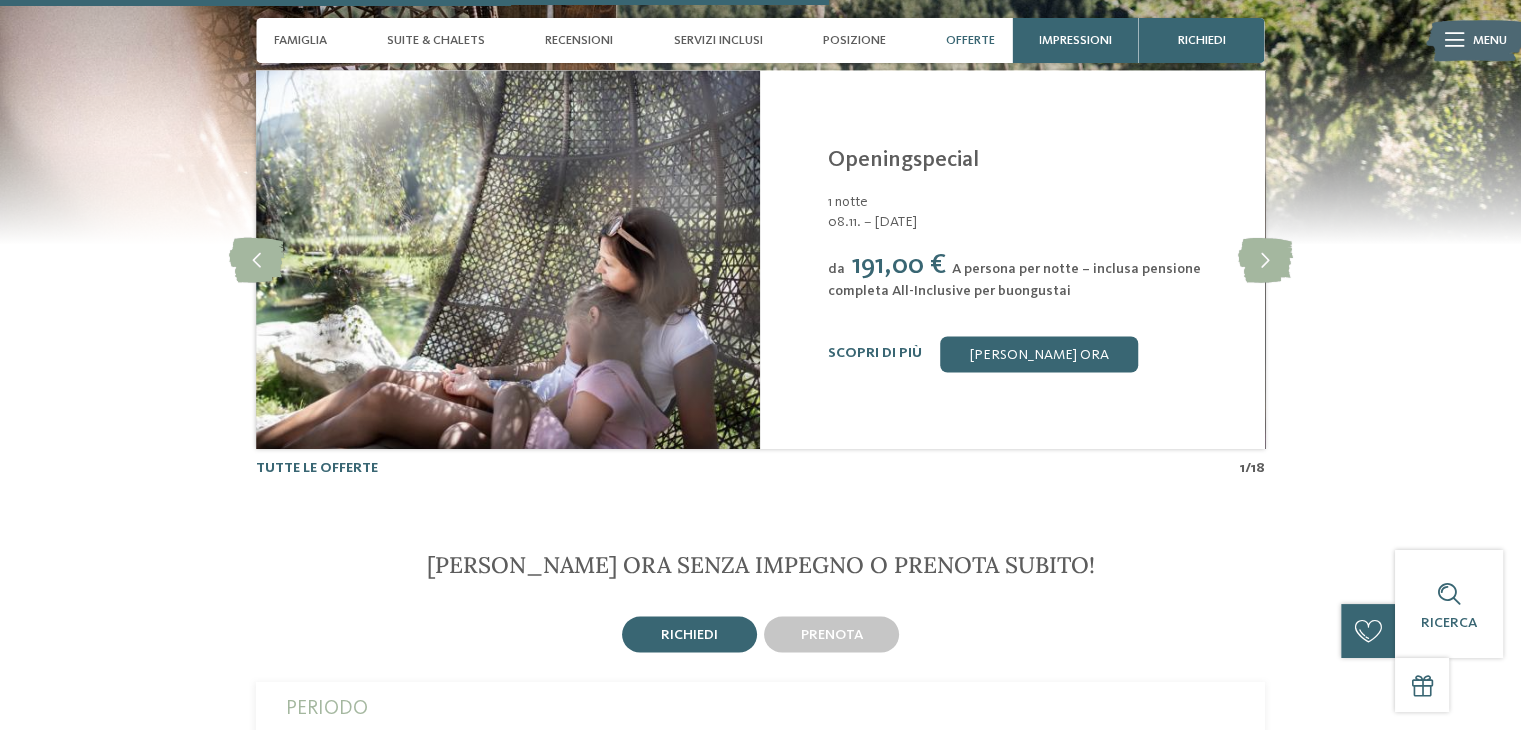 scroll, scrollTop: 3385, scrollLeft: 0, axis: vertical 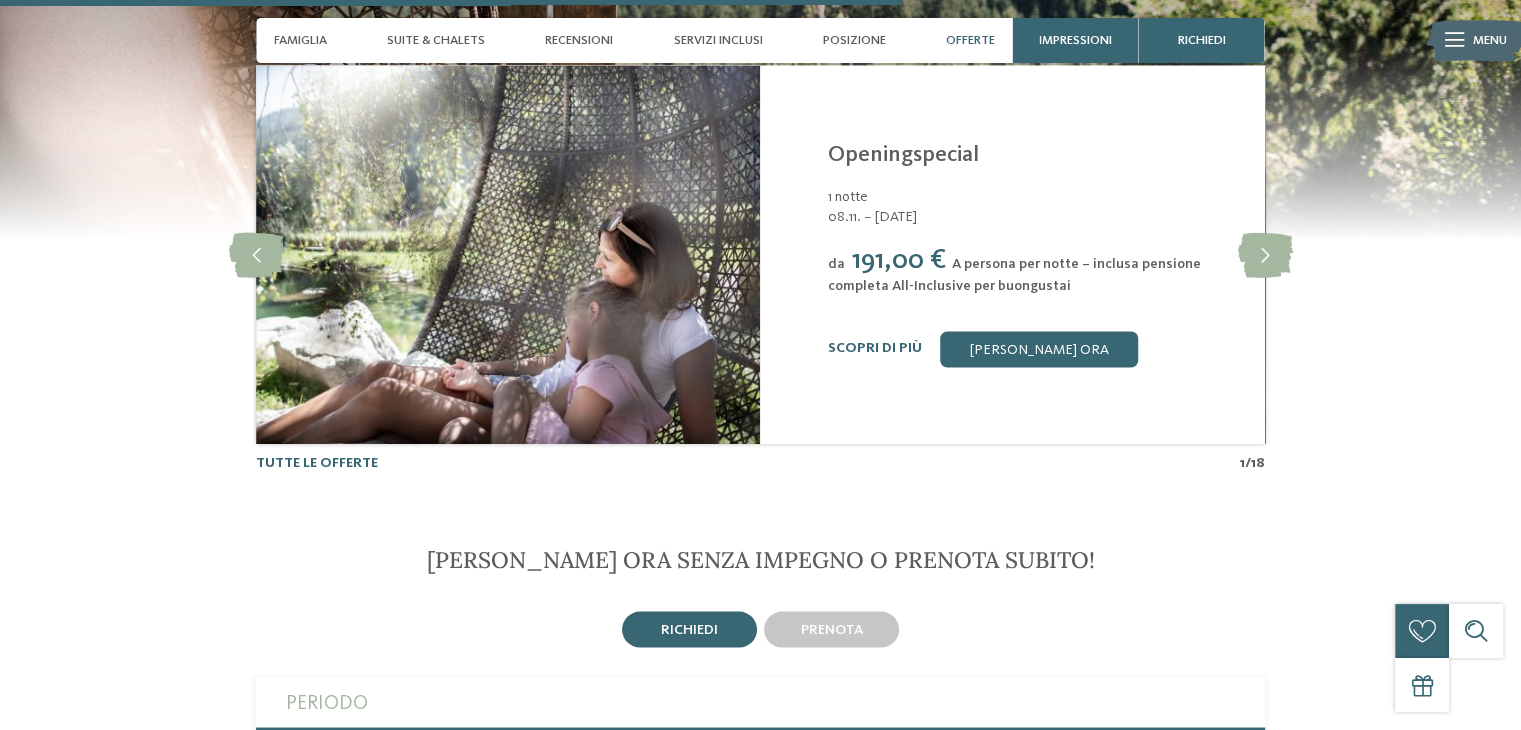 click on "Offerte top
slide  2   of 18
Alpura Retreat
Racines    - Valle Isarco
da 1" at bounding box center (760, 153) 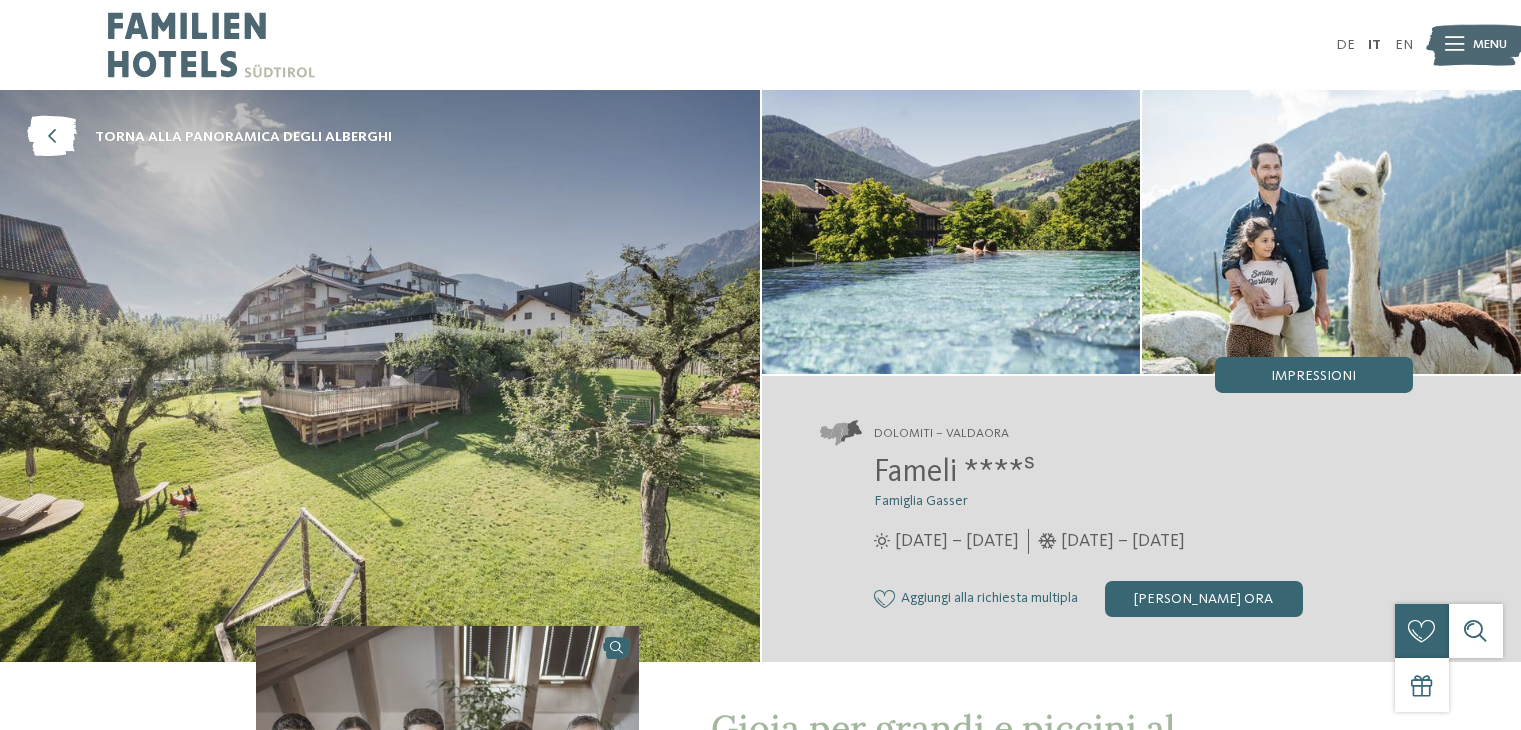 scroll, scrollTop: 0, scrollLeft: 0, axis: both 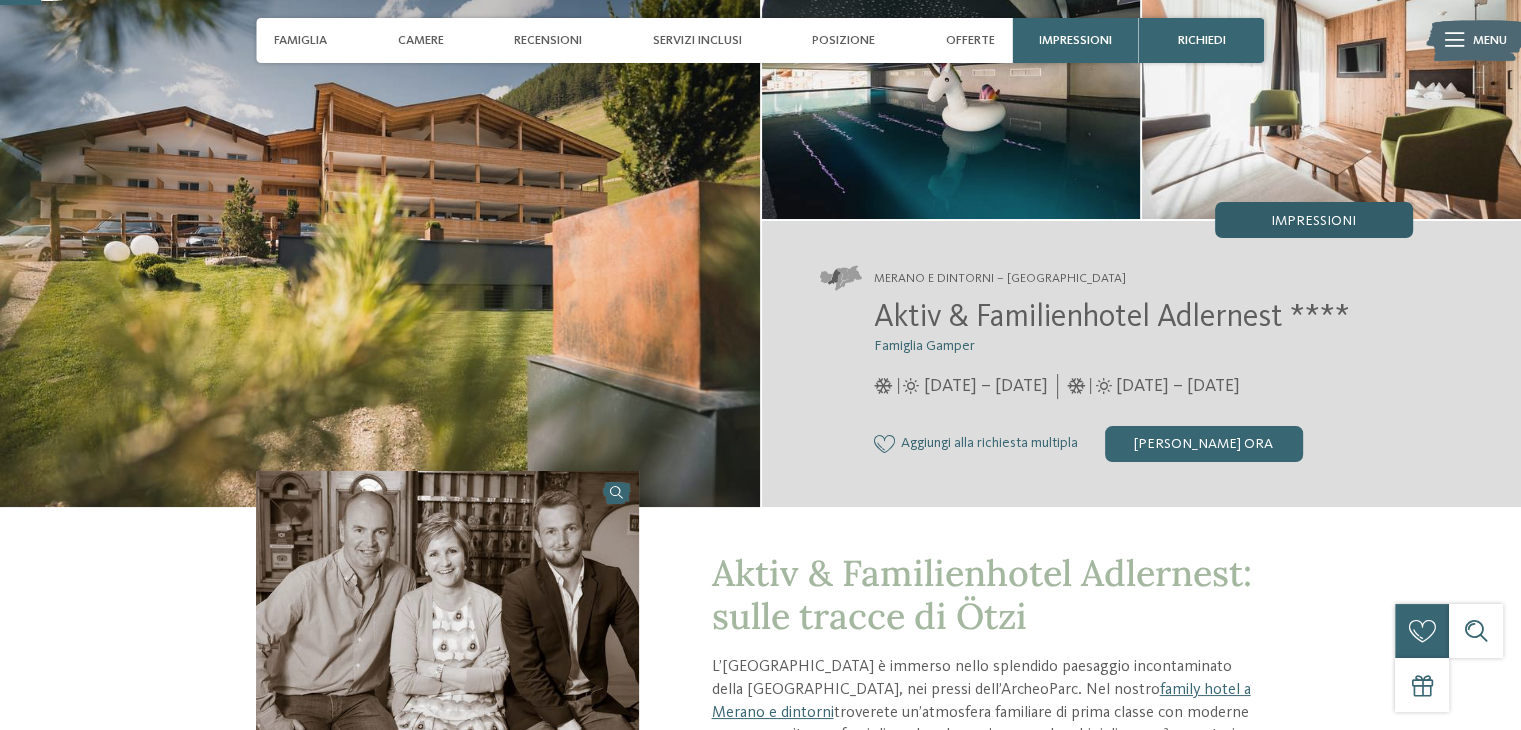 click on "Impressioni" at bounding box center (1313, 221) 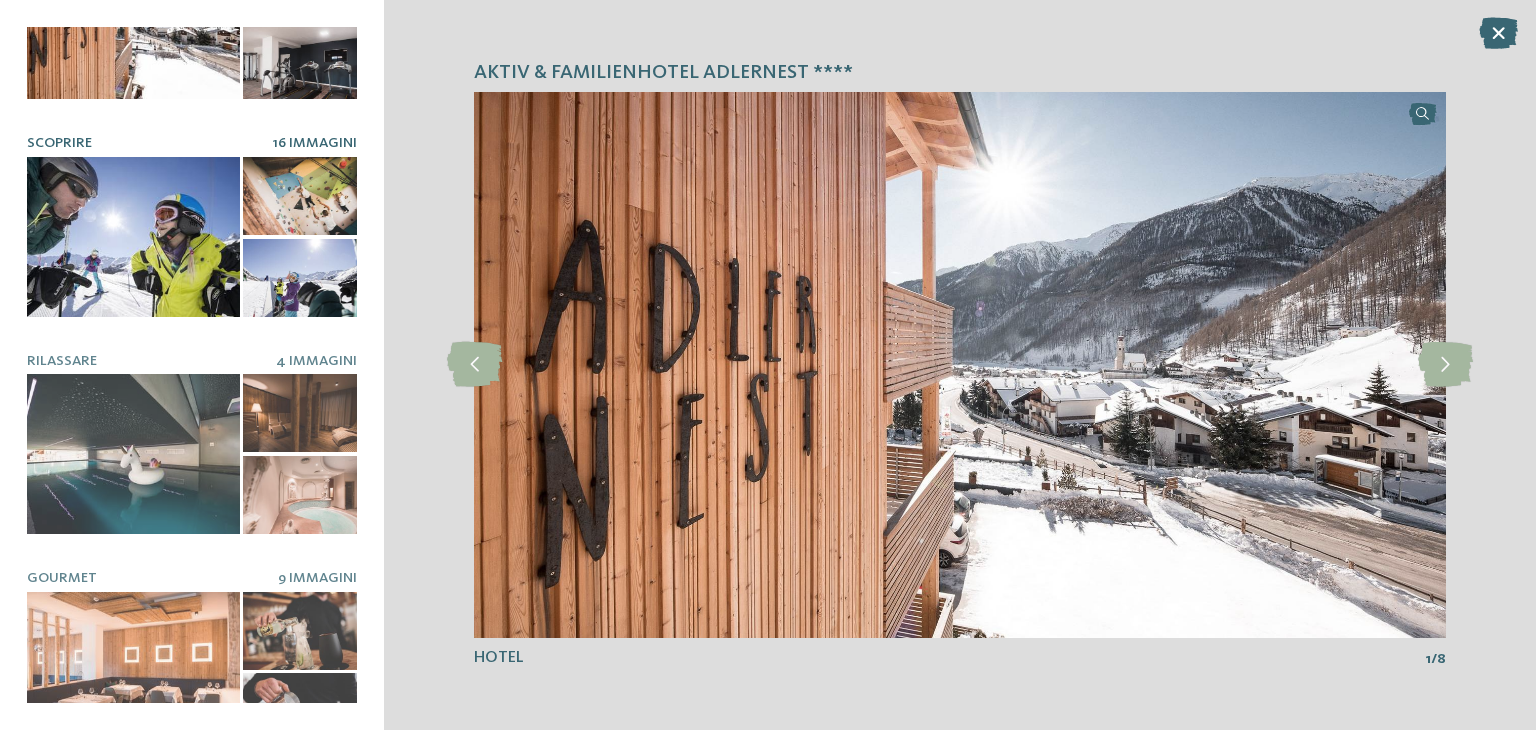 scroll, scrollTop: 0, scrollLeft: 0, axis: both 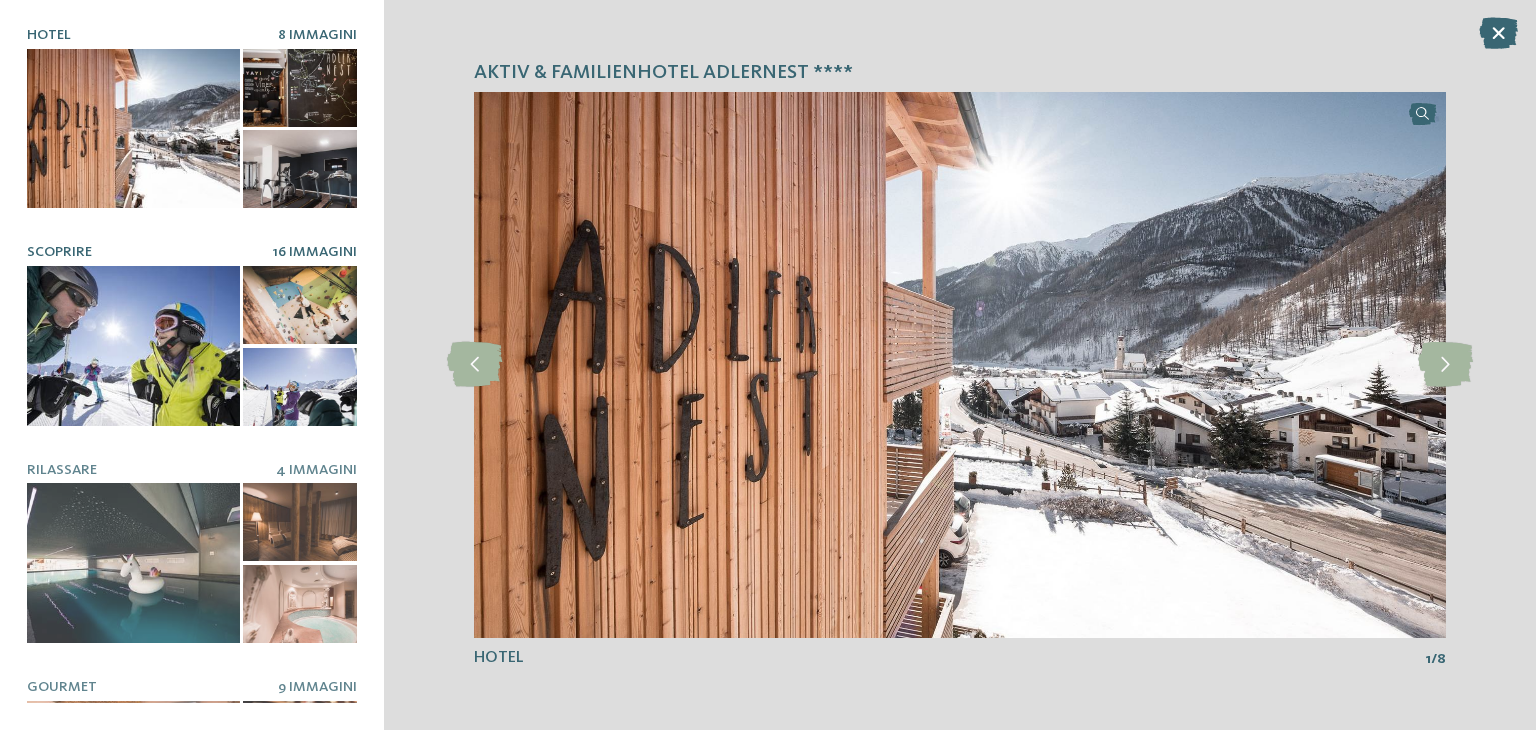 click at bounding box center (133, 346) 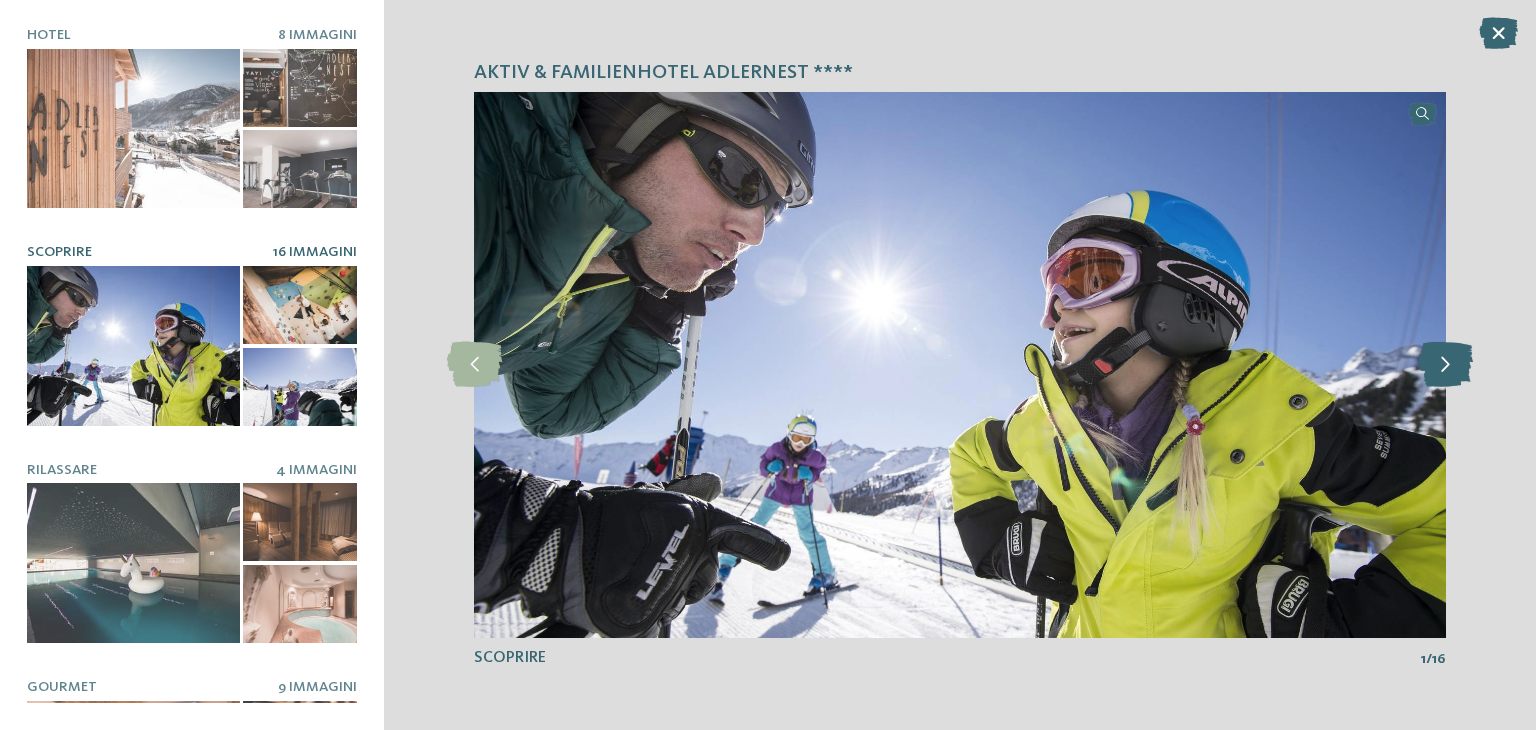 click at bounding box center [1445, 364] 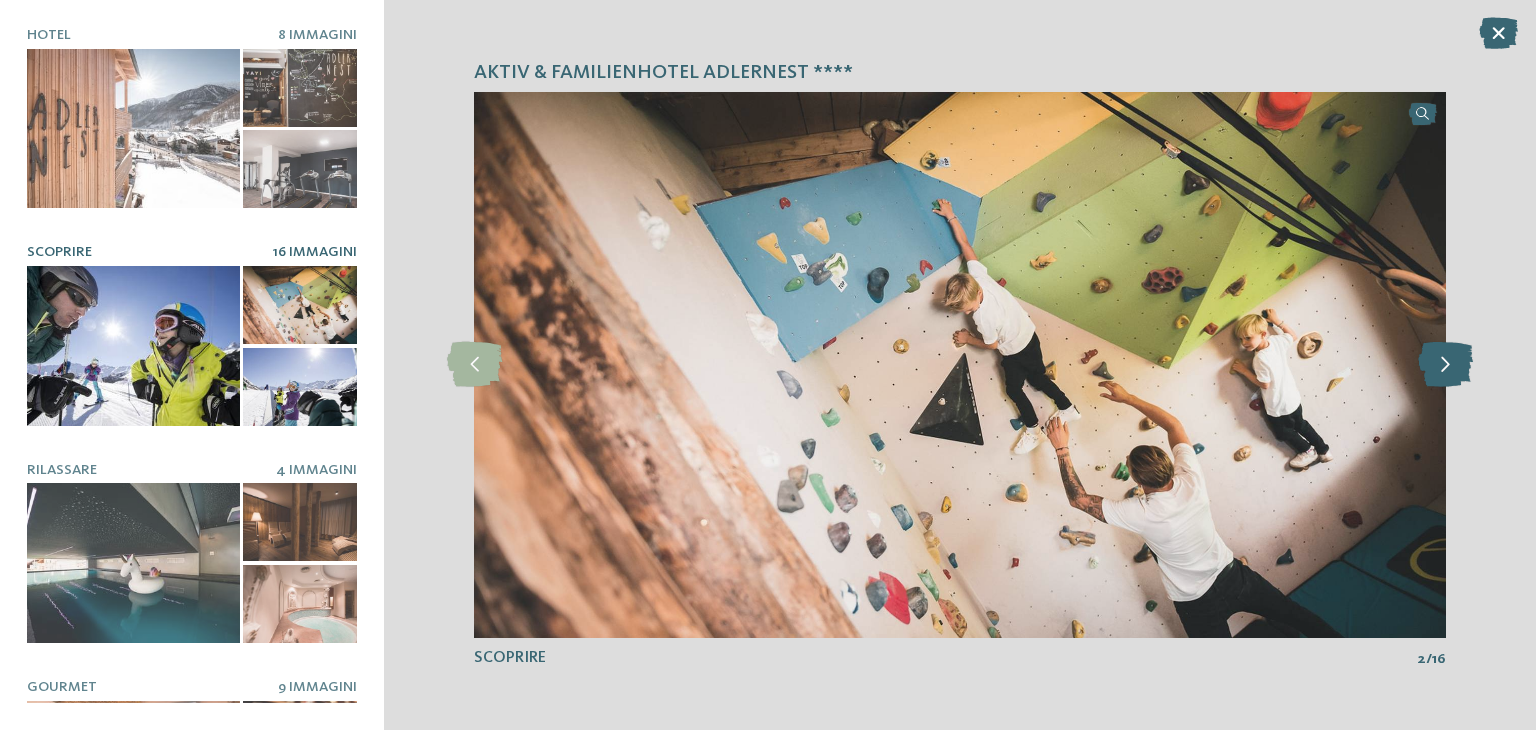 click at bounding box center (1445, 364) 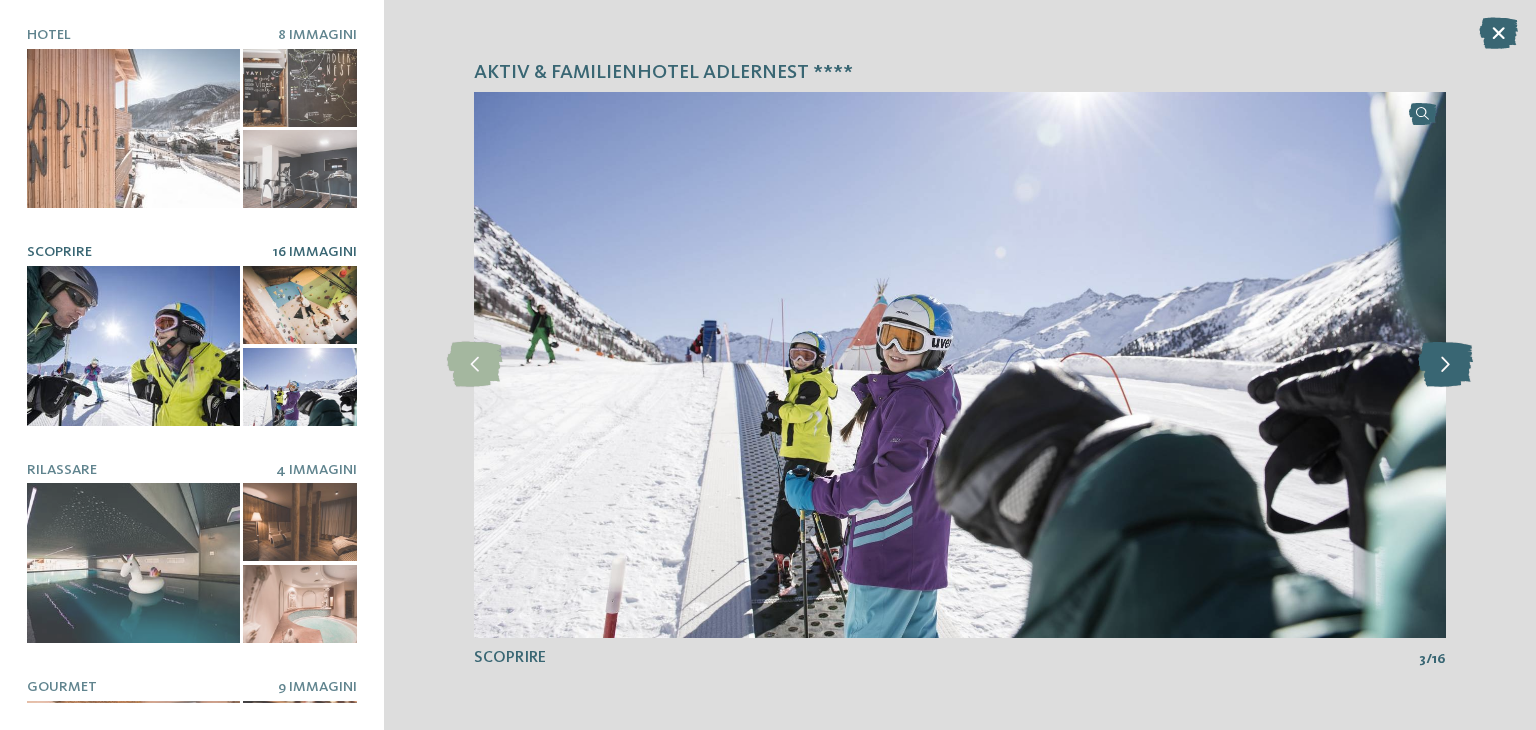 click at bounding box center (1445, 364) 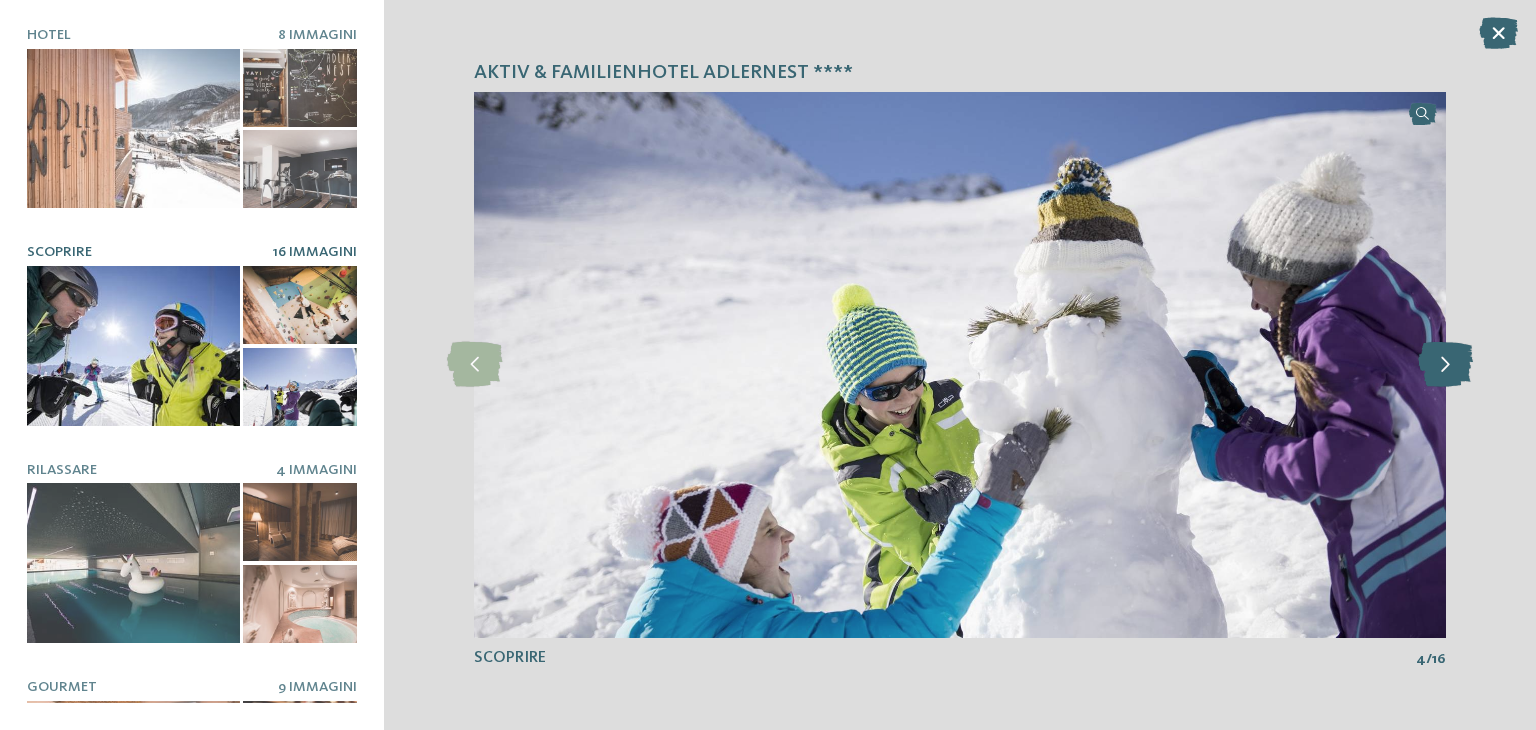 click at bounding box center [1445, 364] 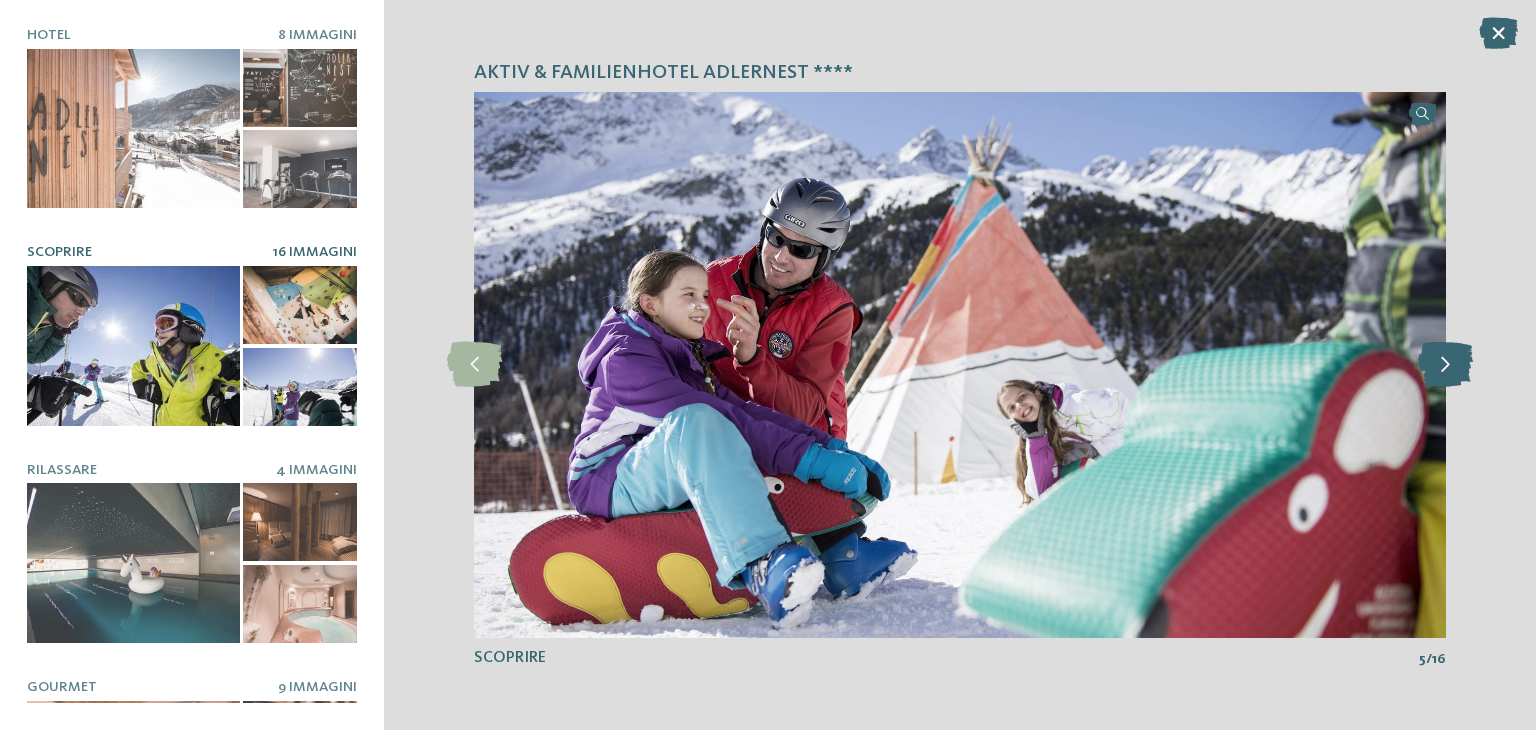 click at bounding box center (1445, 364) 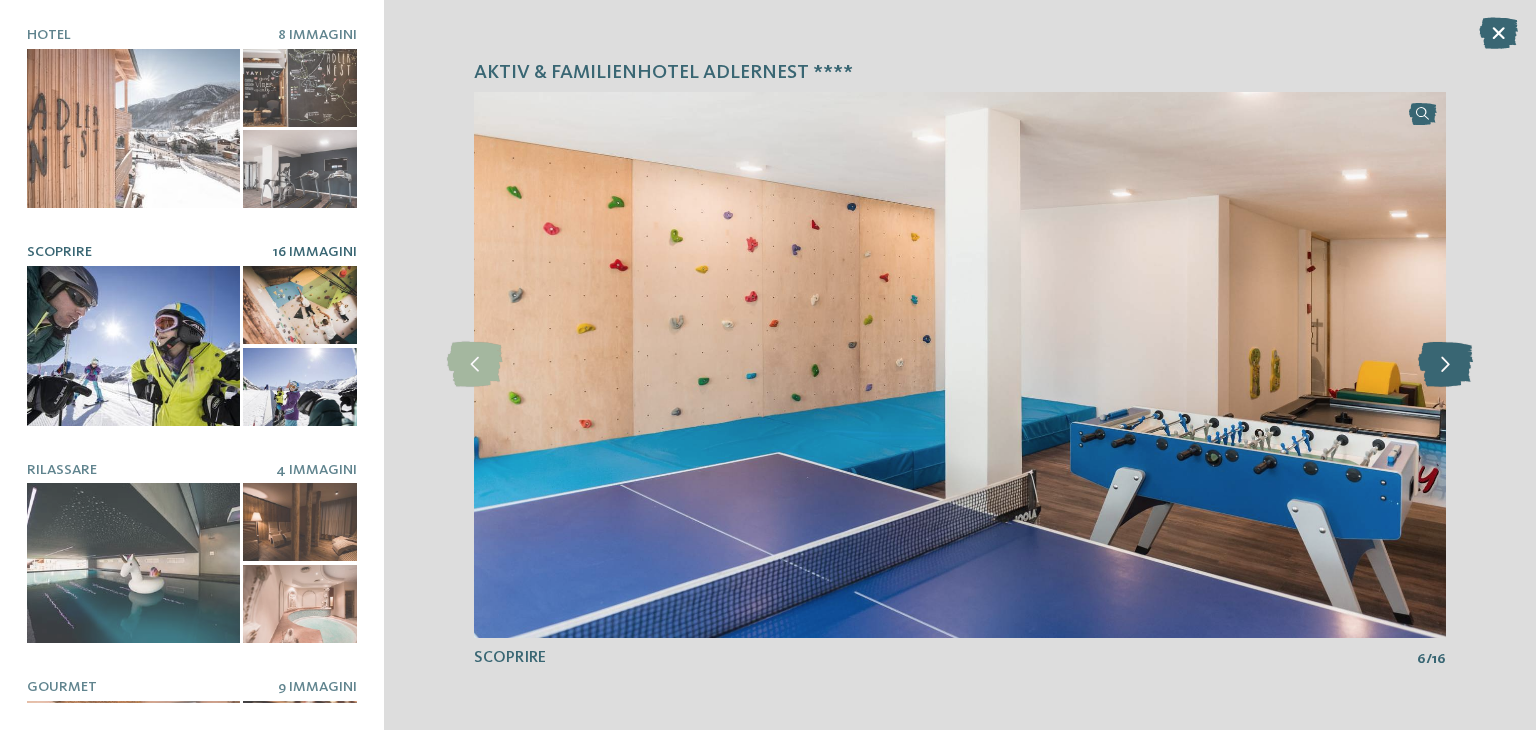 click at bounding box center (1445, 364) 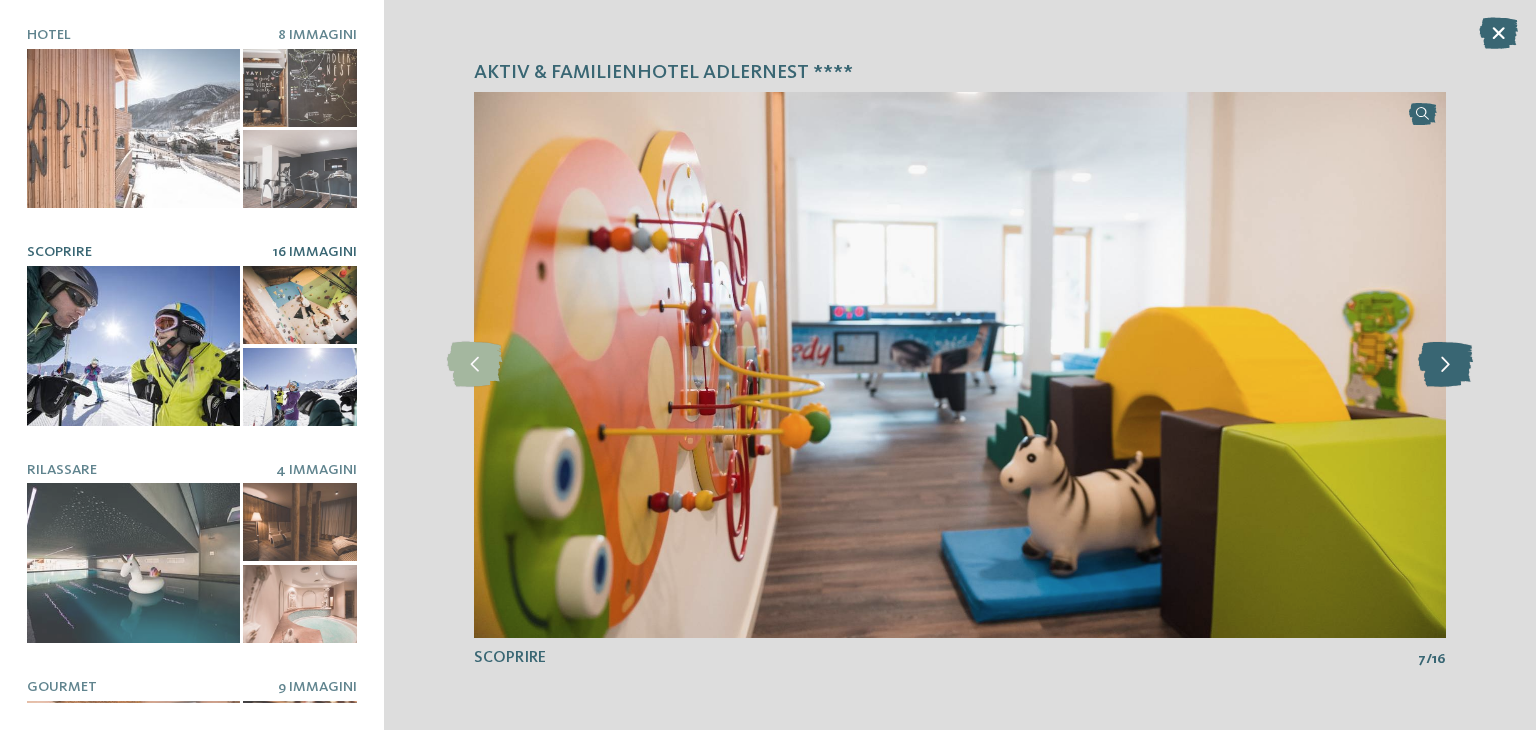click at bounding box center (1445, 364) 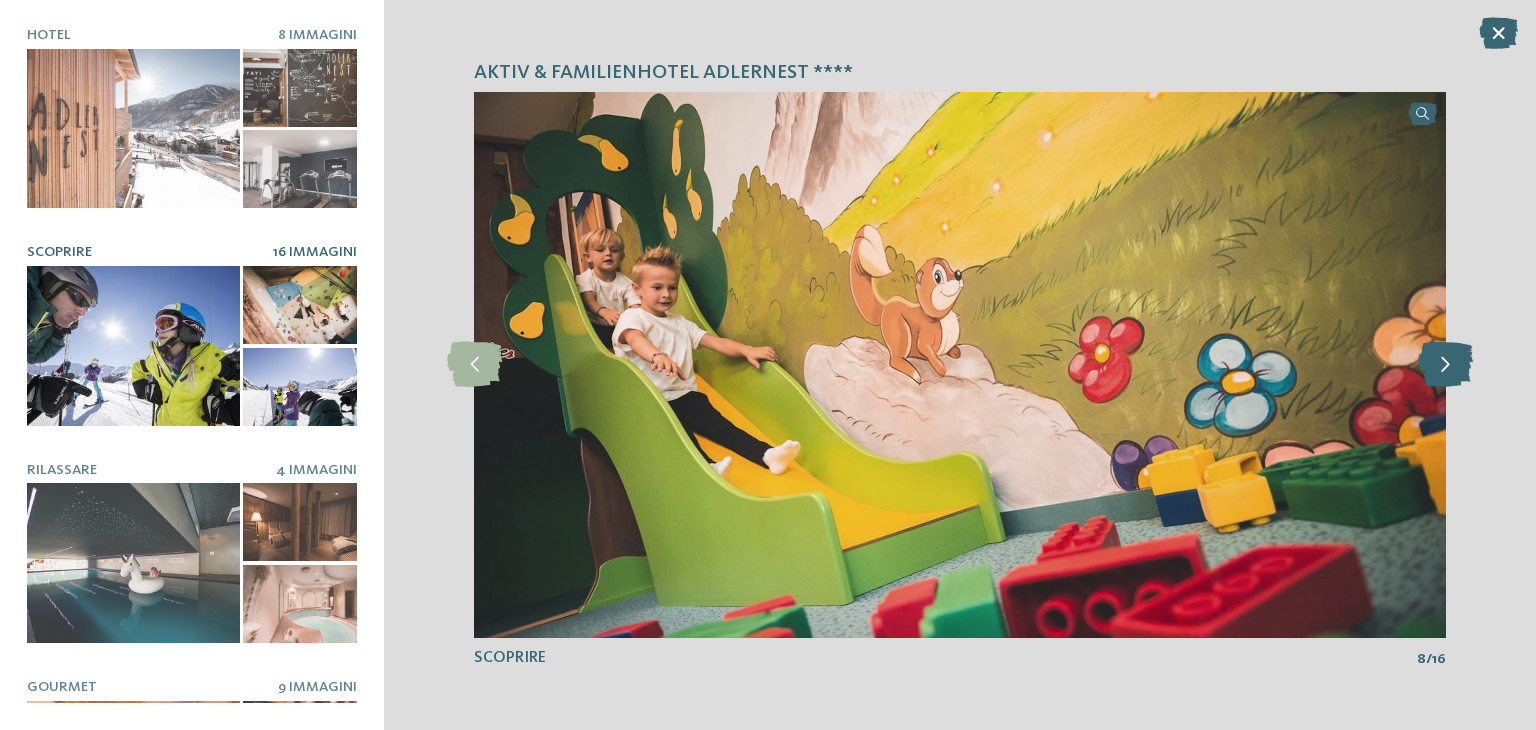 click at bounding box center (1445, 364) 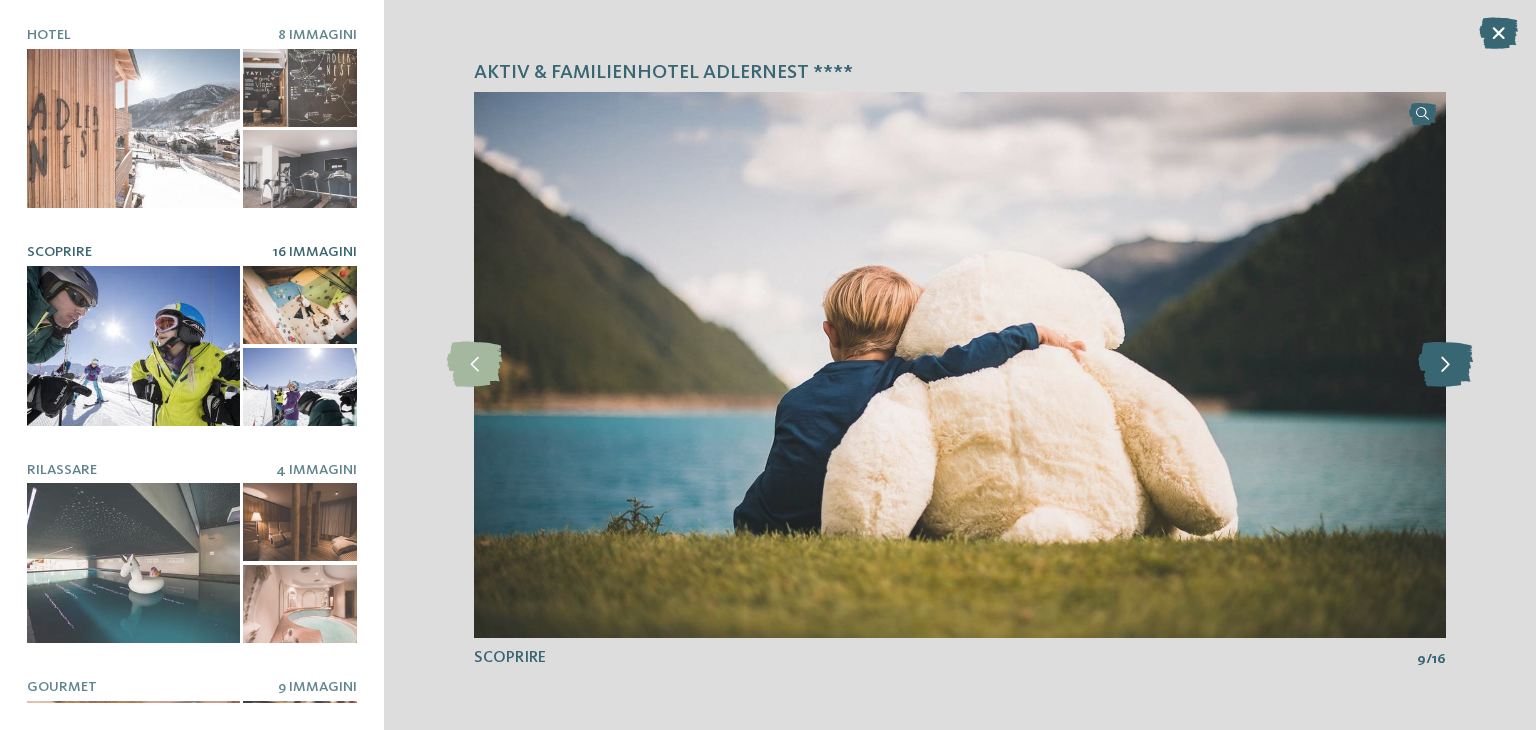 click at bounding box center (1445, 364) 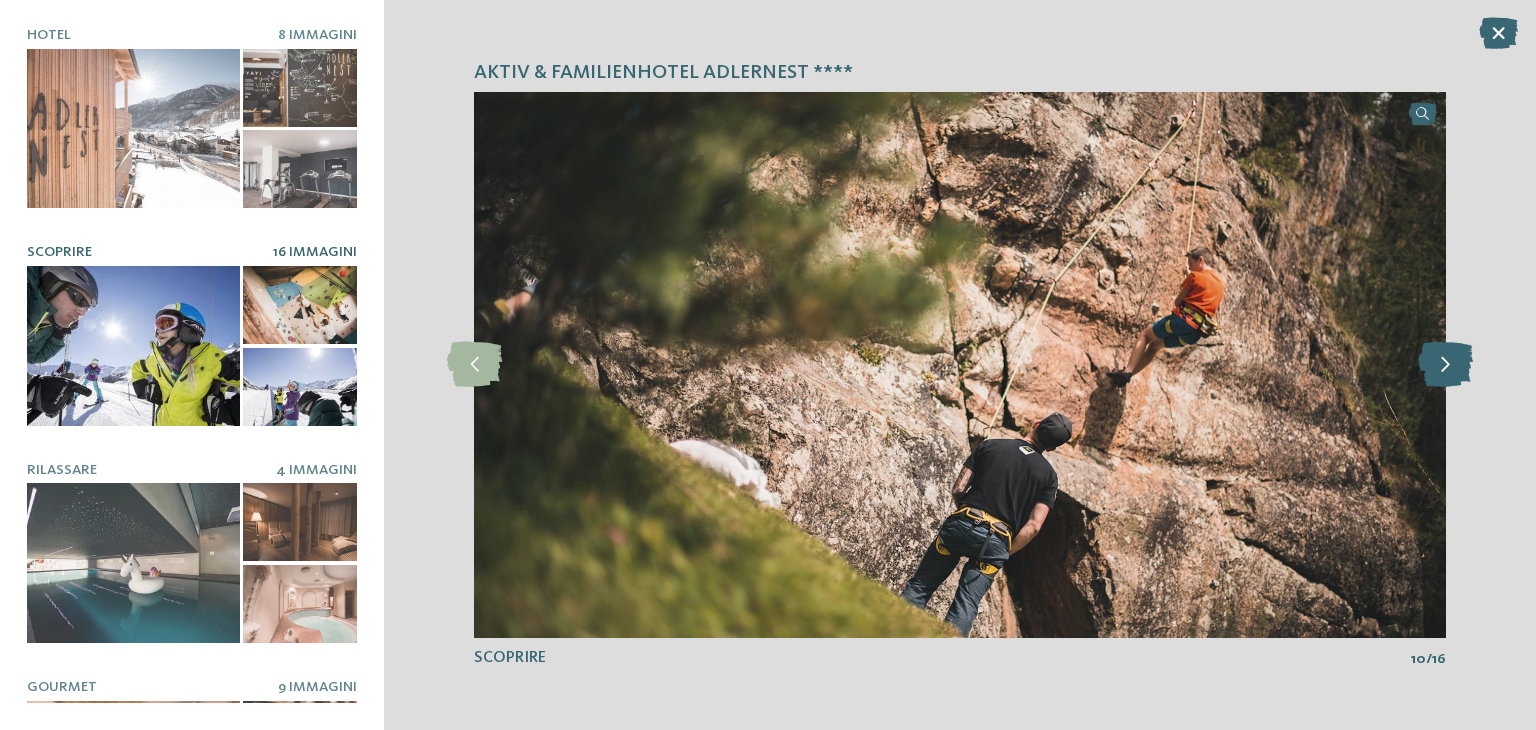 click at bounding box center [1445, 364] 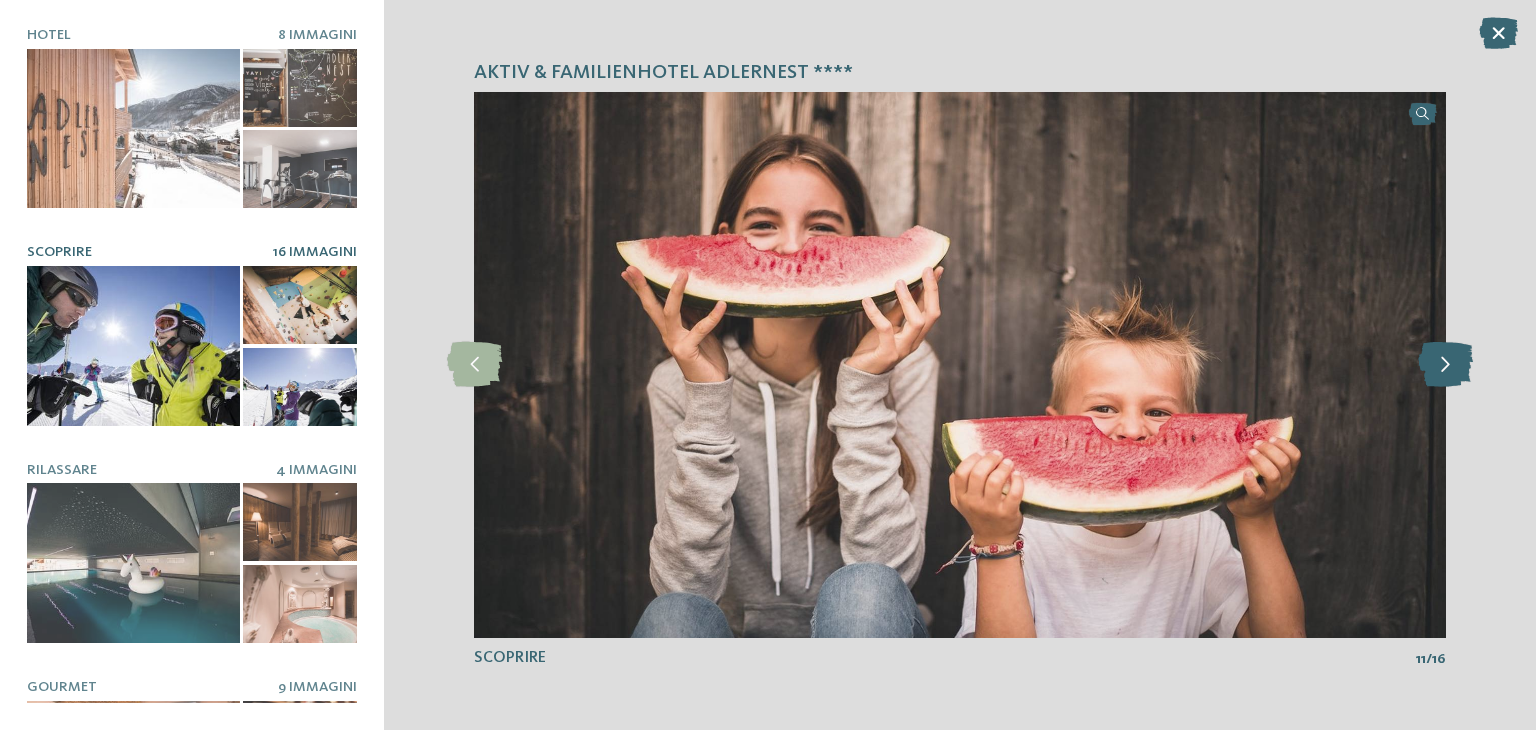 click at bounding box center [1445, 364] 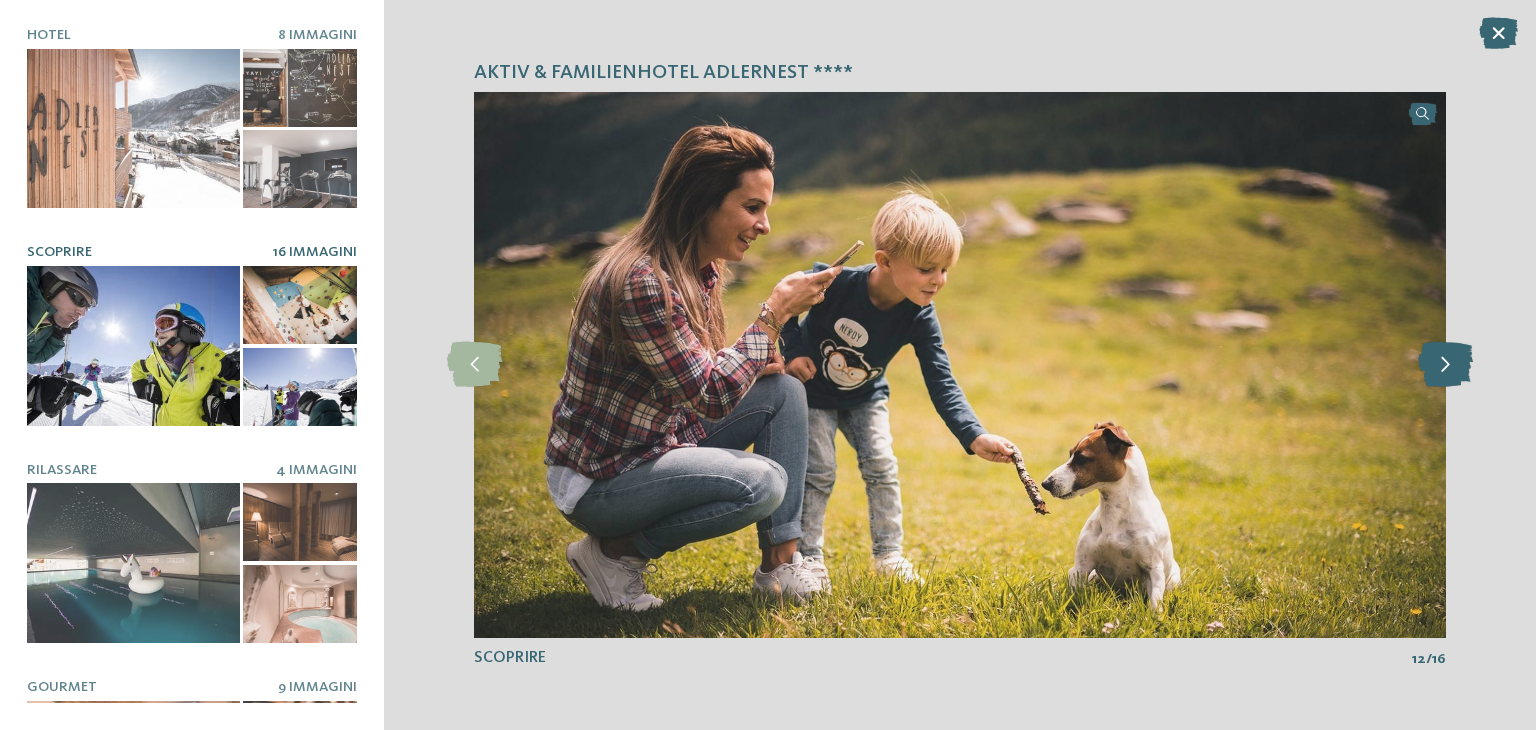 click at bounding box center [1445, 364] 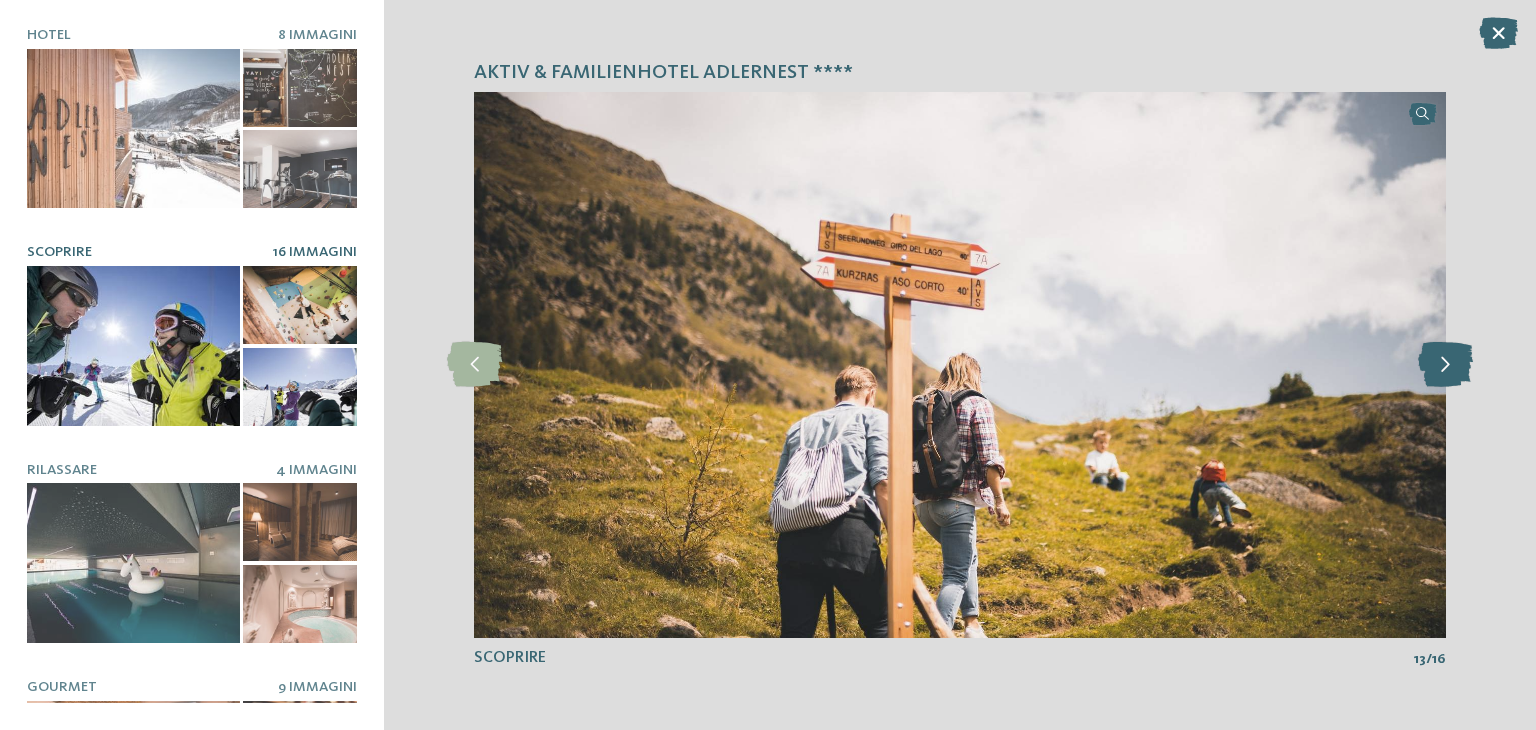 click at bounding box center (1445, 364) 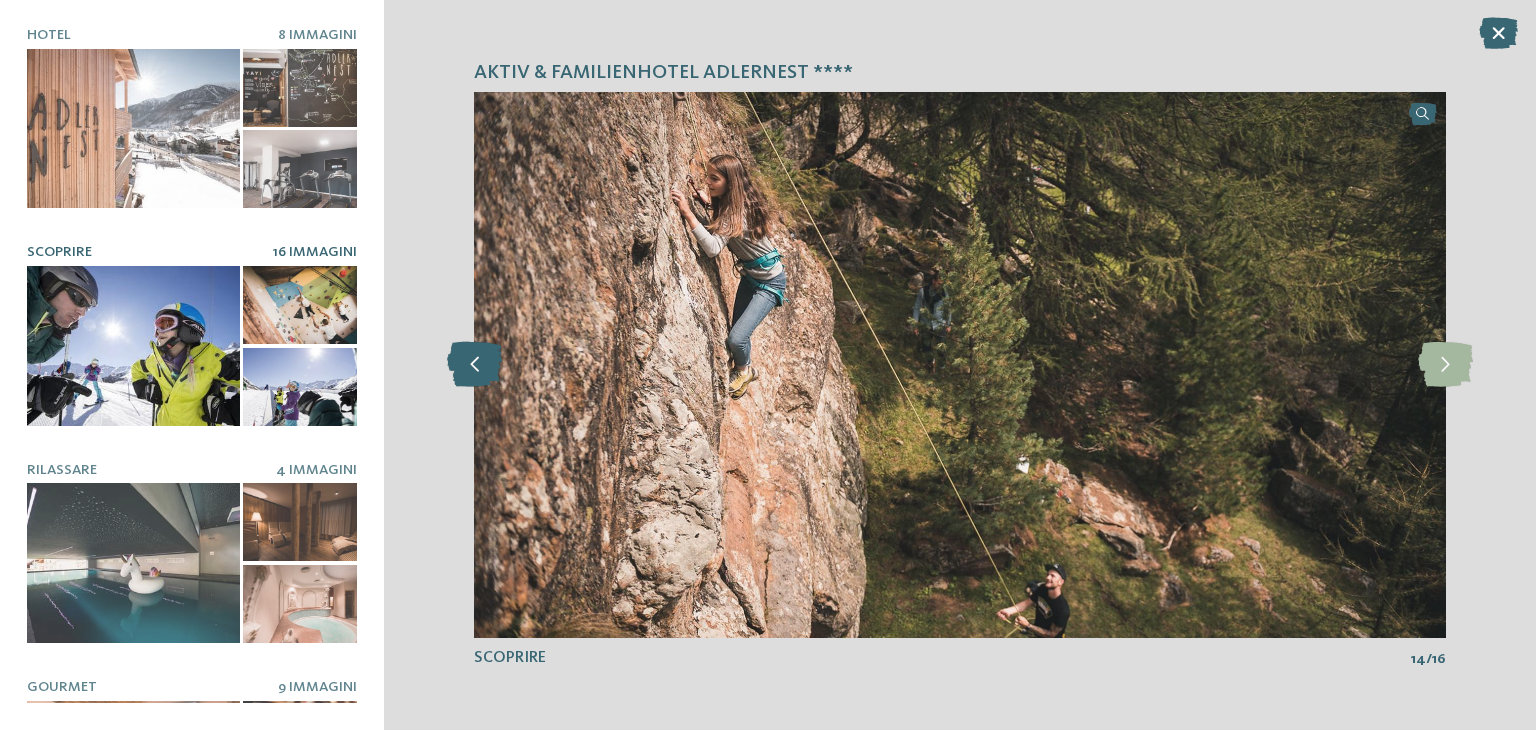 click at bounding box center [474, 364] 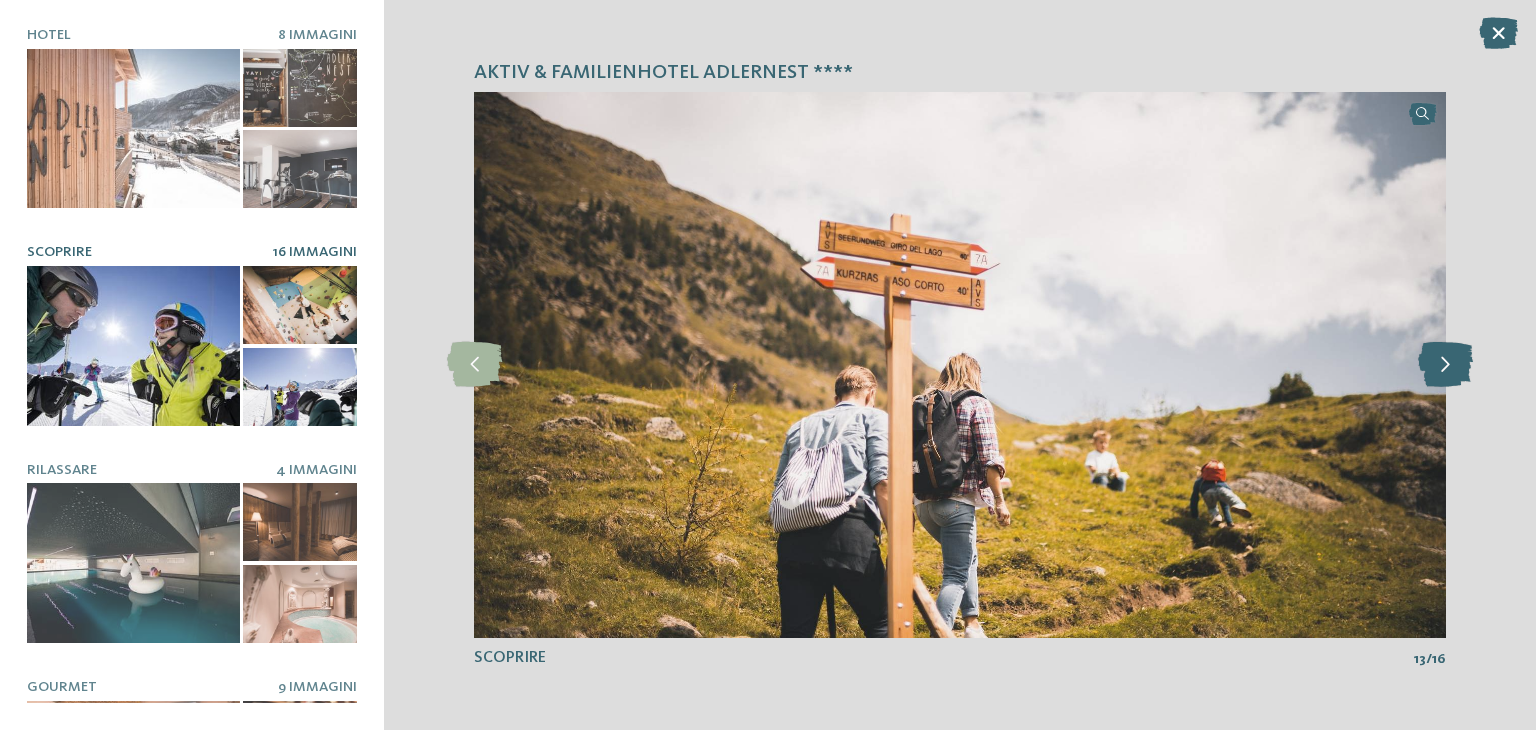 click at bounding box center (1445, 364) 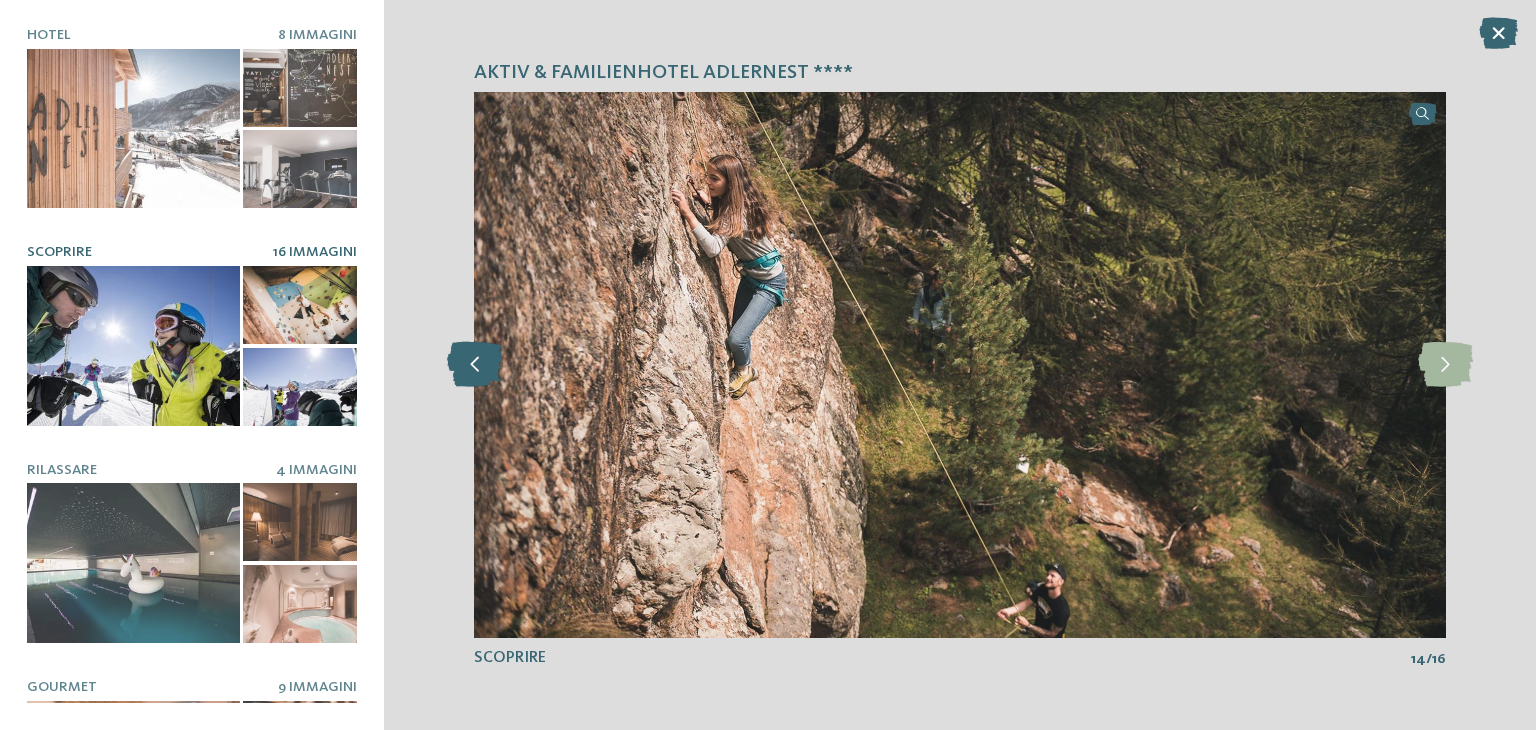 click at bounding box center (474, 364) 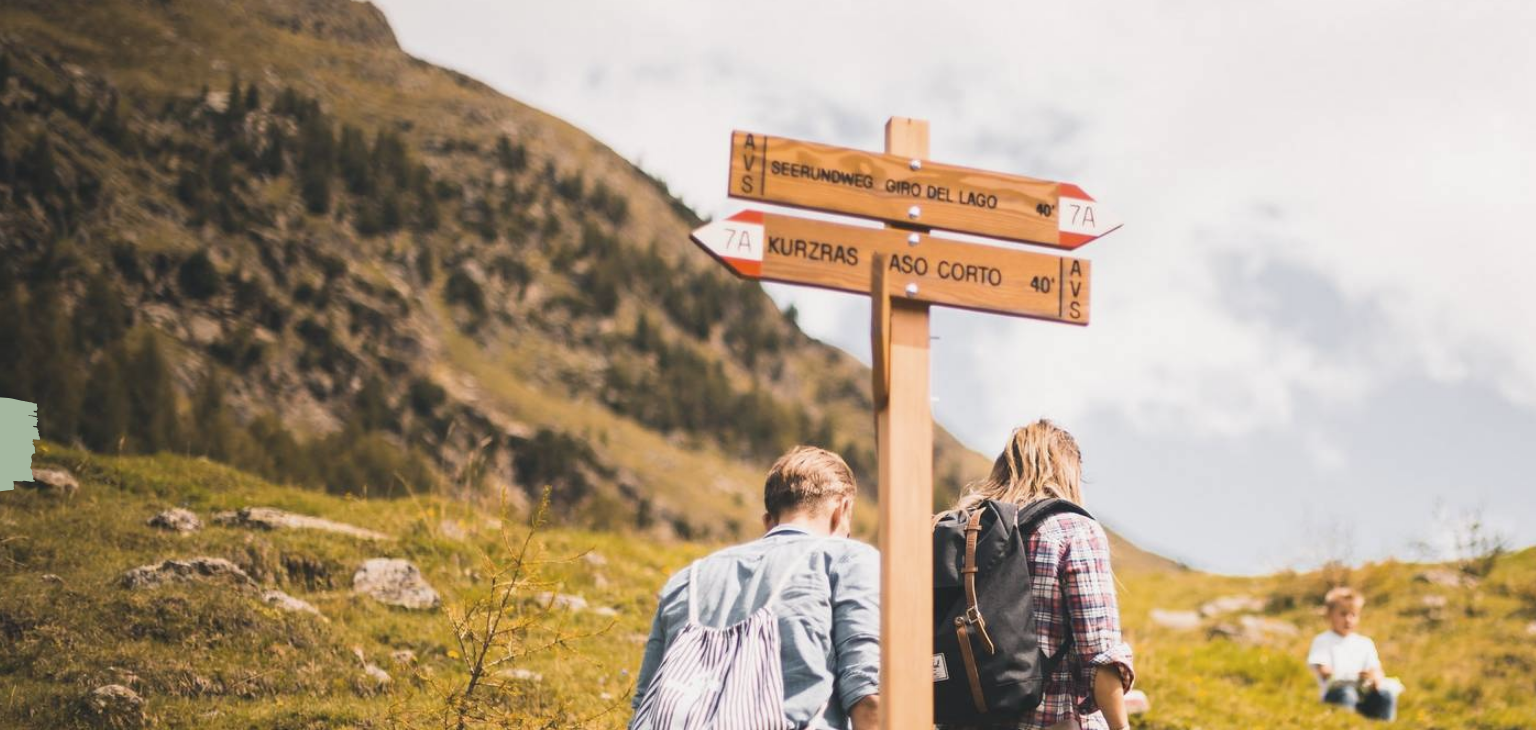 scroll, scrollTop: 155, scrollLeft: 0, axis: vertical 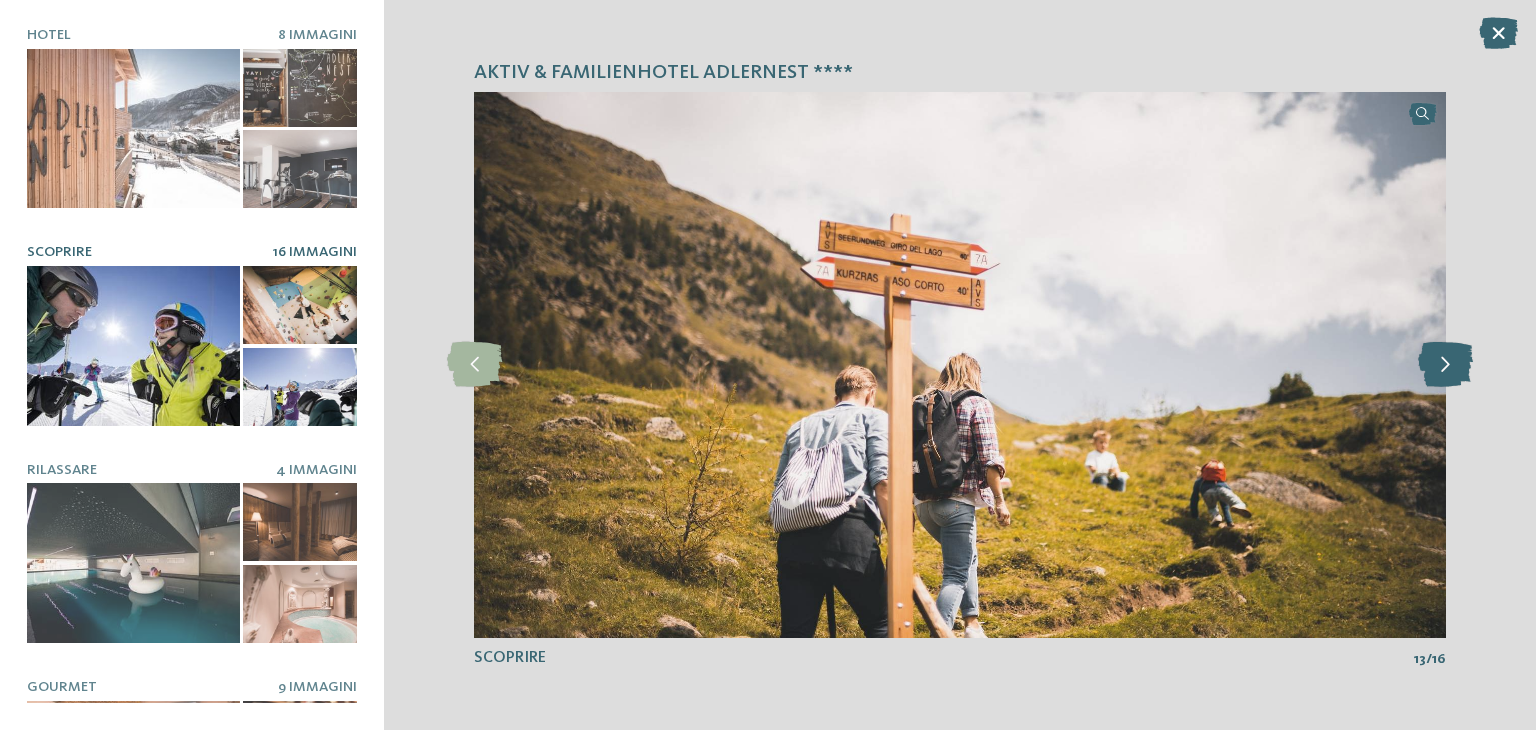 click at bounding box center [1445, 364] 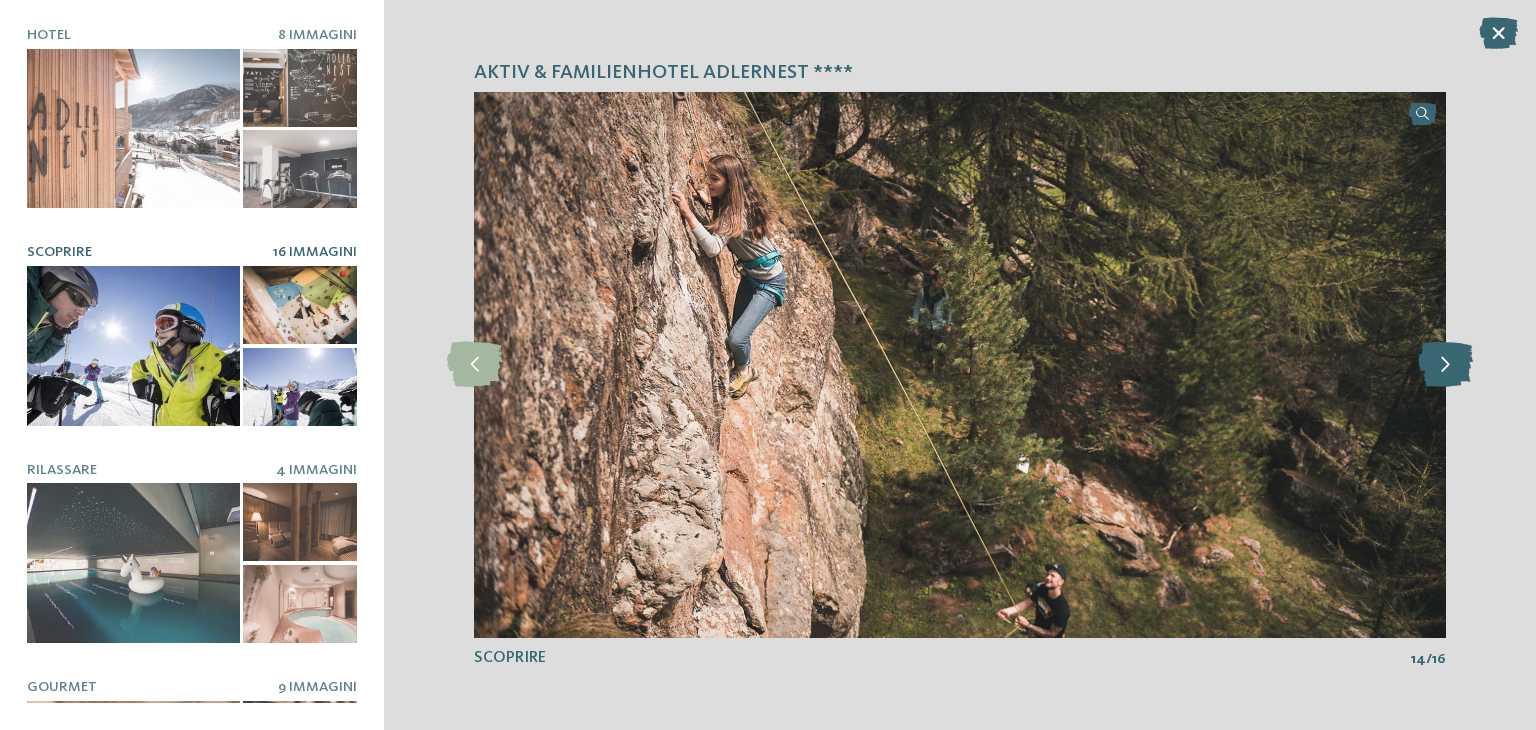 click at bounding box center (1445, 364) 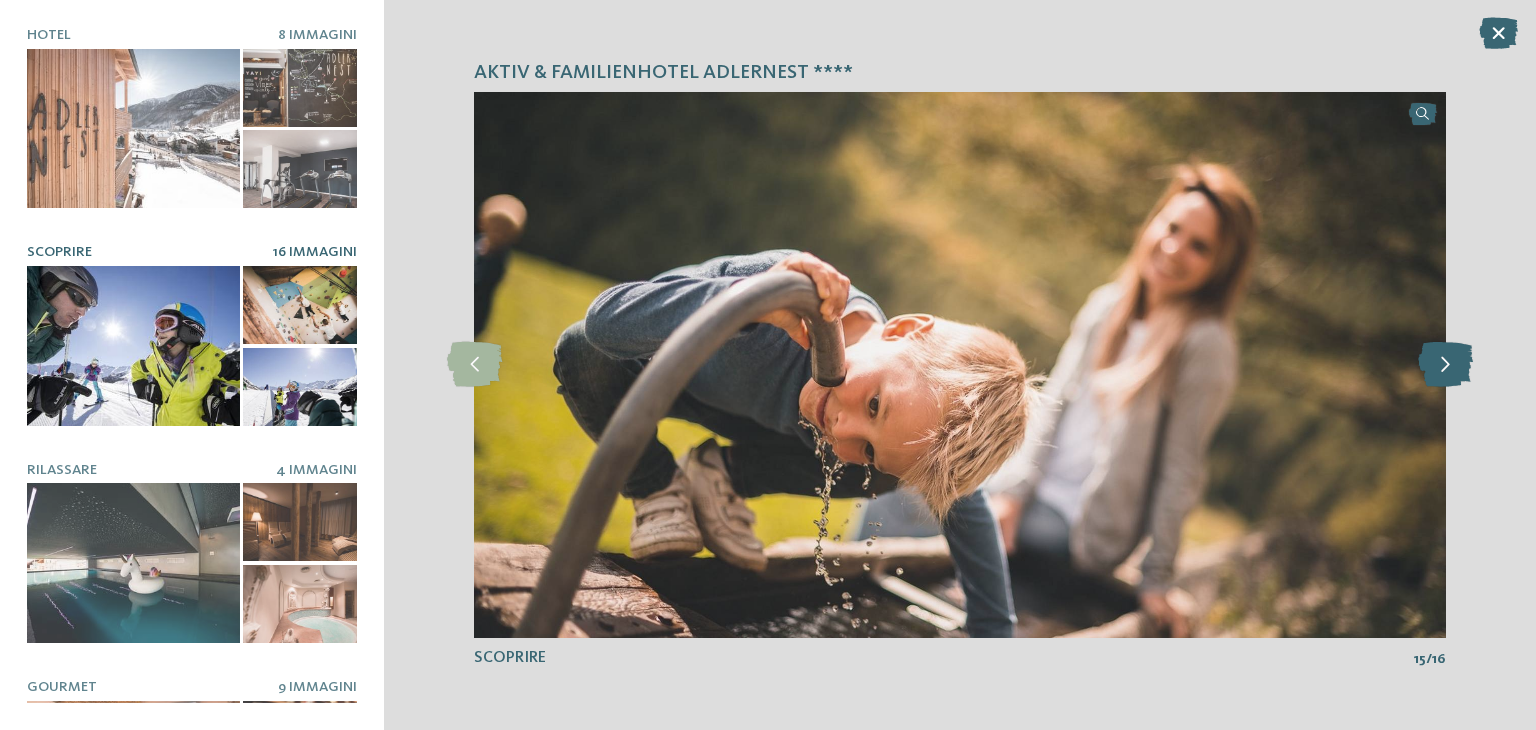 click at bounding box center (1445, 364) 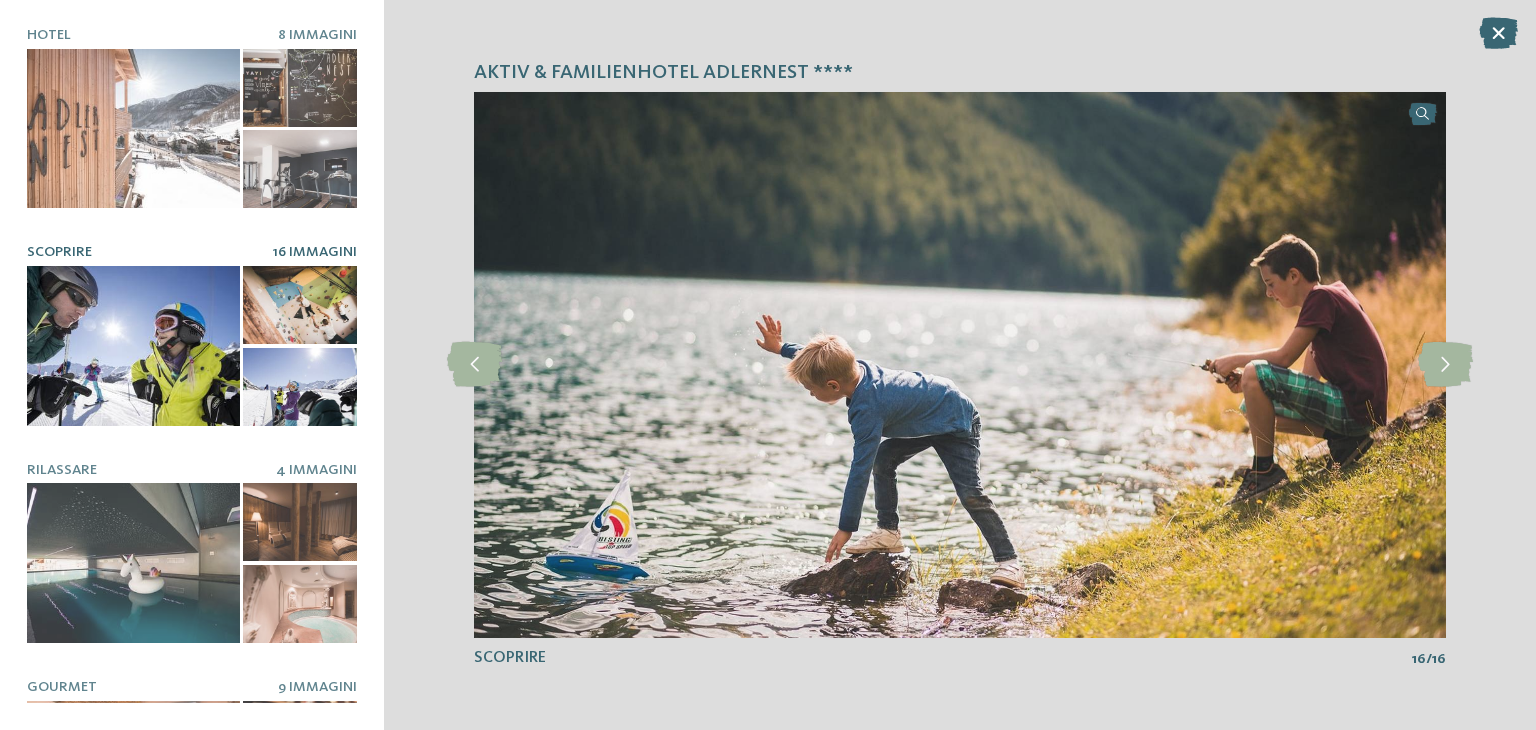 scroll, scrollTop: 151, scrollLeft: 0, axis: vertical 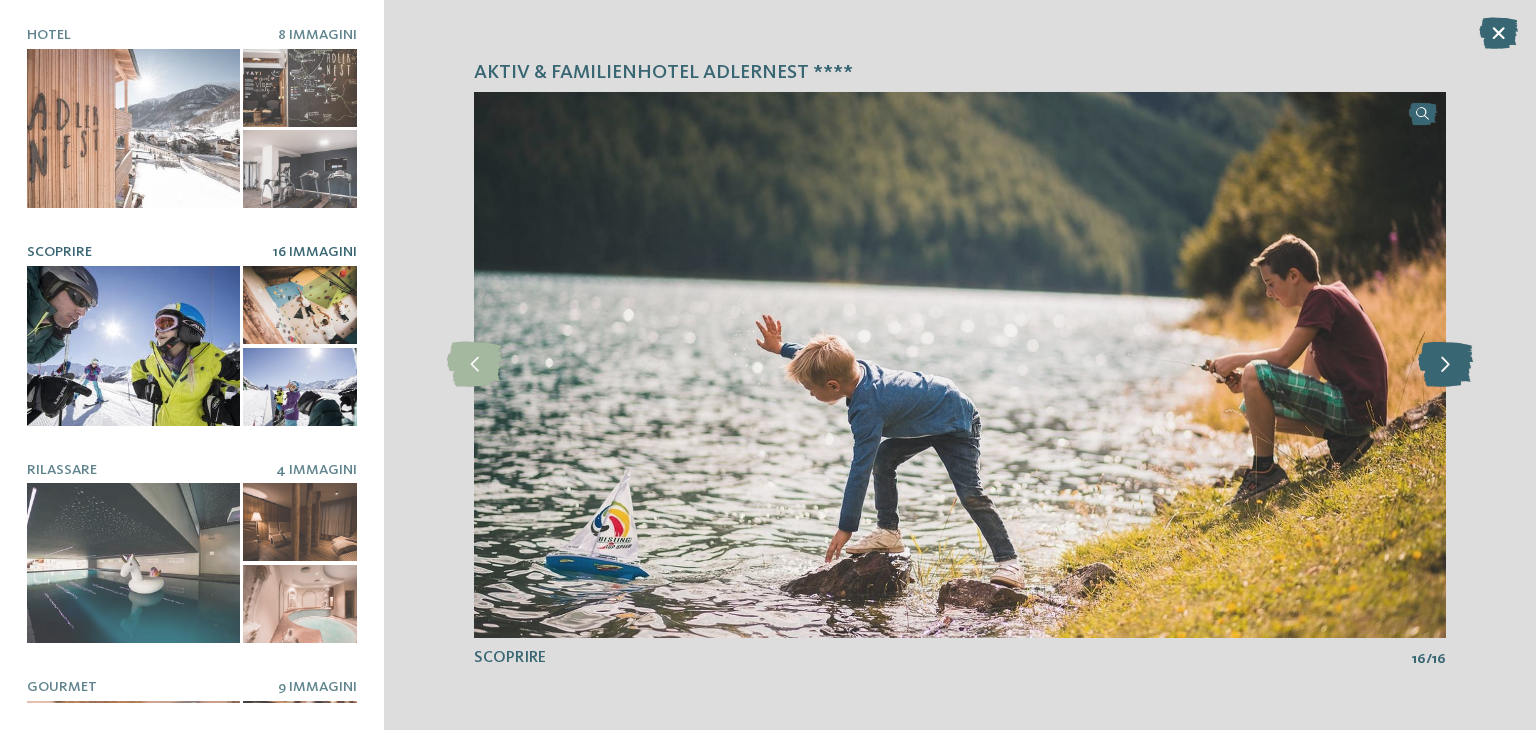 click at bounding box center (1445, 364) 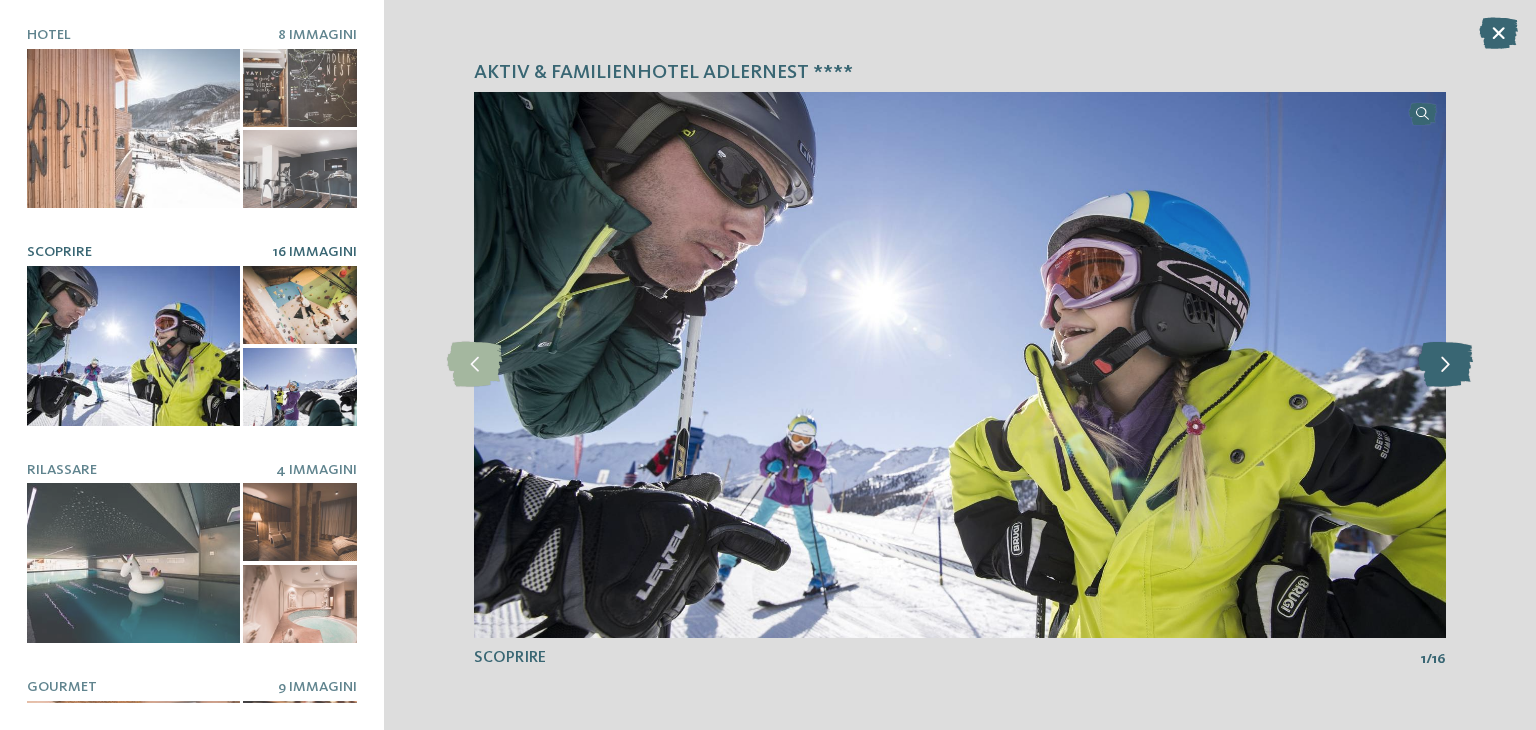 click at bounding box center [1445, 364] 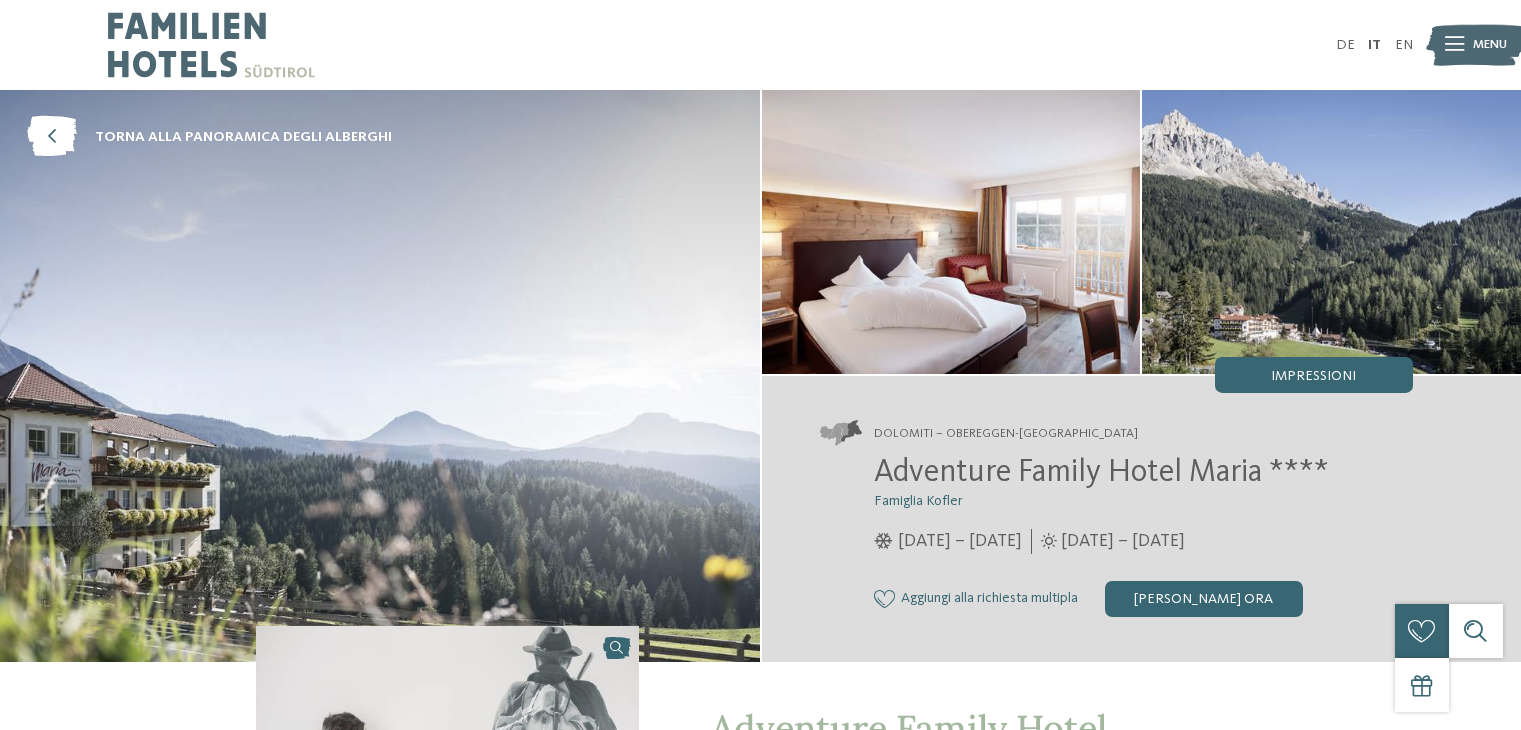scroll, scrollTop: 0, scrollLeft: 0, axis: both 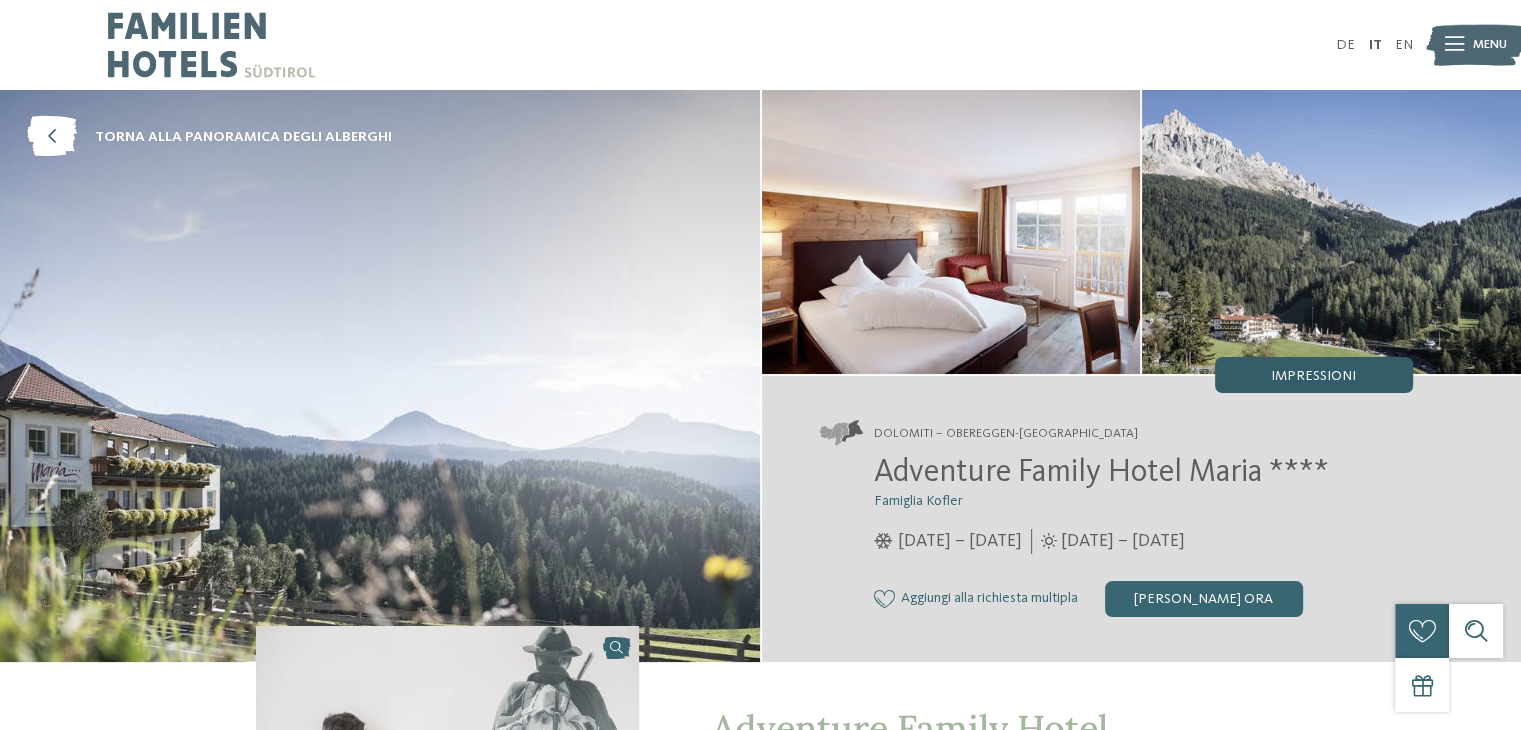 click on "Impressioni" at bounding box center (1313, 376) 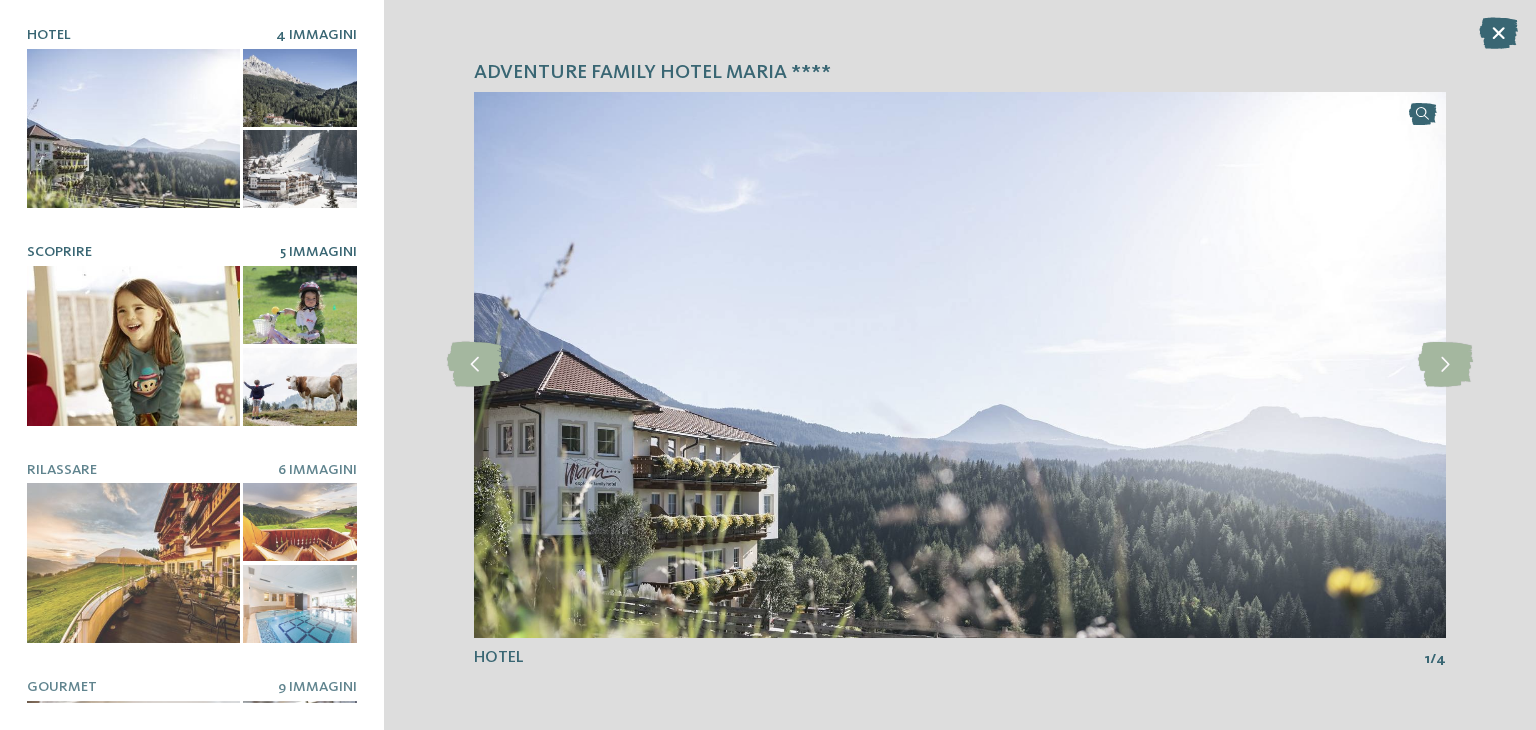 click at bounding box center [133, 346] 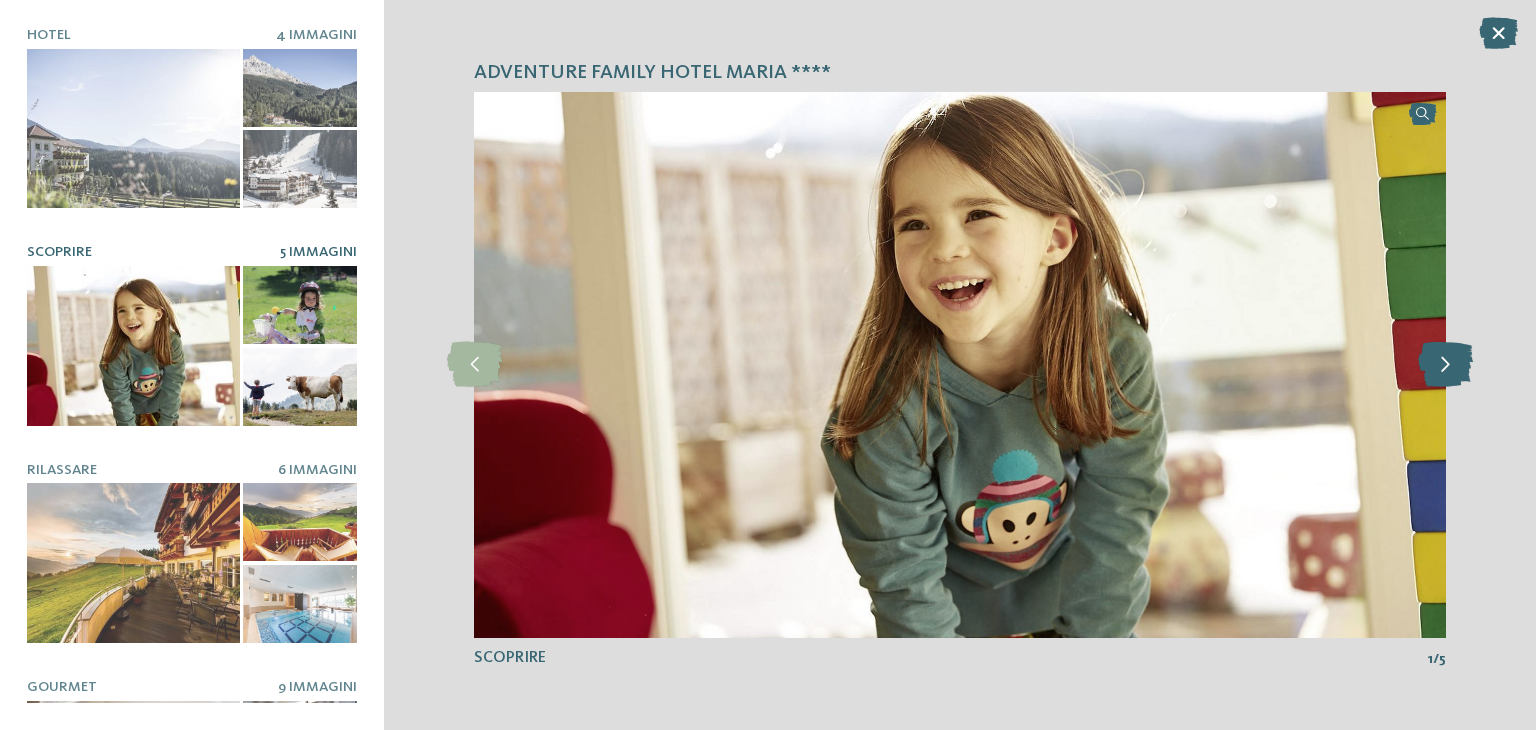 click at bounding box center [1445, 364] 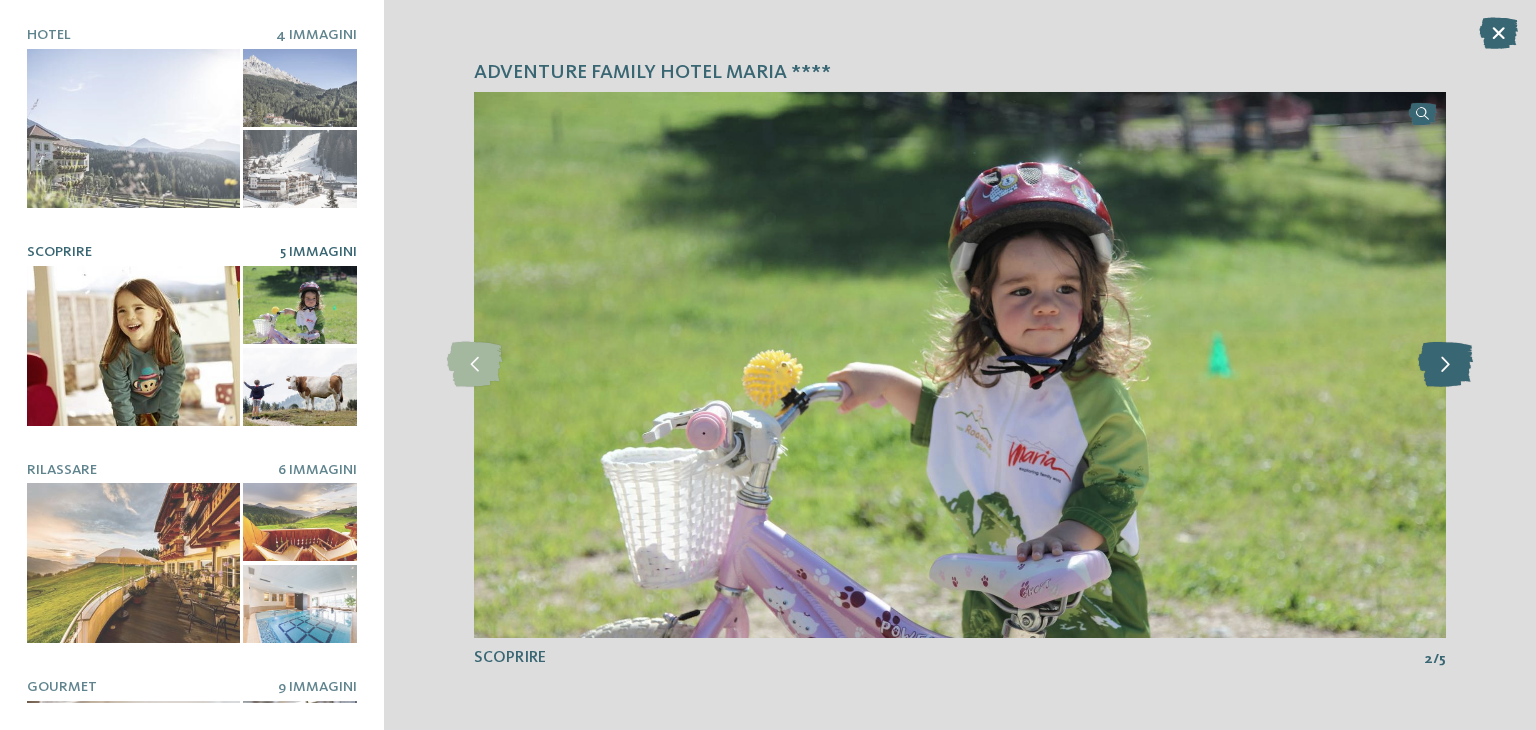 click at bounding box center [1445, 364] 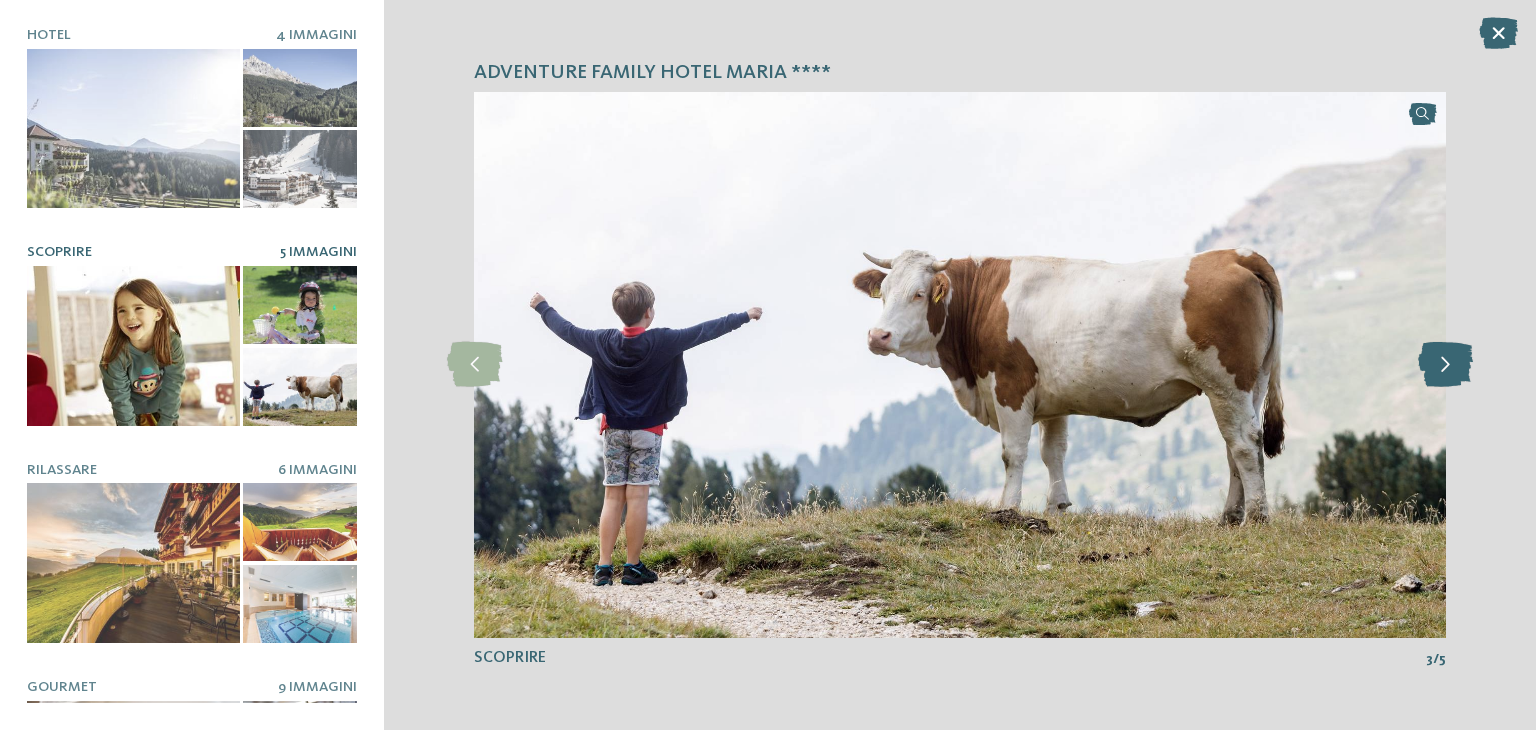 click at bounding box center (1445, 364) 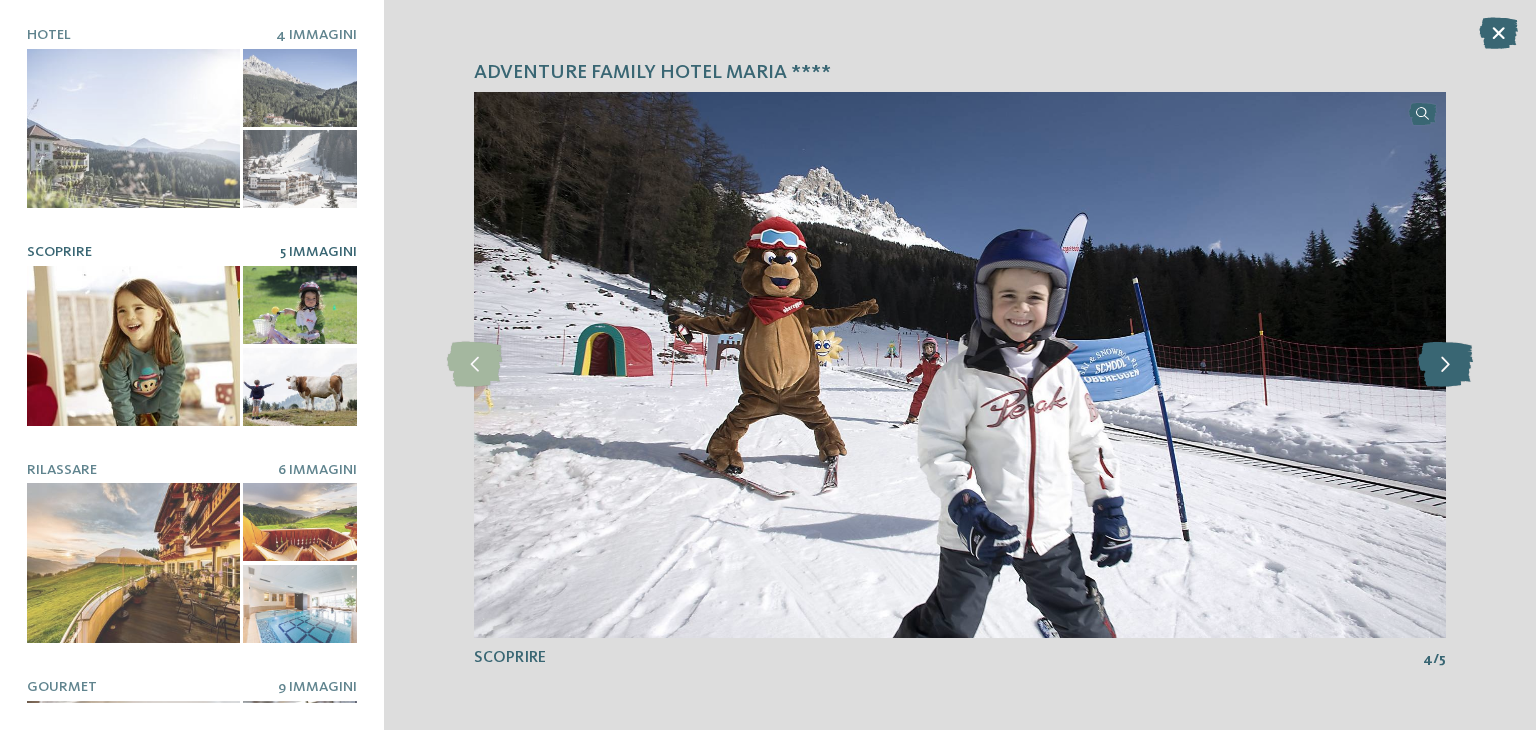 click at bounding box center (1445, 364) 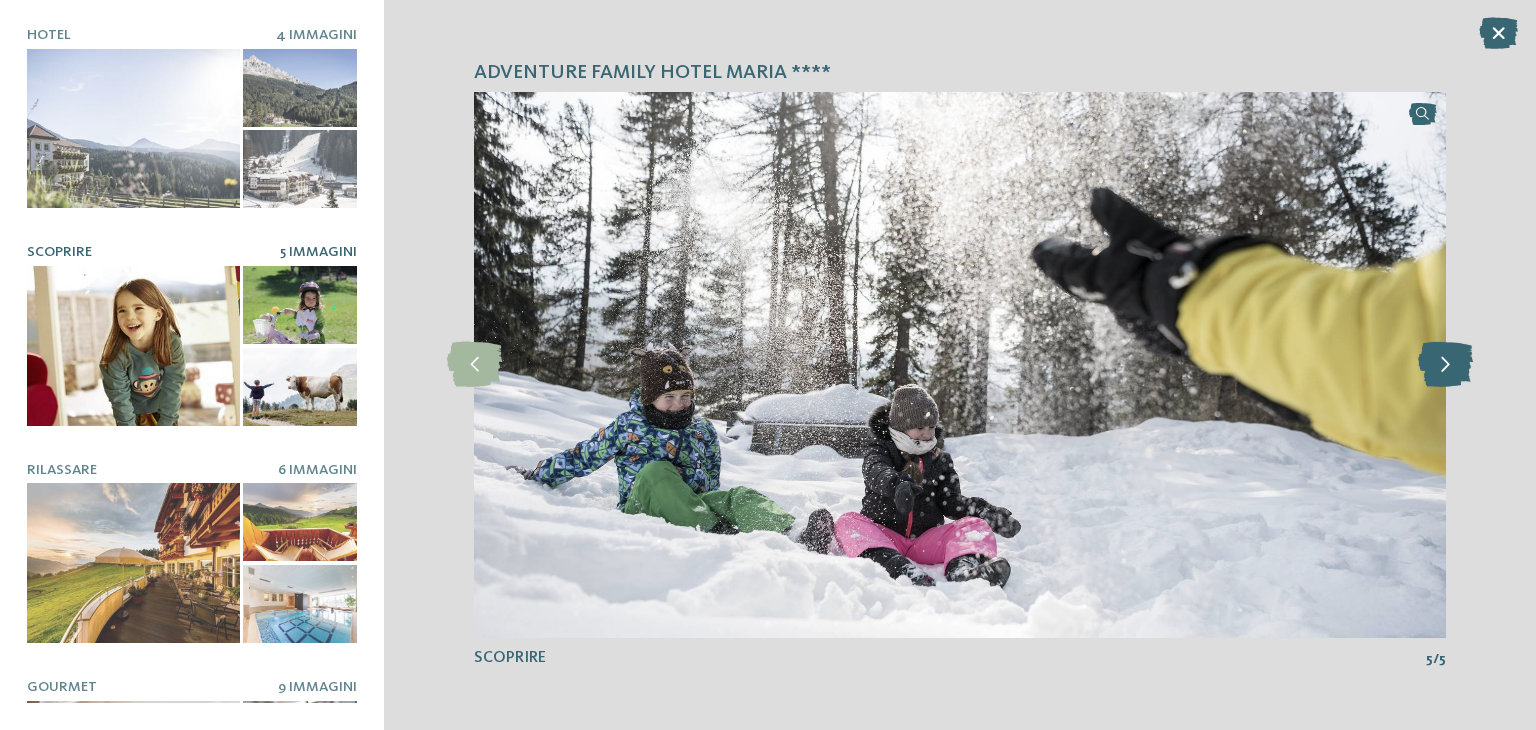 click at bounding box center [1445, 364] 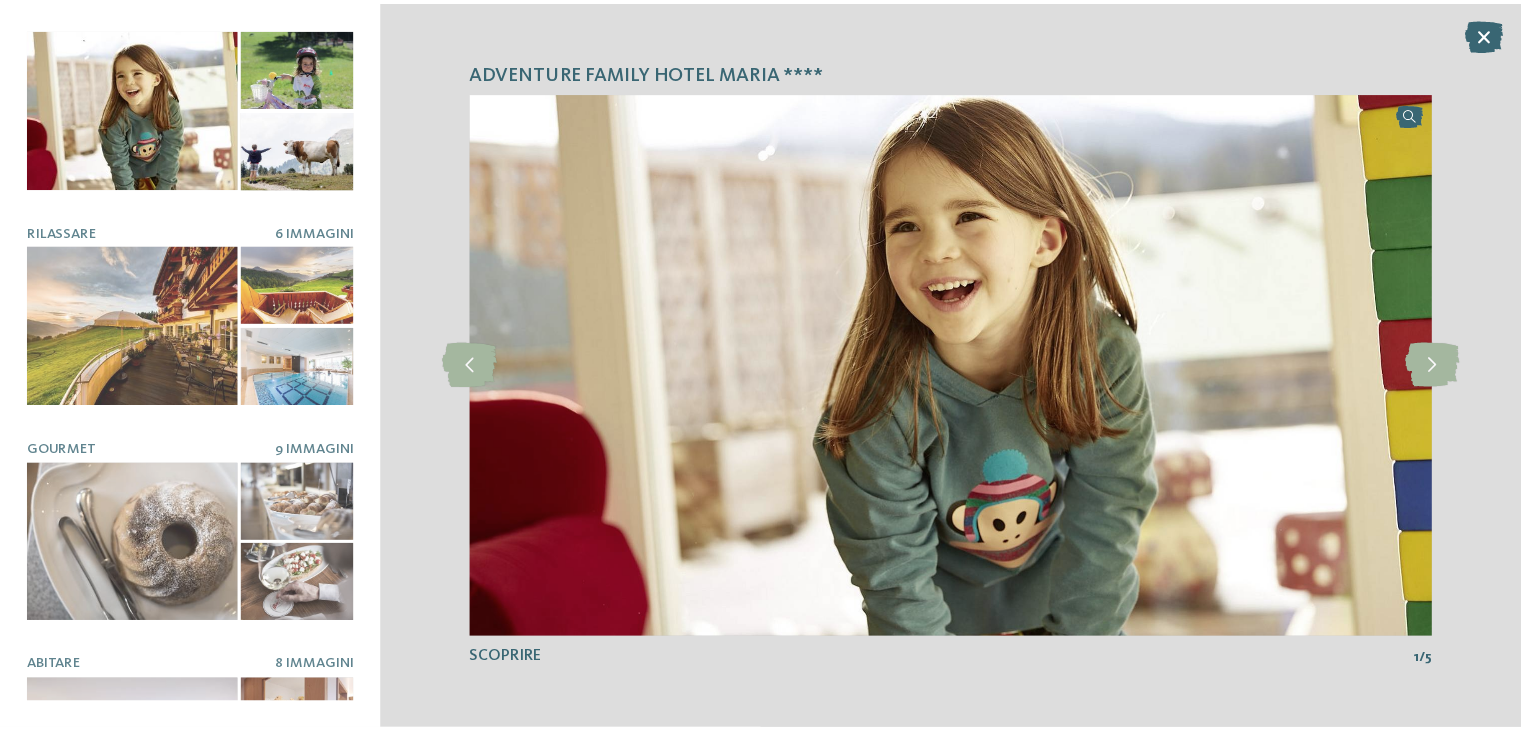 scroll, scrollTop: 236, scrollLeft: 0, axis: vertical 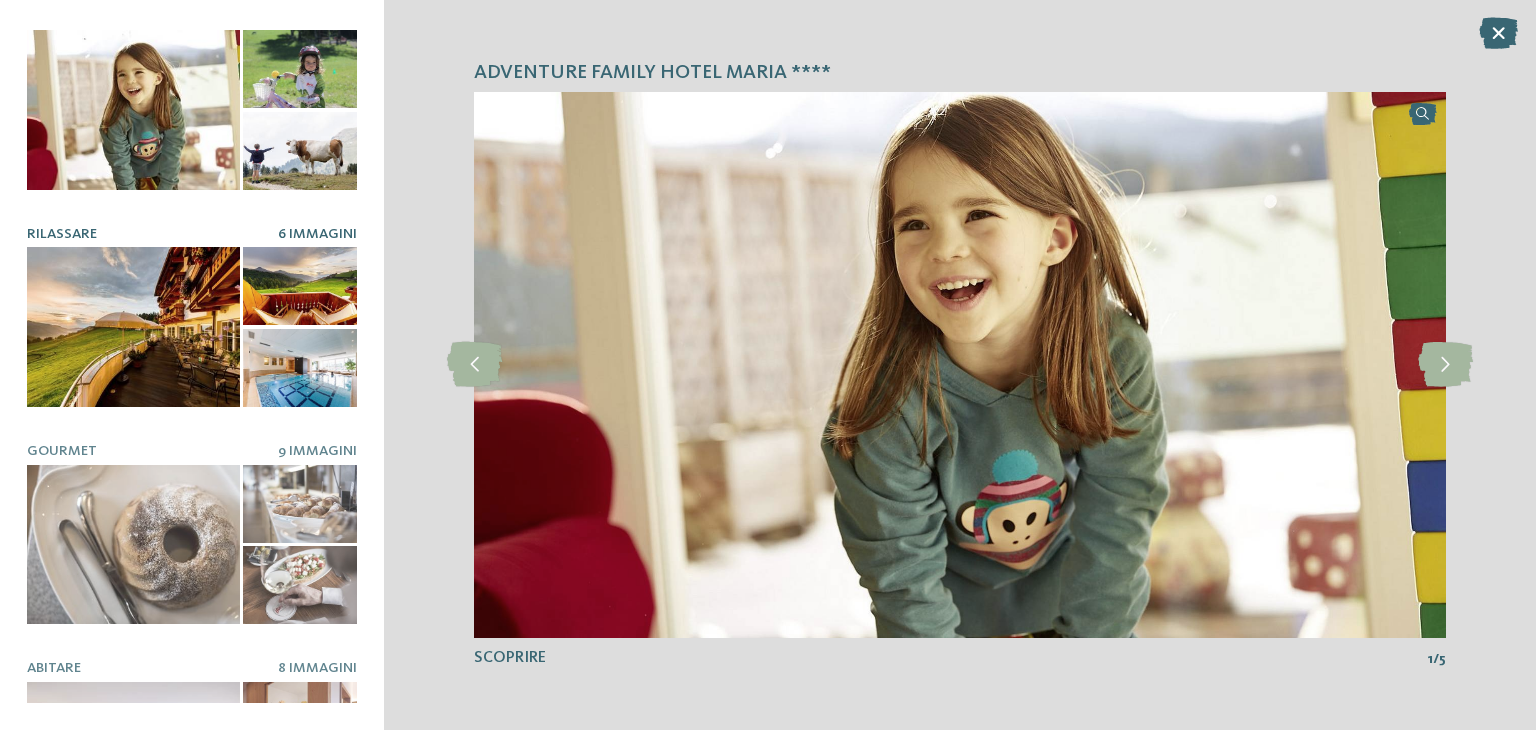 click at bounding box center (300, 368) 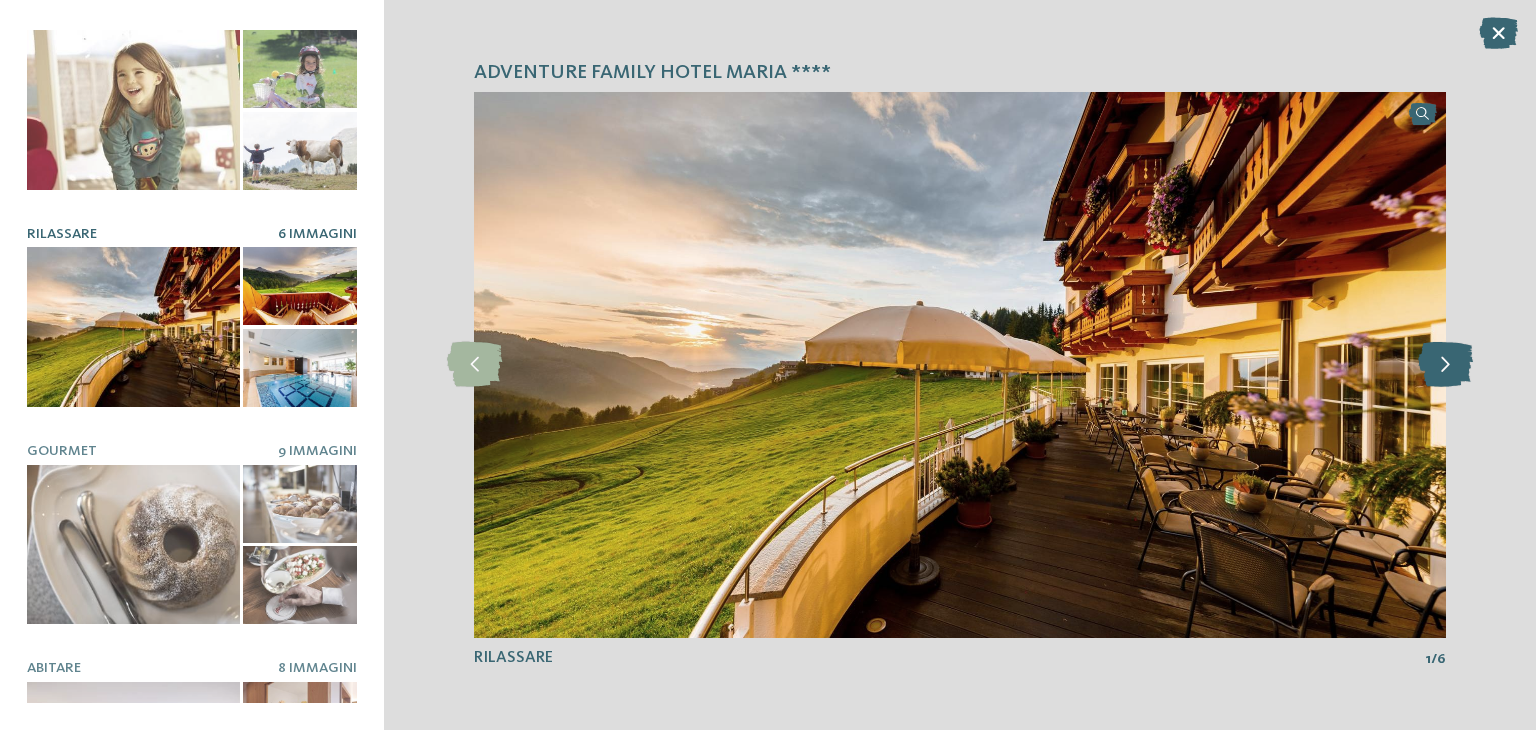 click at bounding box center [1445, 364] 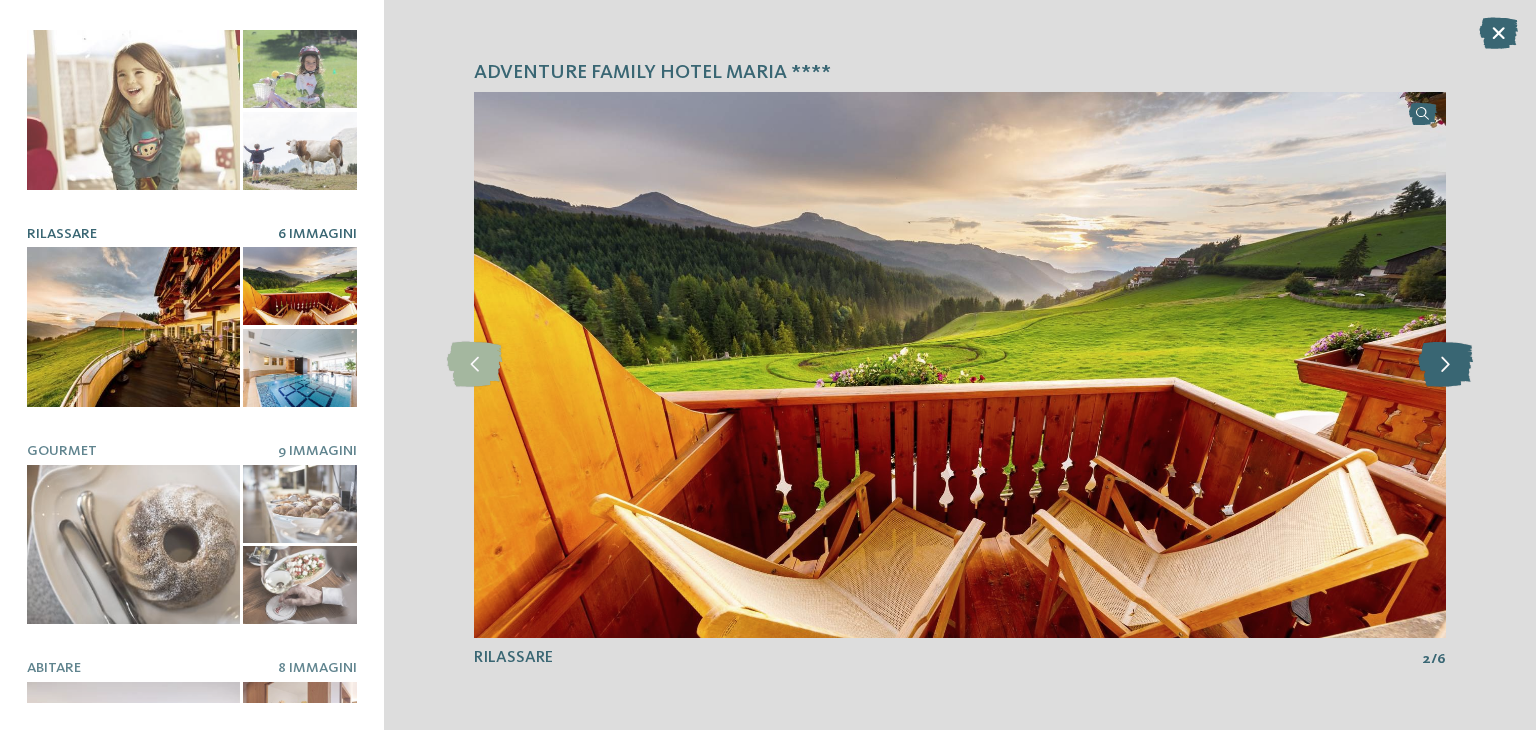click at bounding box center [1445, 364] 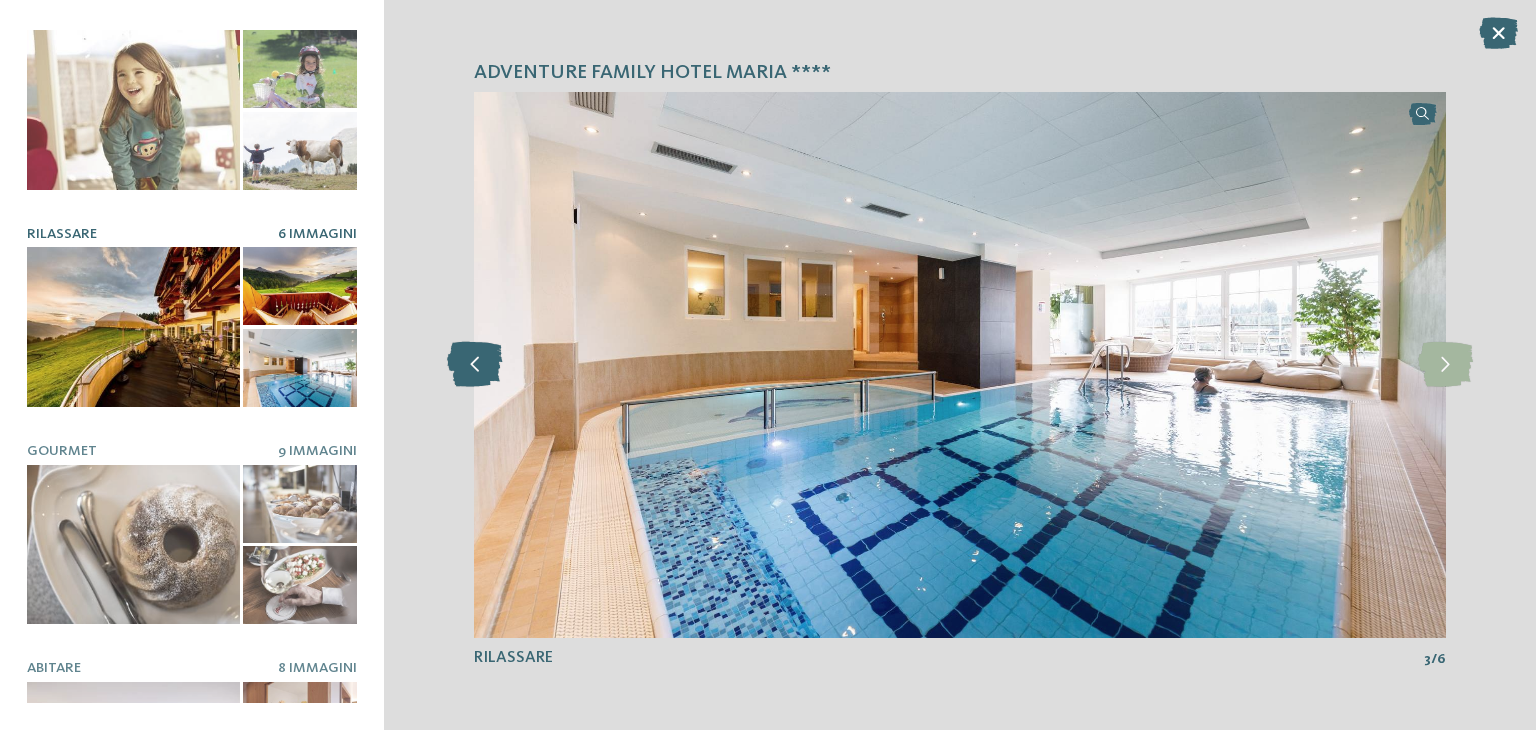 click at bounding box center [474, 364] 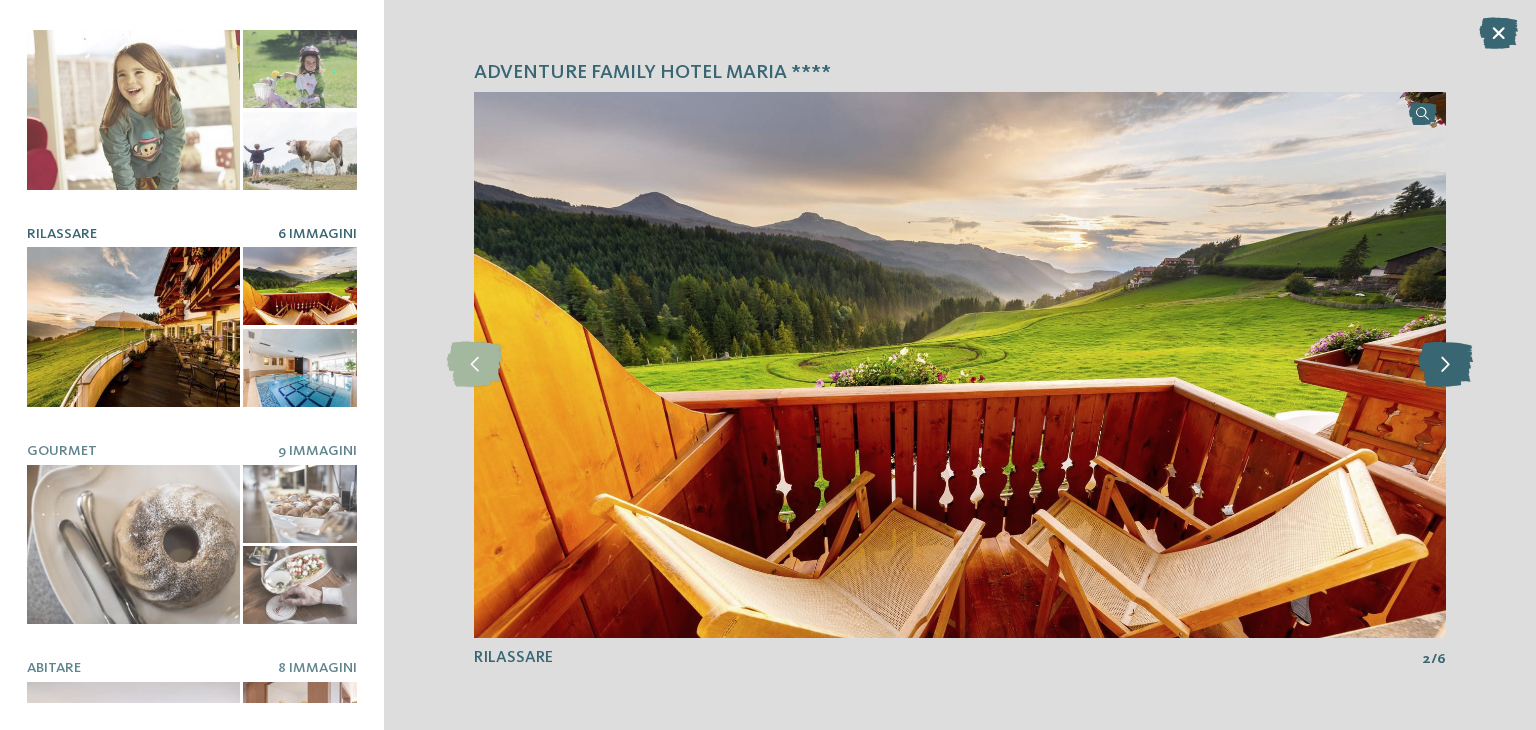 click at bounding box center [1445, 364] 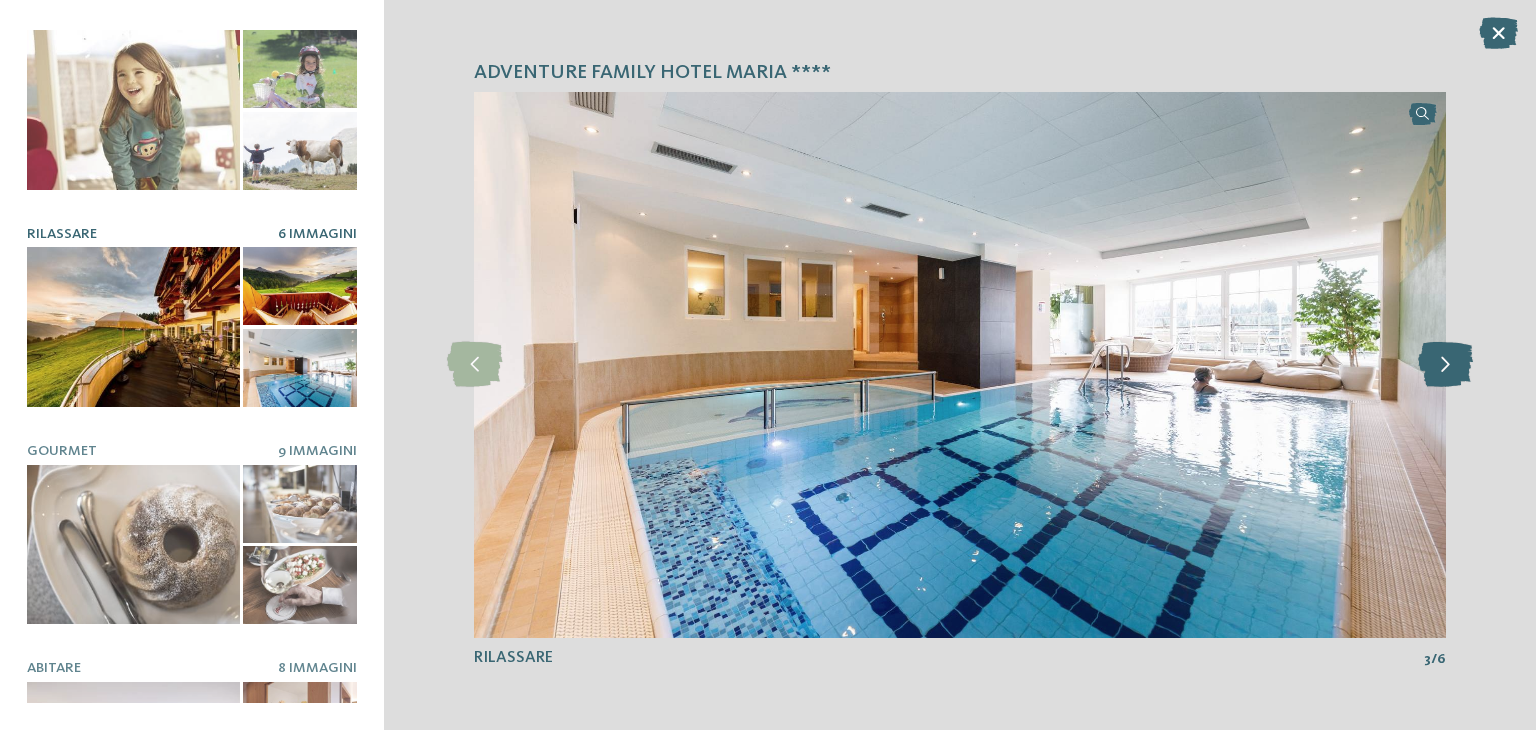 click at bounding box center [1445, 364] 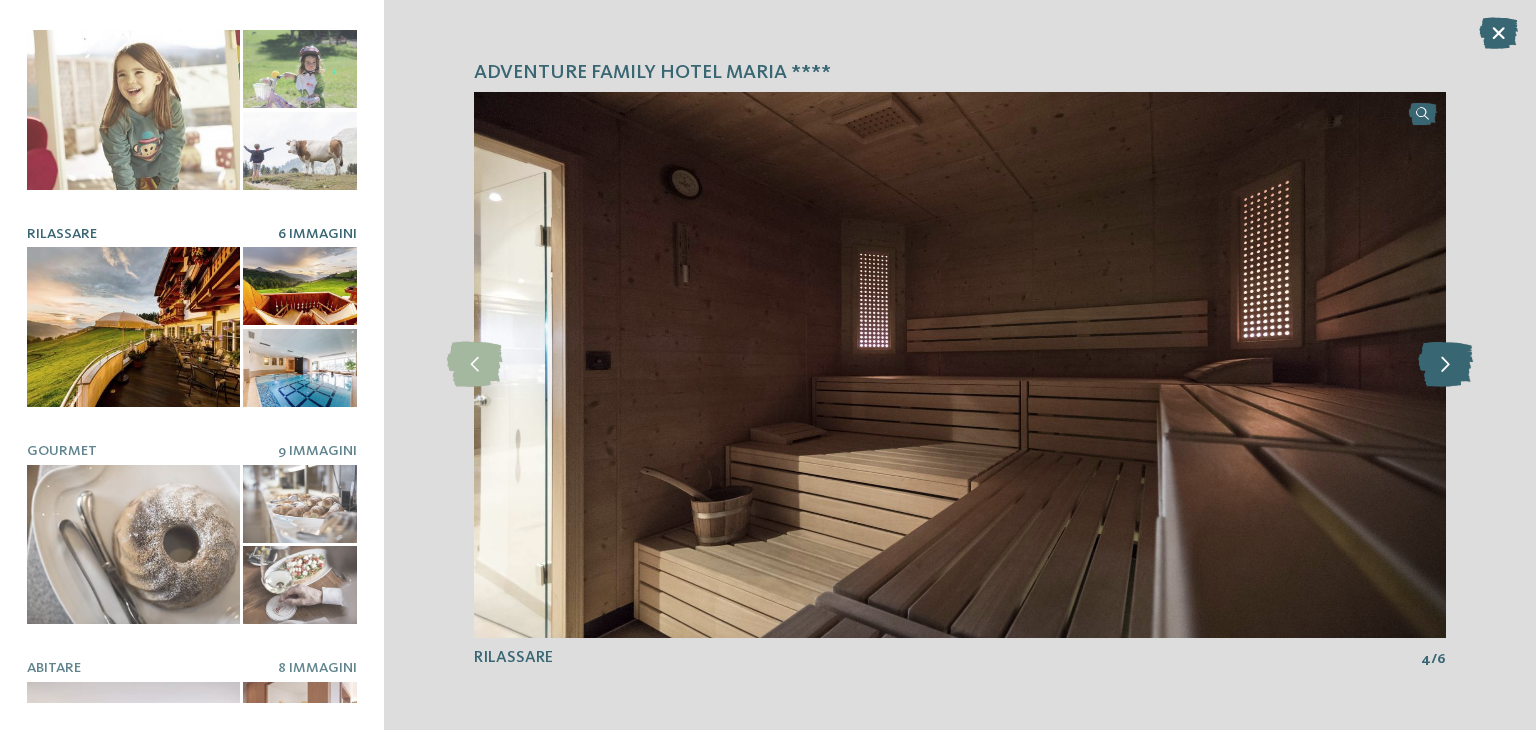 click at bounding box center (1445, 364) 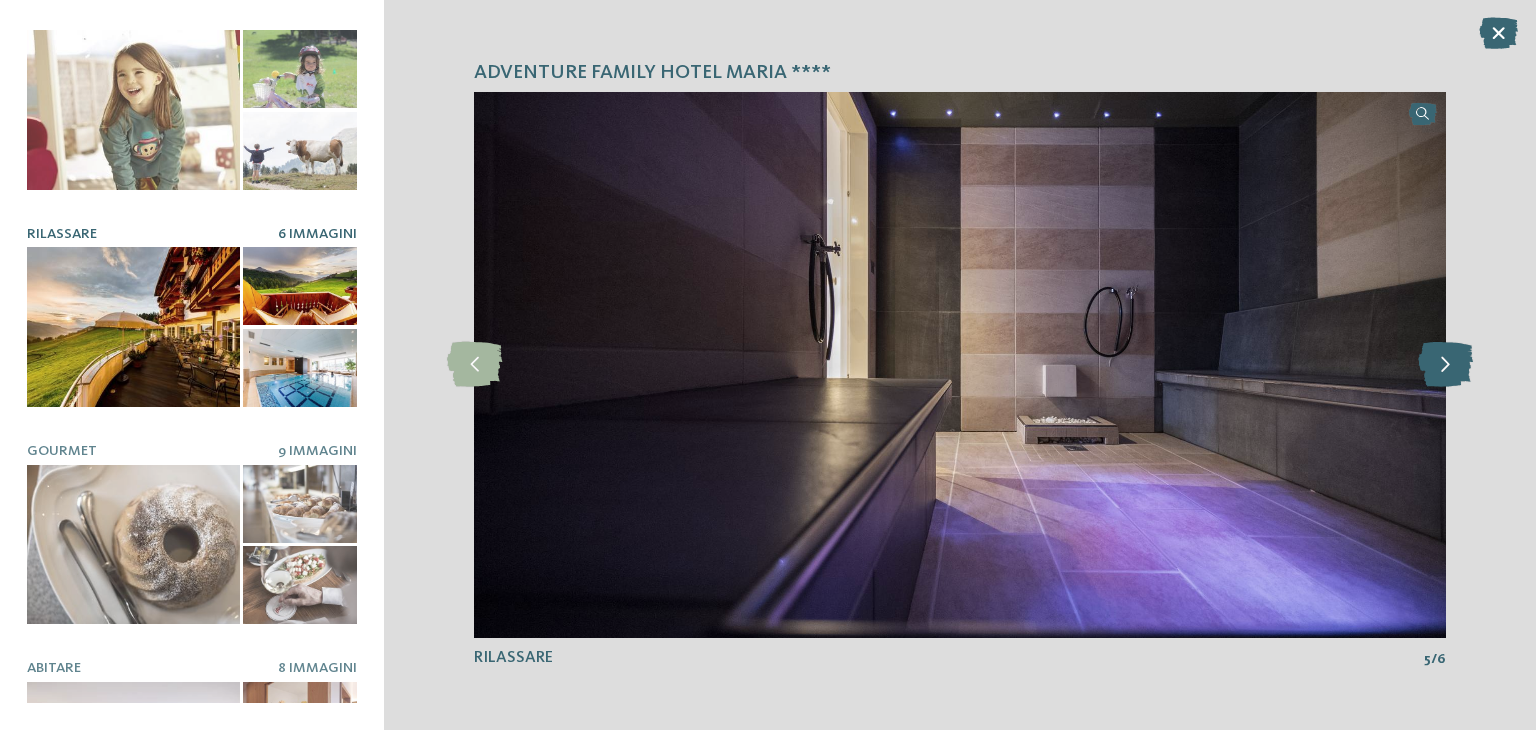 click at bounding box center [1445, 364] 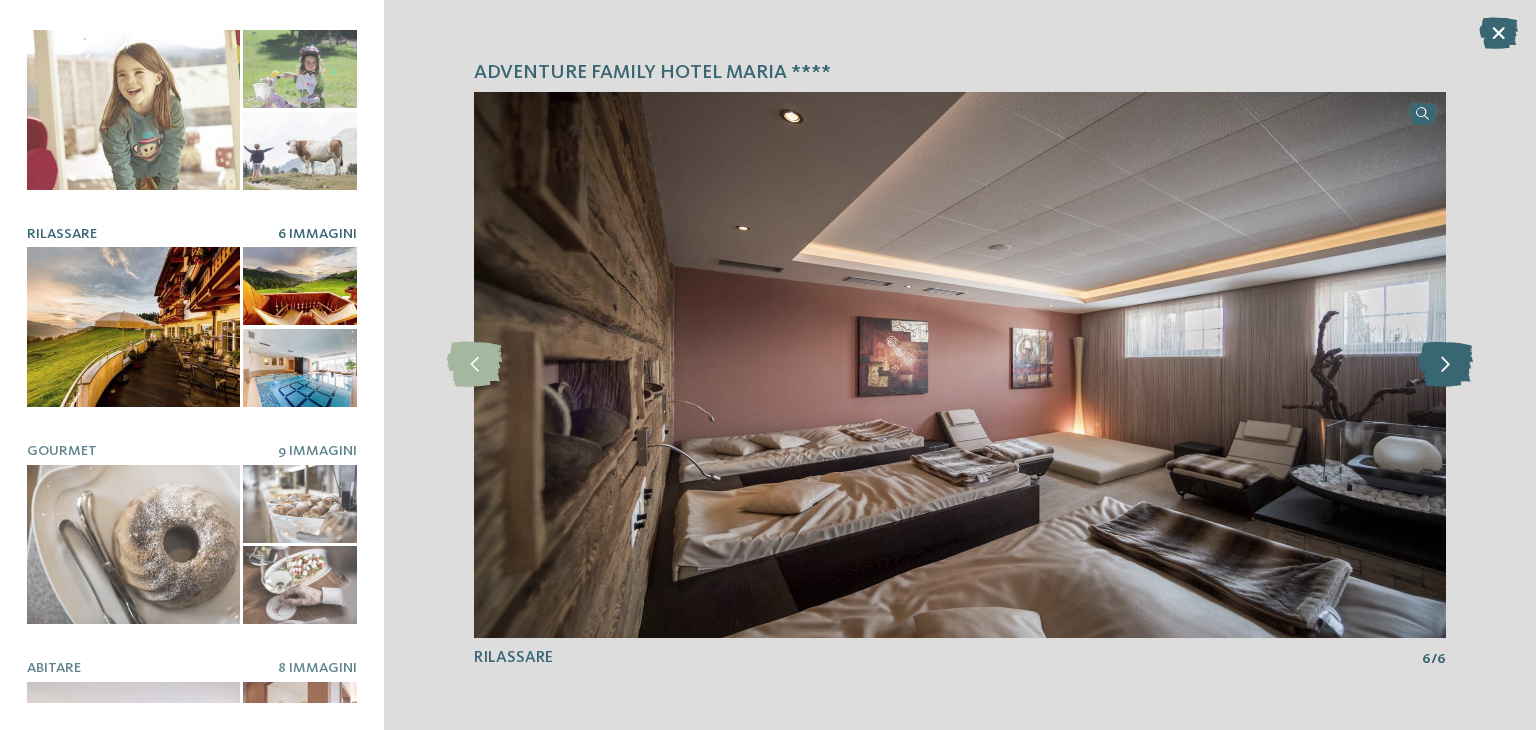 click at bounding box center (1445, 364) 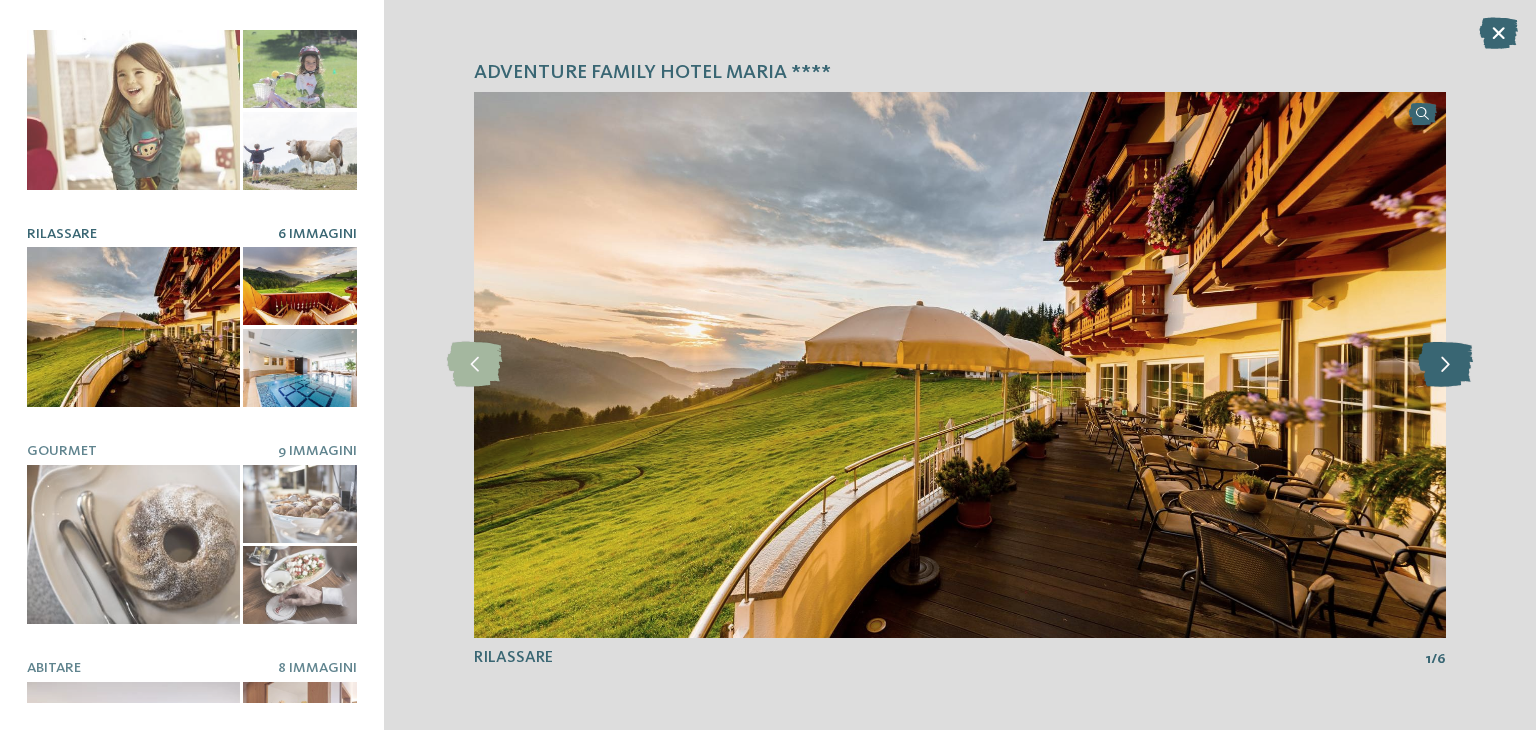 click at bounding box center (1445, 364) 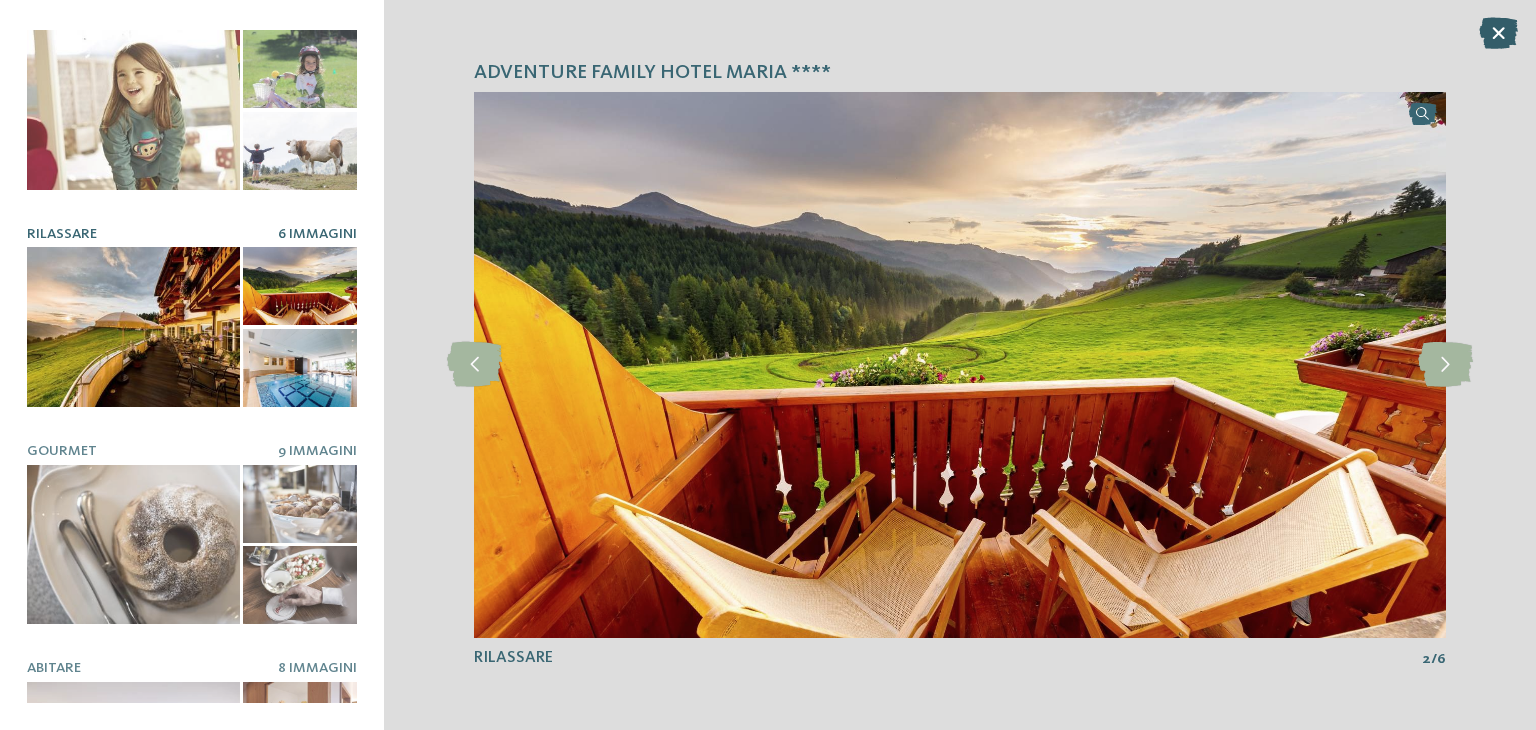 click at bounding box center [1498, 33] 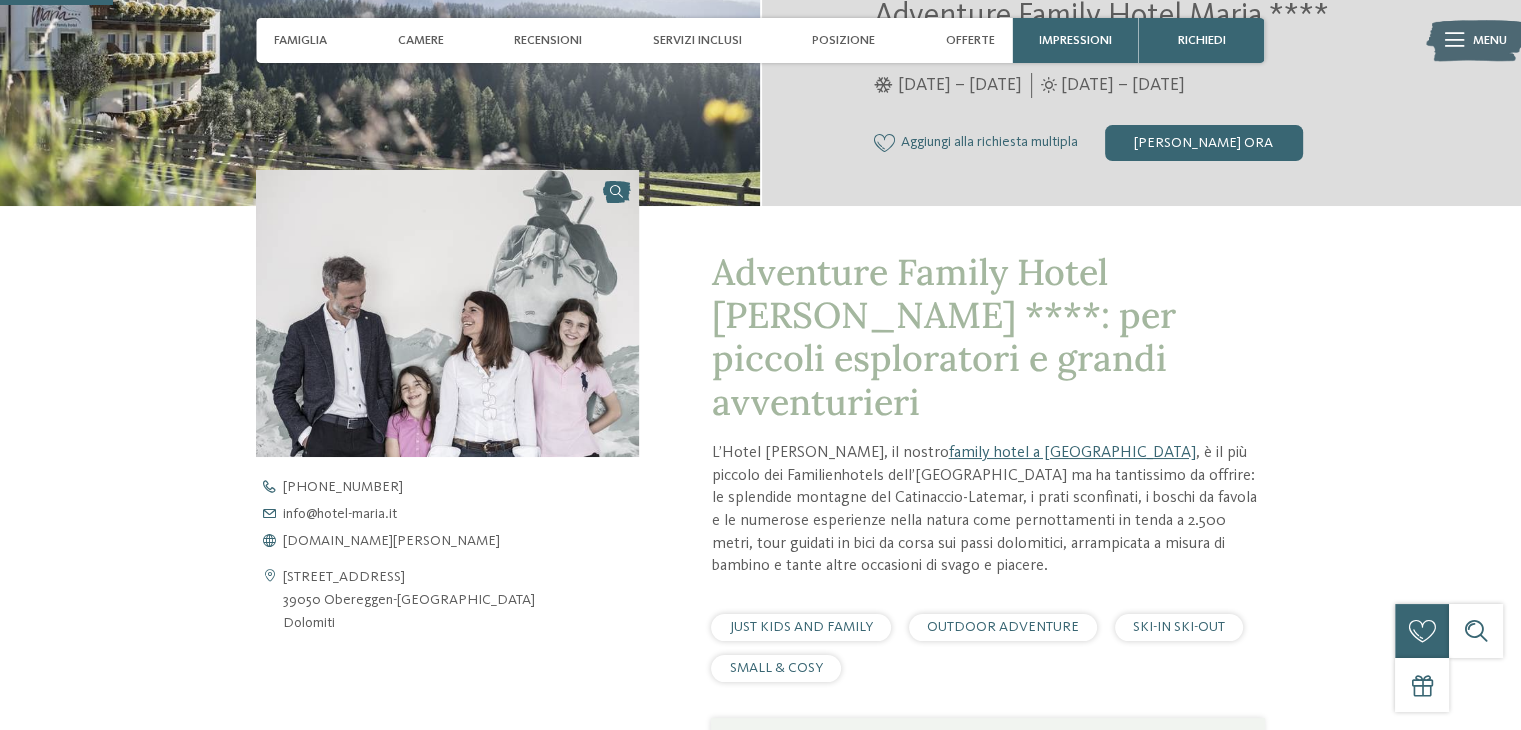 scroll, scrollTop: 482, scrollLeft: 0, axis: vertical 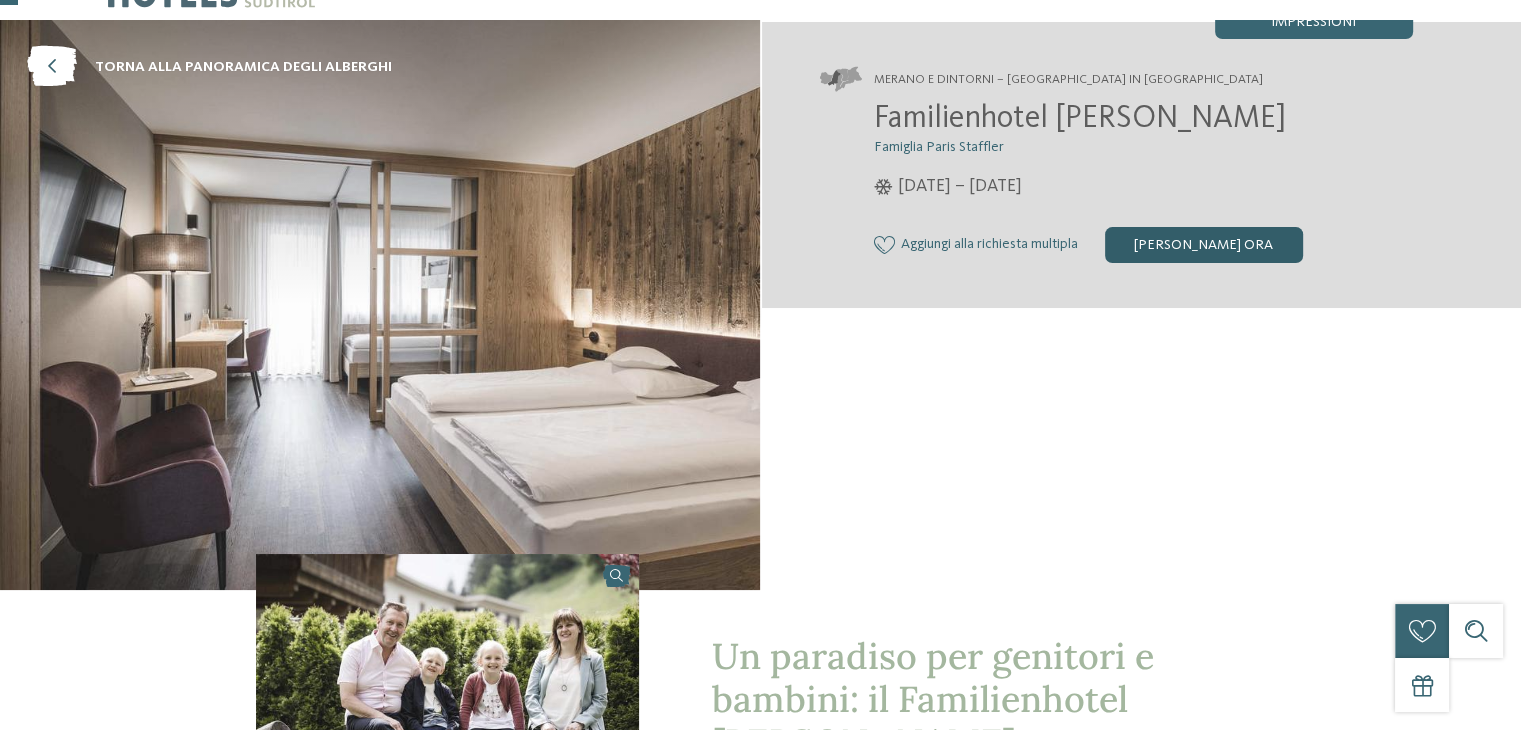 click on "[PERSON_NAME] ora" at bounding box center [1204, 245] 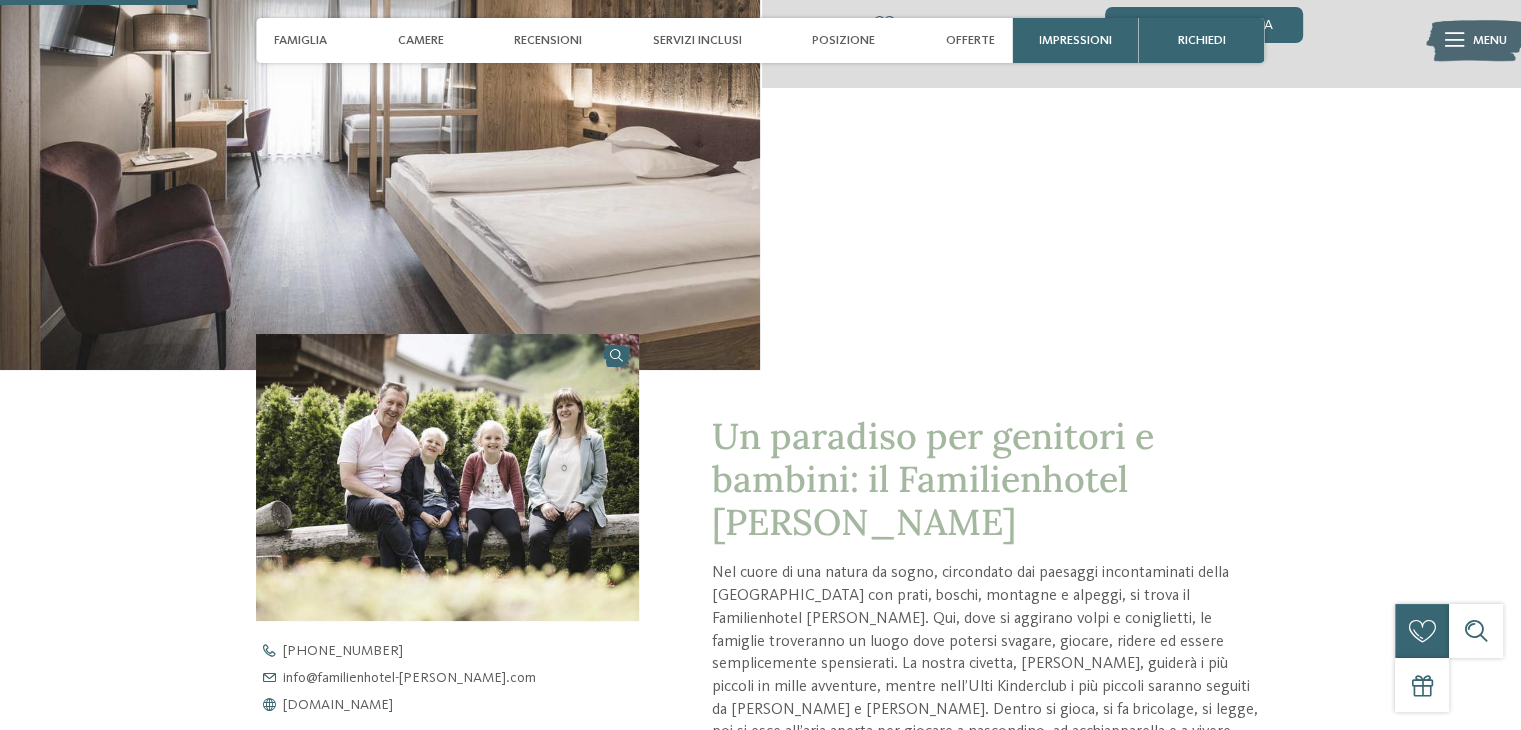 scroll, scrollTop: 0, scrollLeft: 0, axis: both 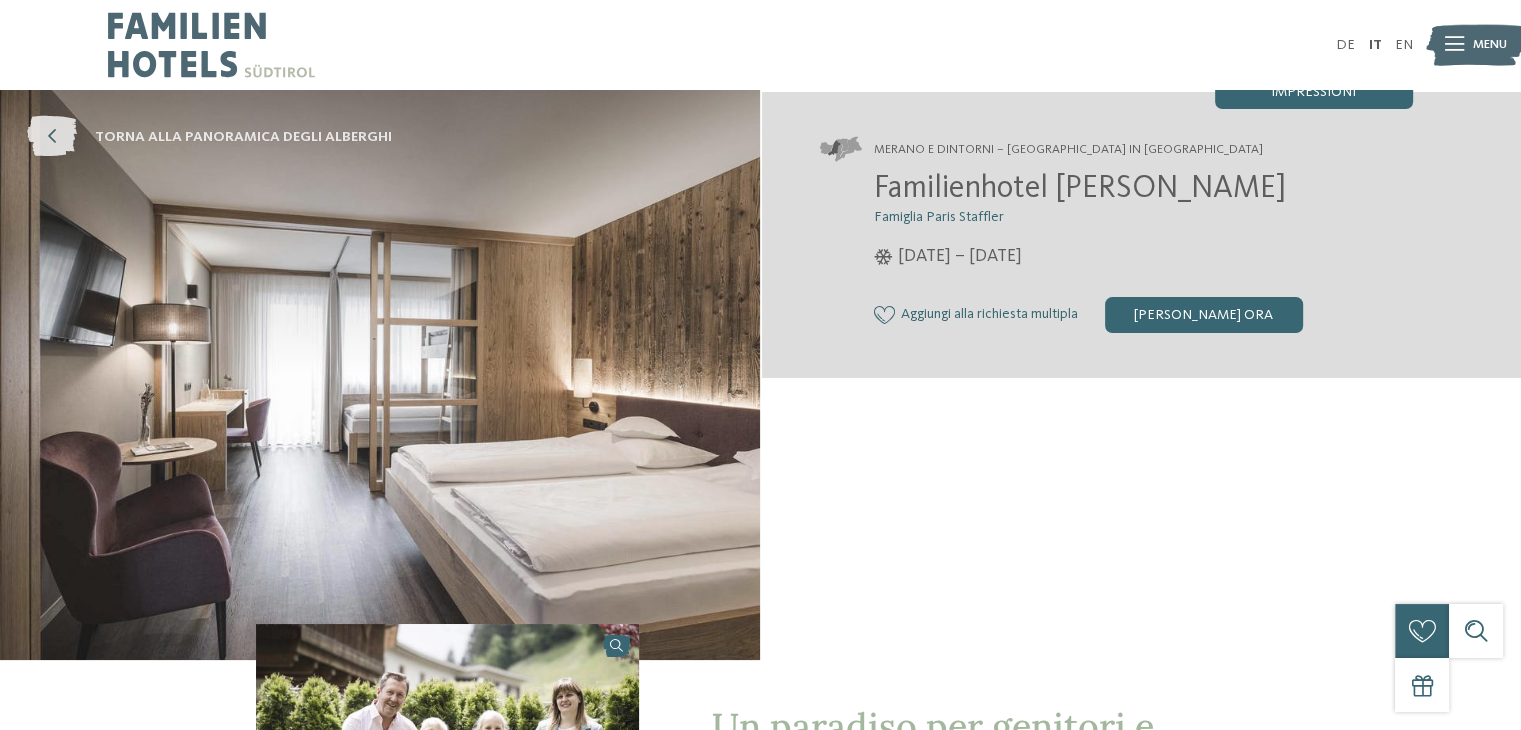 click at bounding box center [52, 137] 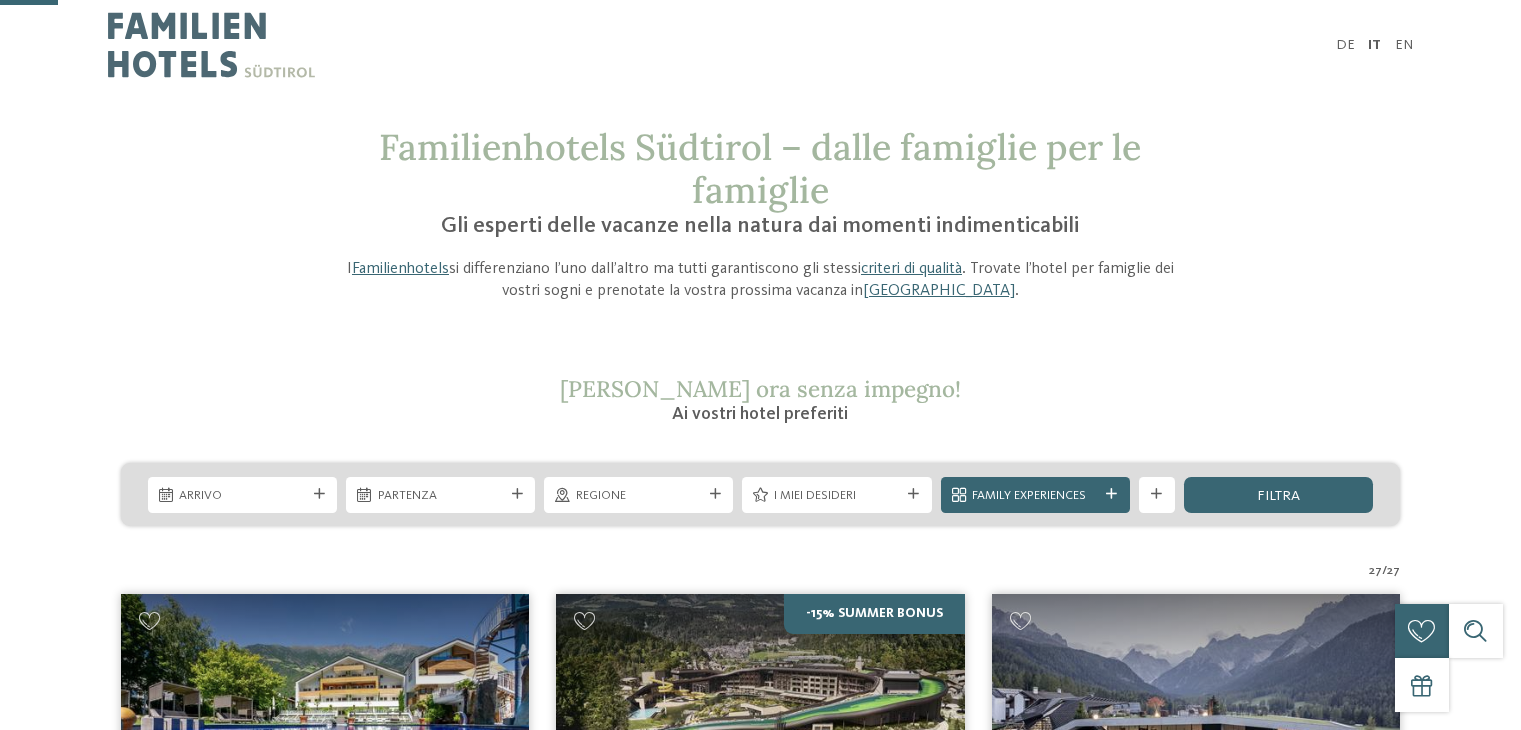 scroll, scrollTop: 508, scrollLeft: 0, axis: vertical 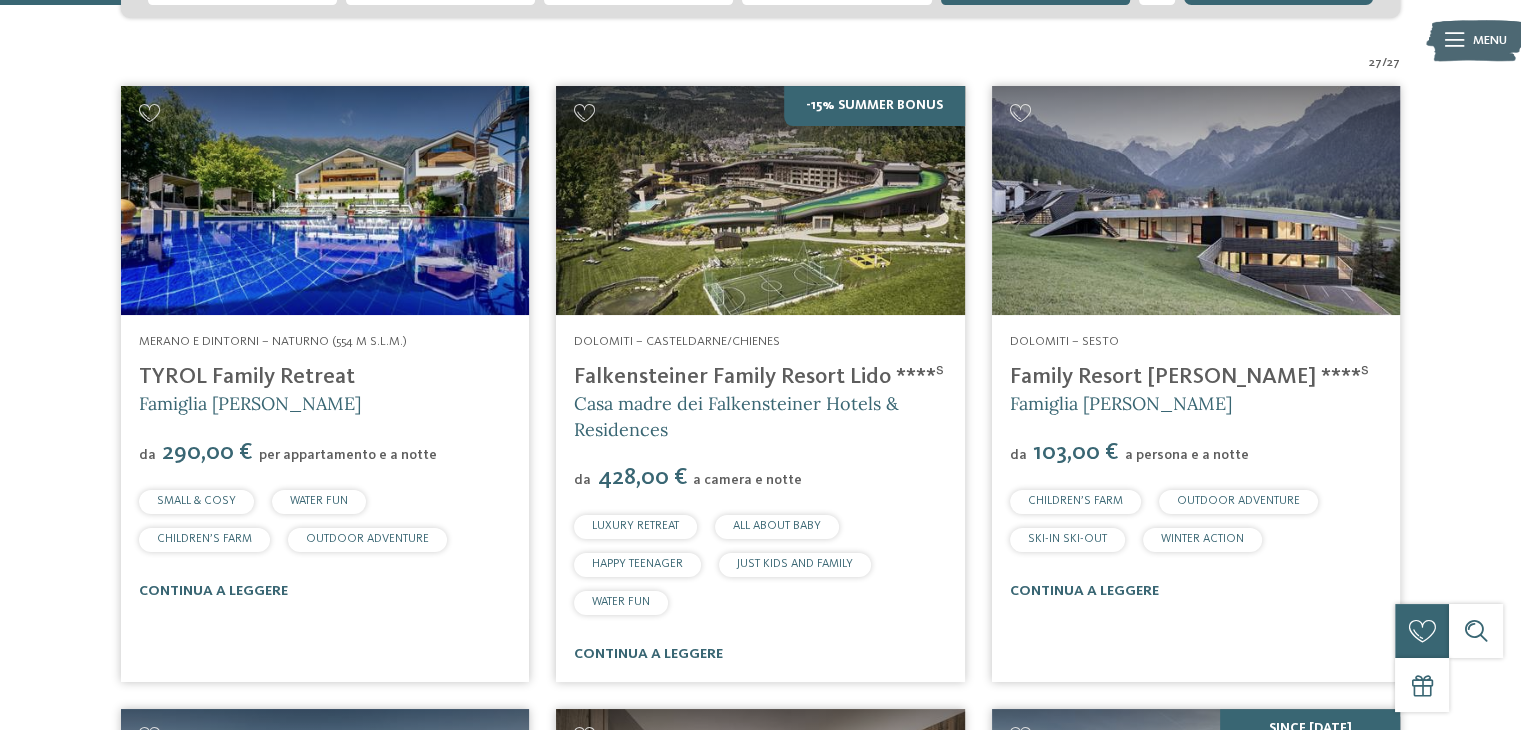 click at bounding box center (1196, 201) 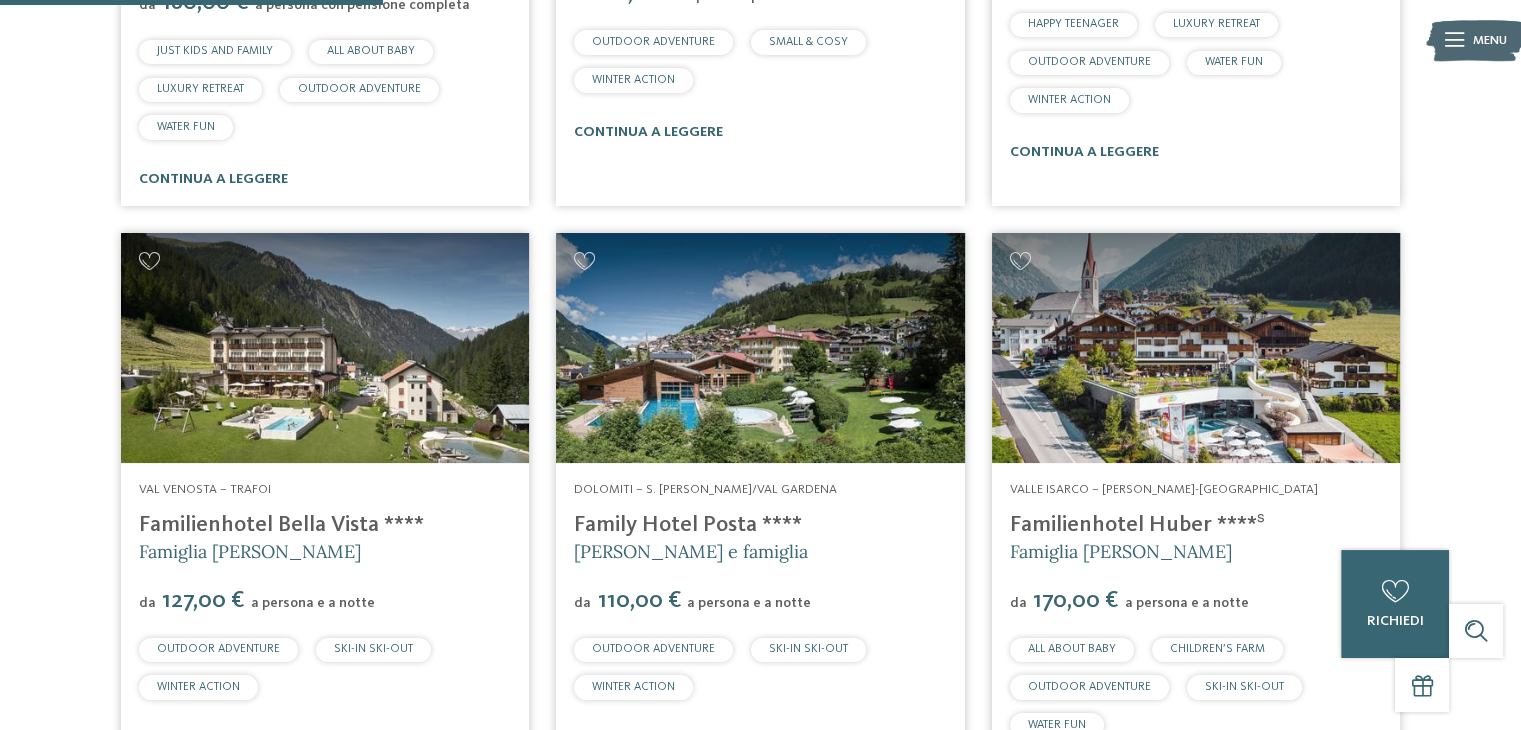 scroll, scrollTop: 1704, scrollLeft: 0, axis: vertical 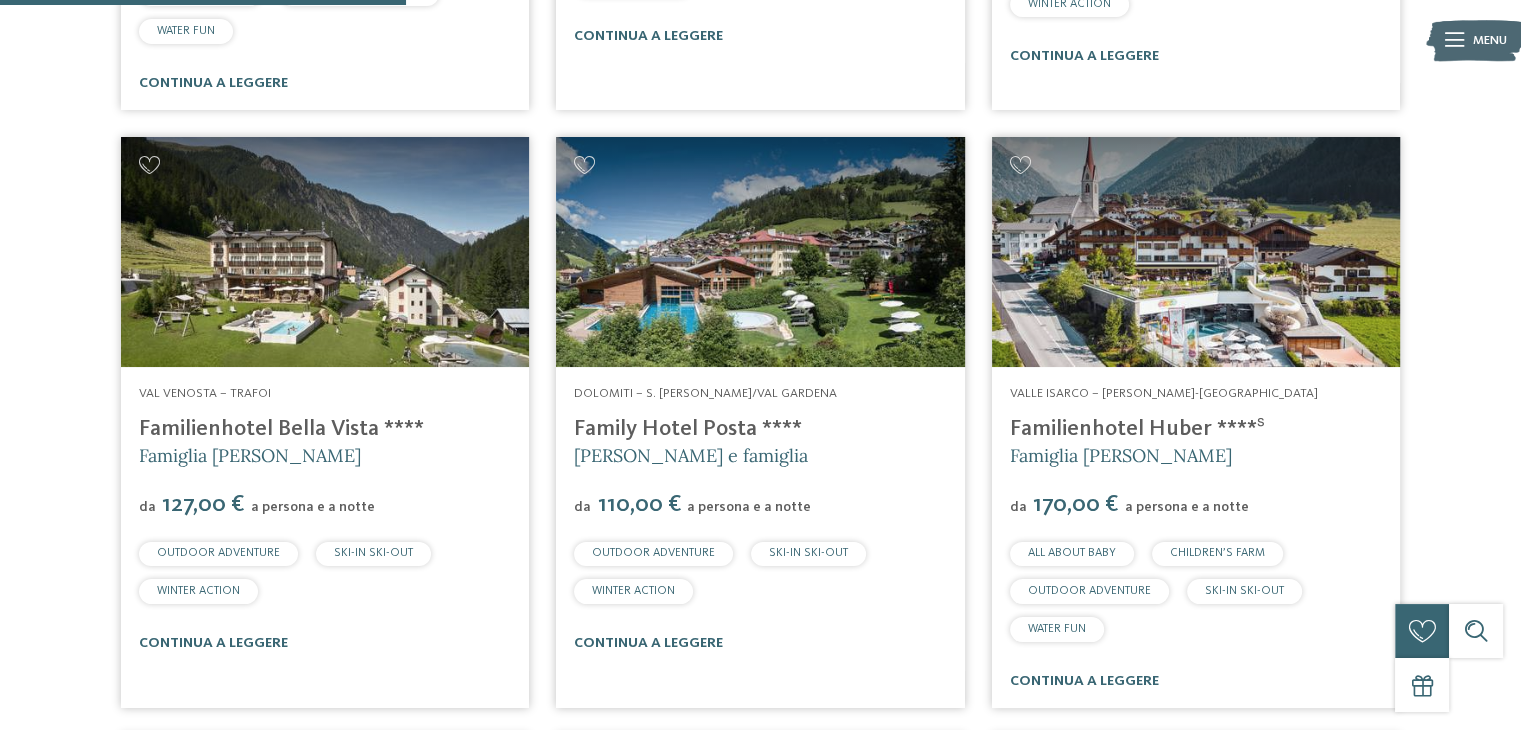 click at bounding box center (325, 252) 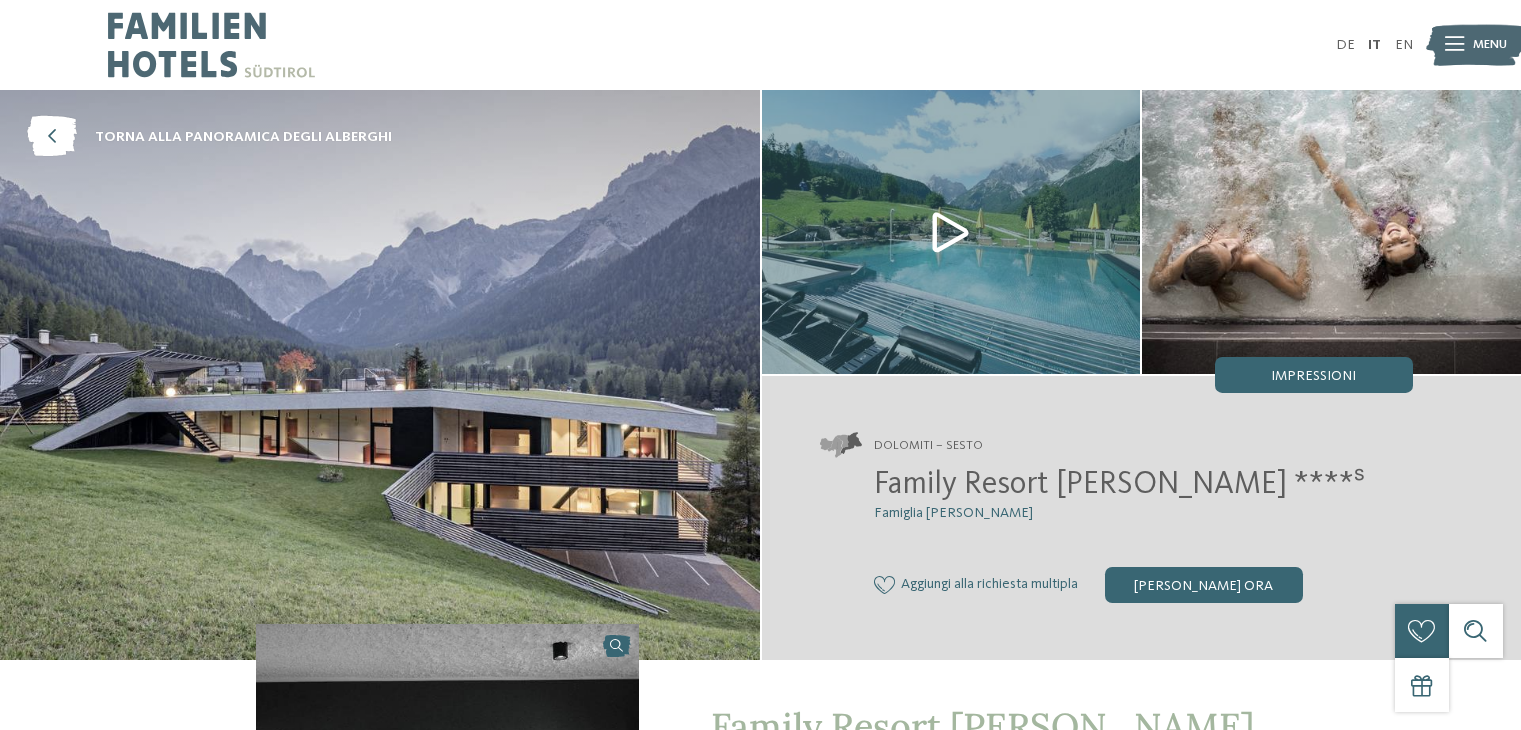 scroll, scrollTop: 0, scrollLeft: 0, axis: both 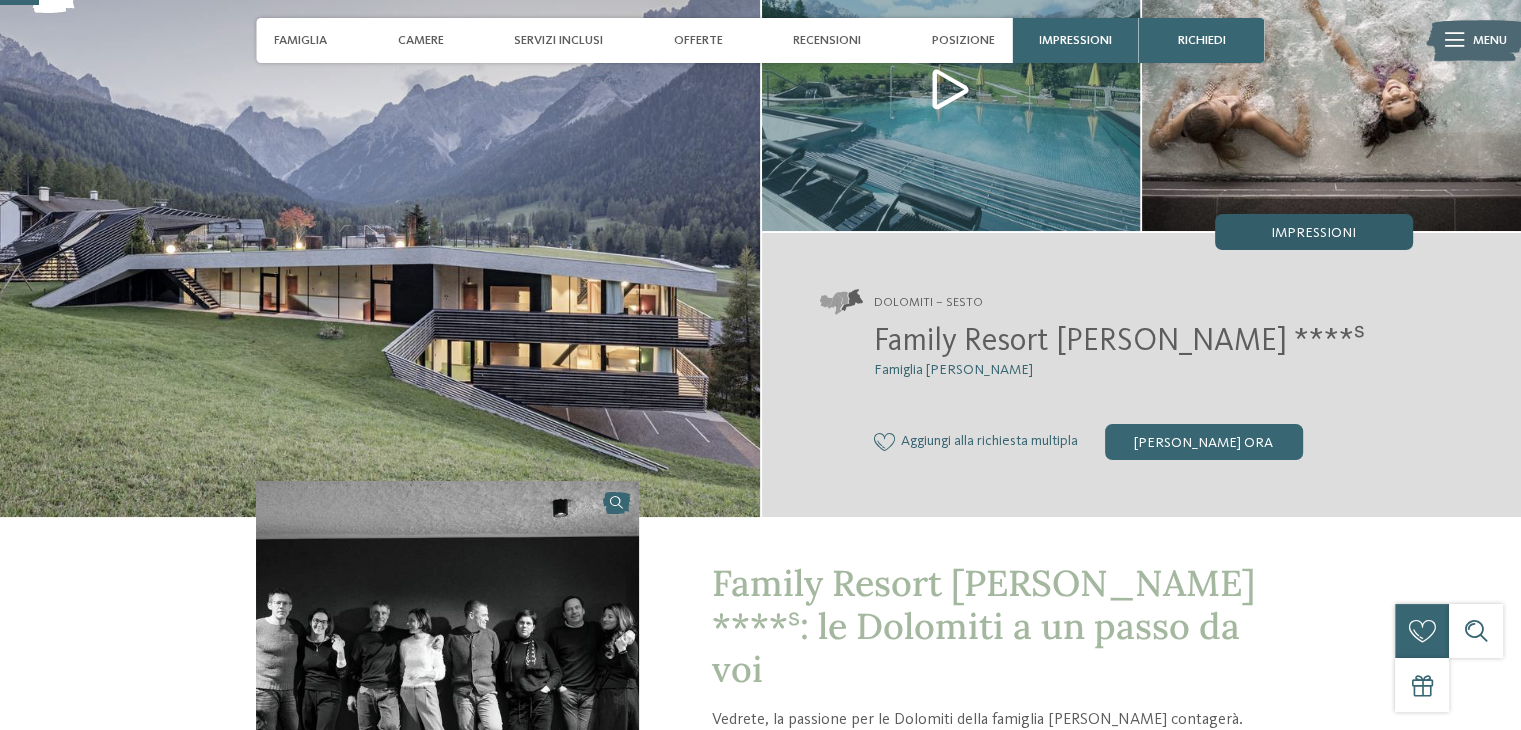 click on "Impressioni" at bounding box center [1314, 232] 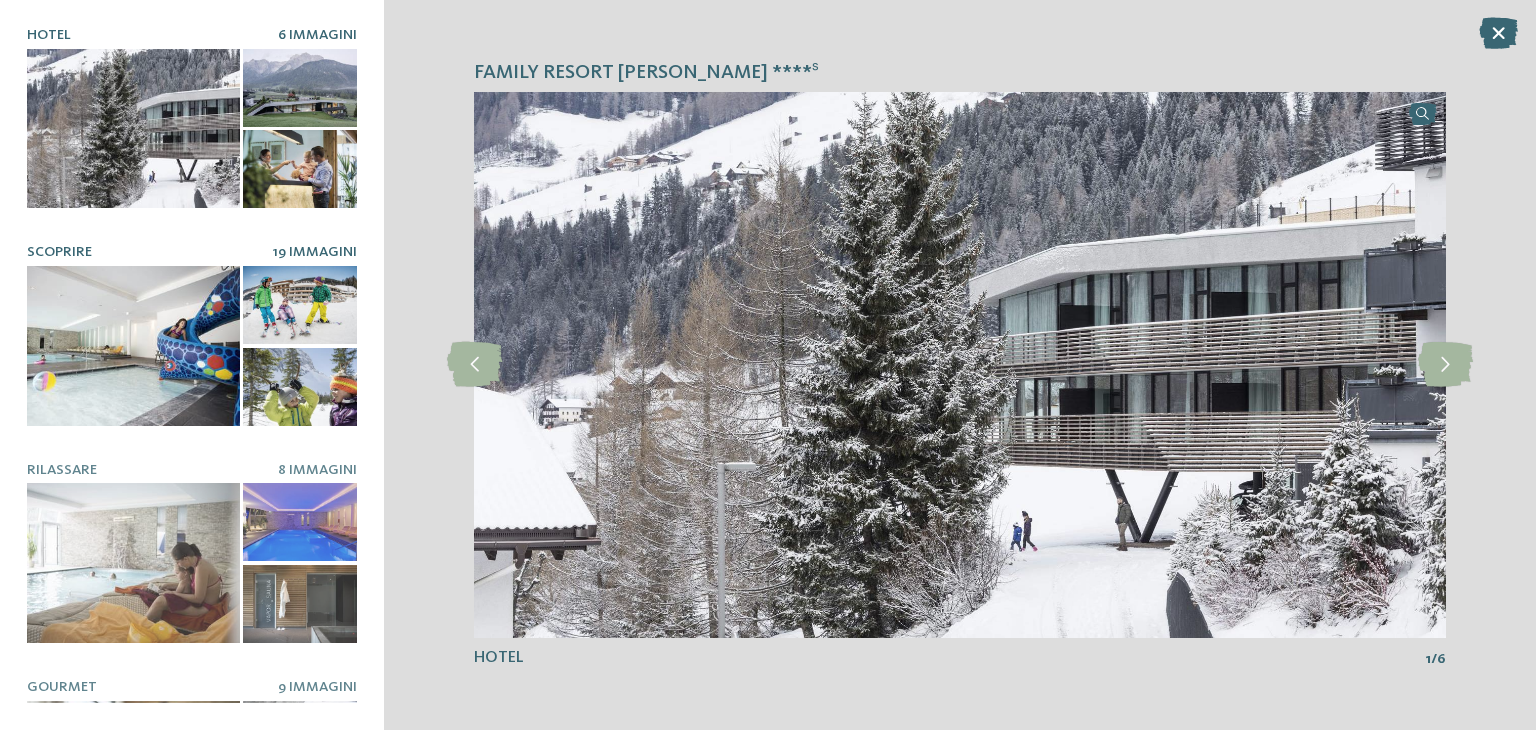 click at bounding box center (133, 346) 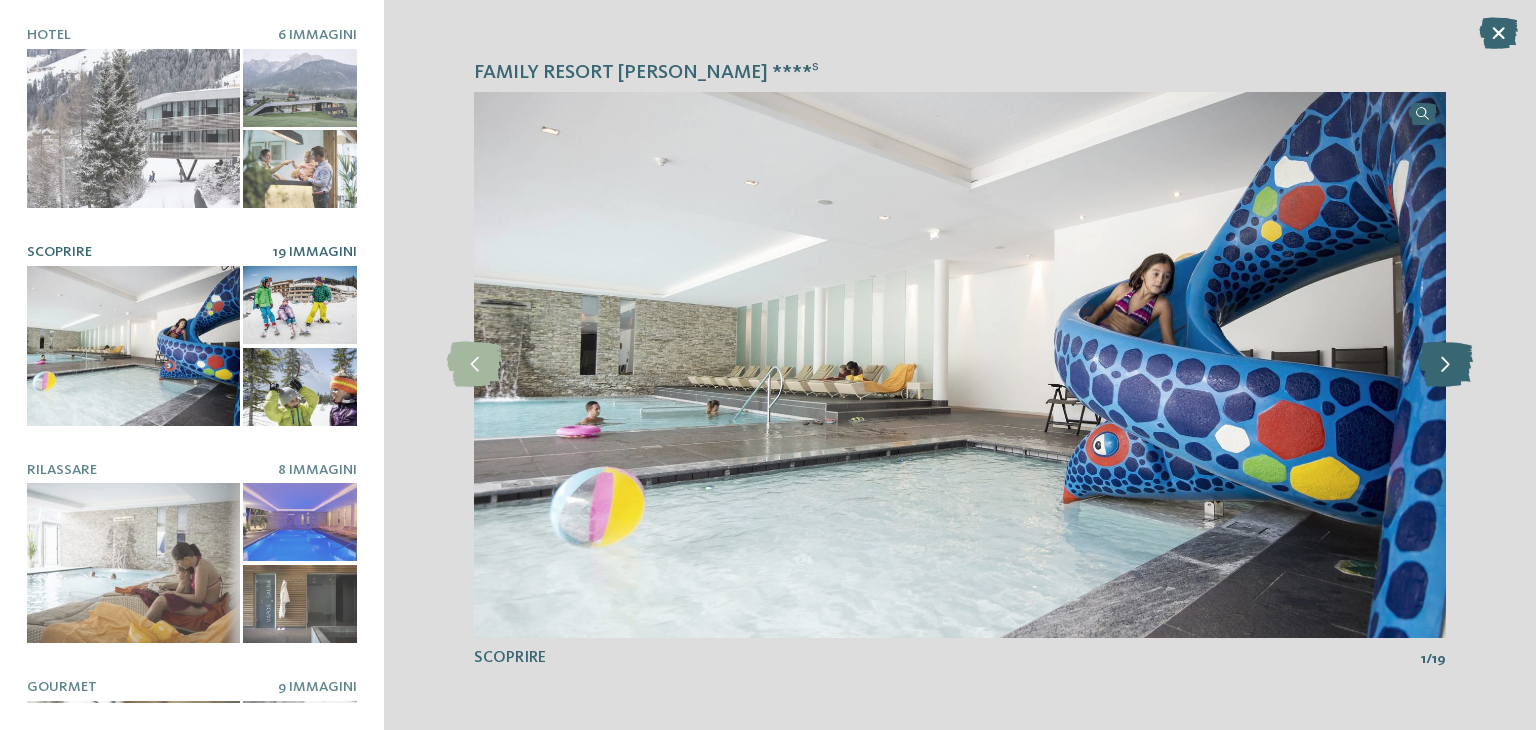 click at bounding box center (1445, 364) 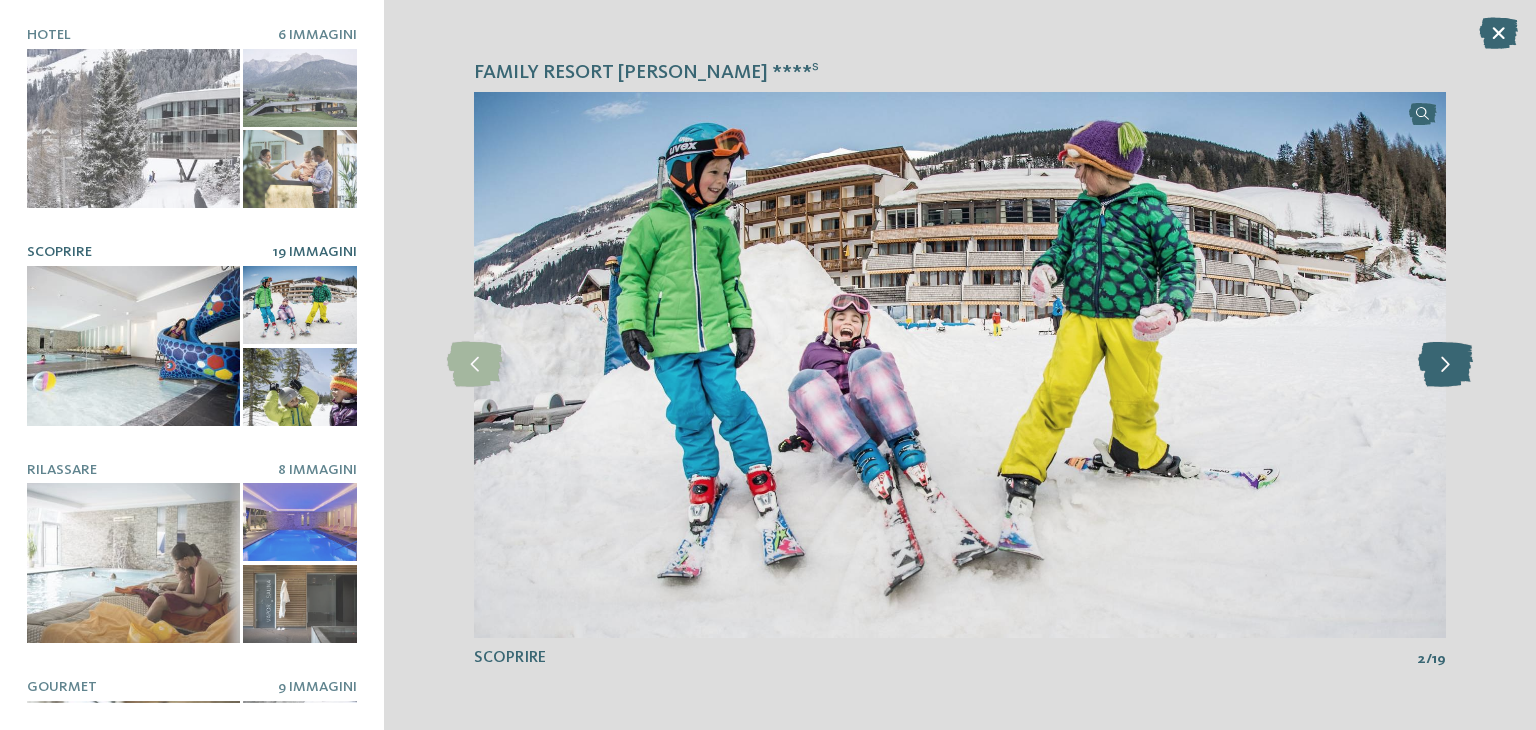 click at bounding box center [1445, 364] 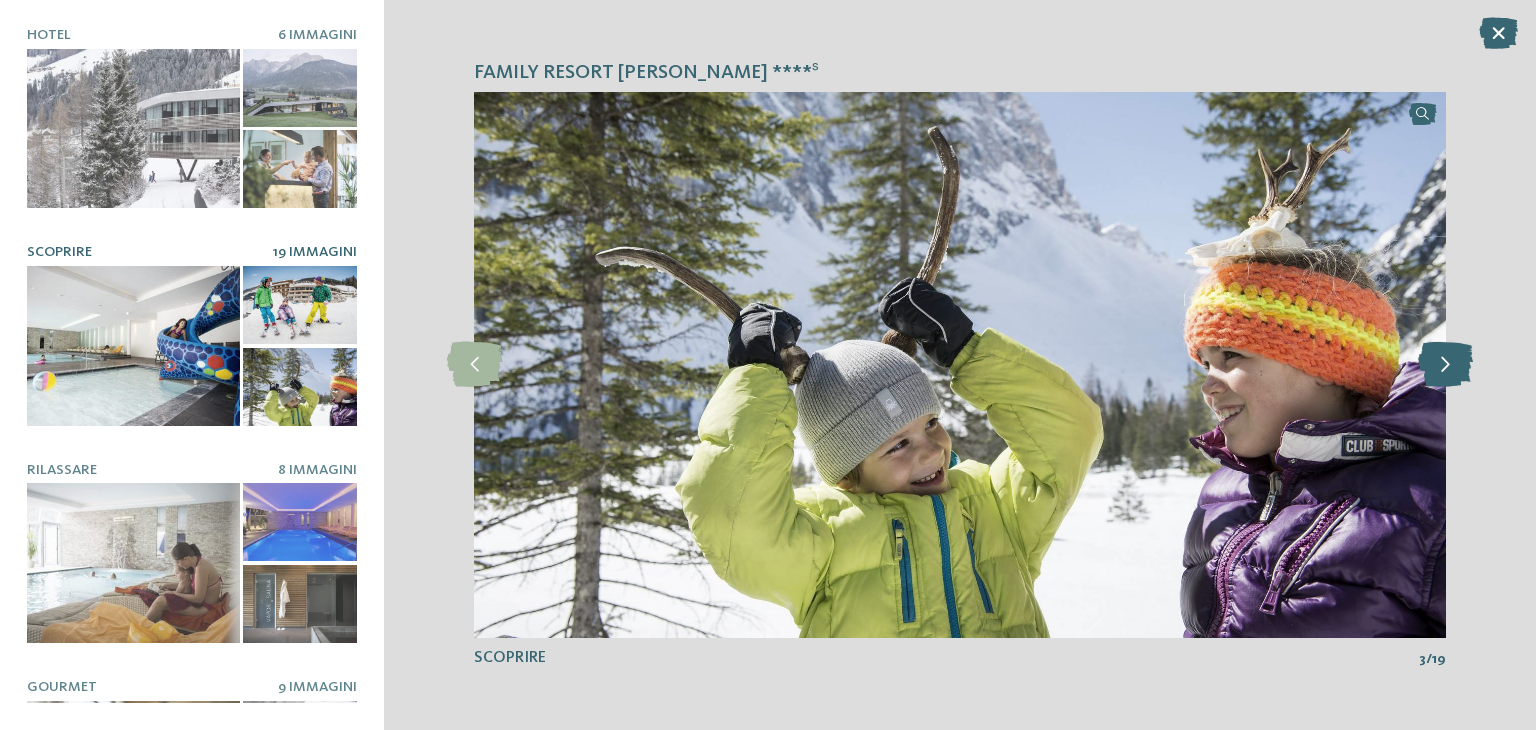 click at bounding box center (1445, 364) 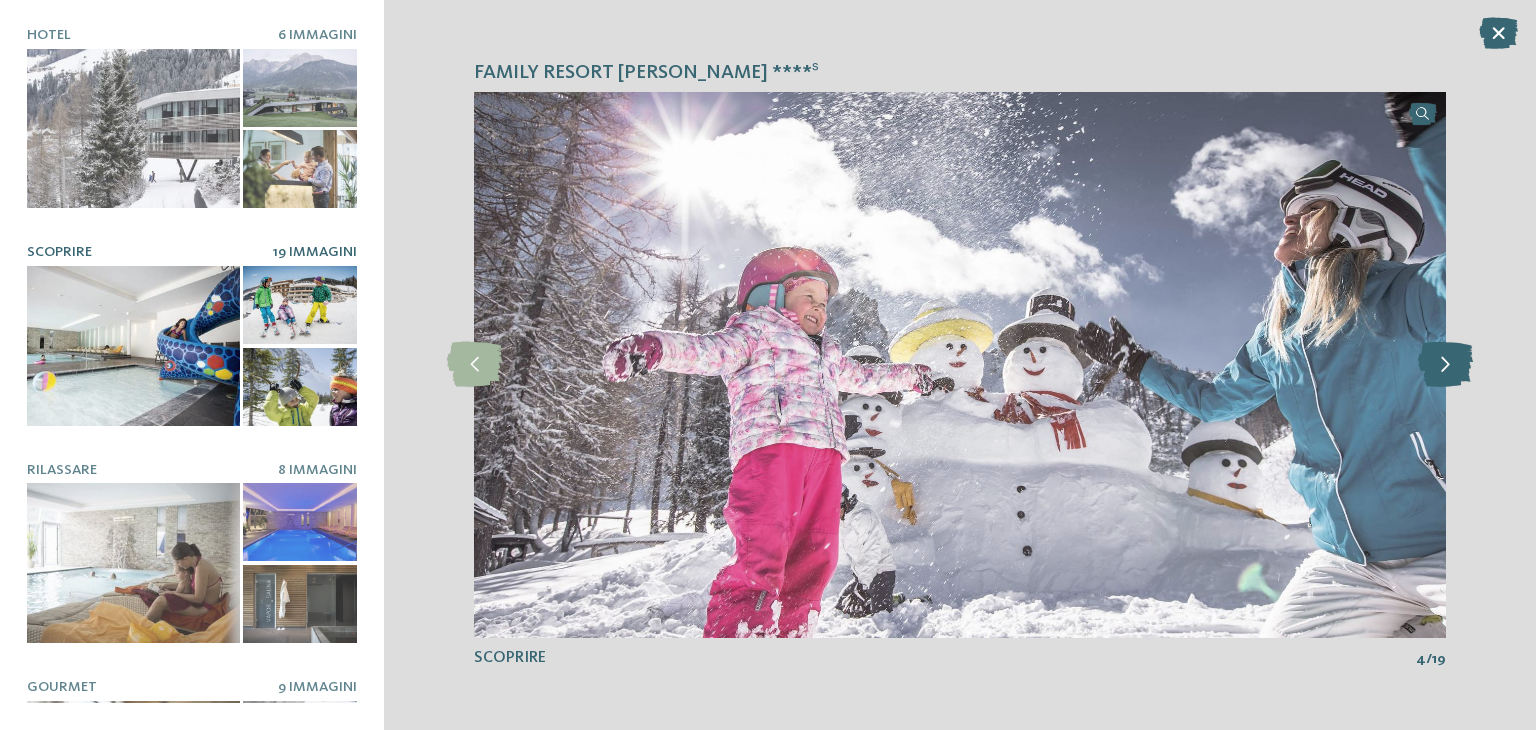 click at bounding box center (1445, 364) 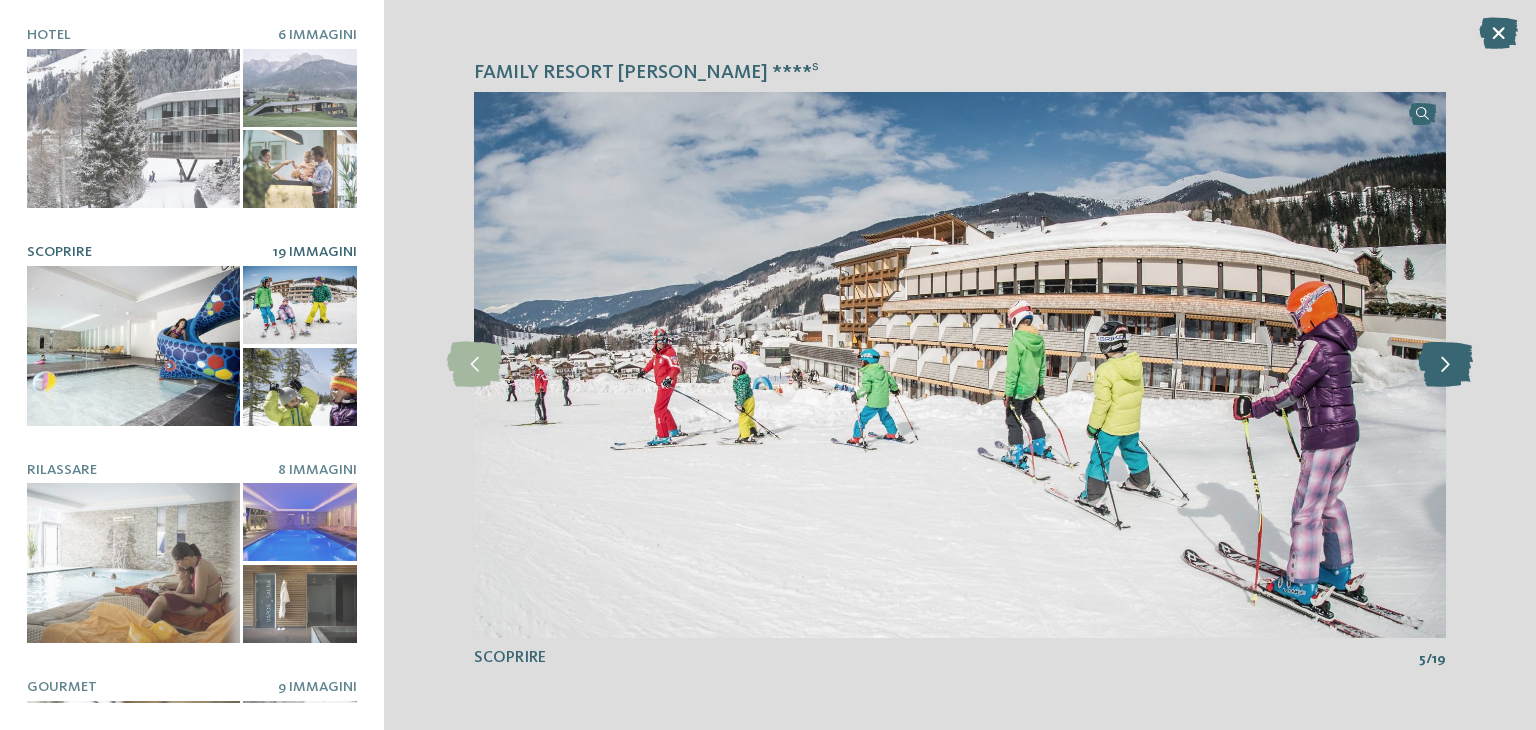 click at bounding box center [1445, 364] 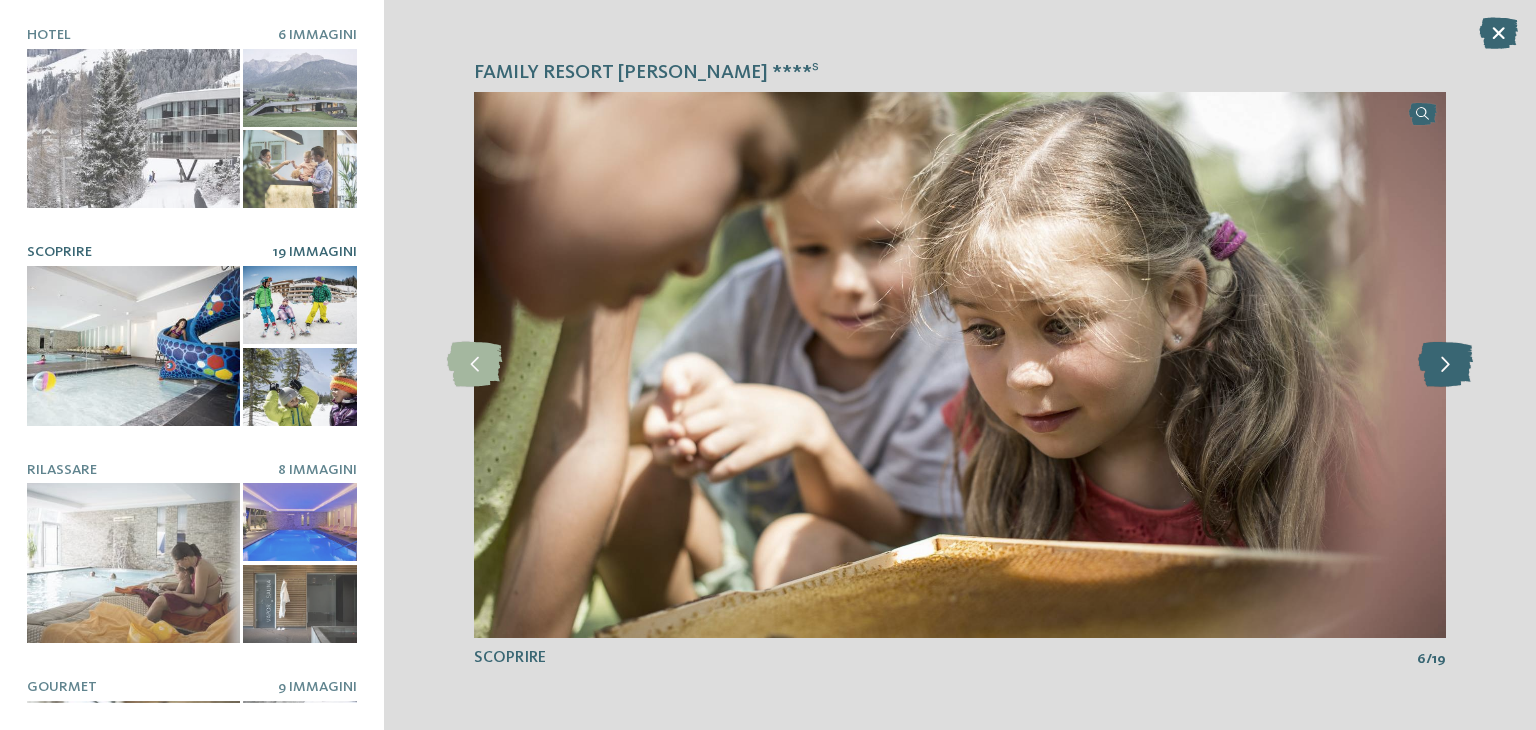 click at bounding box center [1445, 364] 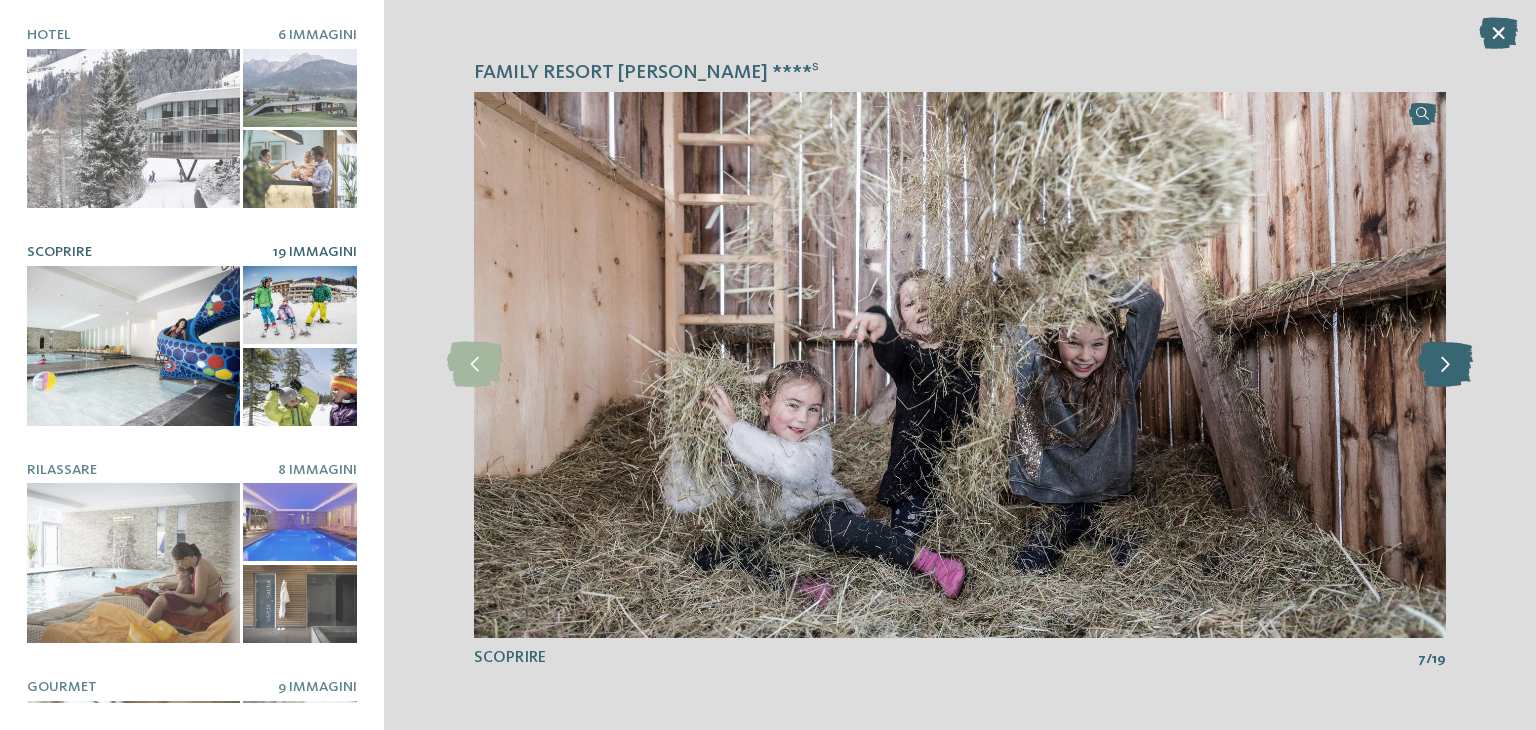 click at bounding box center [1445, 364] 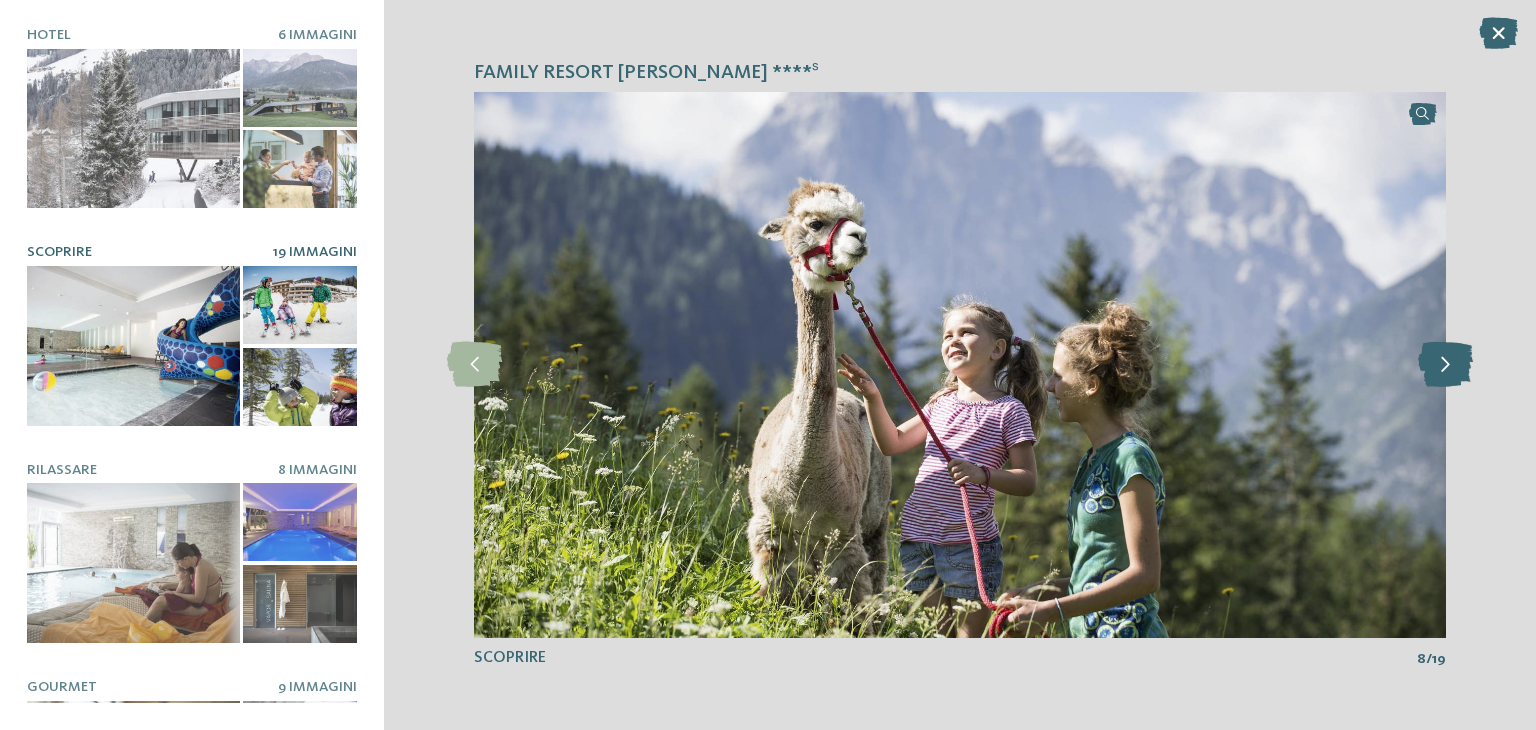 click at bounding box center [1445, 364] 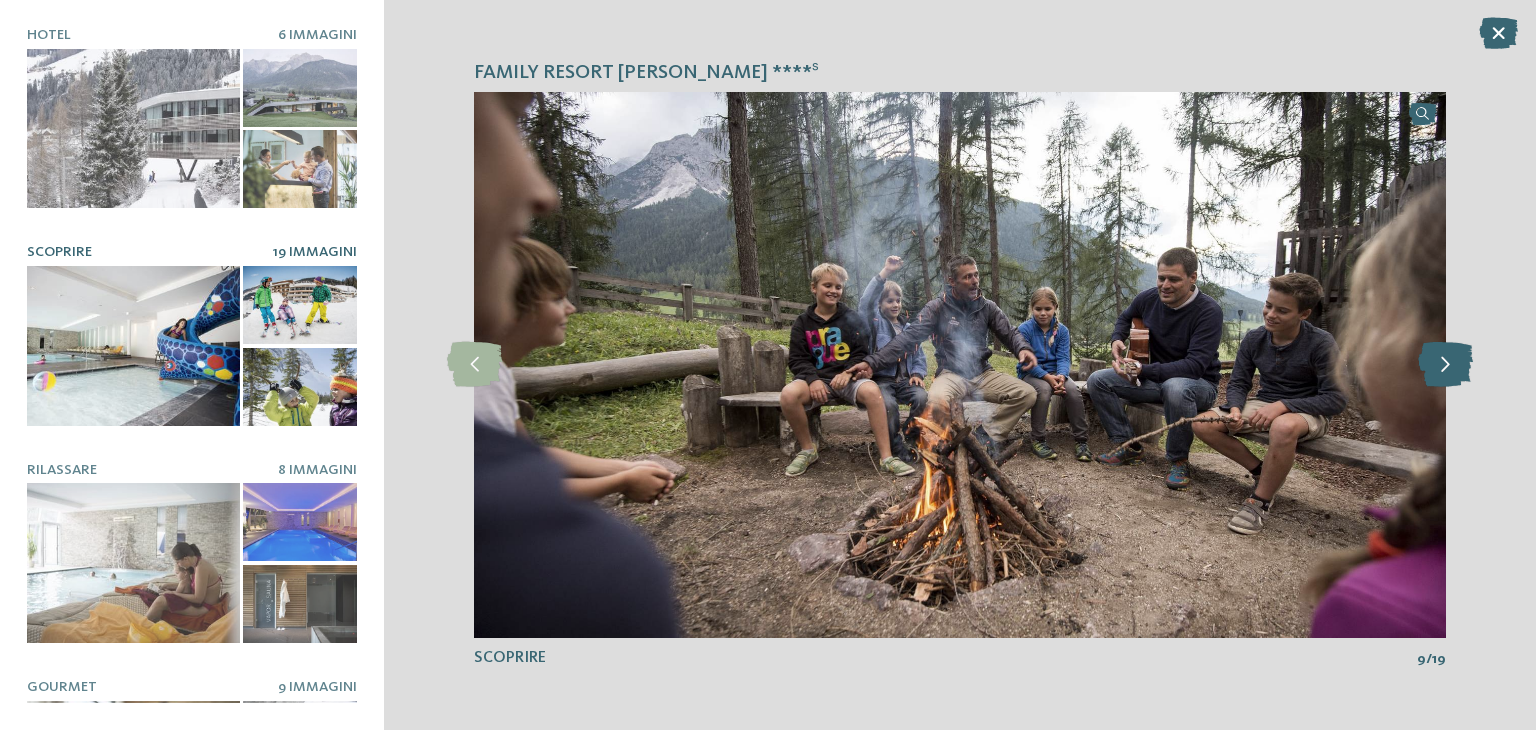 click at bounding box center [1445, 364] 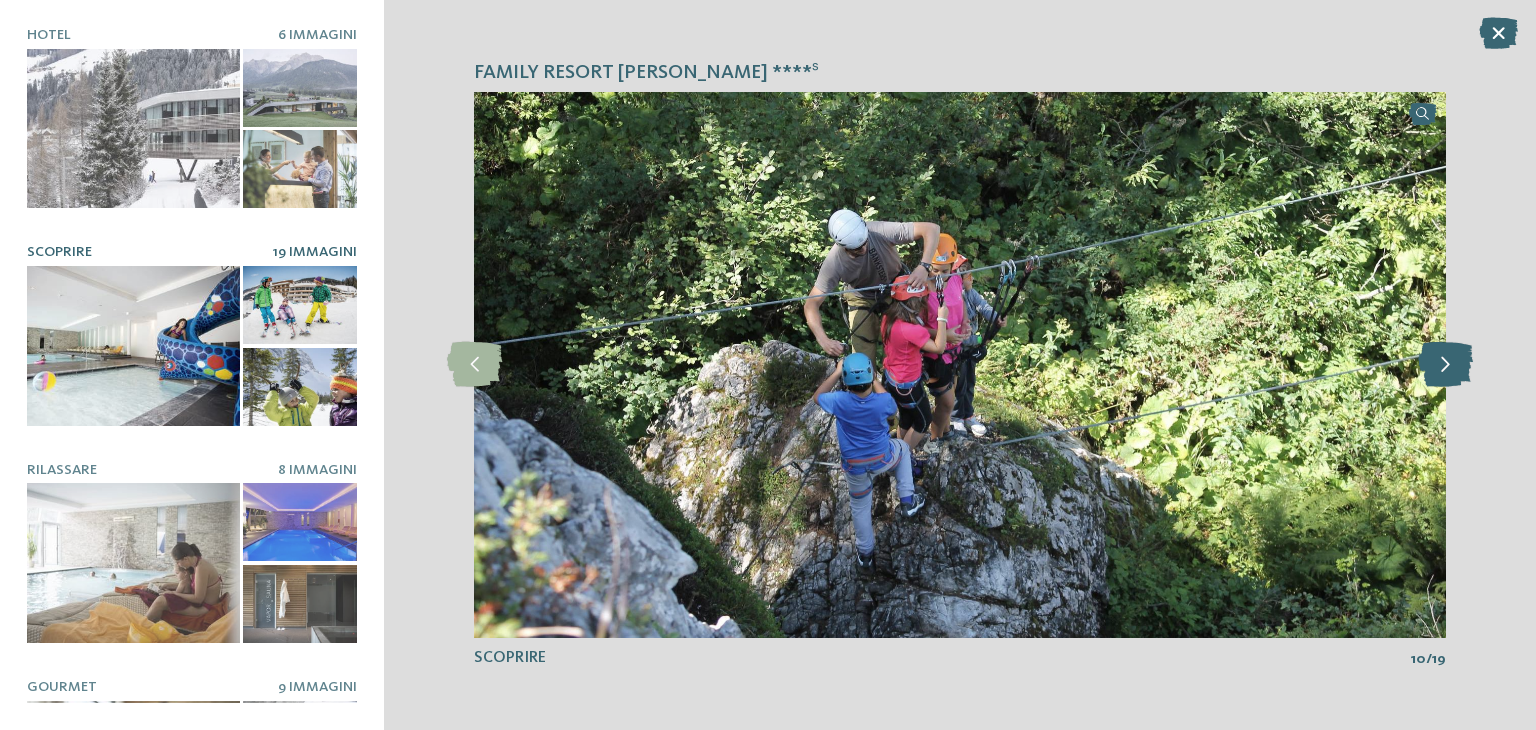 click at bounding box center (1445, 364) 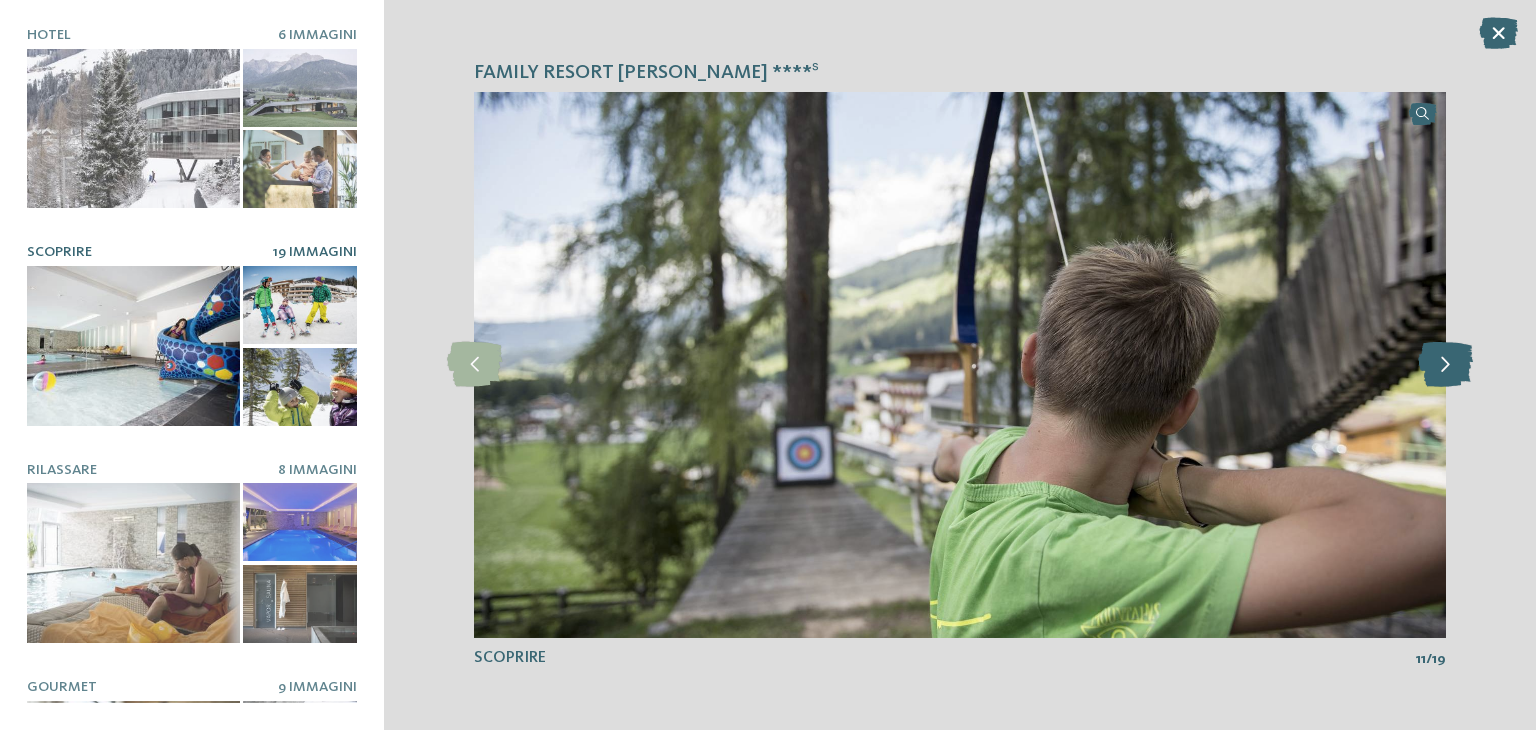 click at bounding box center [1445, 364] 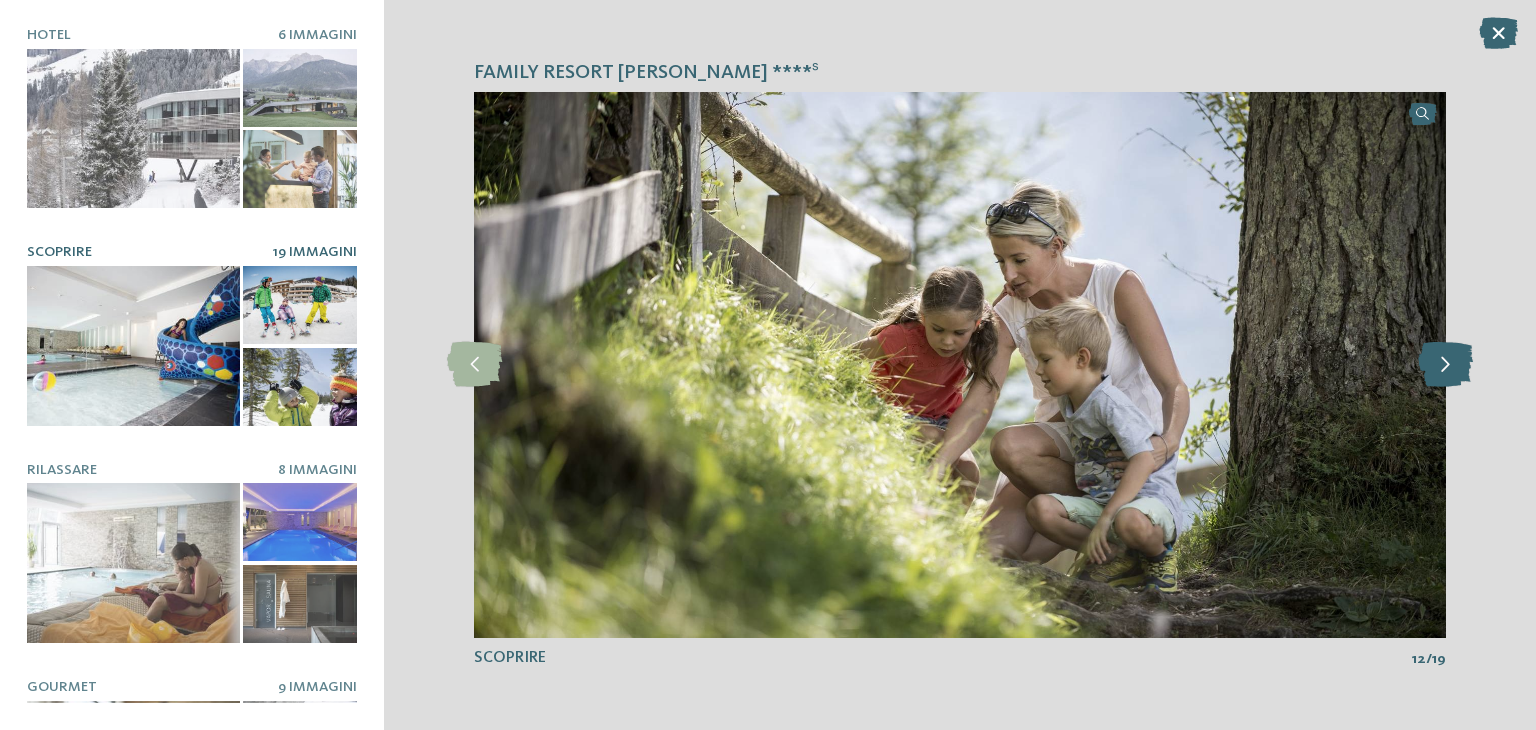 click at bounding box center (1445, 364) 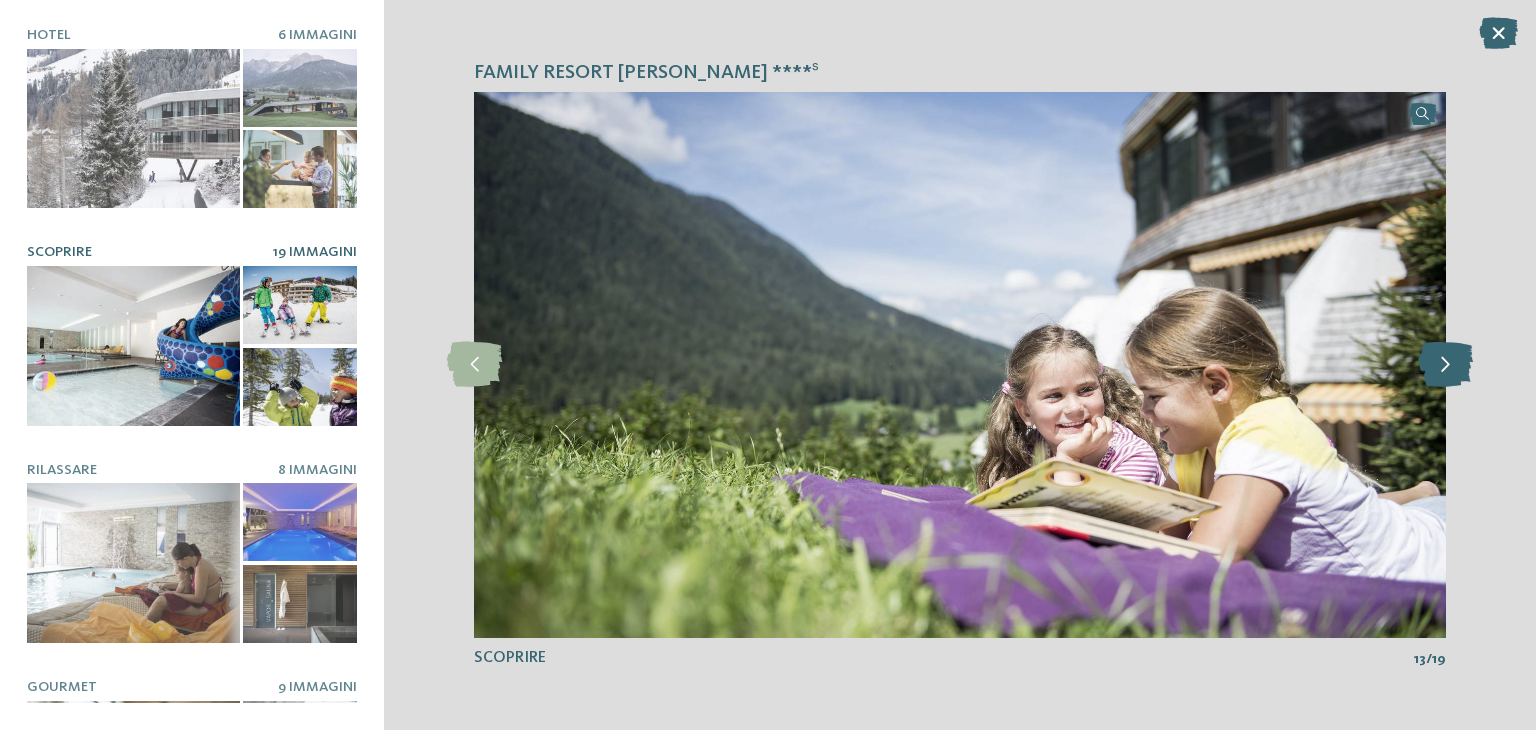 click at bounding box center (1445, 364) 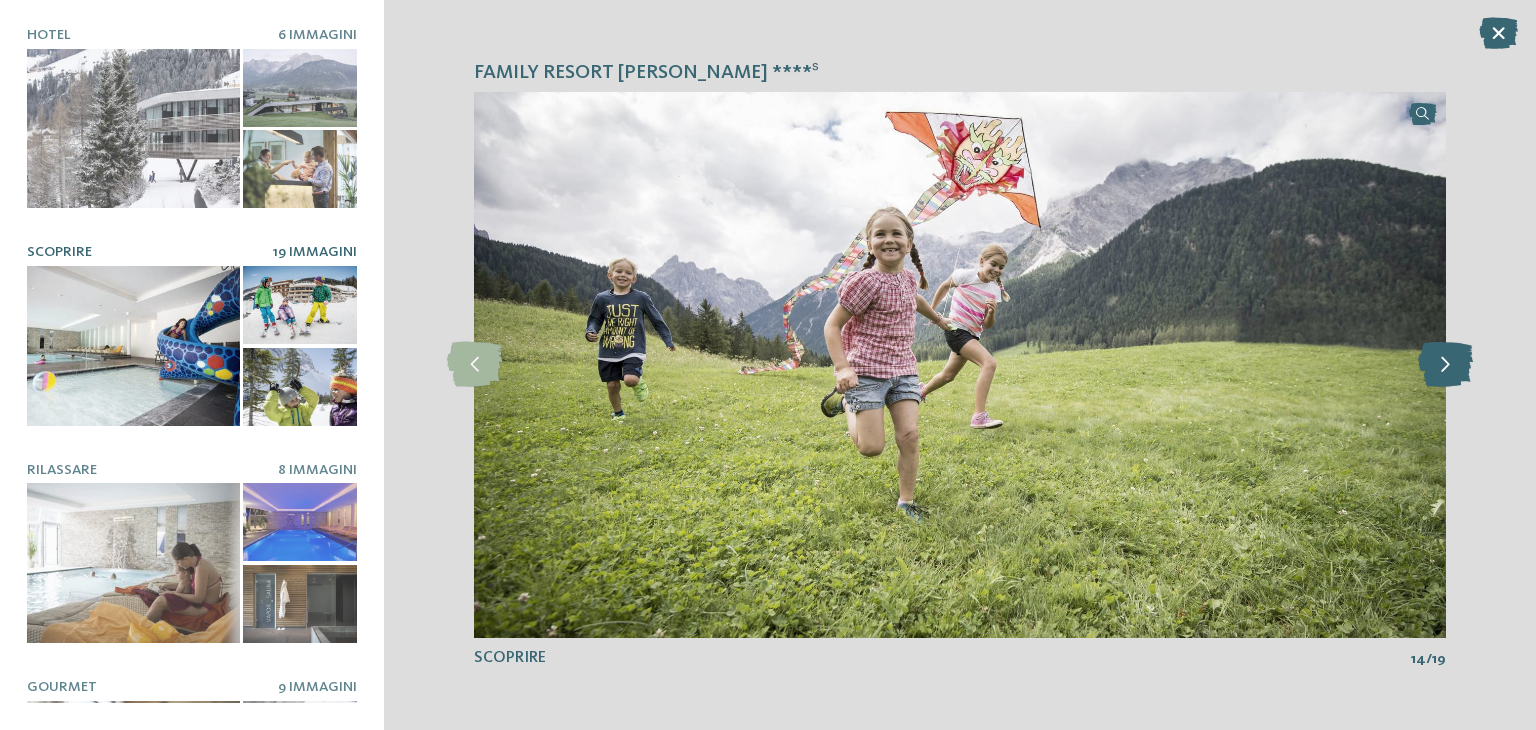 click at bounding box center [1445, 364] 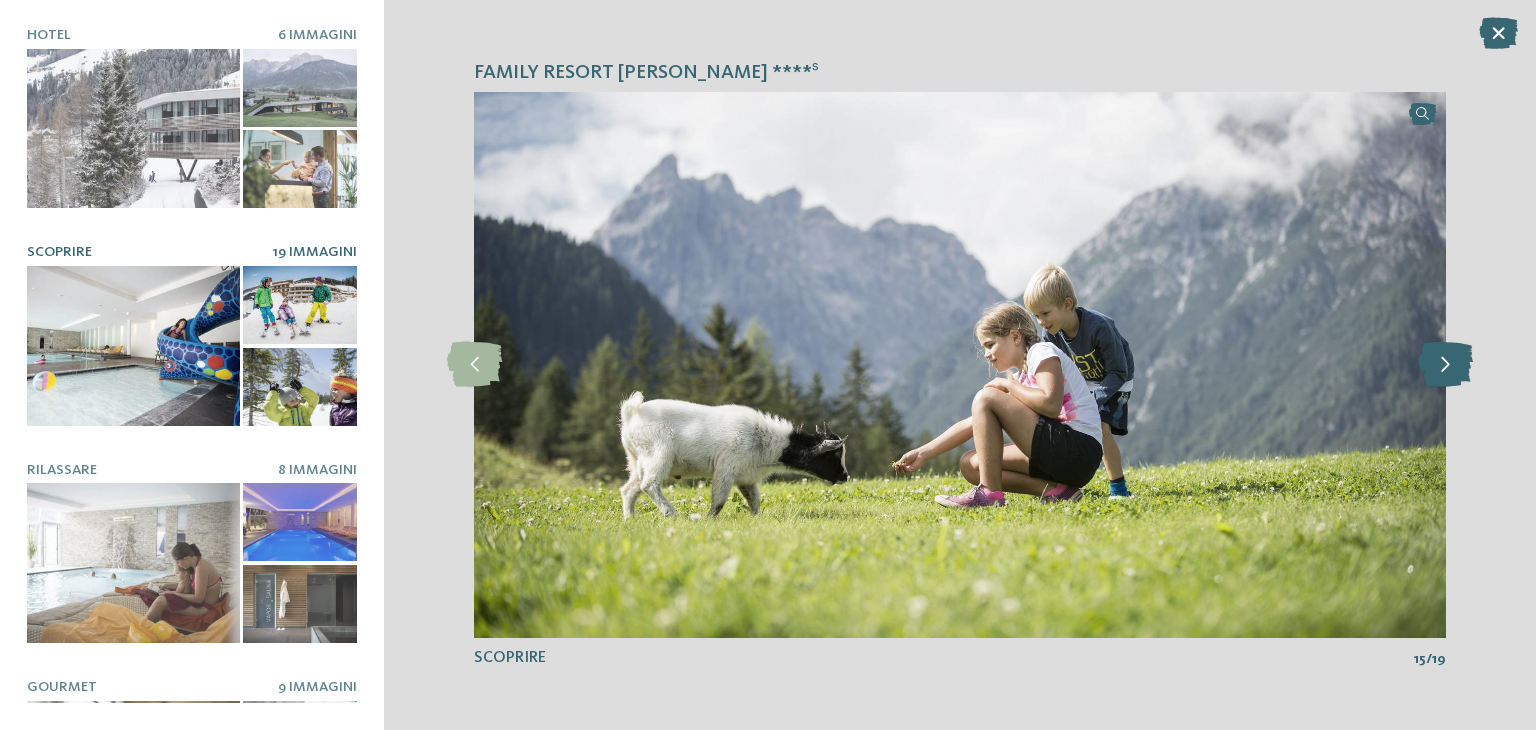 click at bounding box center (1445, 364) 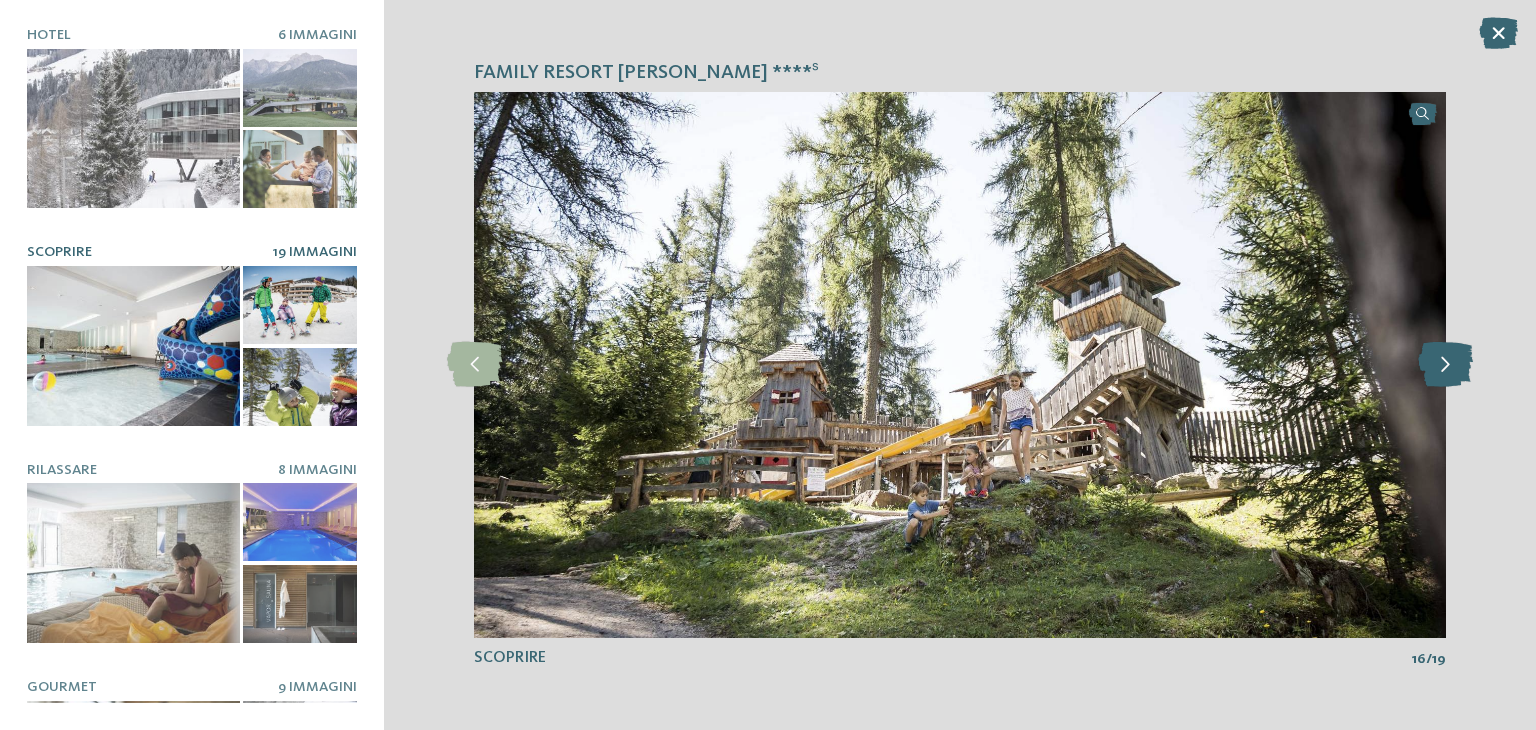 click at bounding box center (1445, 364) 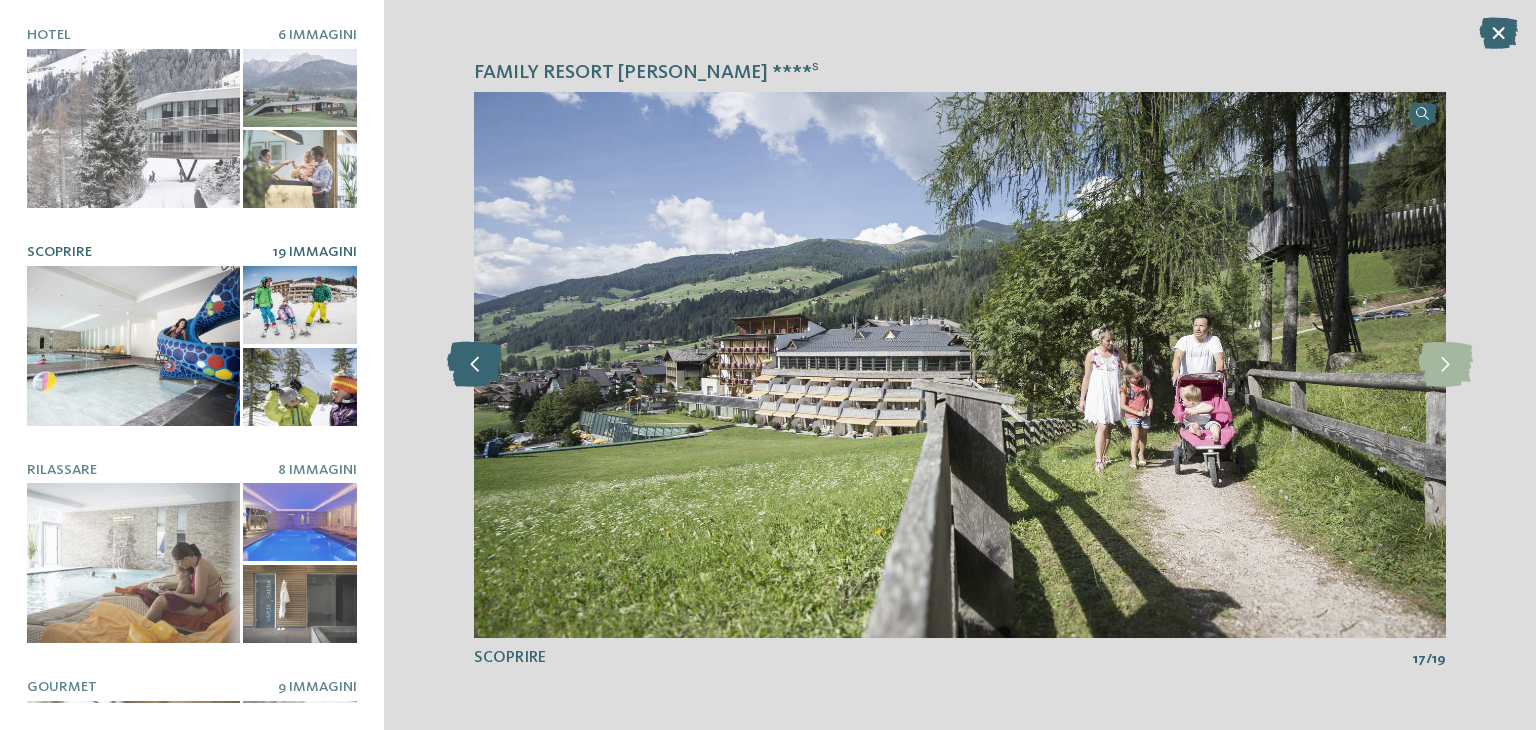click at bounding box center [474, 364] 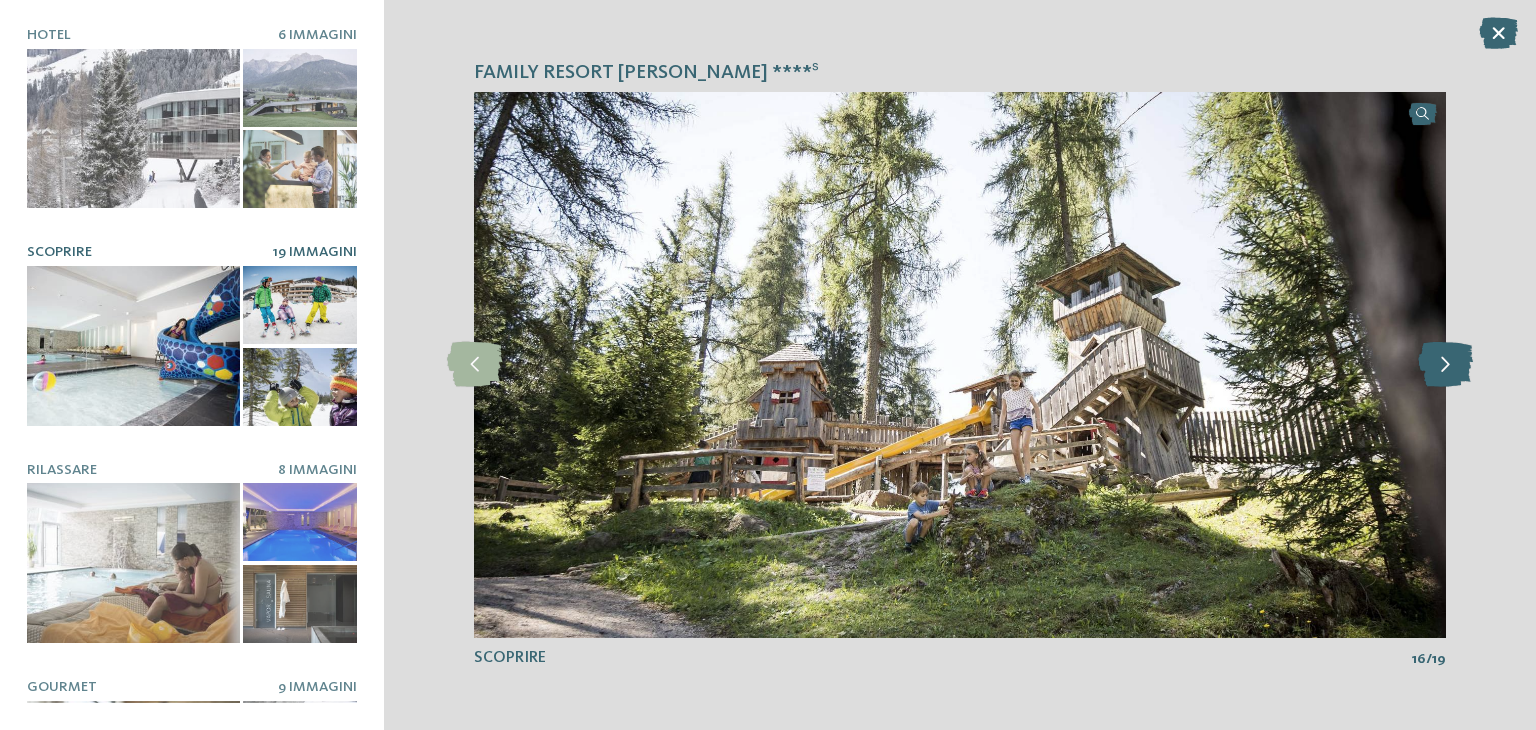 click at bounding box center [1445, 364] 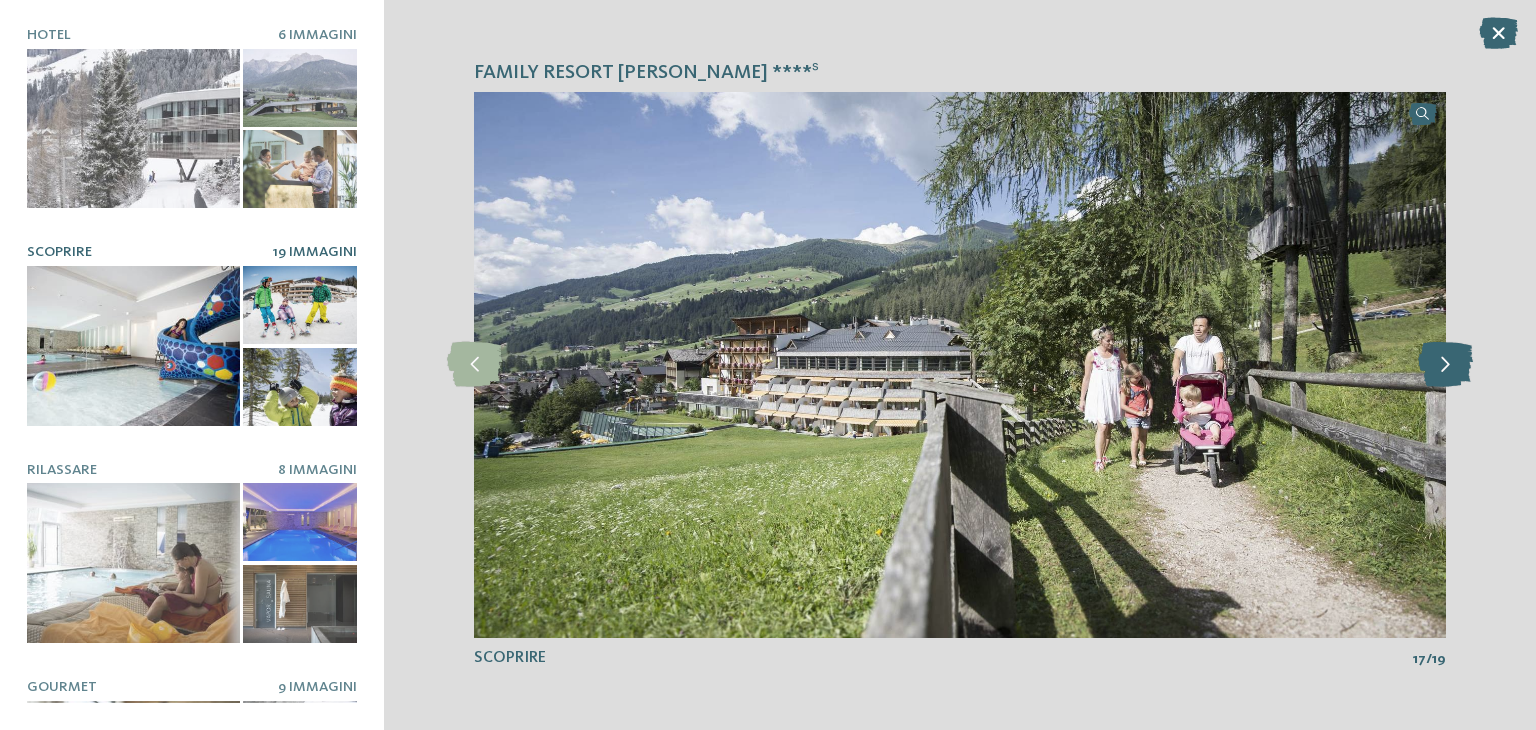 click at bounding box center [1445, 364] 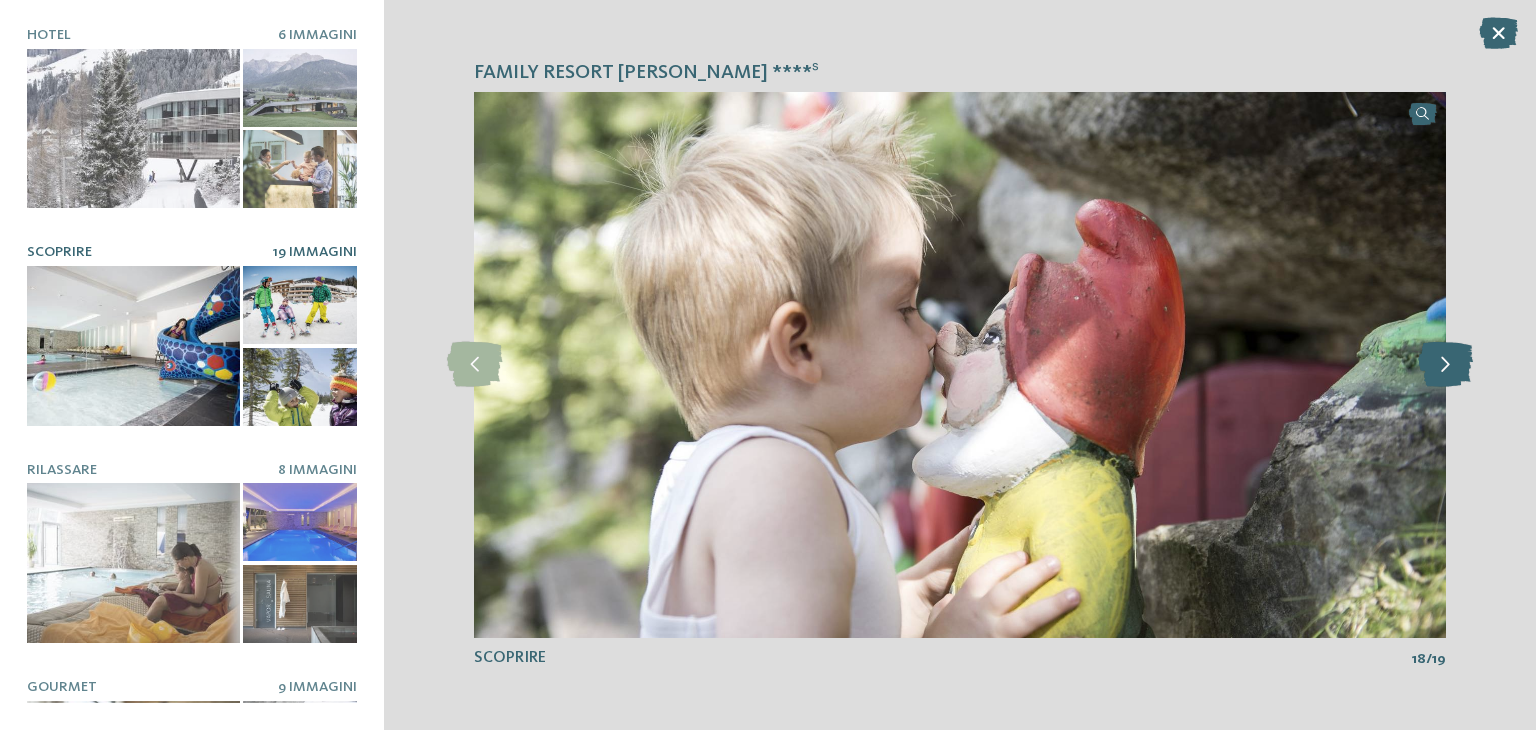 click at bounding box center [1445, 364] 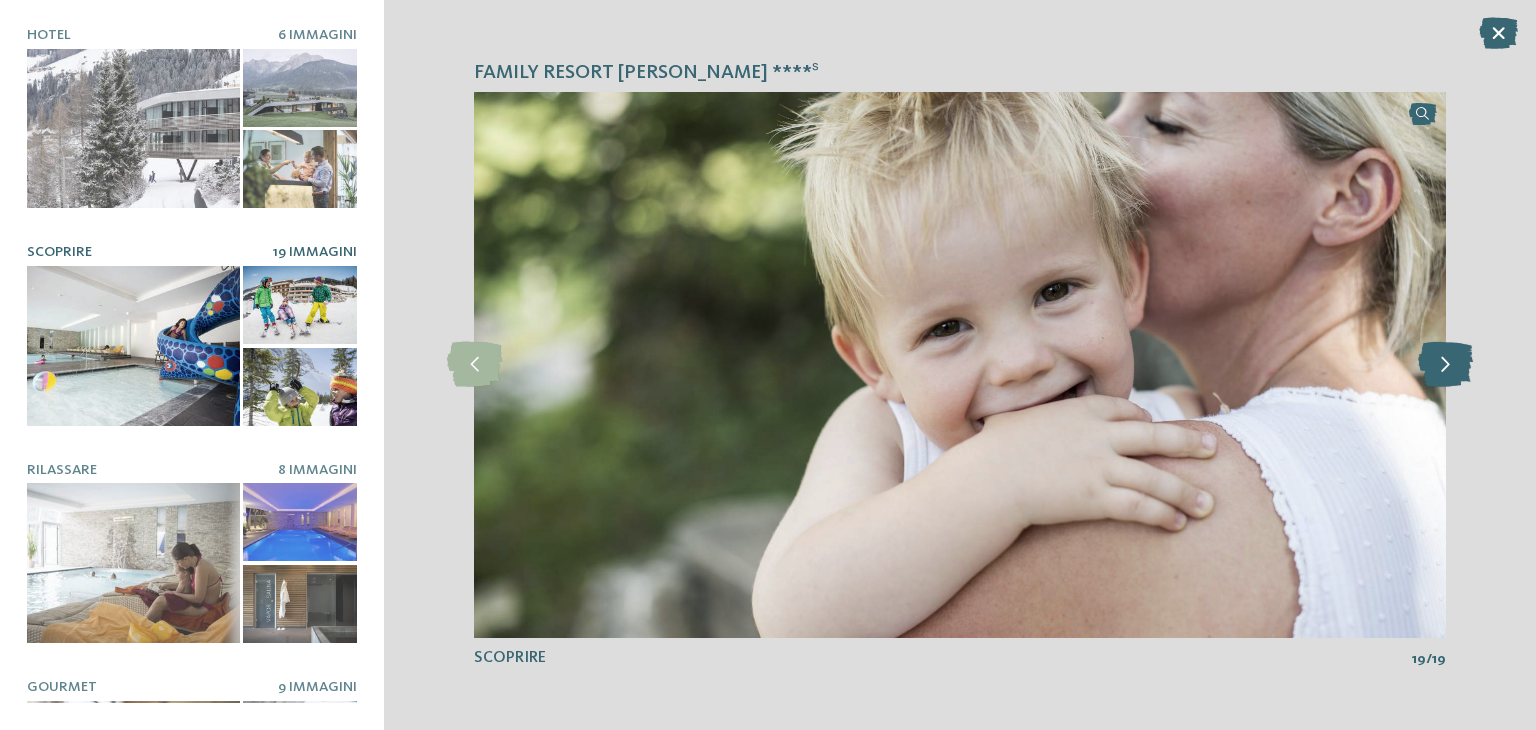 click at bounding box center [1445, 364] 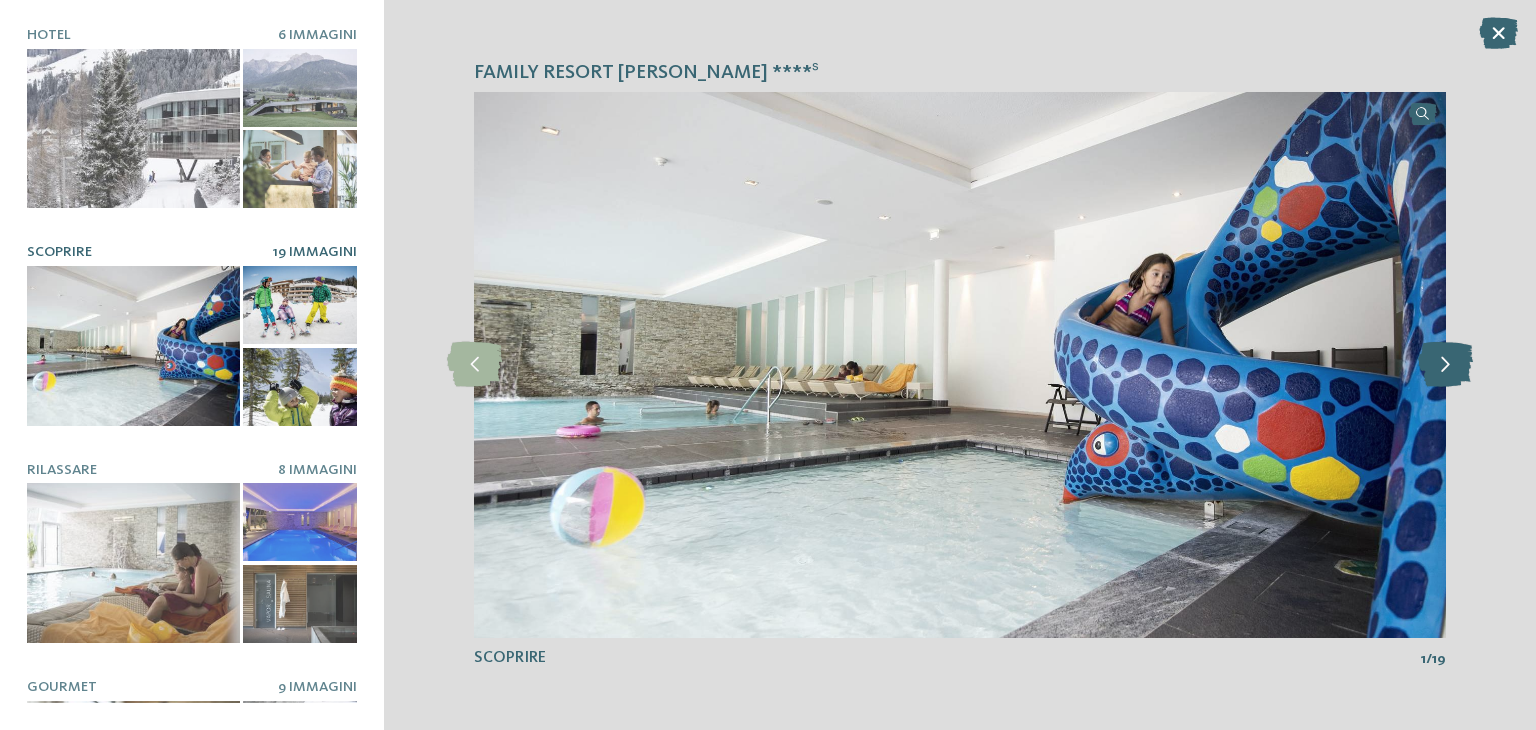 click at bounding box center [1445, 364] 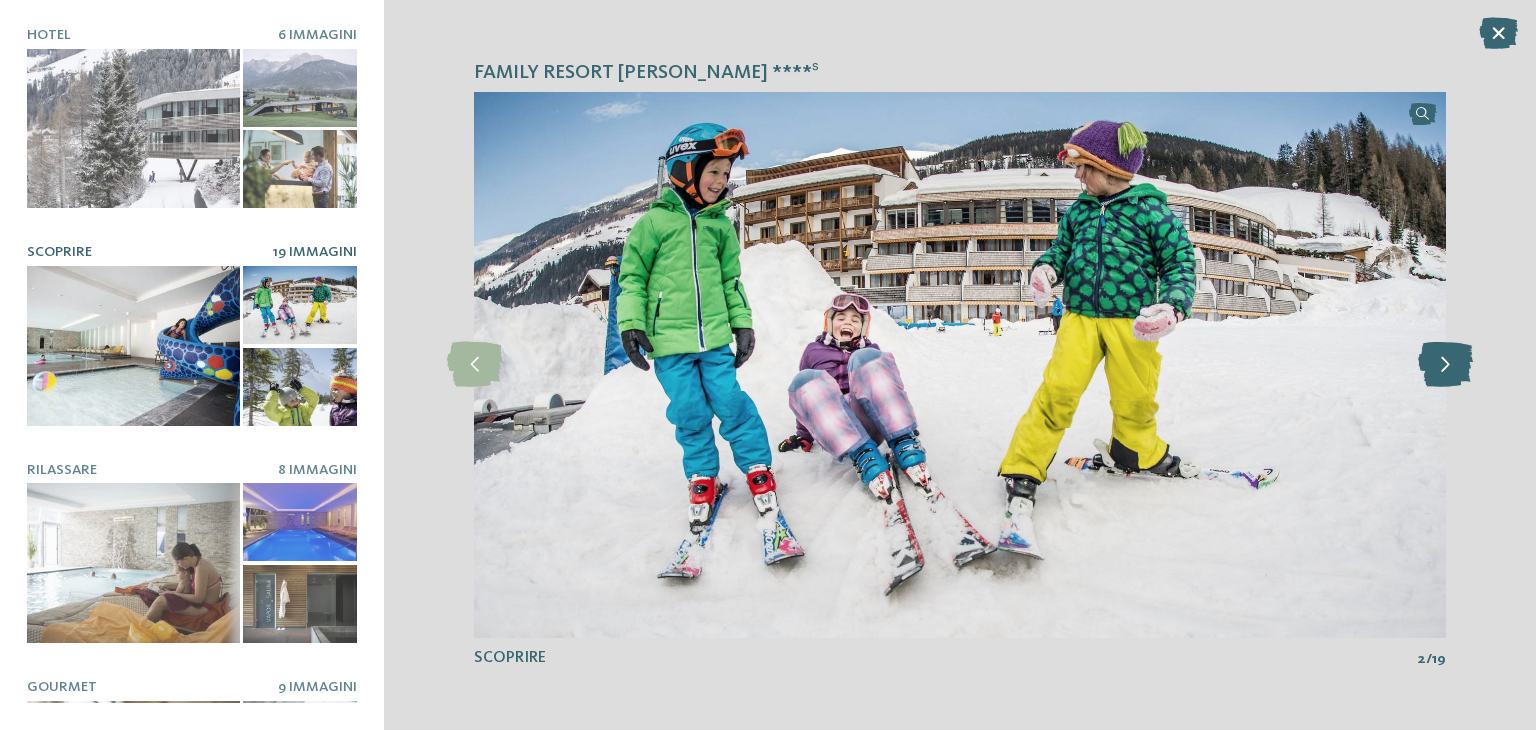 click at bounding box center (1445, 364) 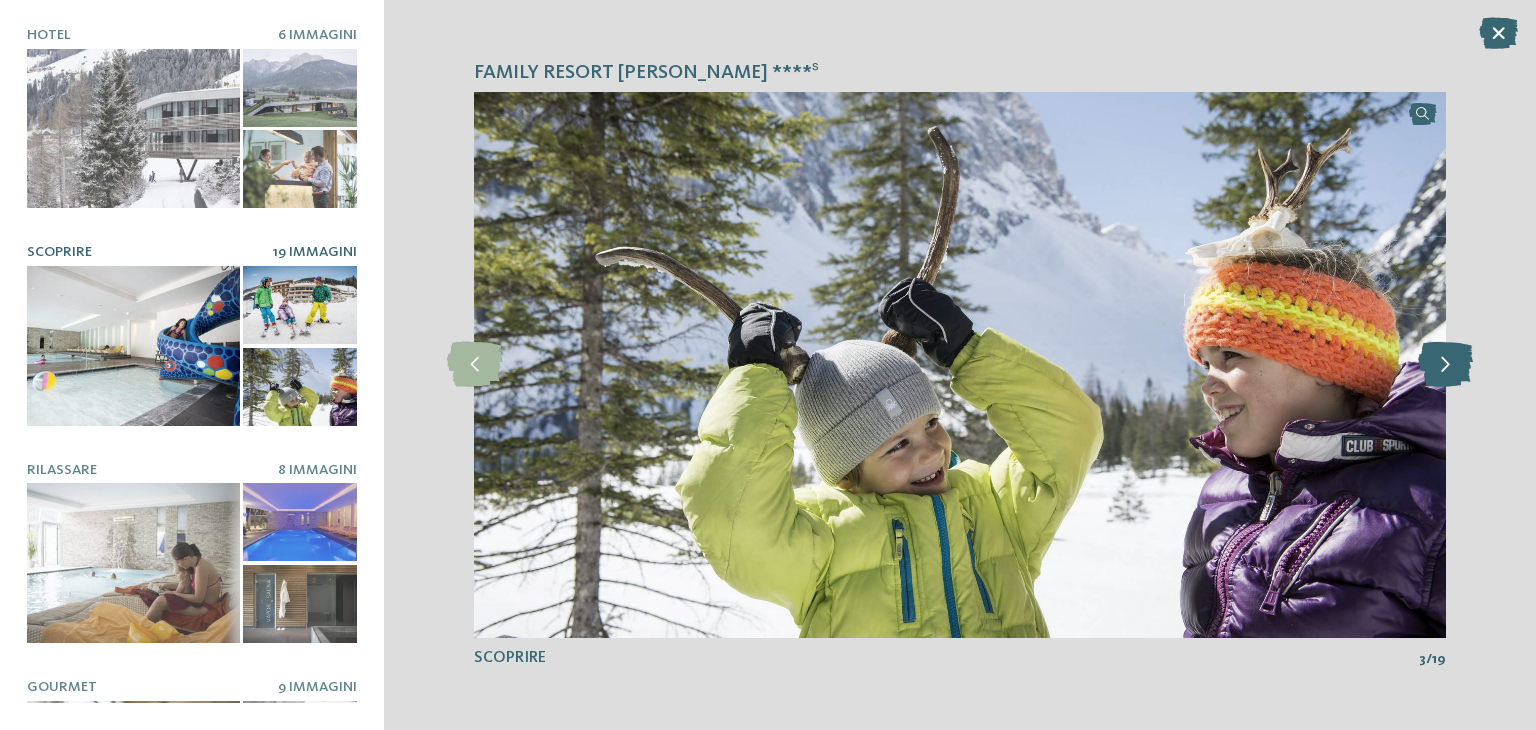 click at bounding box center (1445, 364) 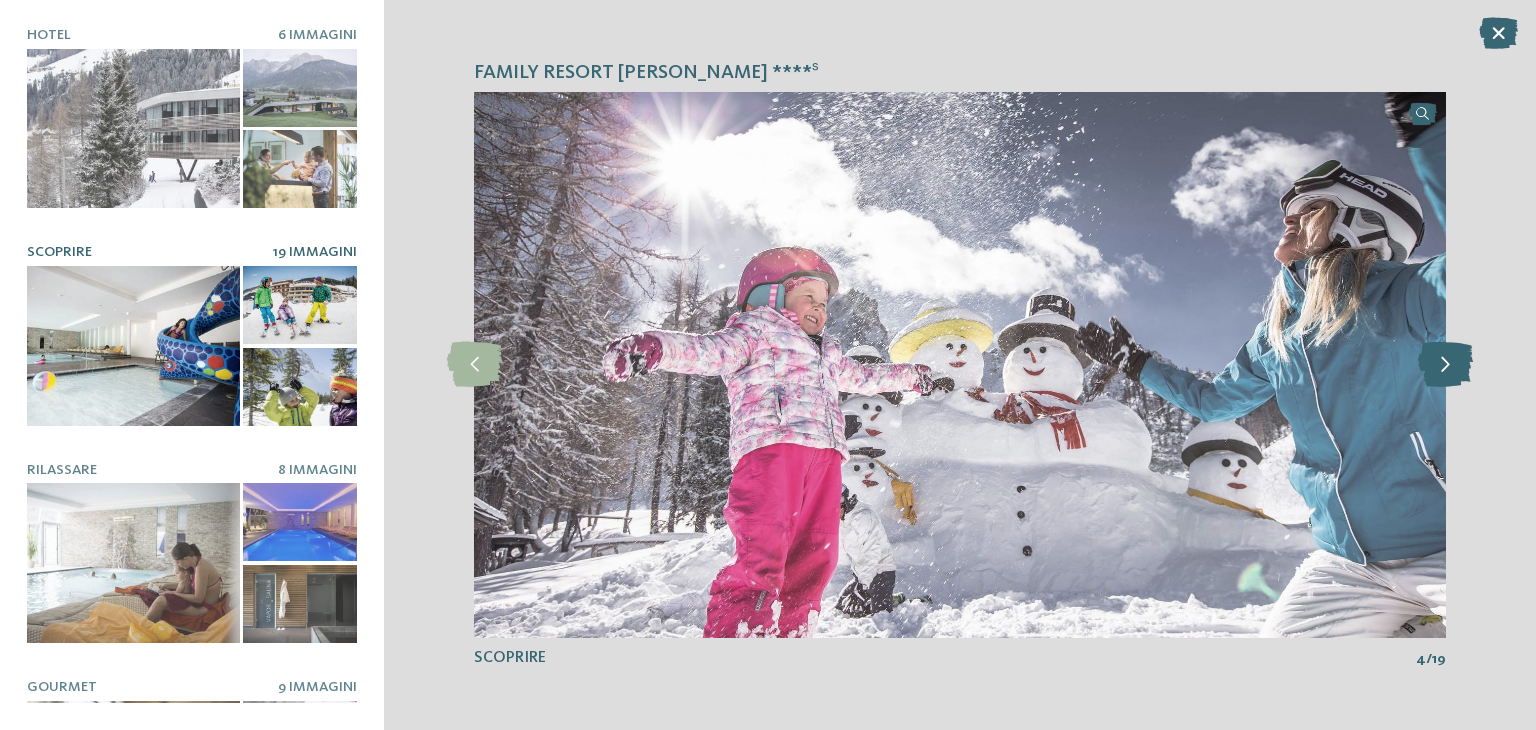 click at bounding box center (1445, 364) 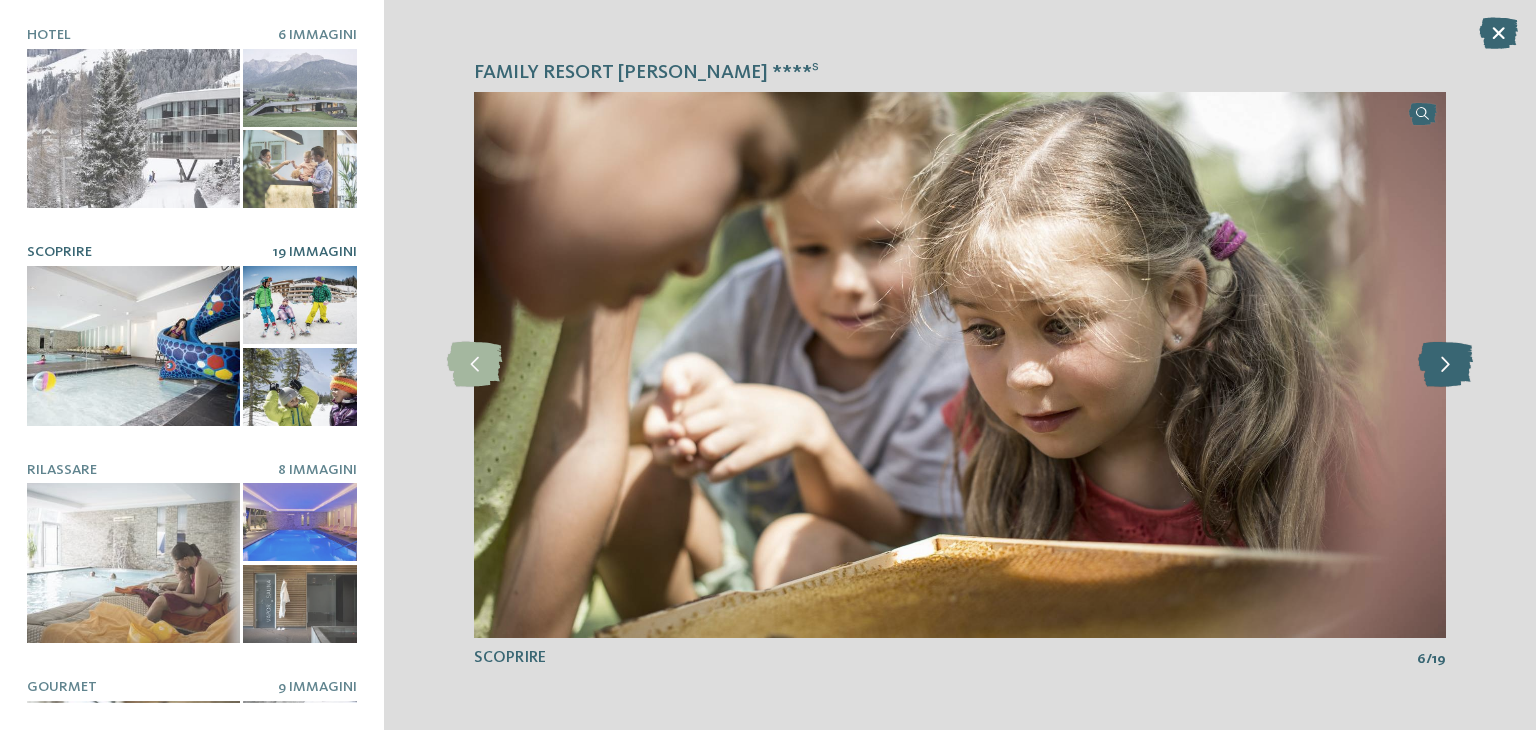 click at bounding box center [1445, 364] 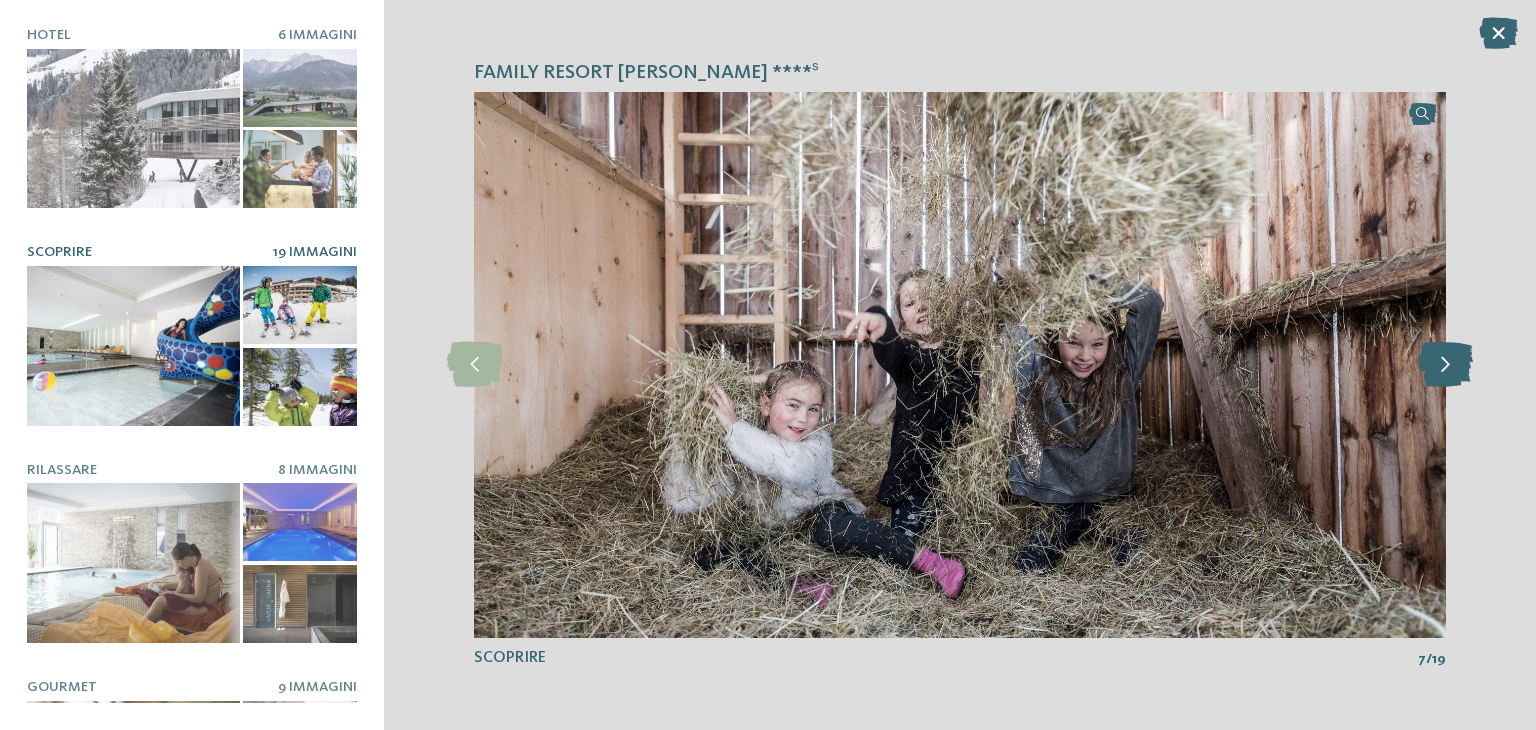click at bounding box center (1445, 364) 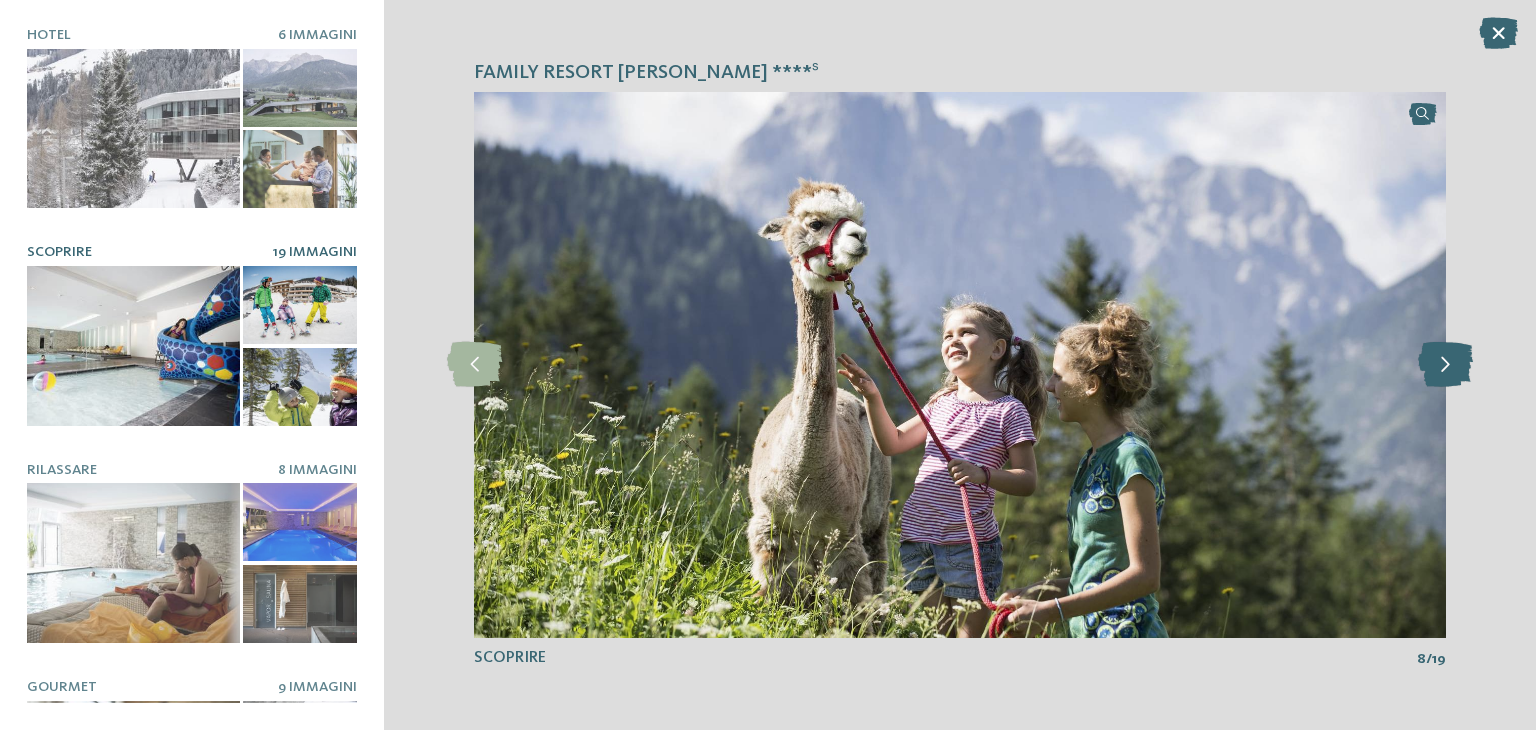 click at bounding box center [1445, 364] 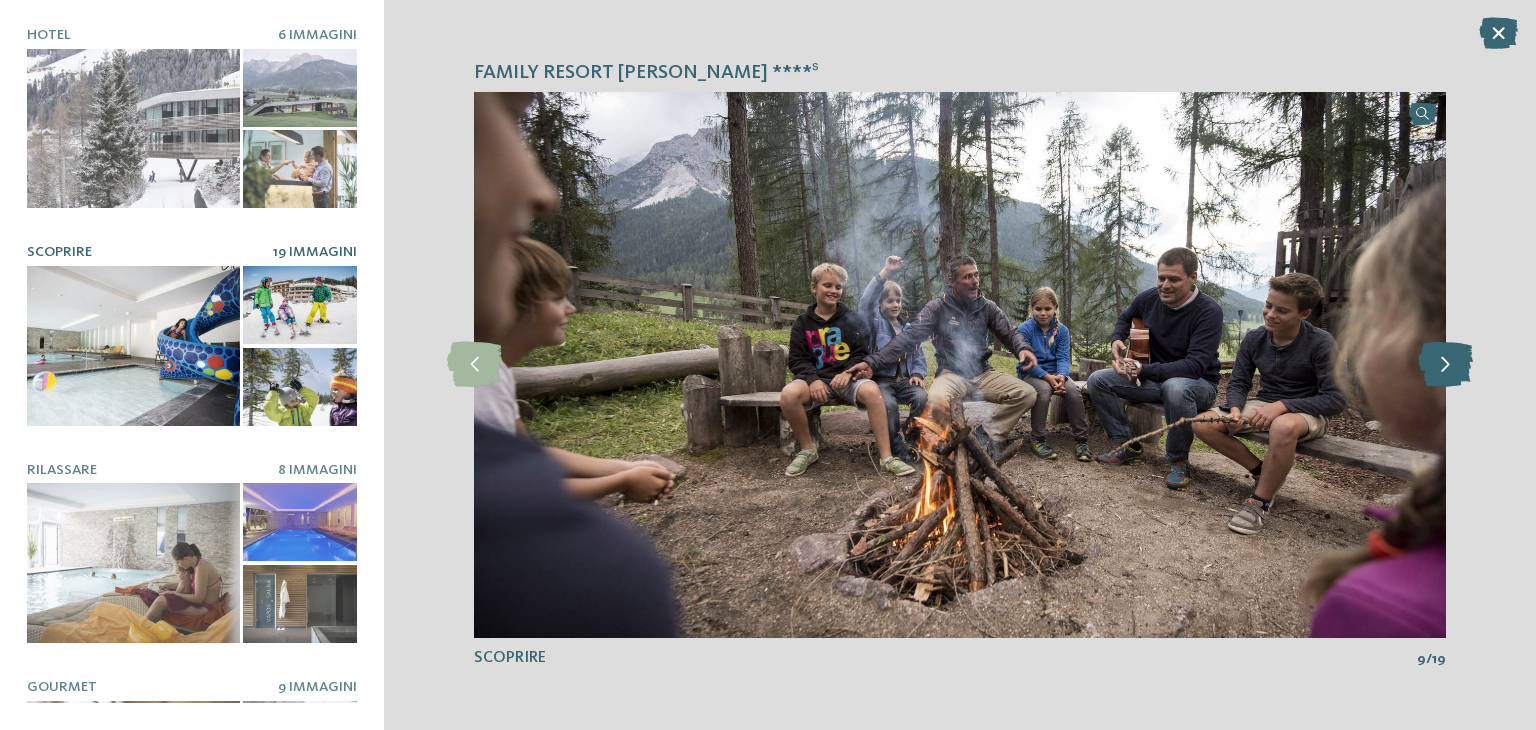 click at bounding box center [1445, 364] 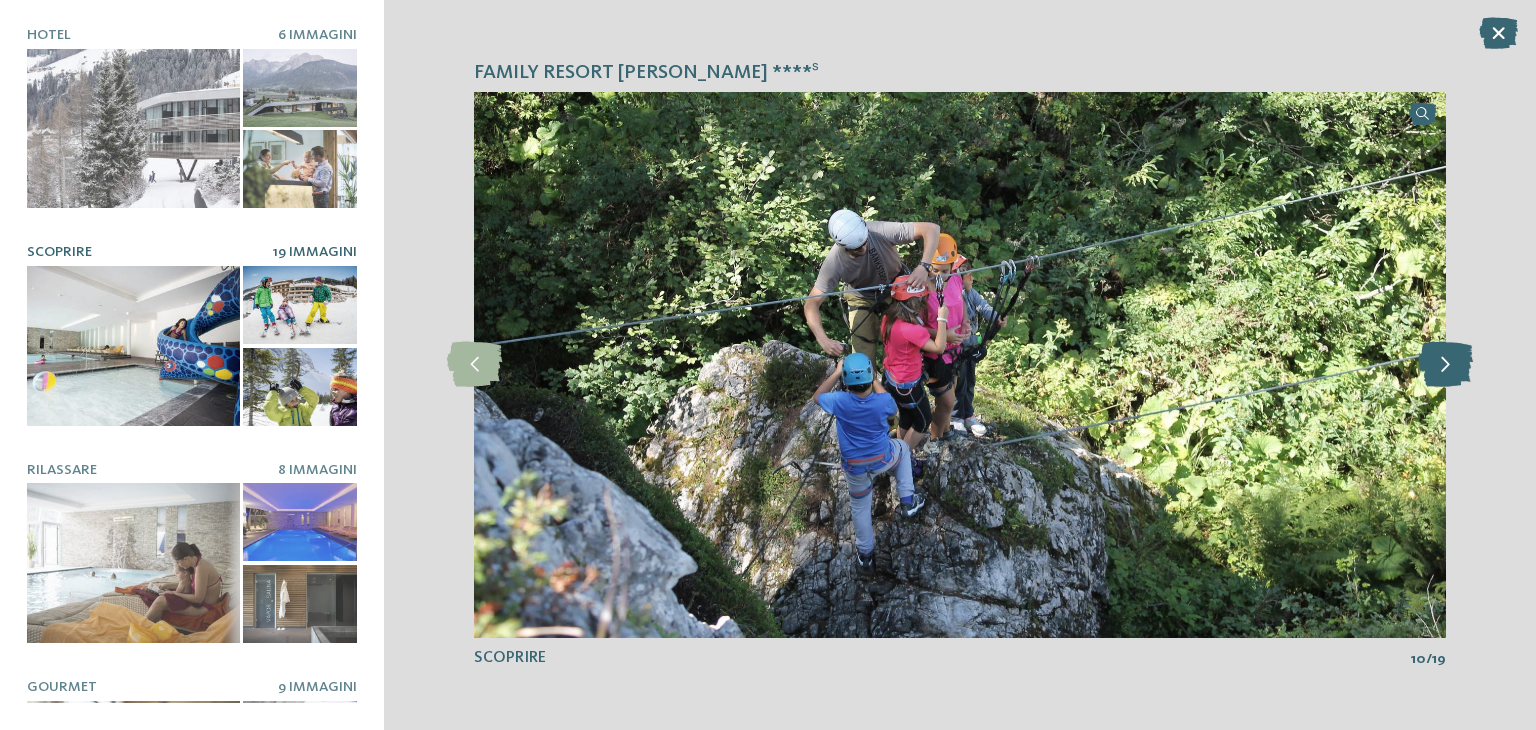 click at bounding box center (1445, 364) 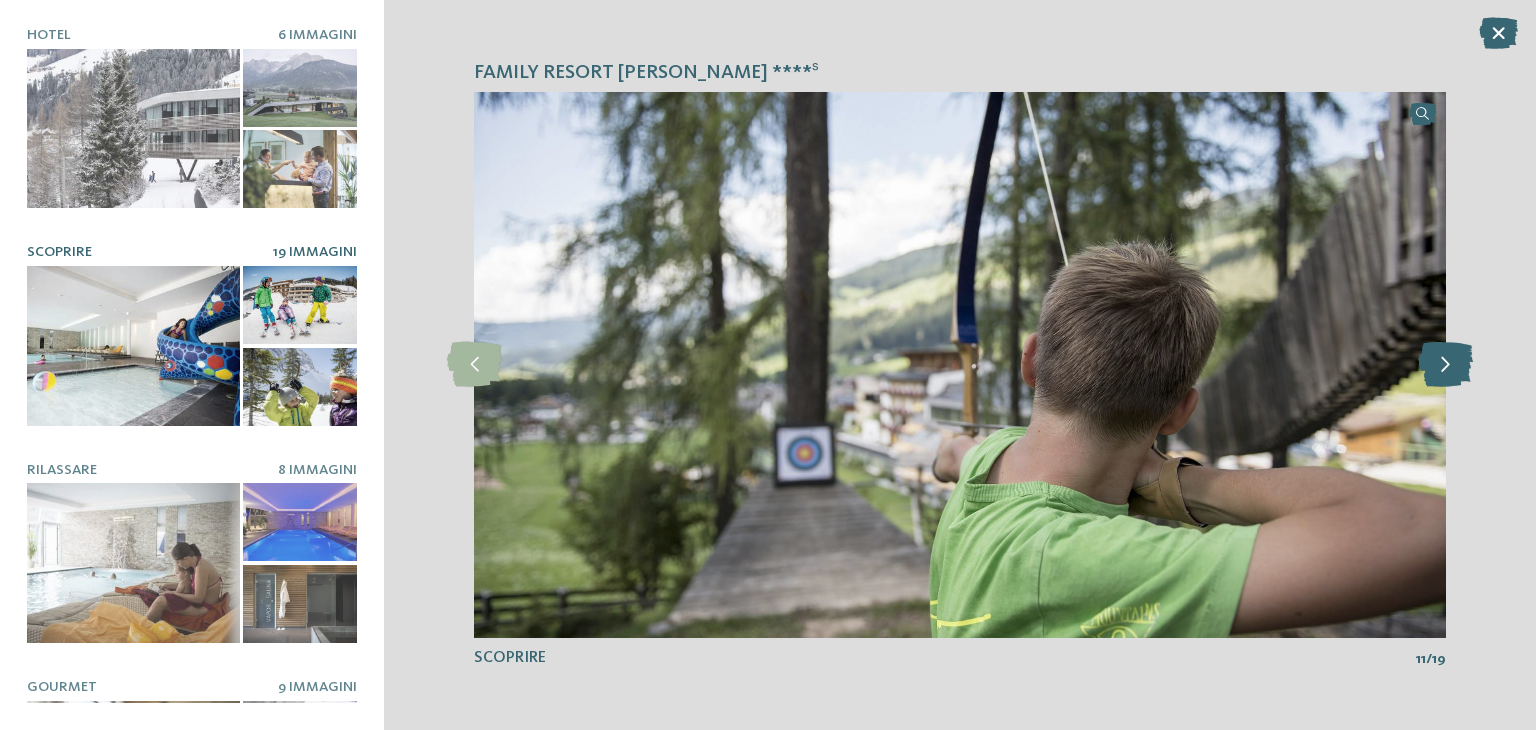 click at bounding box center [1445, 364] 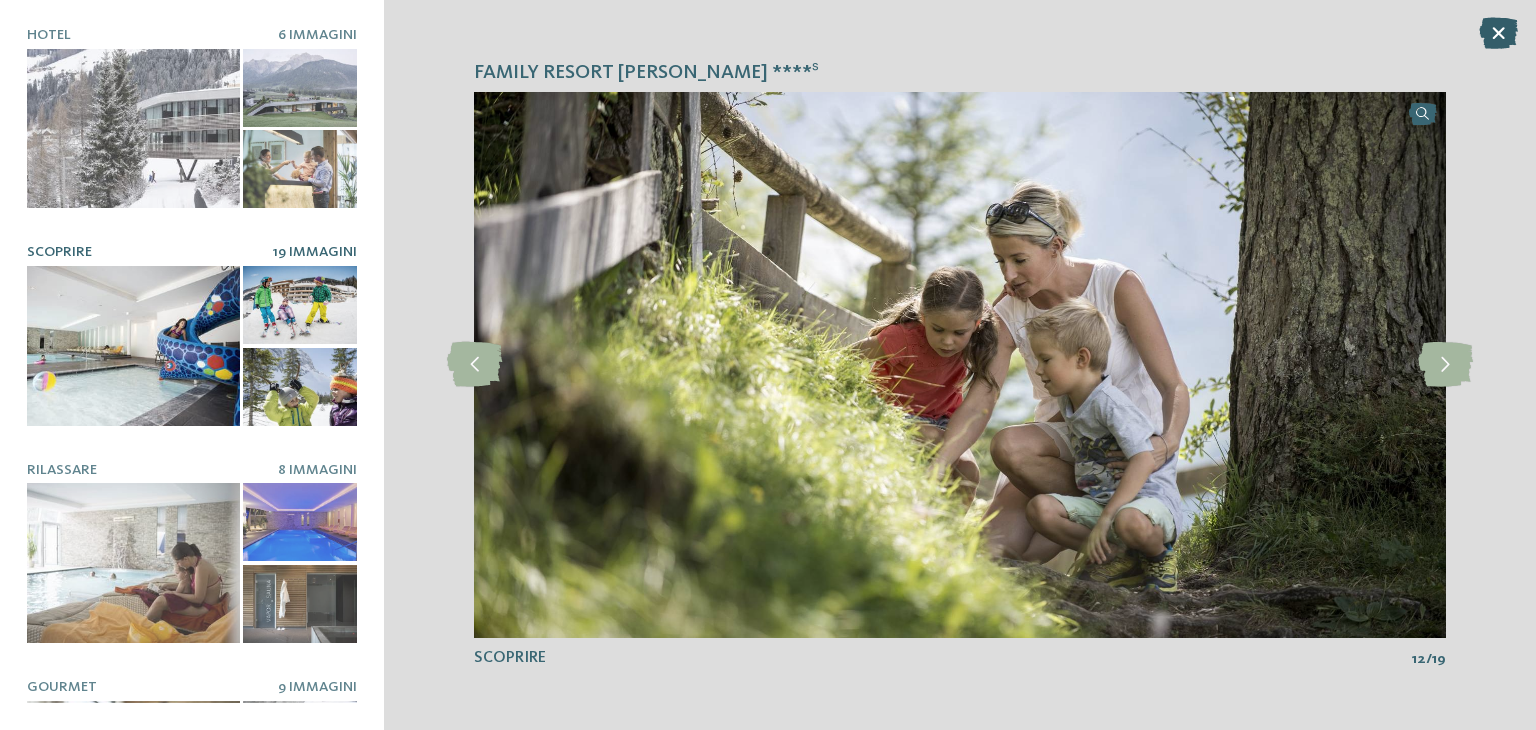 click at bounding box center [1498, 33] 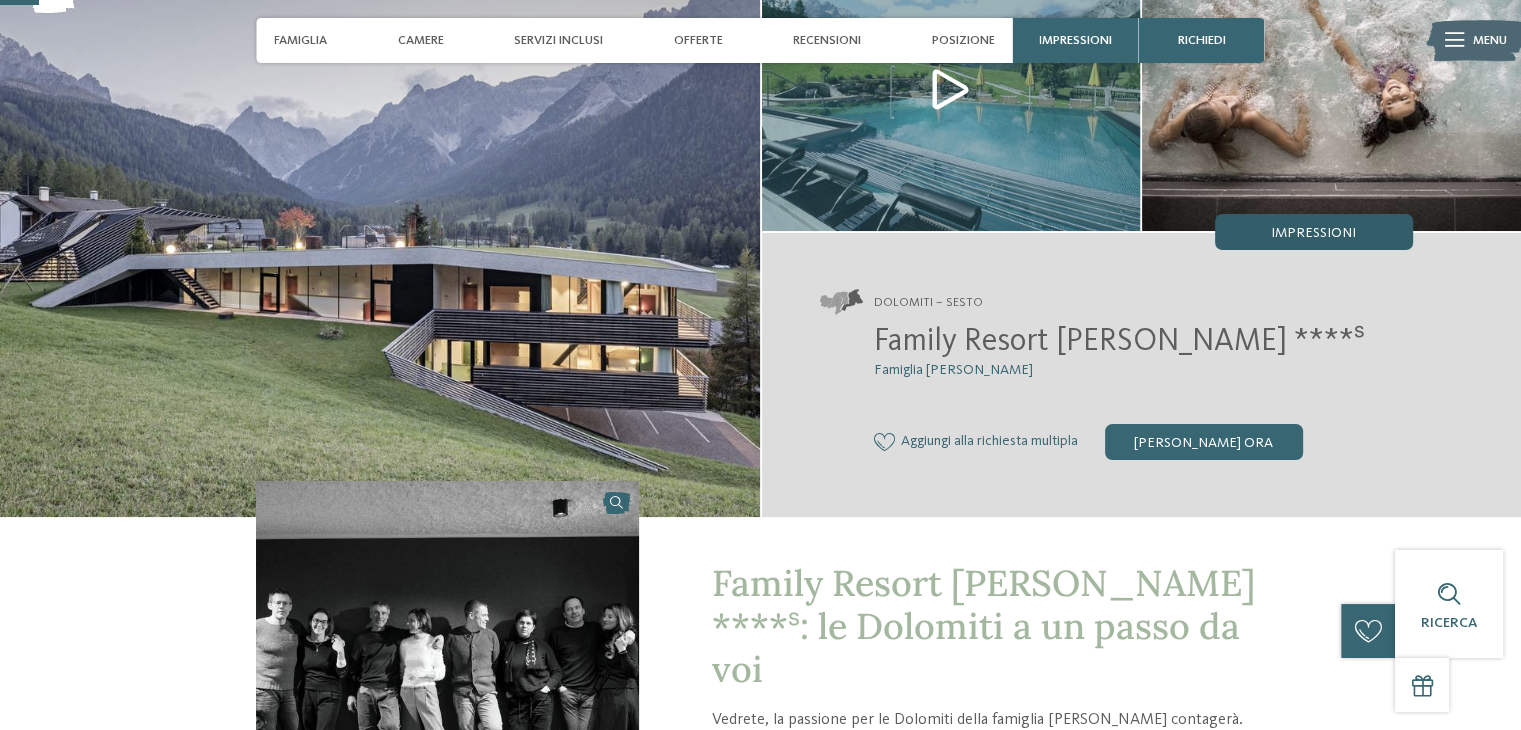 click on "Impressioni" at bounding box center (1314, 232) 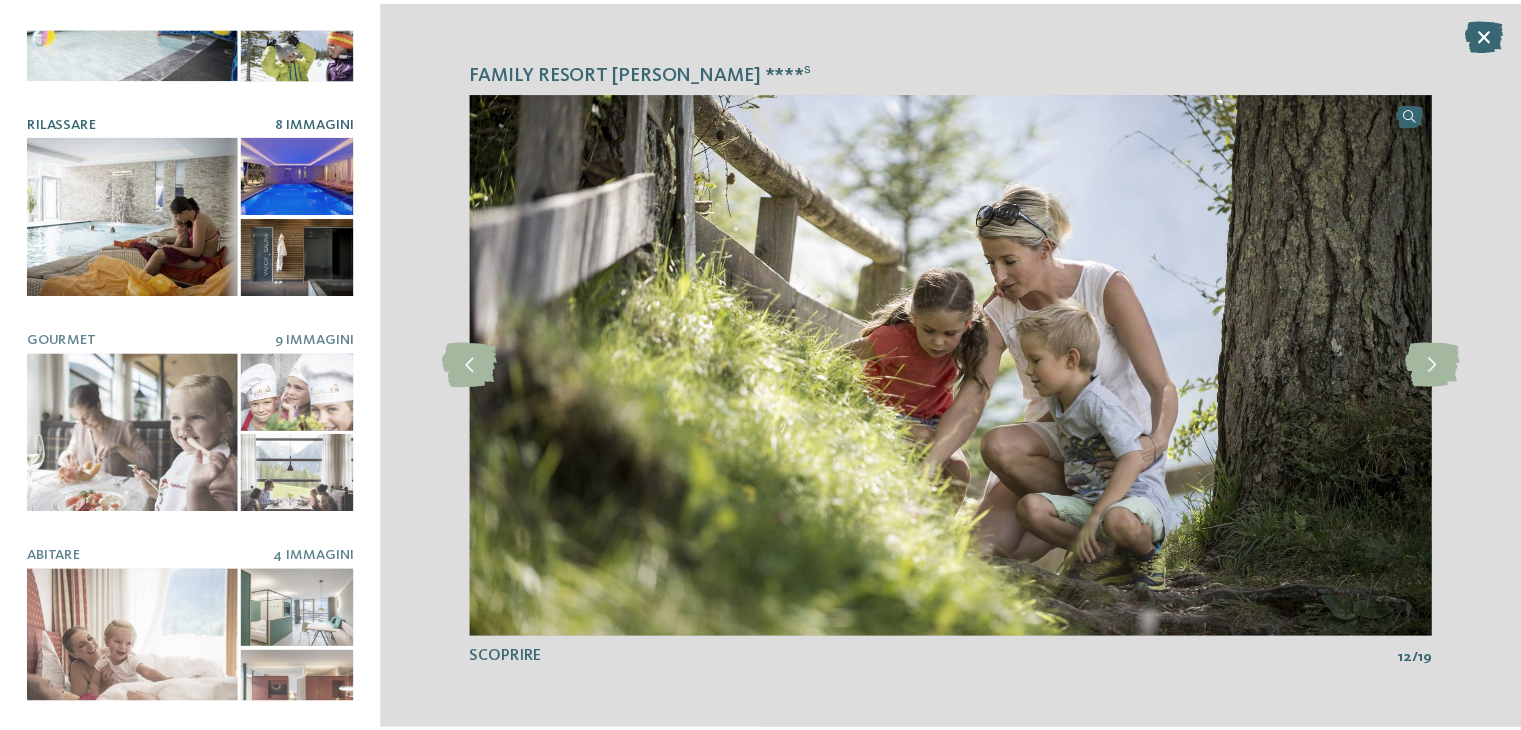 scroll, scrollTop: 349, scrollLeft: 0, axis: vertical 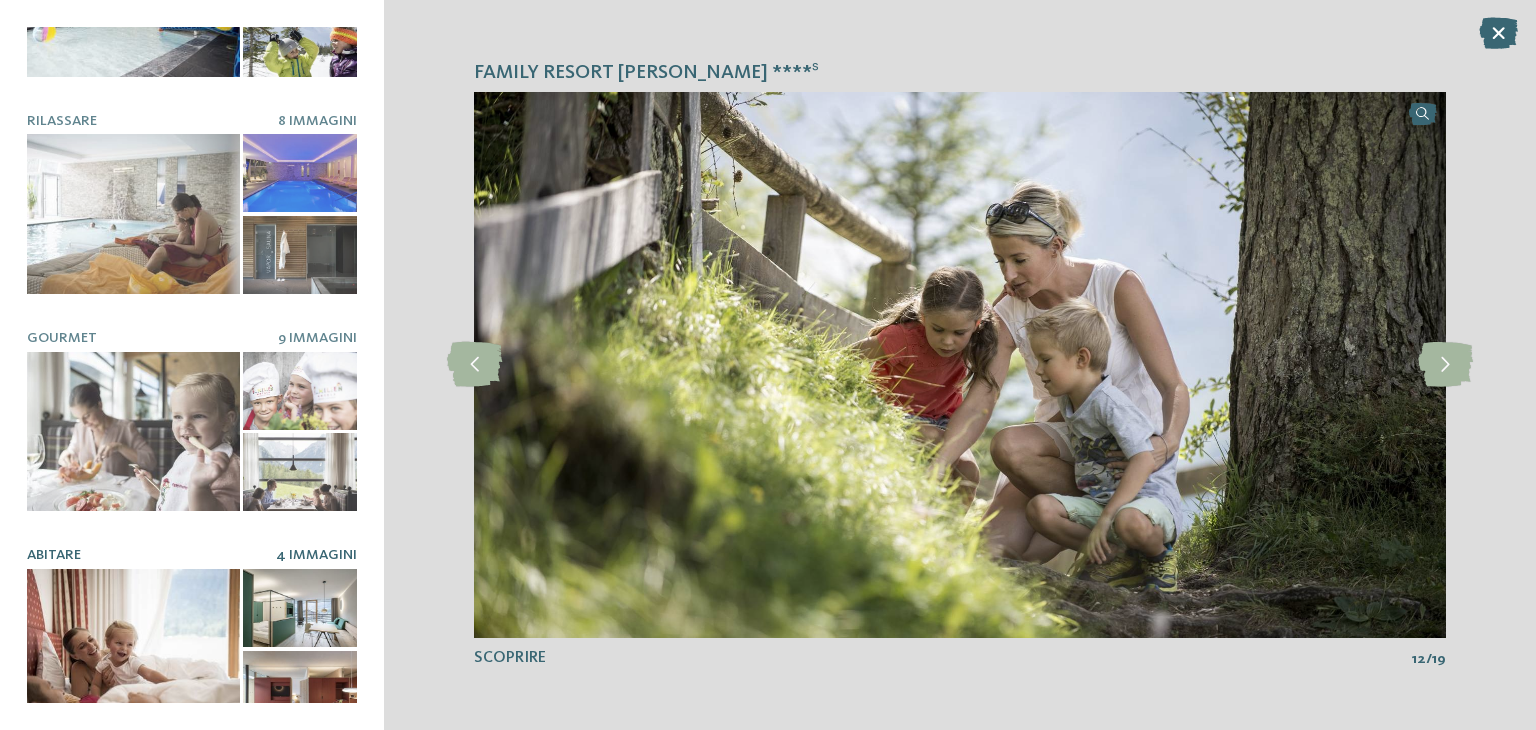 click at bounding box center [133, 649] 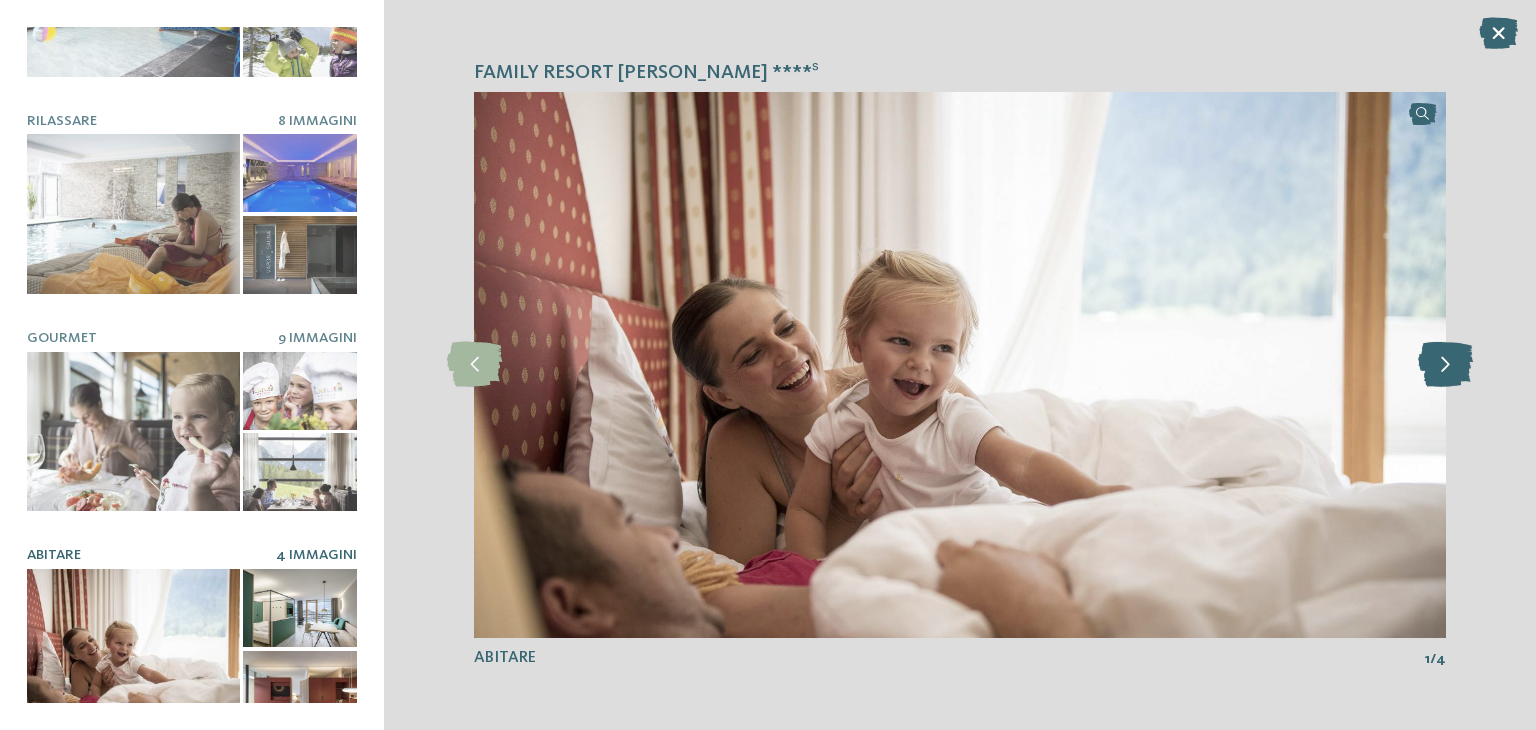 click at bounding box center [1445, 364] 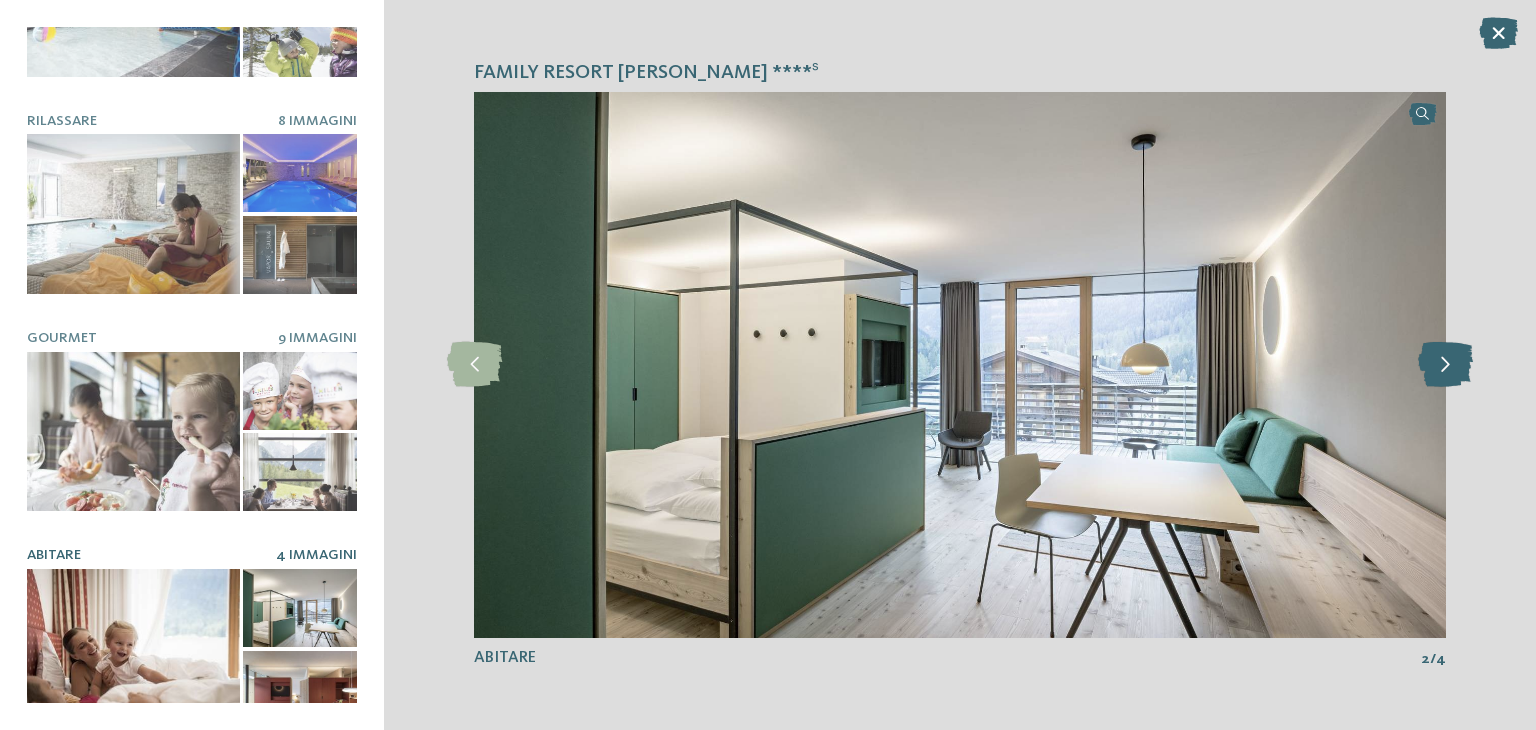 click at bounding box center [1445, 364] 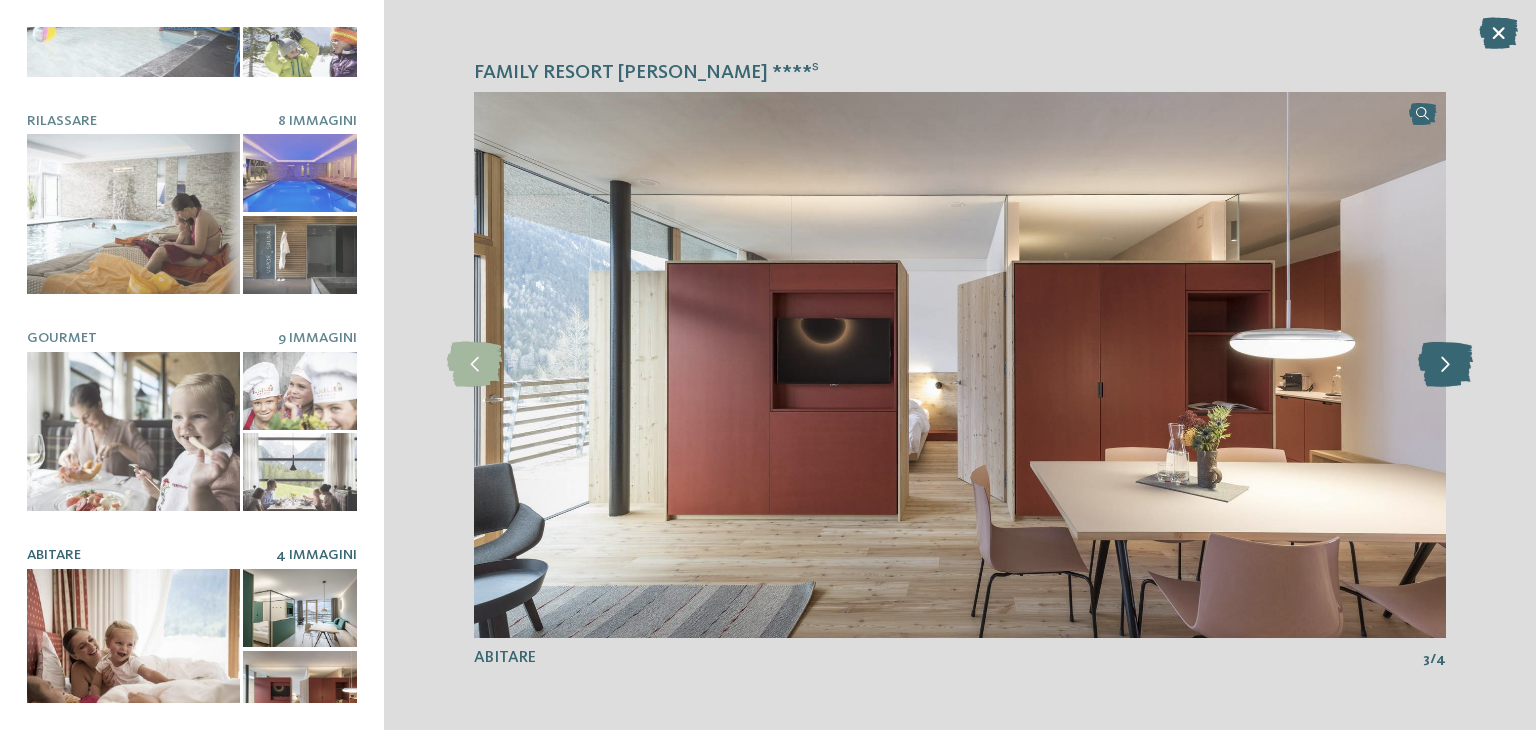 click at bounding box center [1445, 364] 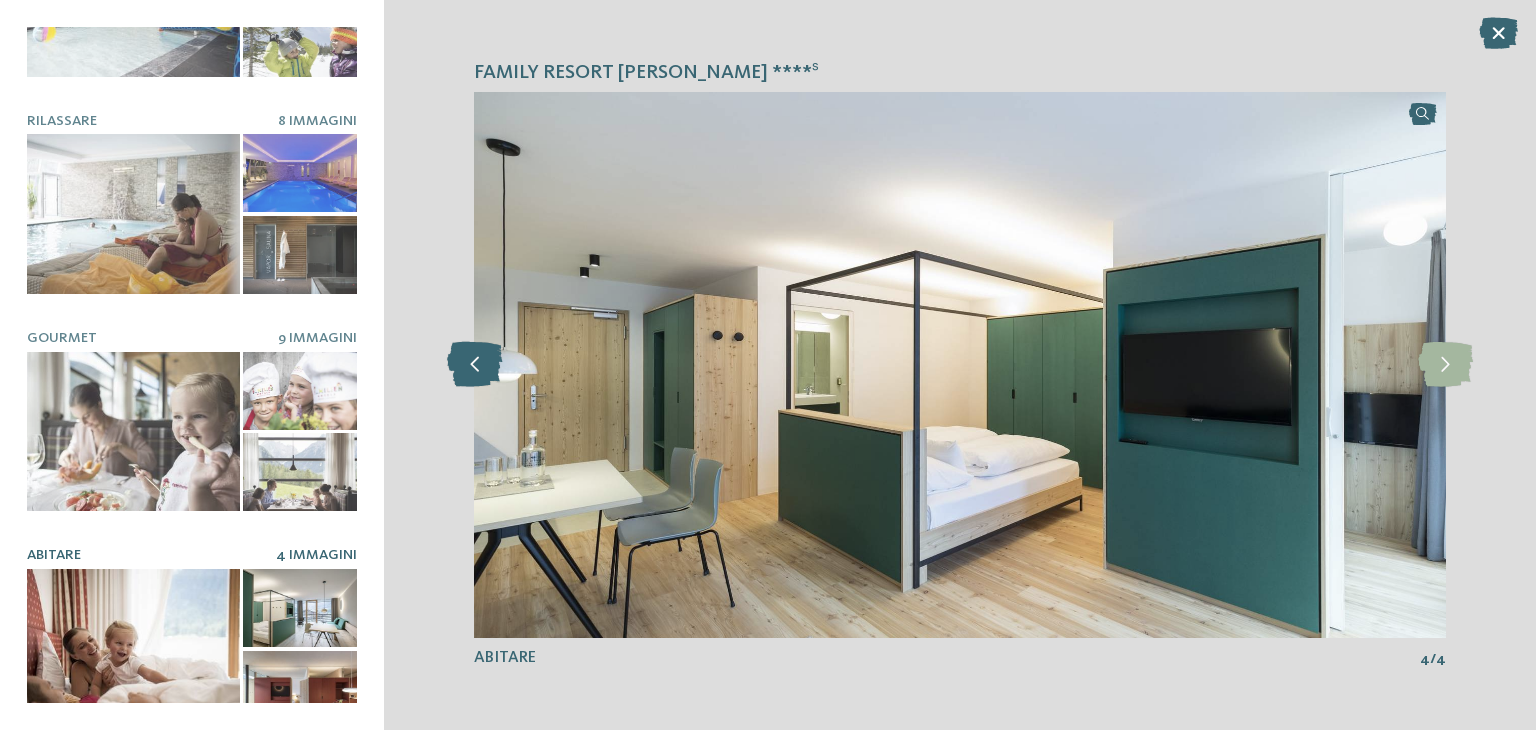 click at bounding box center (474, 364) 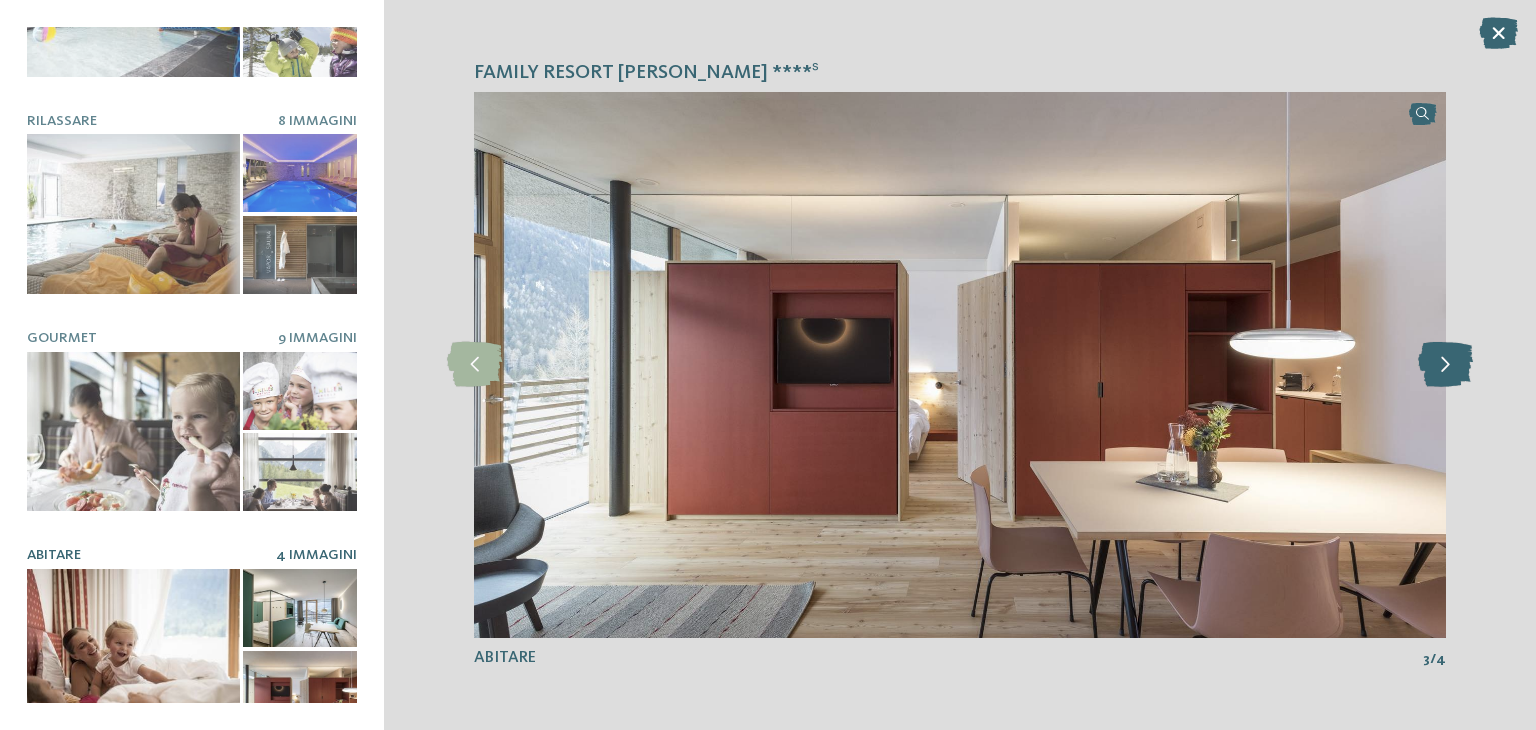 click at bounding box center (1445, 364) 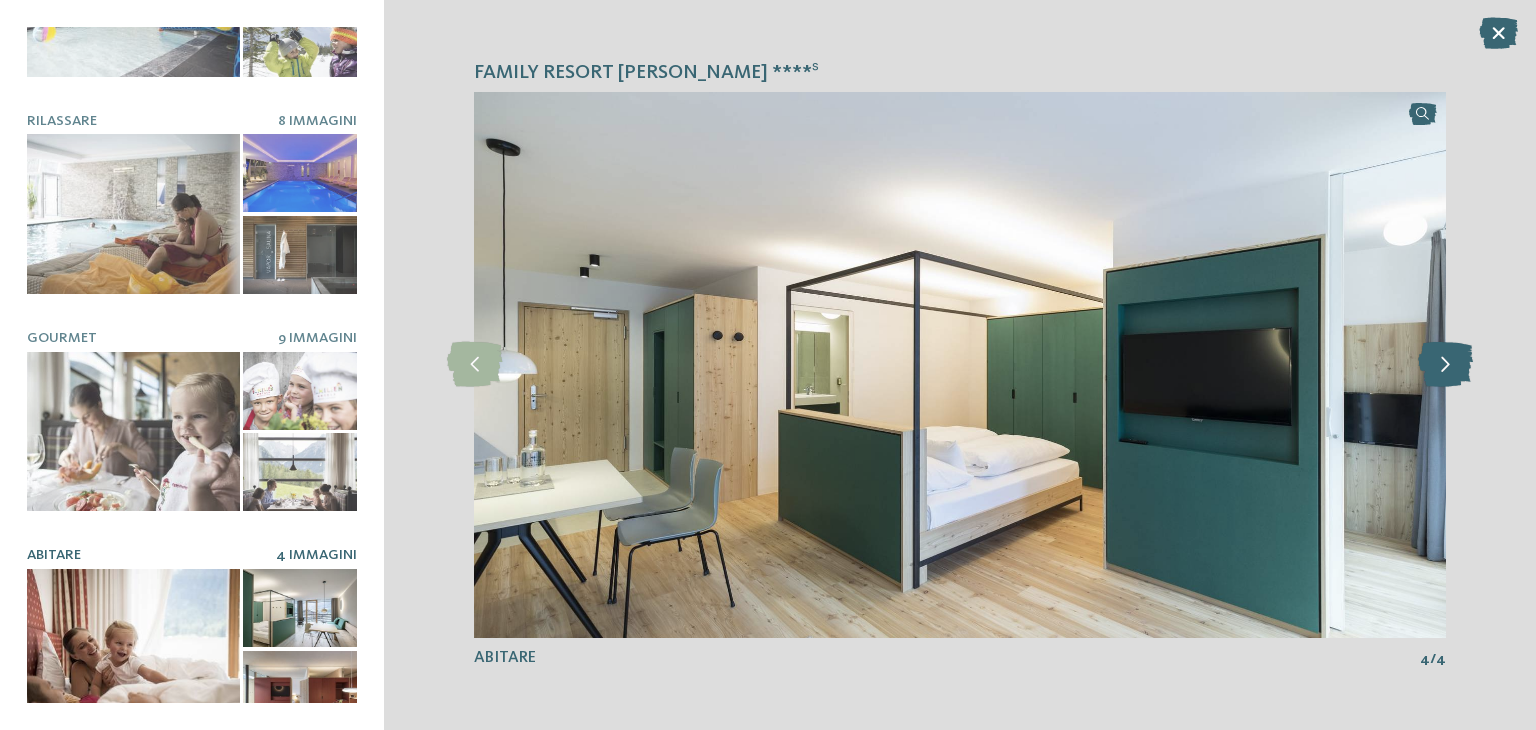 click at bounding box center [1445, 364] 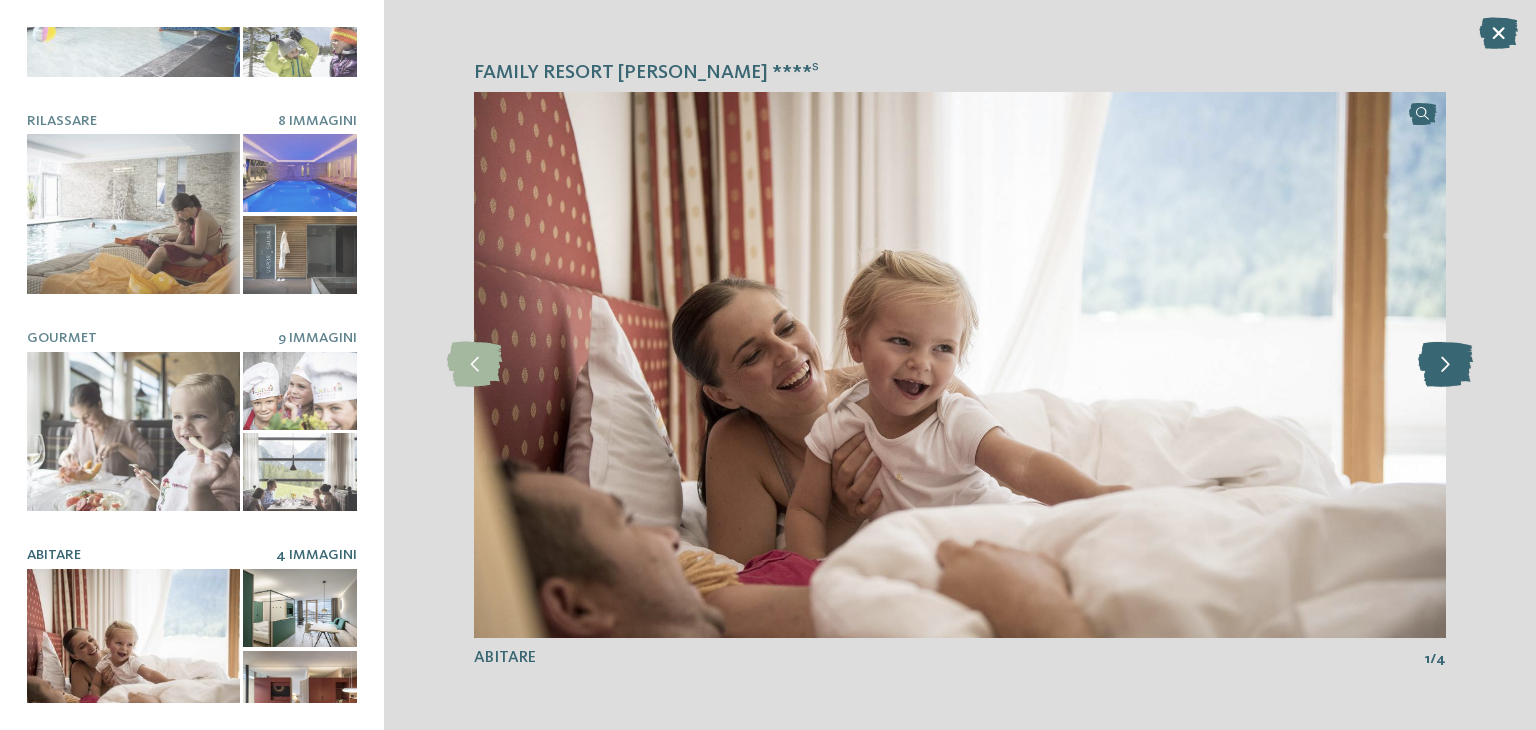 click at bounding box center [1445, 364] 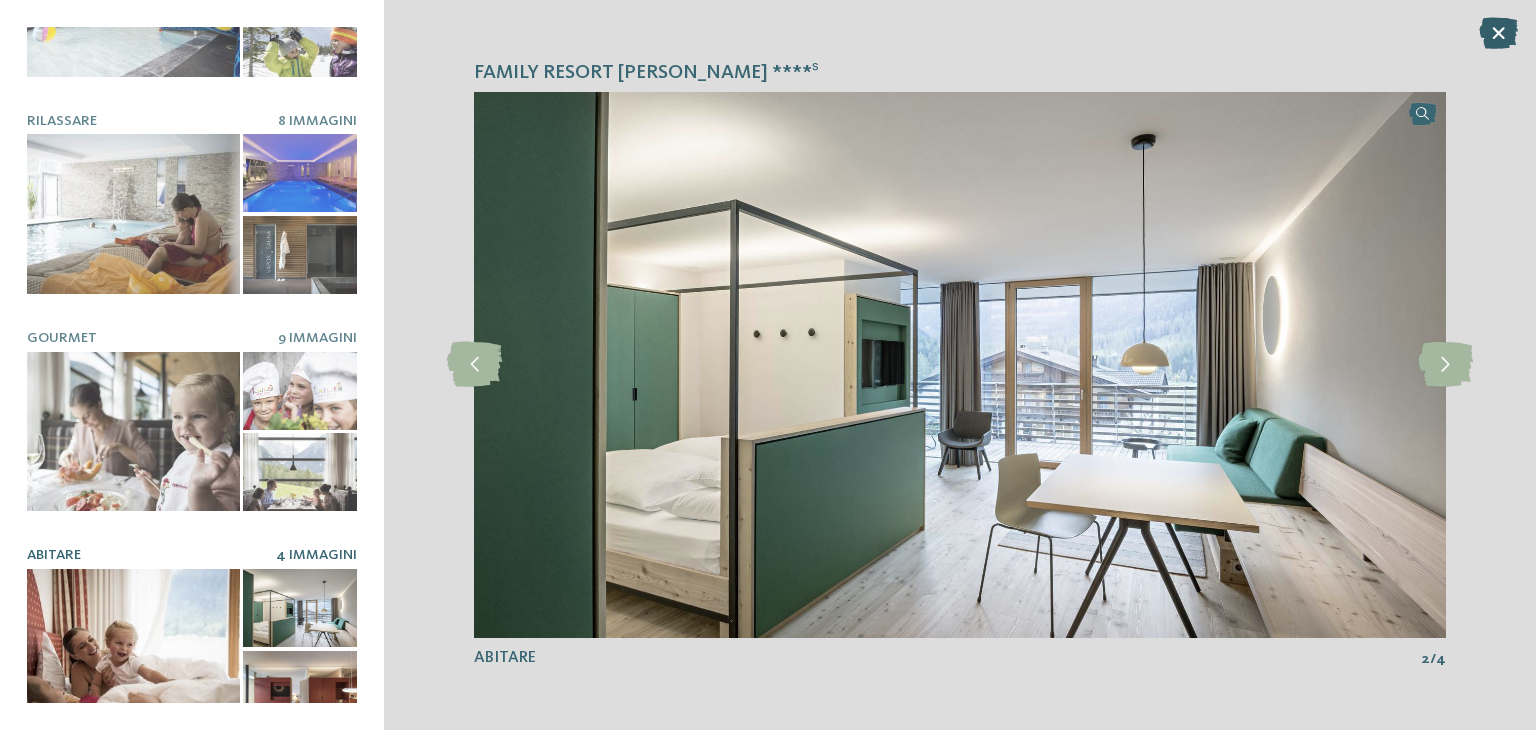 click at bounding box center [1498, 33] 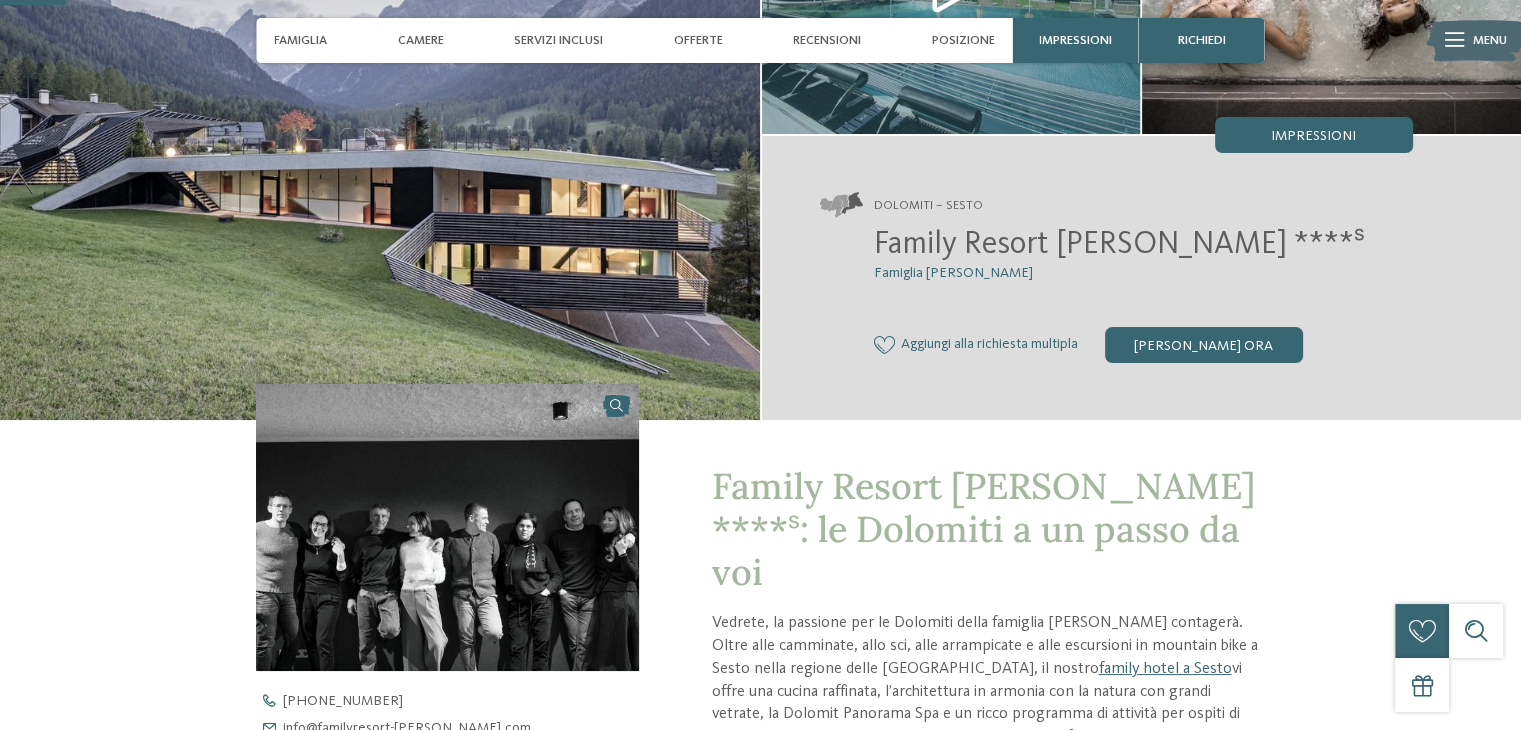 scroll, scrollTop: 242, scrollLeft: 0, axis: vertical 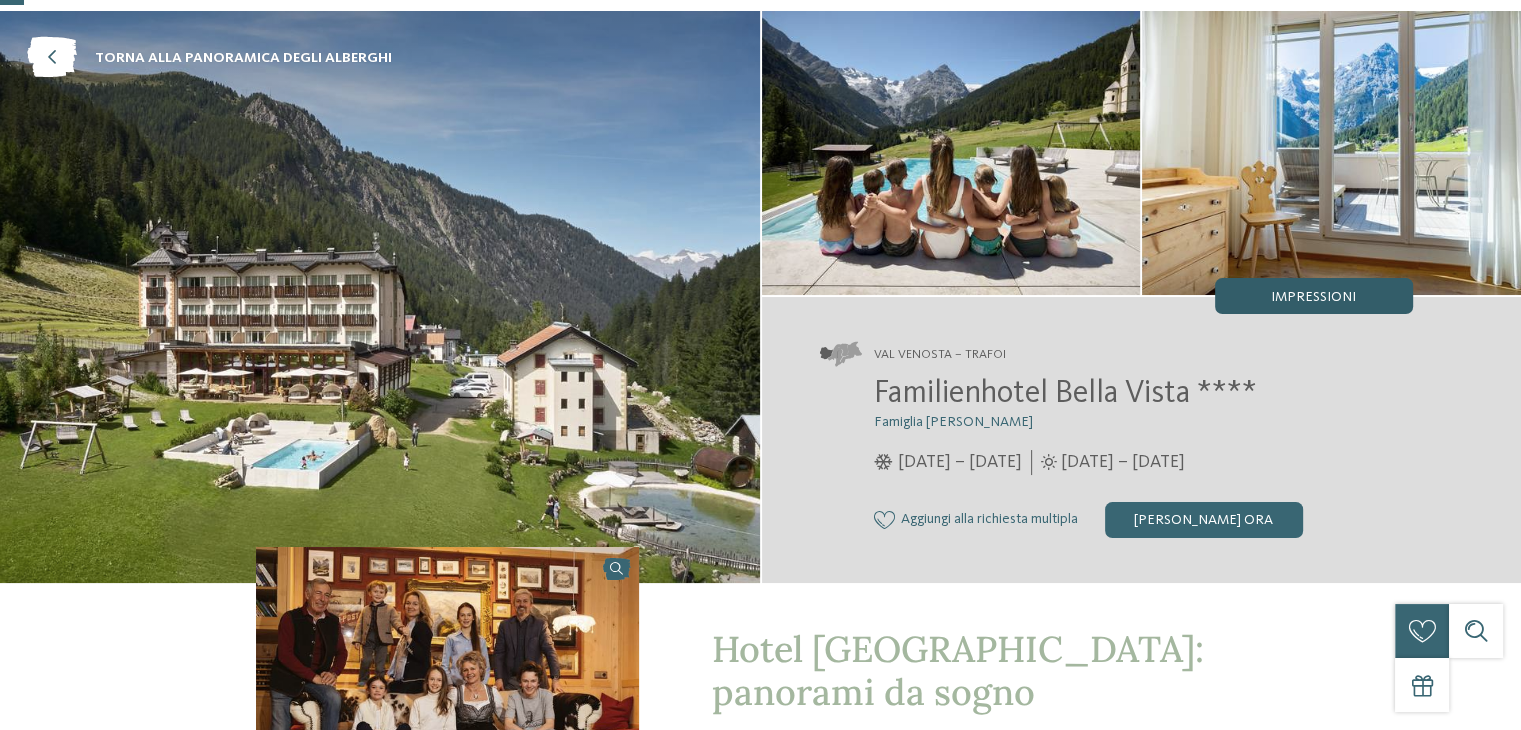 click on "Impressioni" at bounding box center [1313, 297] 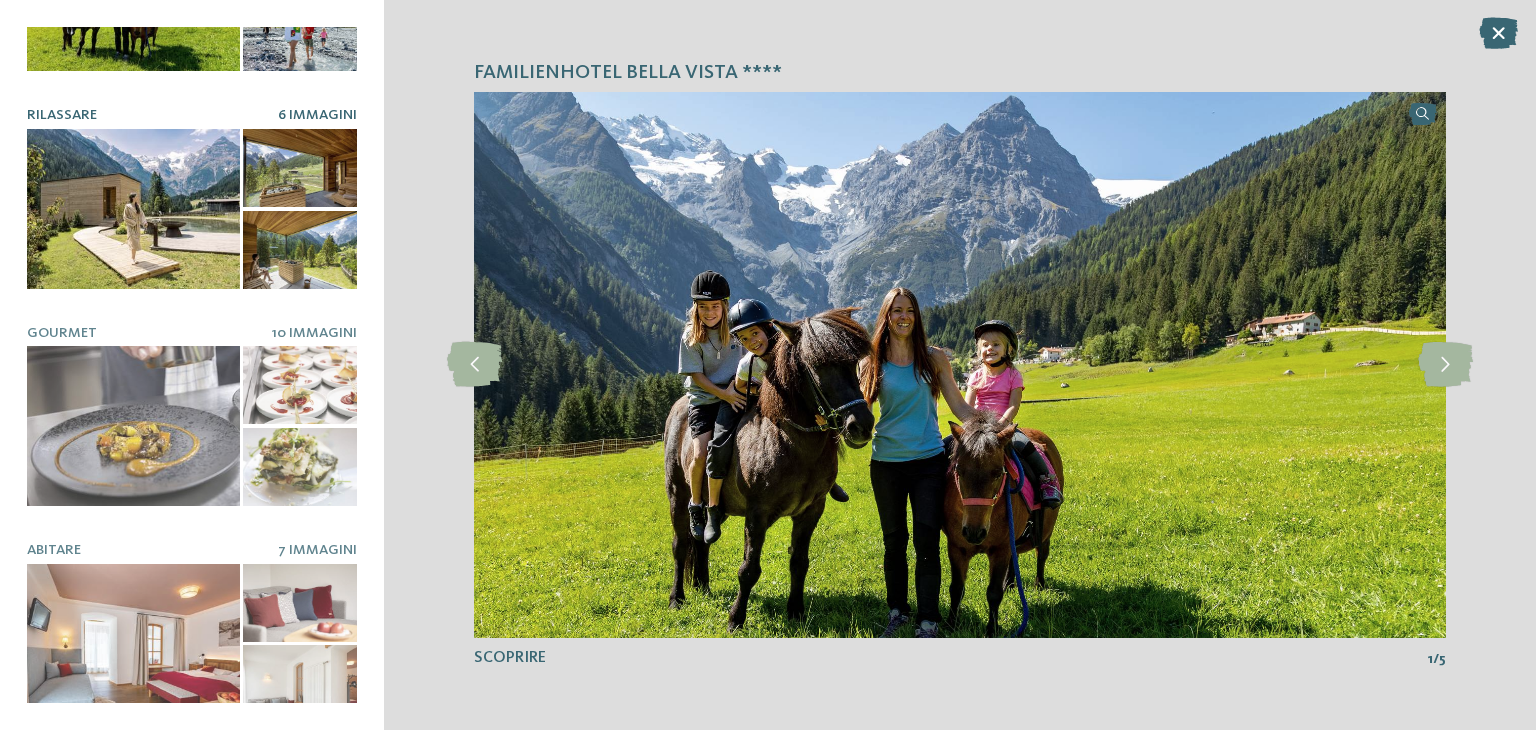 scroll, scrollTop: 0, scrollLeft: 0, axis: both 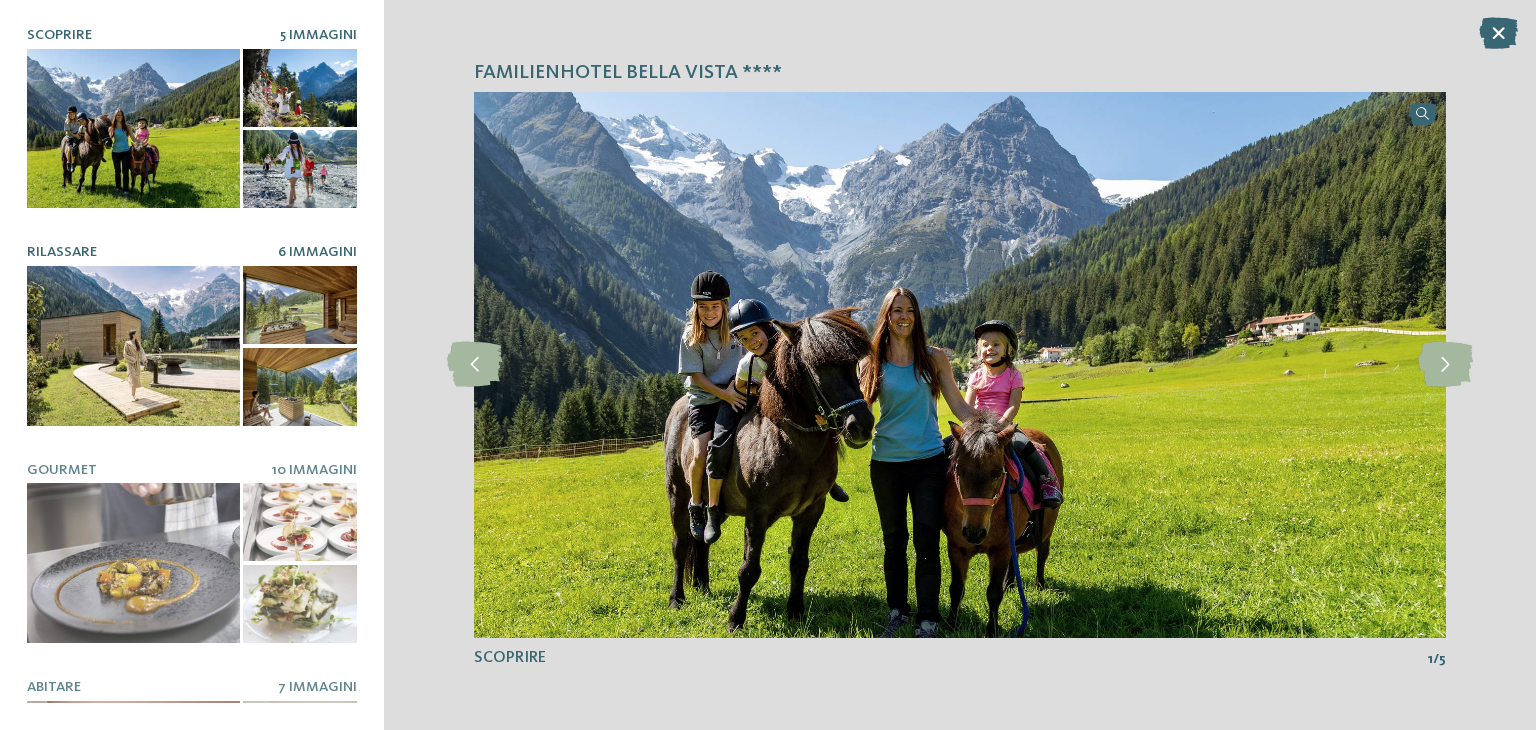 click at bounding box center [133, 346] 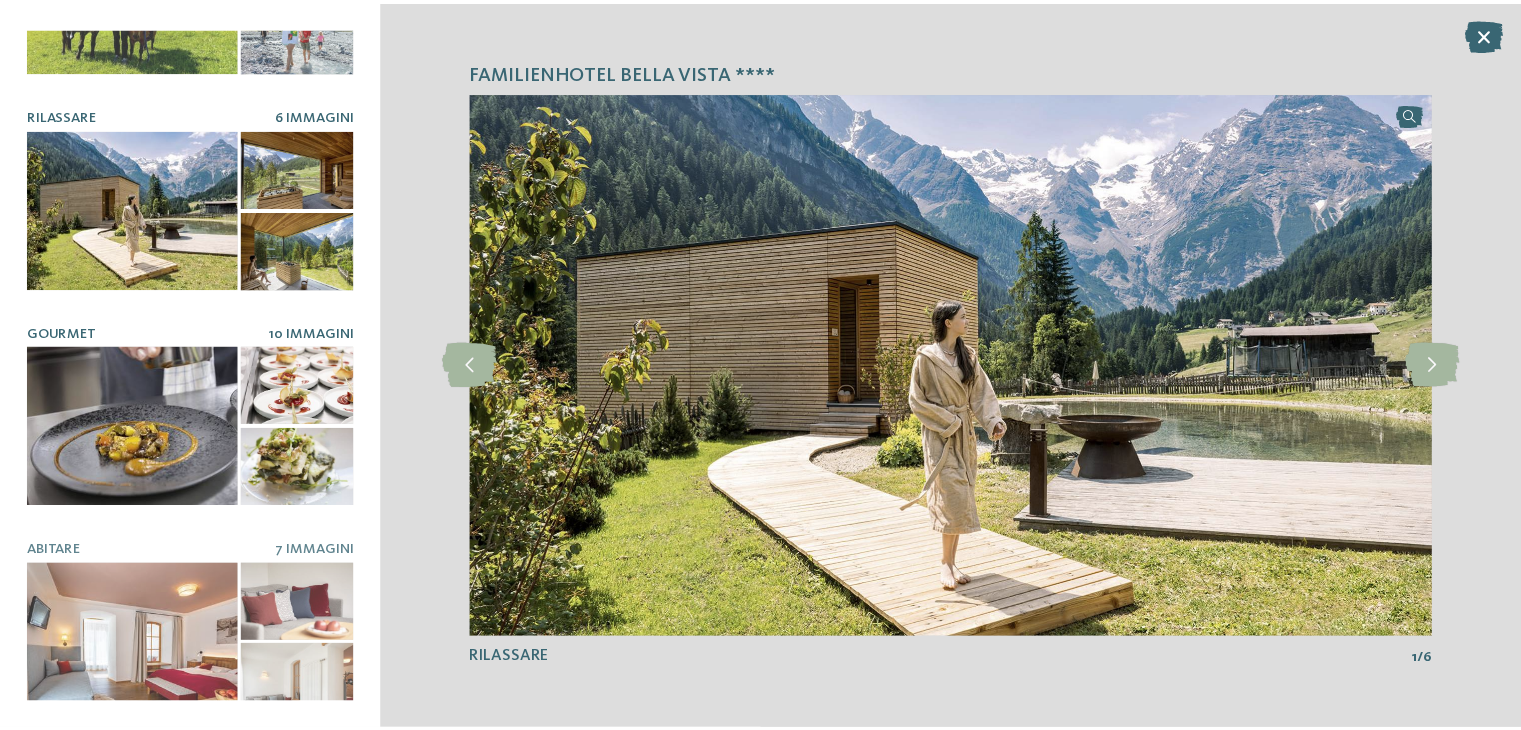 scroll, scrollTop: 0, scrollLeft: 0, axis: both 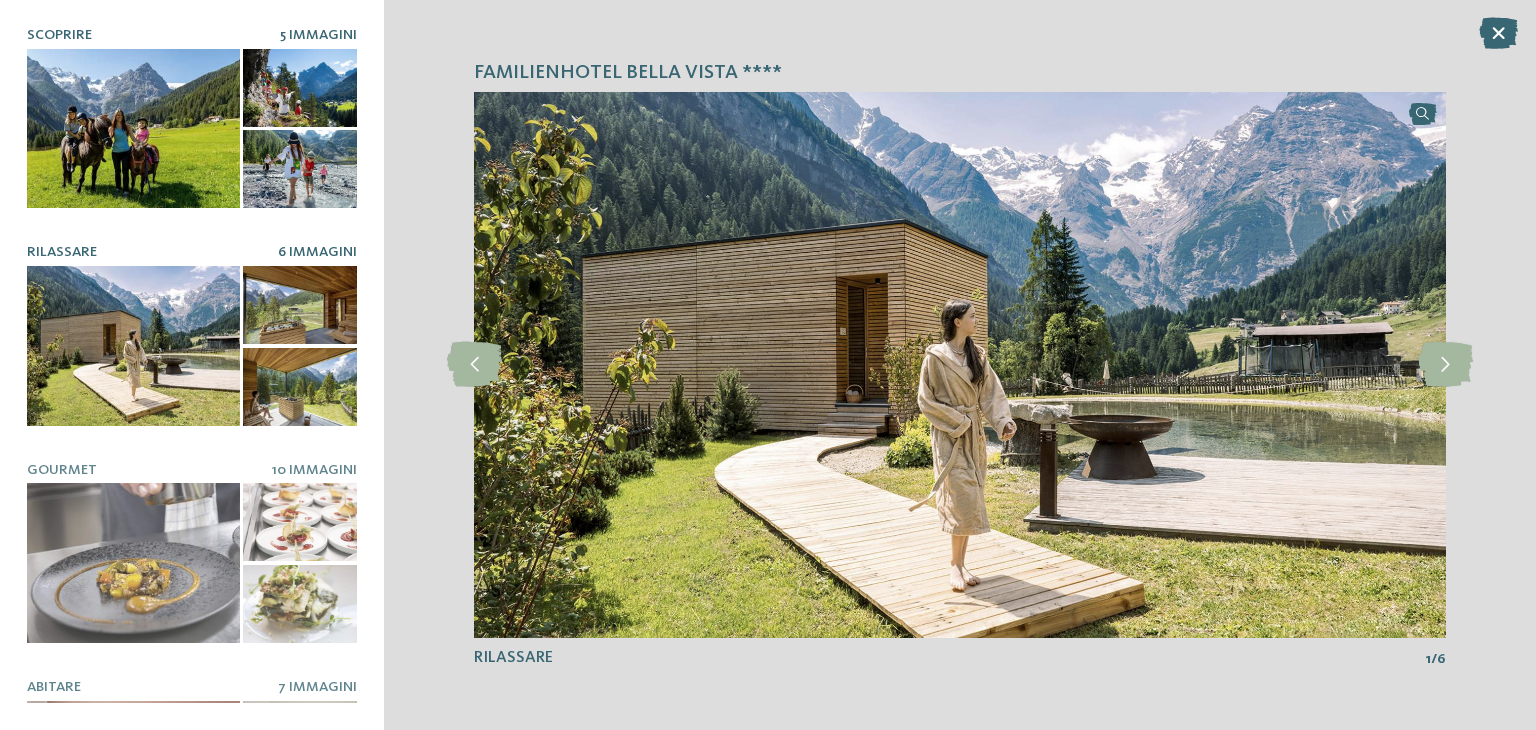 click at bounding box center [300, 88] 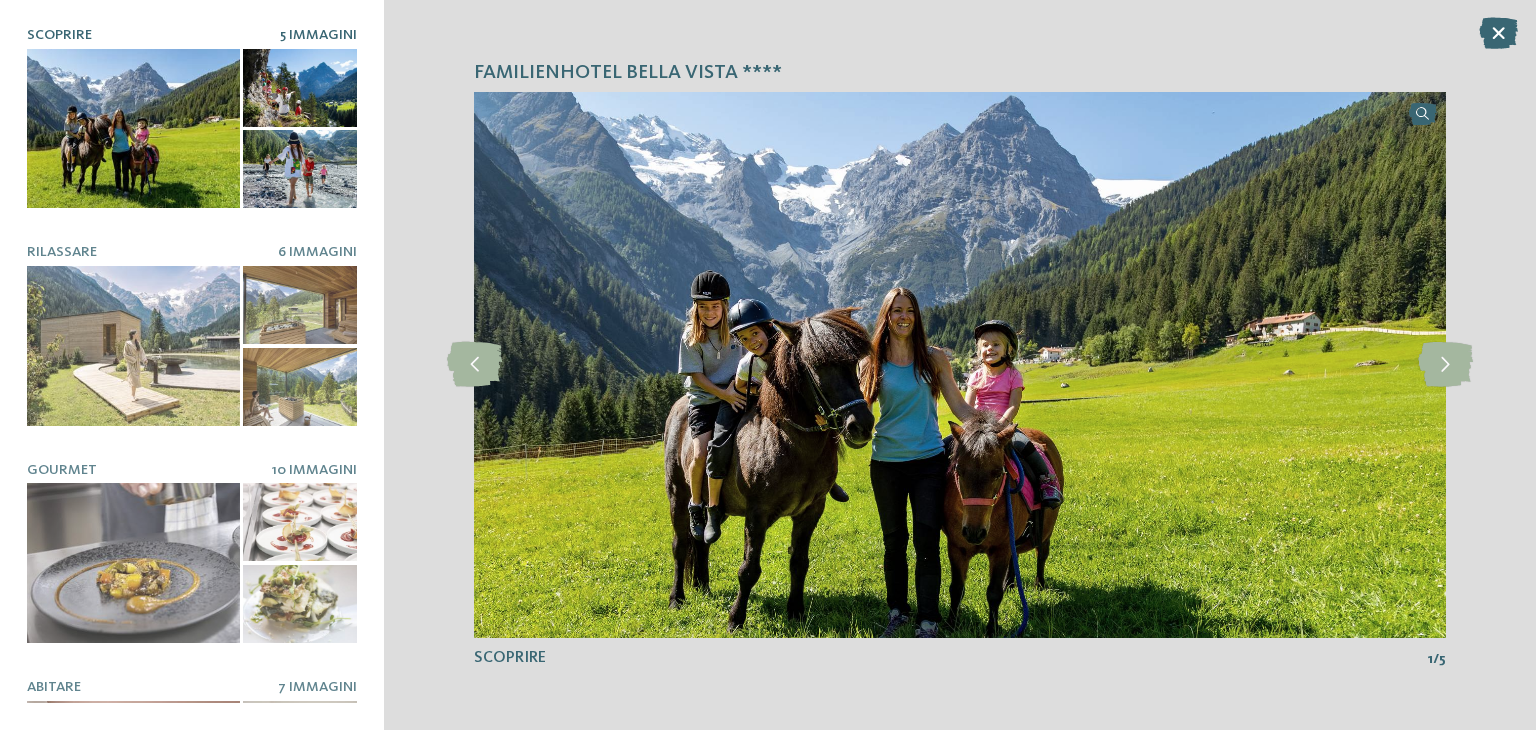 click on "Familienhotel Bella Vista ****
slide  1   of 5" at bounding box center [960, 365] 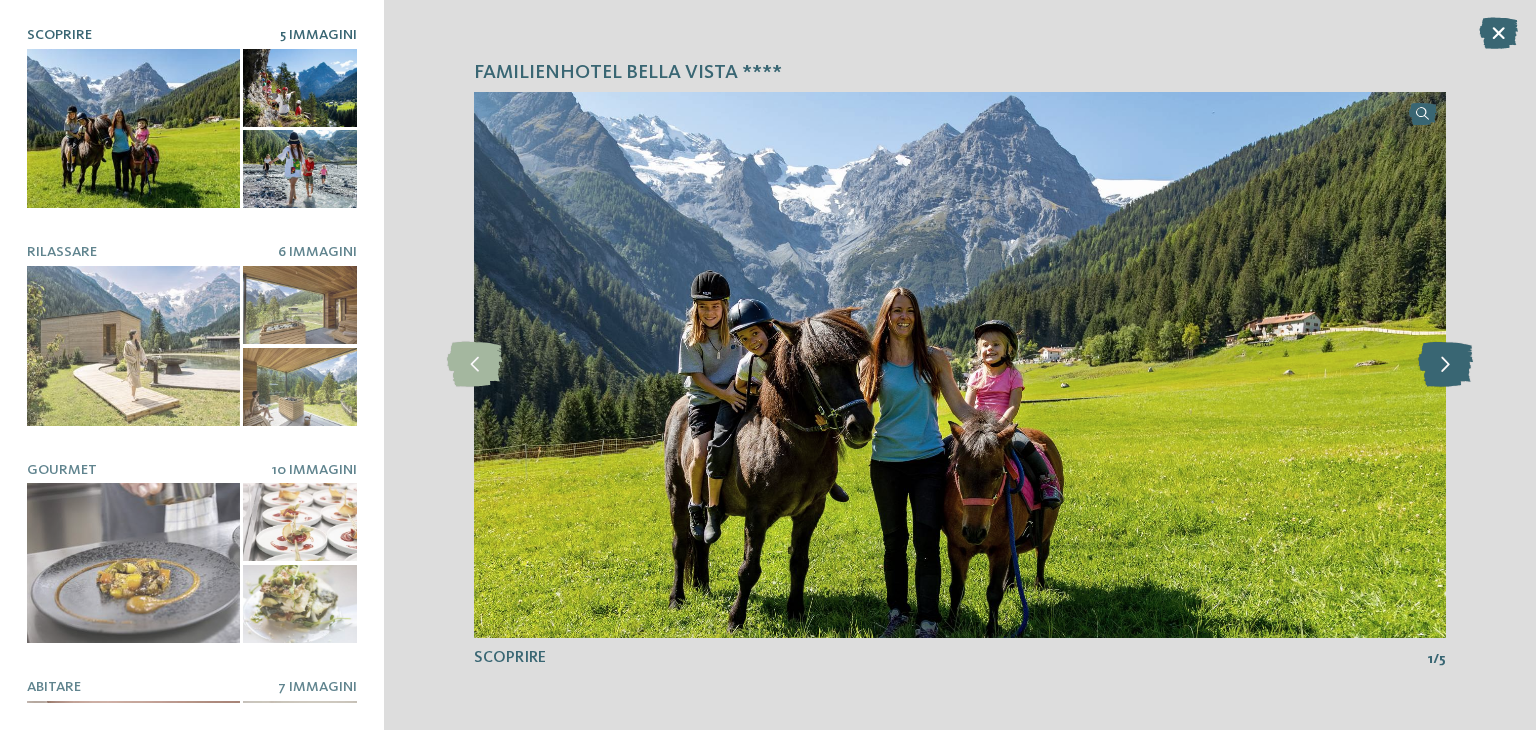 click at bounding box center [1445, 364] 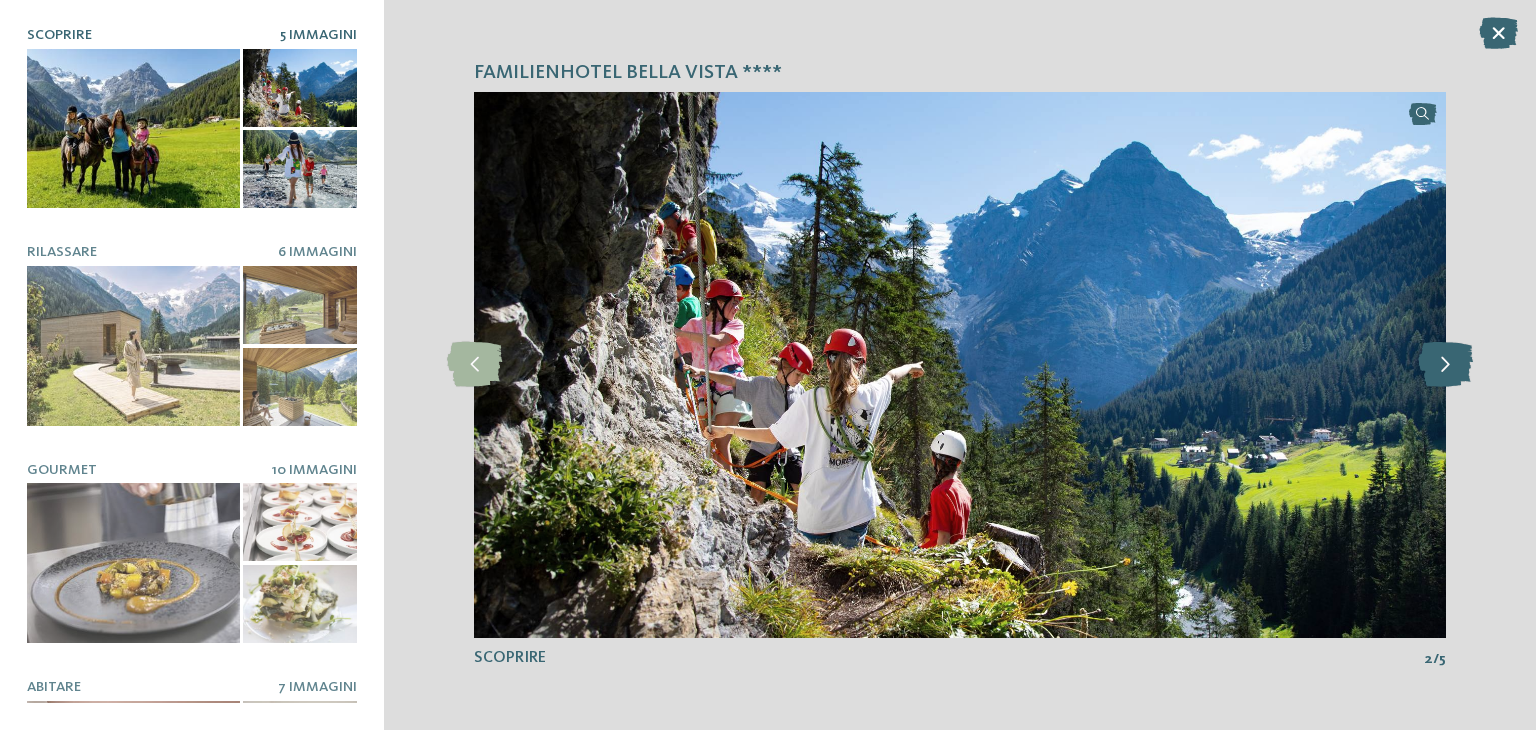 click at bounding box center (1445, 364) 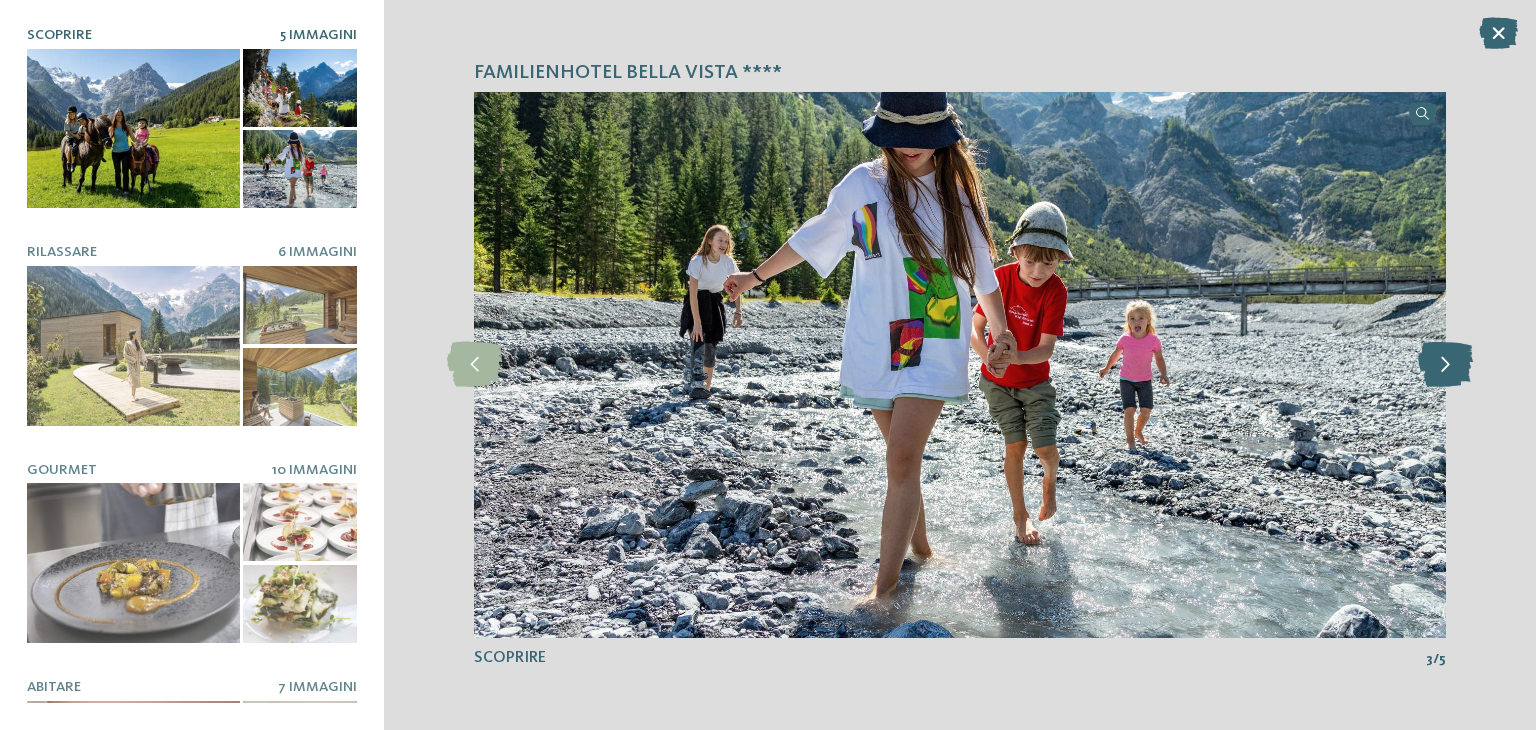 click at bounding box center (1445, 364) 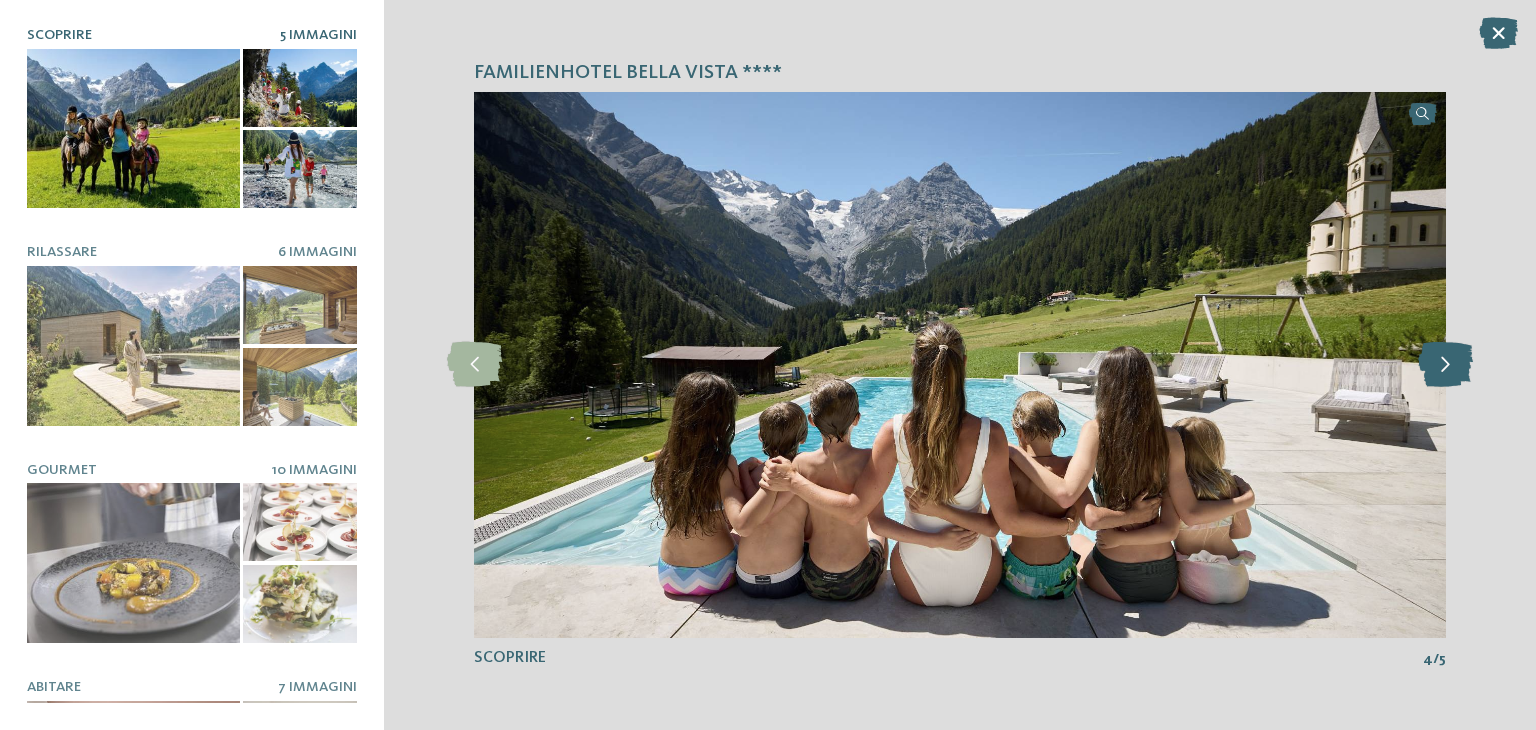 click at bounding box center (1445, 364) 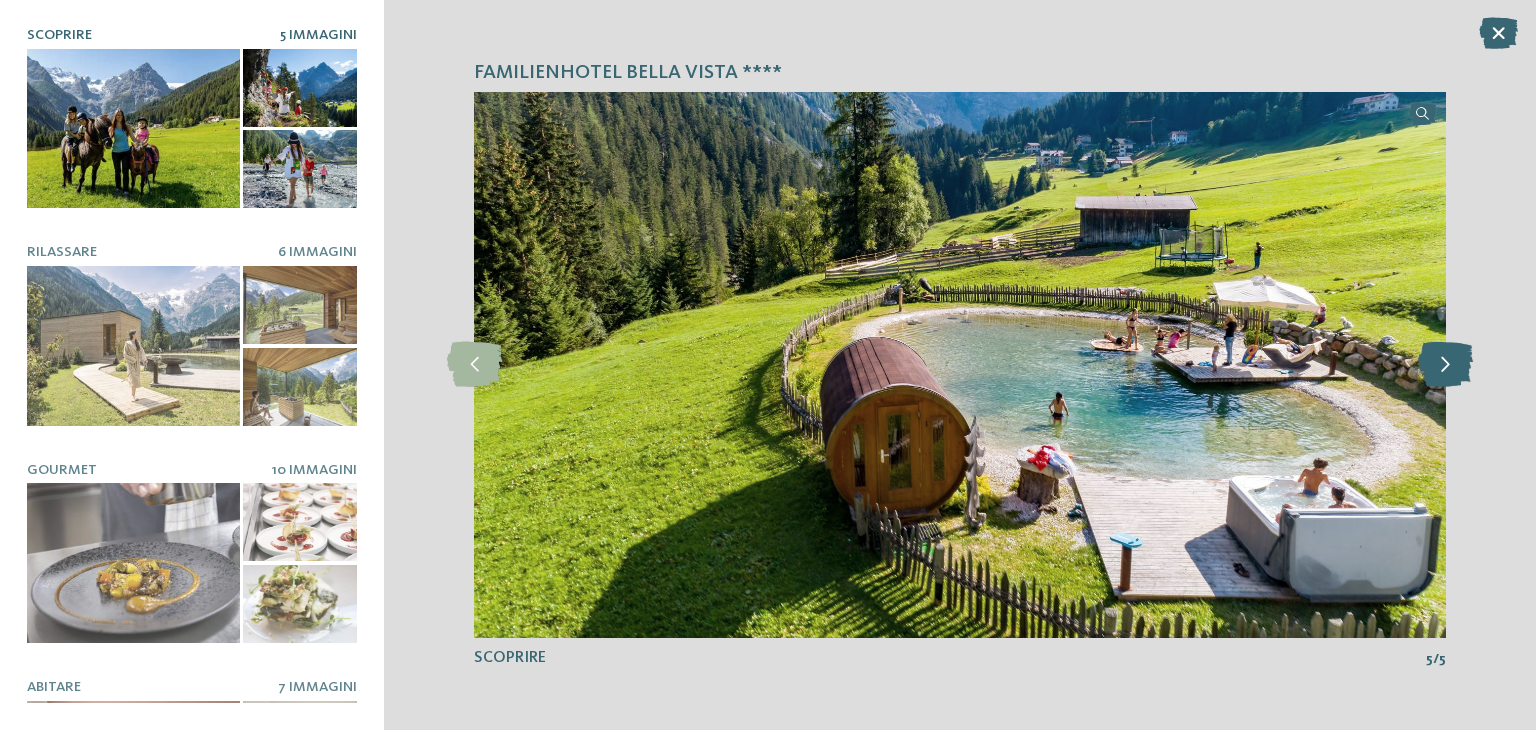 click at bounding box center (1445, 364) 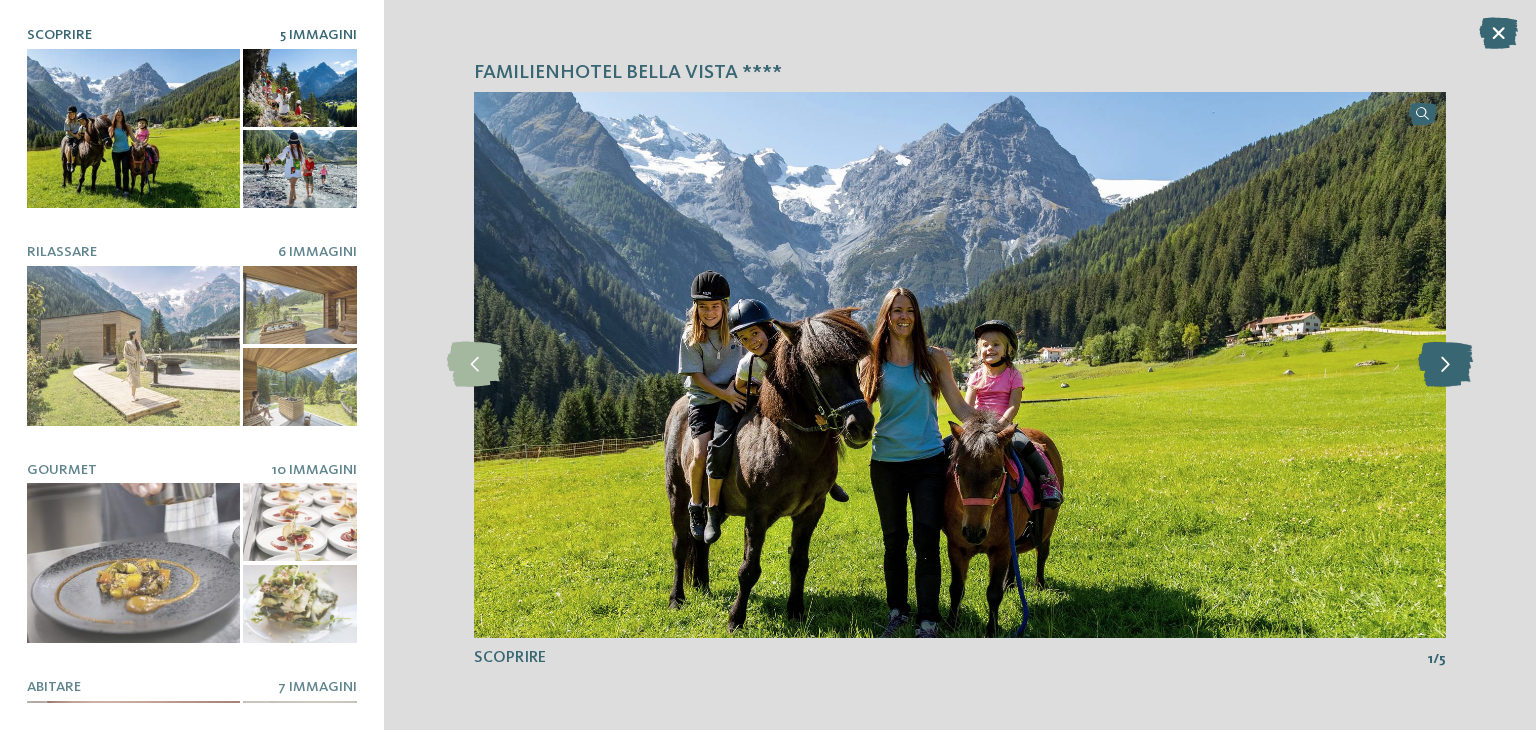 click at bounding box center (1445, 364) 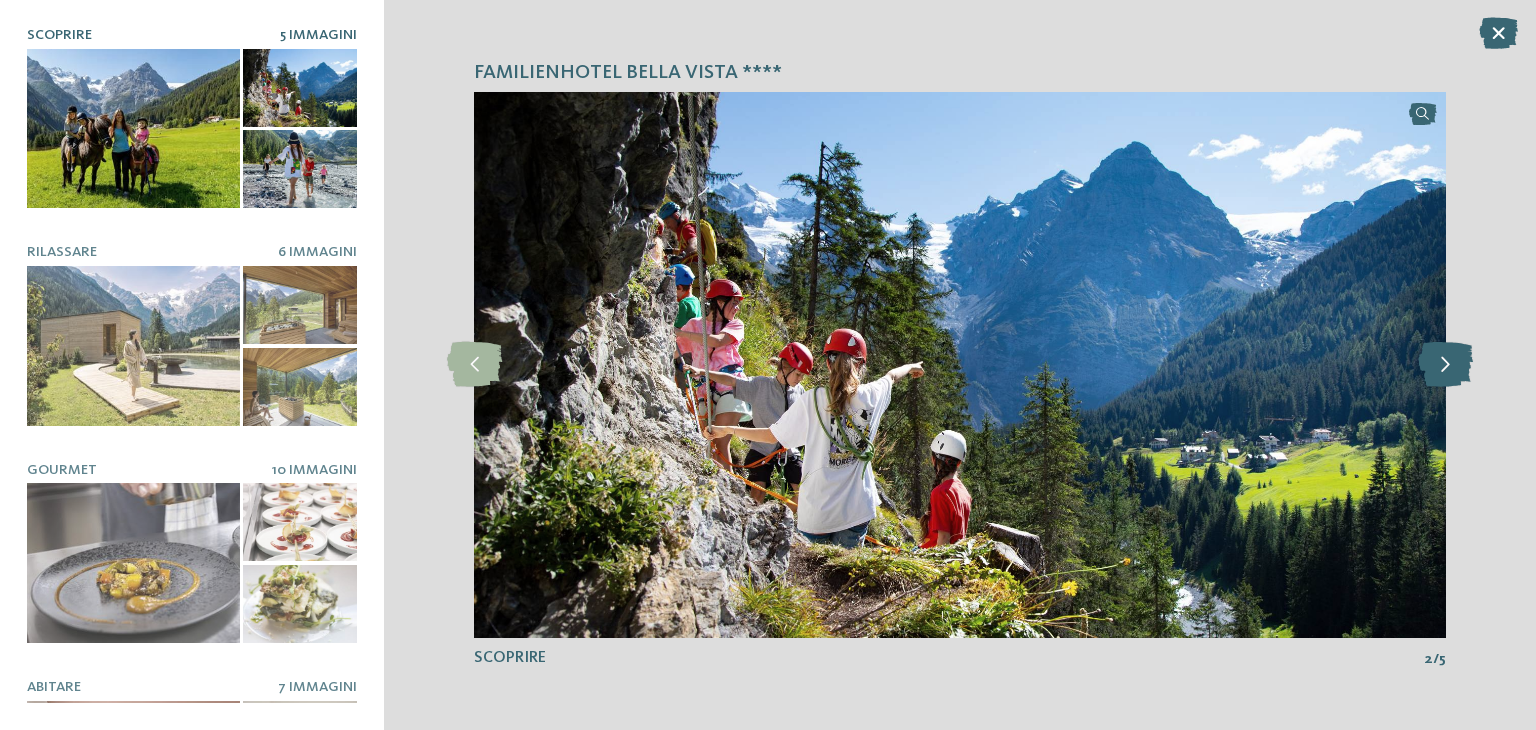 click at bounding box center (1445, 364) 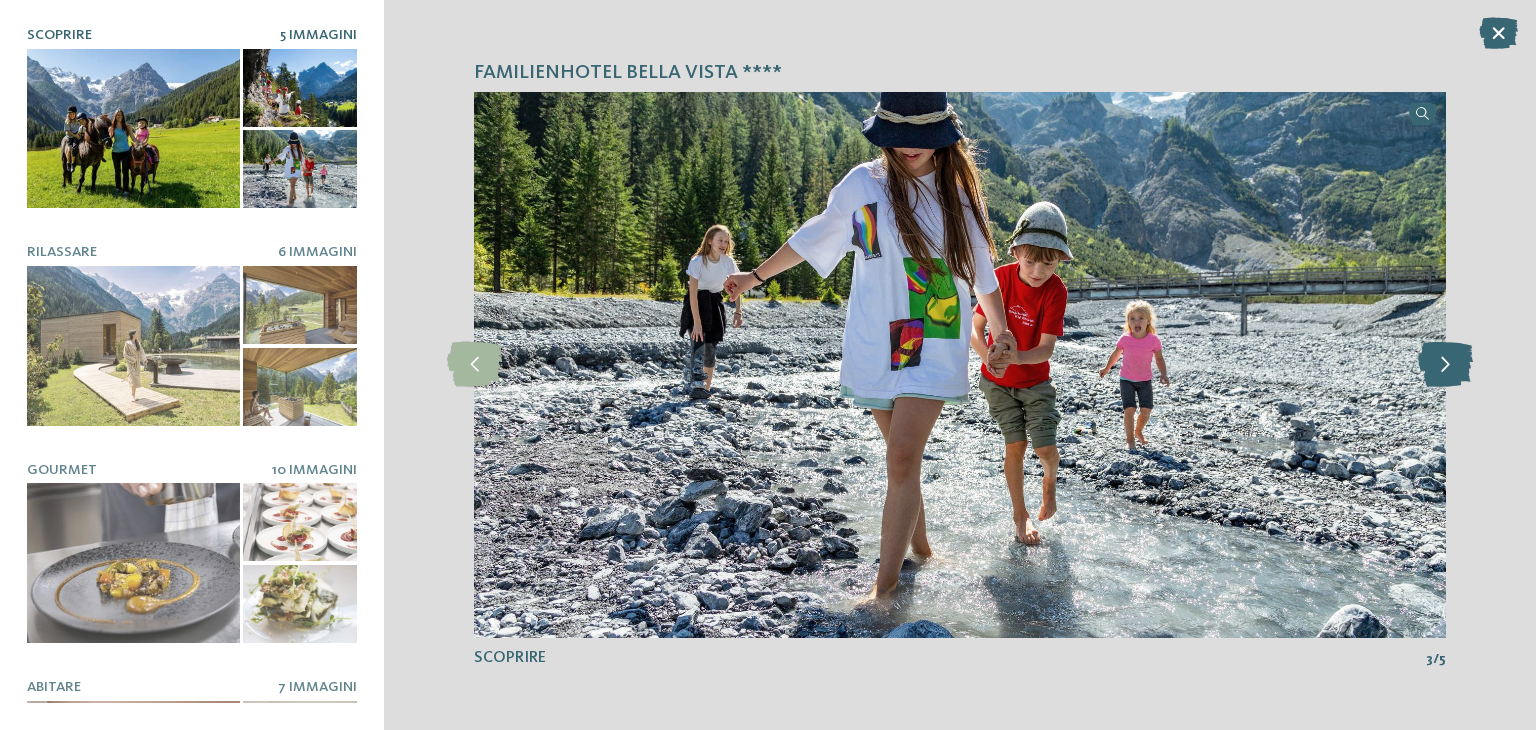 click at bounding box center (1445, 364) 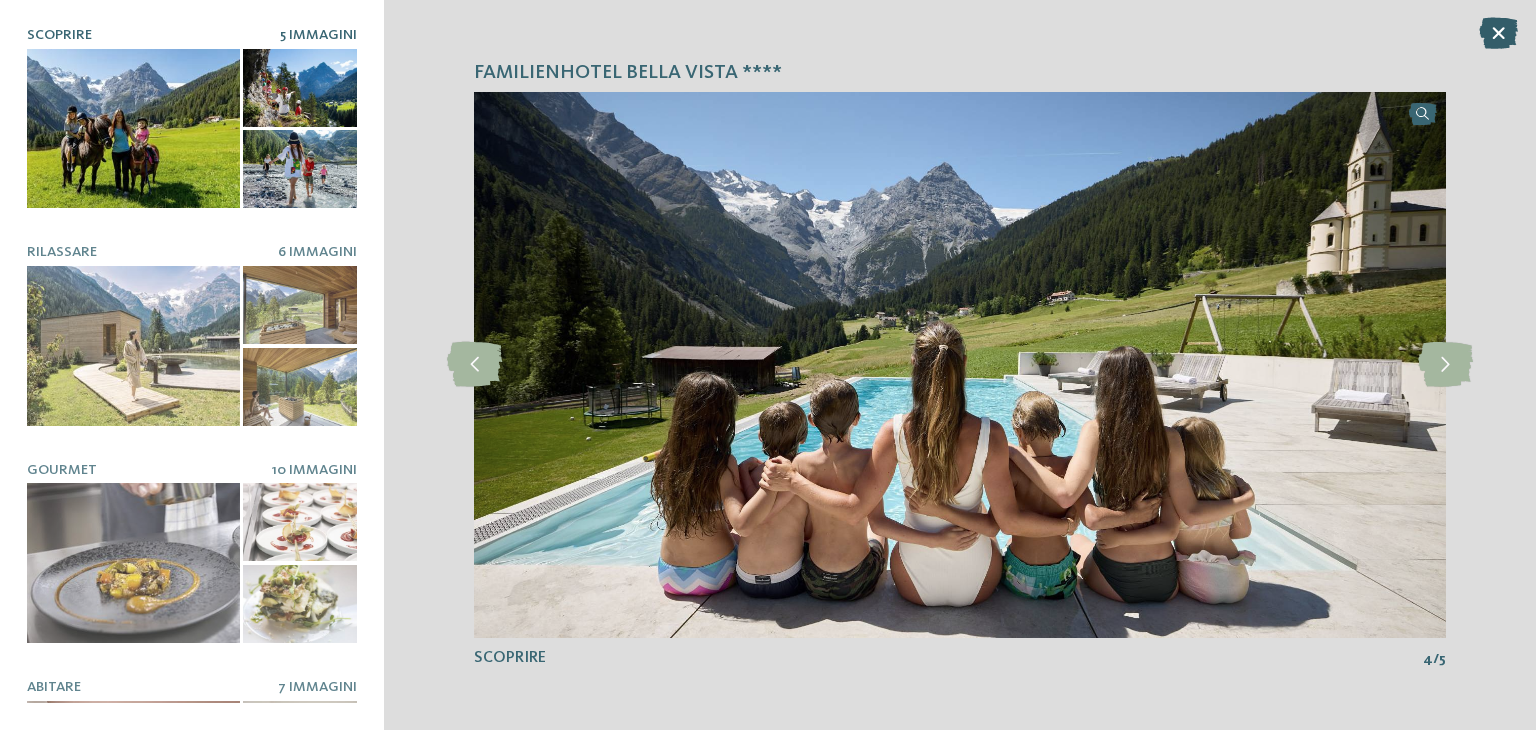 click at bounding box center [1498, 33] 